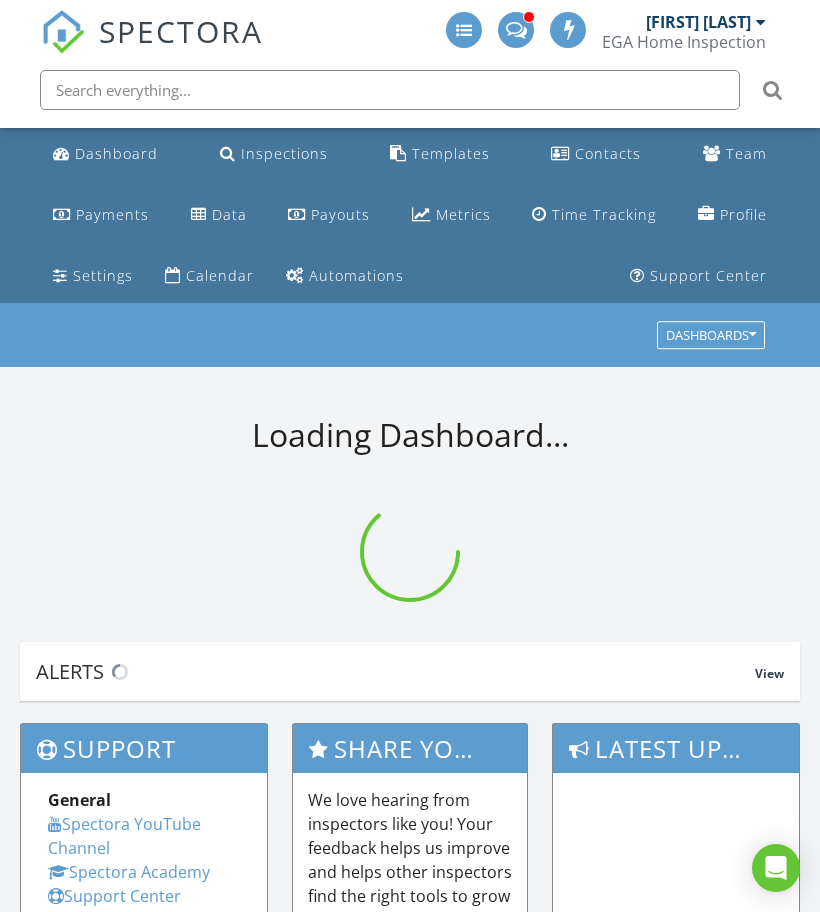 scroll, scrollTop: 0, scrollLeft: 0, axis: both 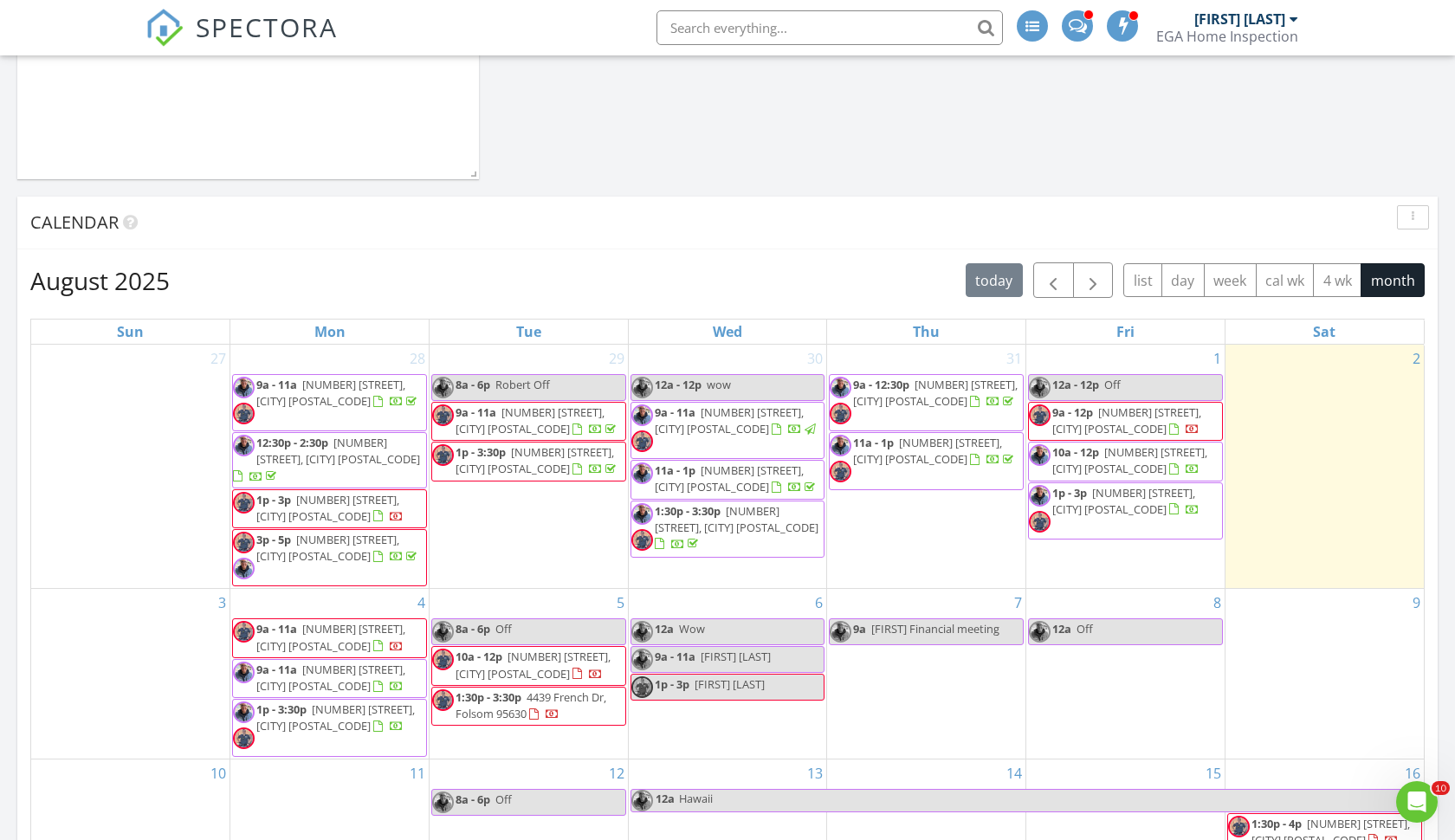 click on "[NUMBER] [STREET], [CITY] [POSTAL_CODE]" at bounding box center [533, 664] 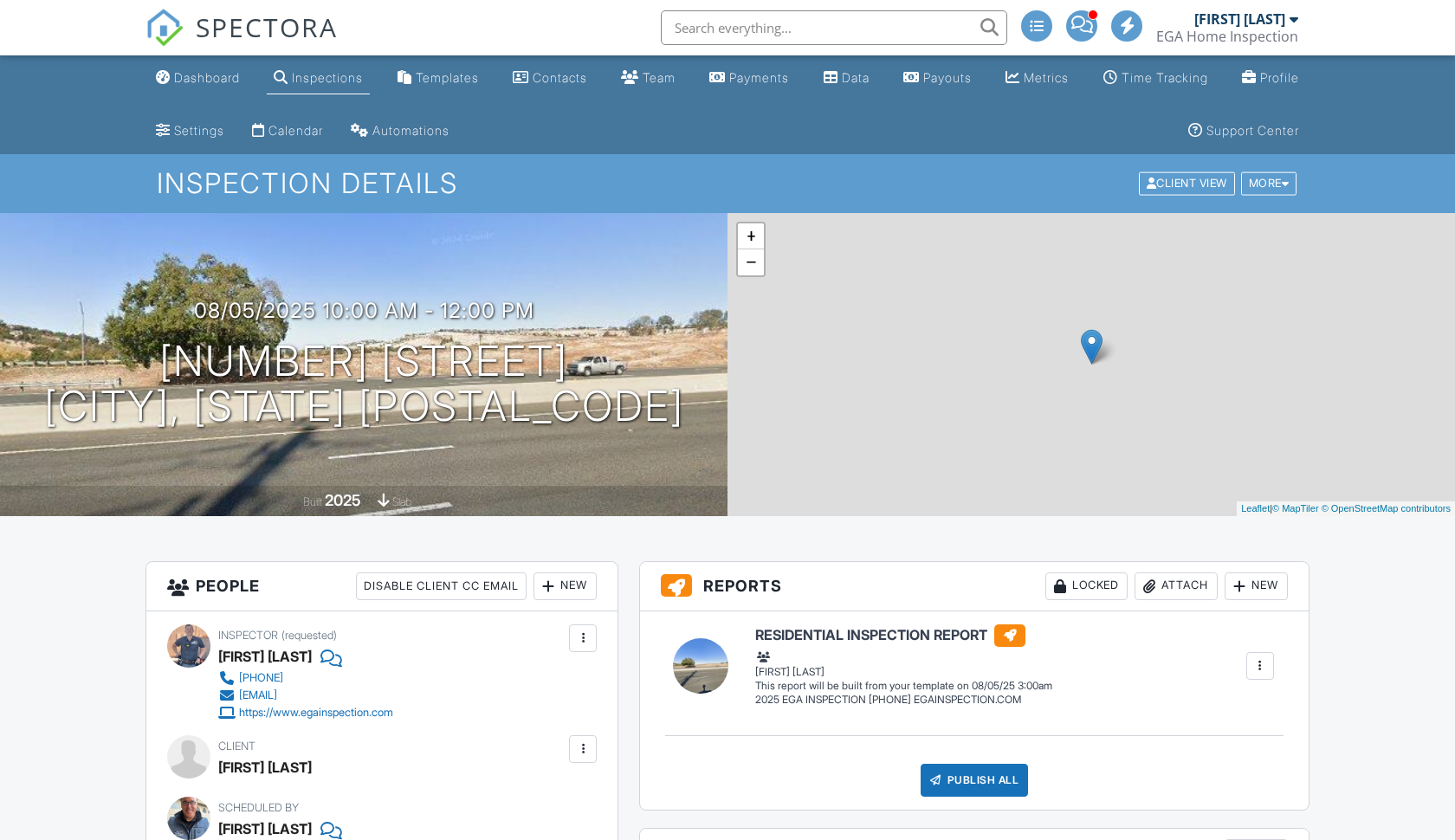 scroll, scrollTop: 0, scrollLeft: 0, axis: both 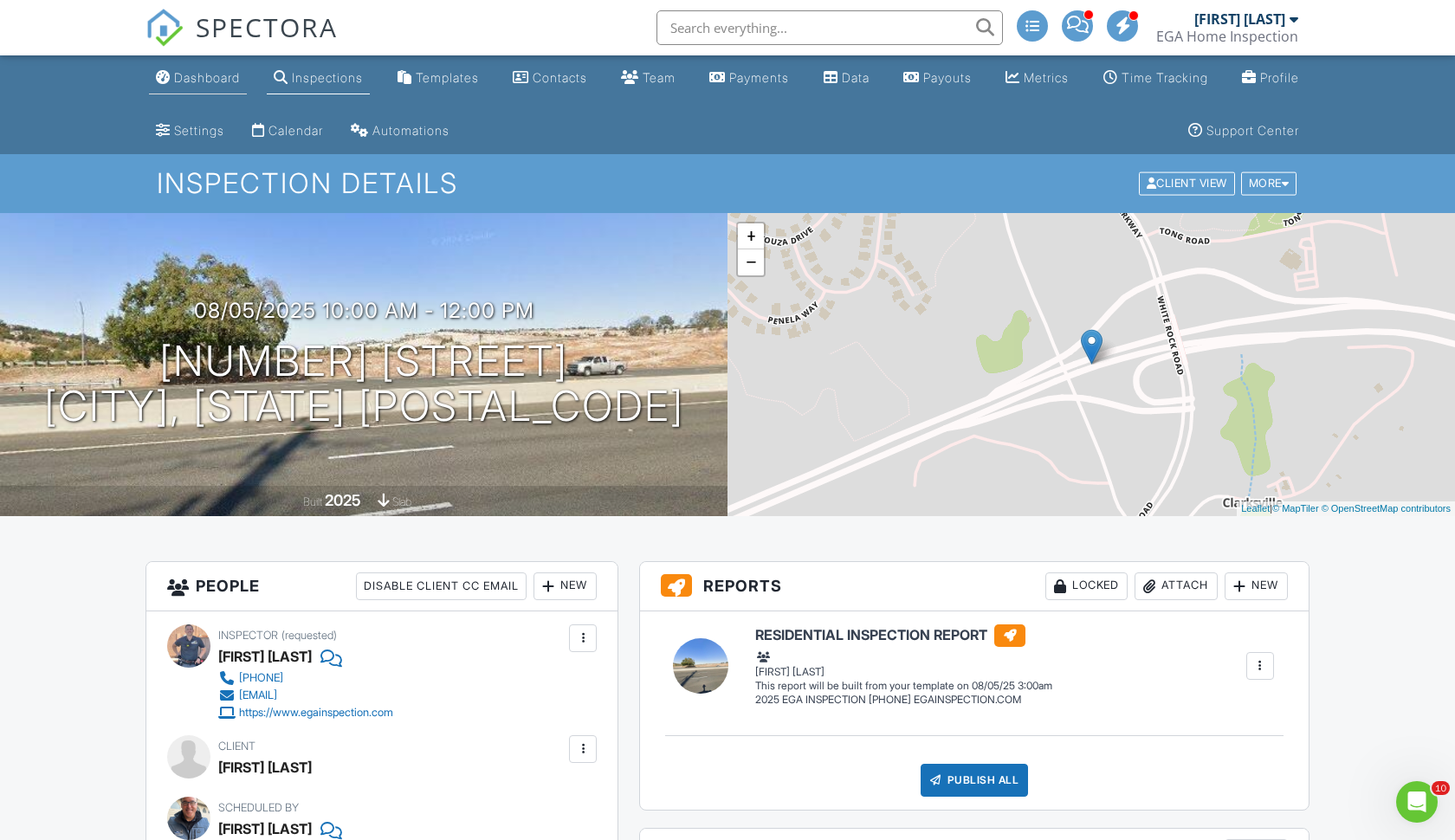 click on "Dashboard" at bounding box center [207, 77] 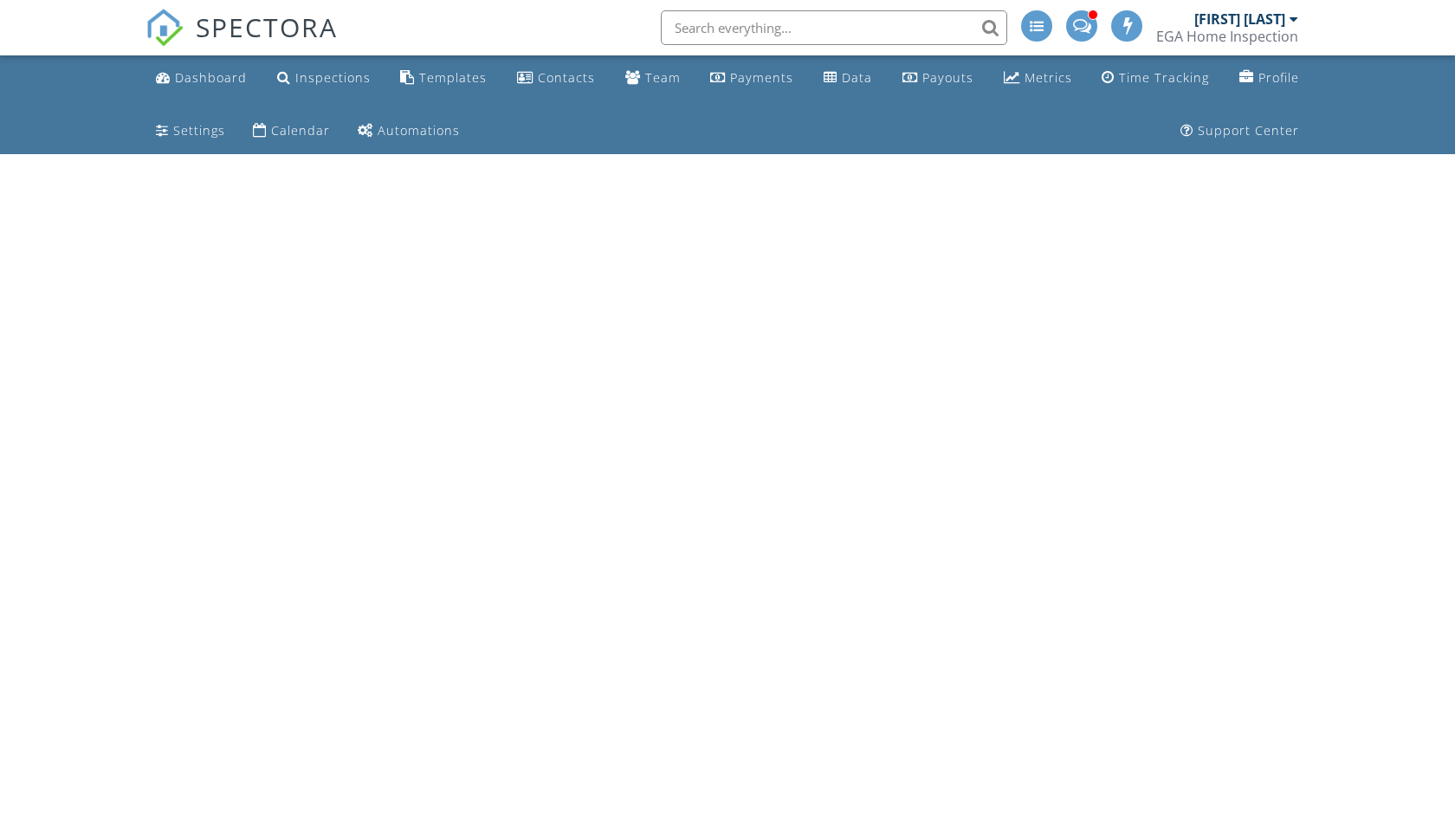 scroll, scrollTop: 0, scrollLeft: 0, axis: both 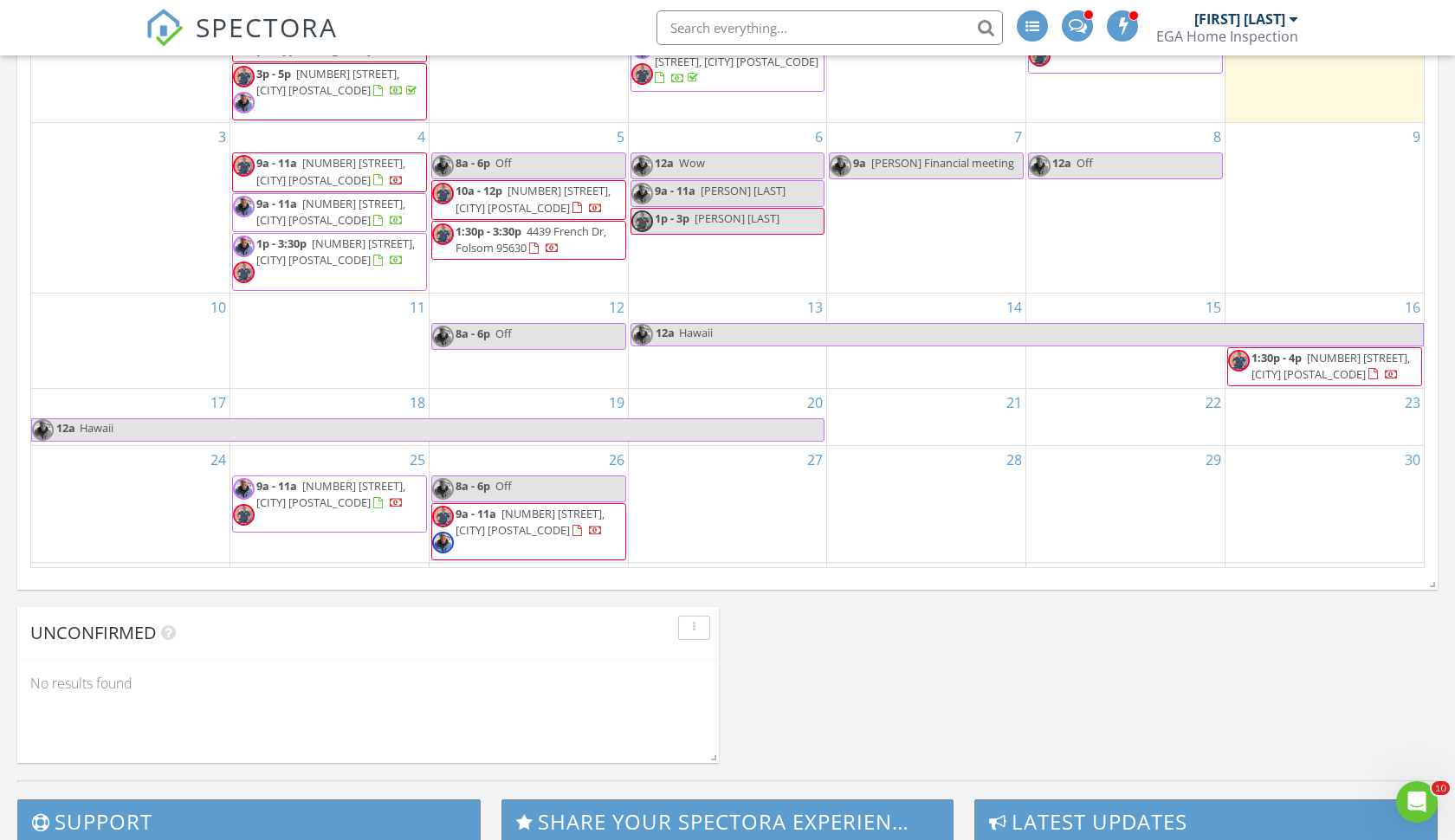 click on "[NUMBER] [STREET], [CITY] [POSTAL_CODE]" at bounding box center [331, 494] 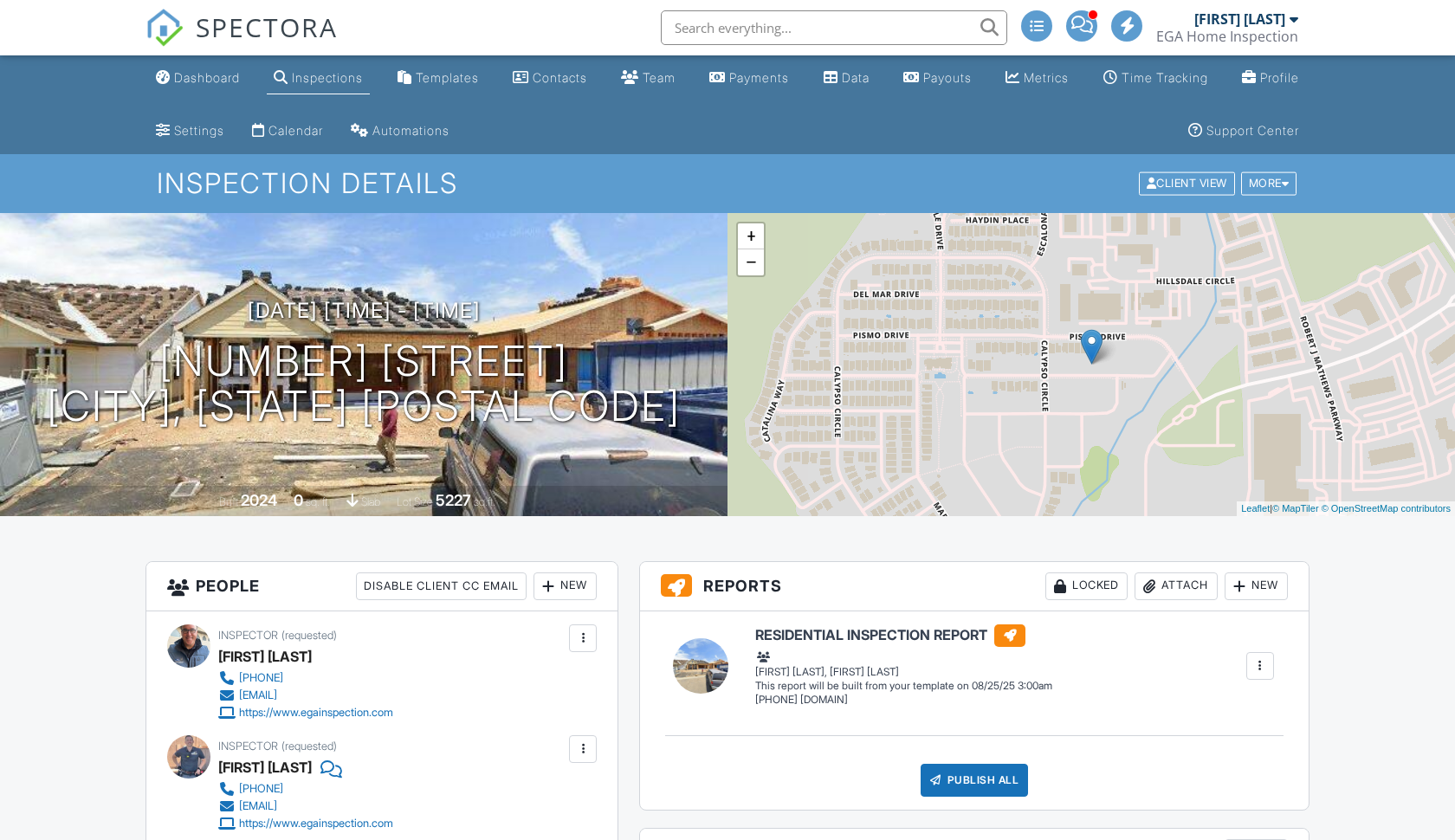 scroll, scrollTop: 362, scrollLeft: 0, axis: vertical 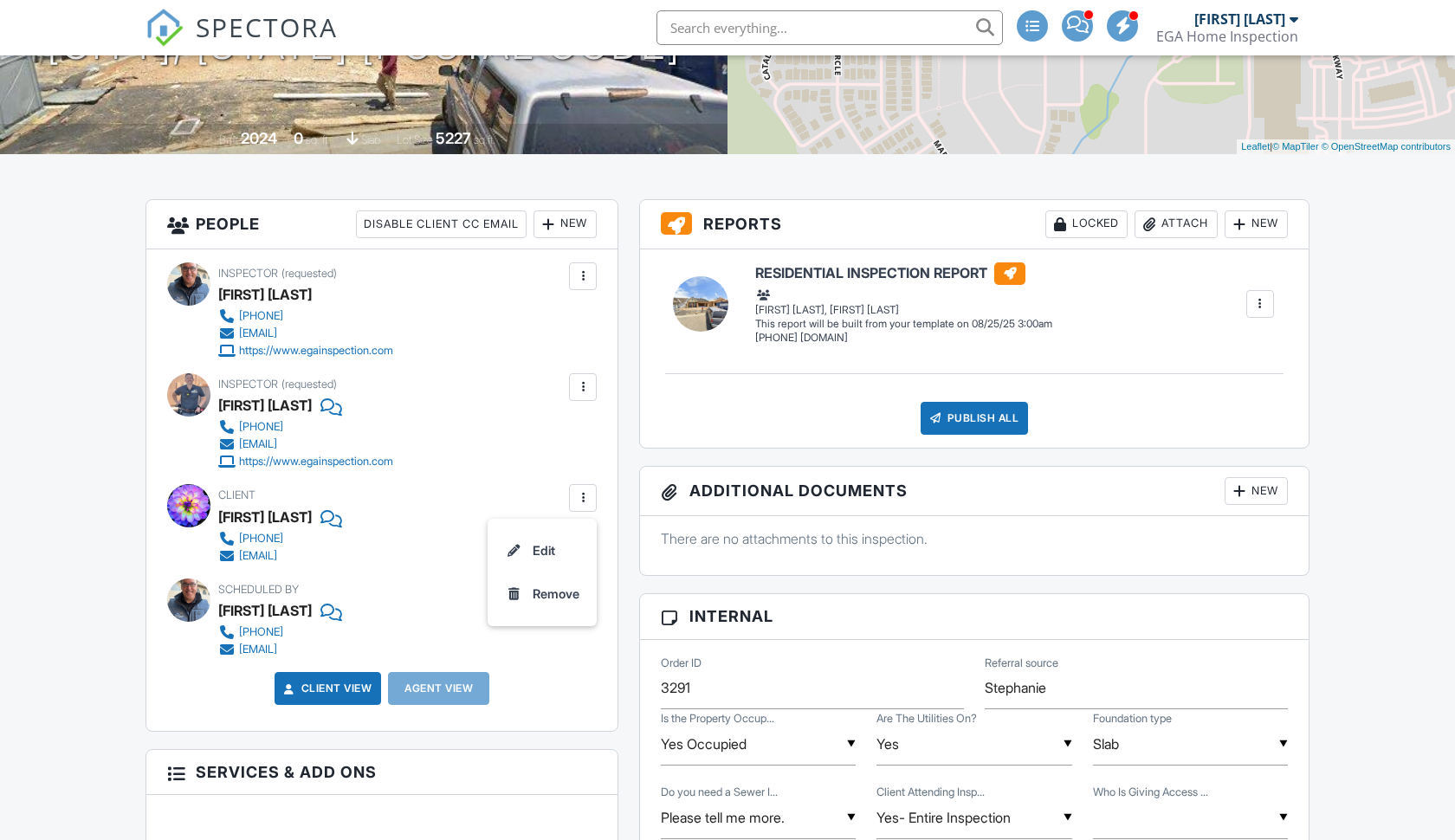 click on "Edit" at bounding box center [542, 551] 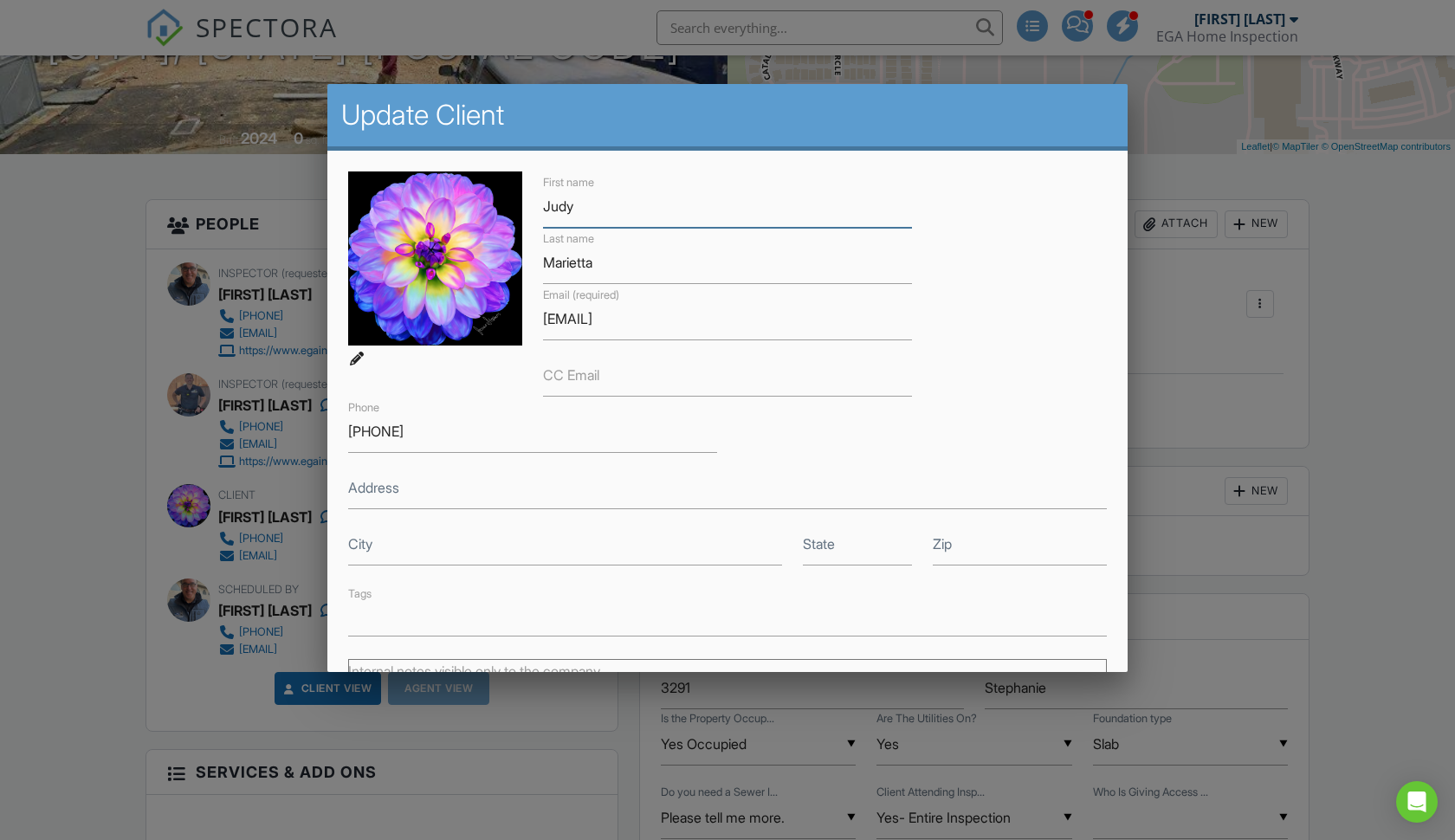 scroll, scrollTop: 362, scrollLeft: 0, axis: vertical 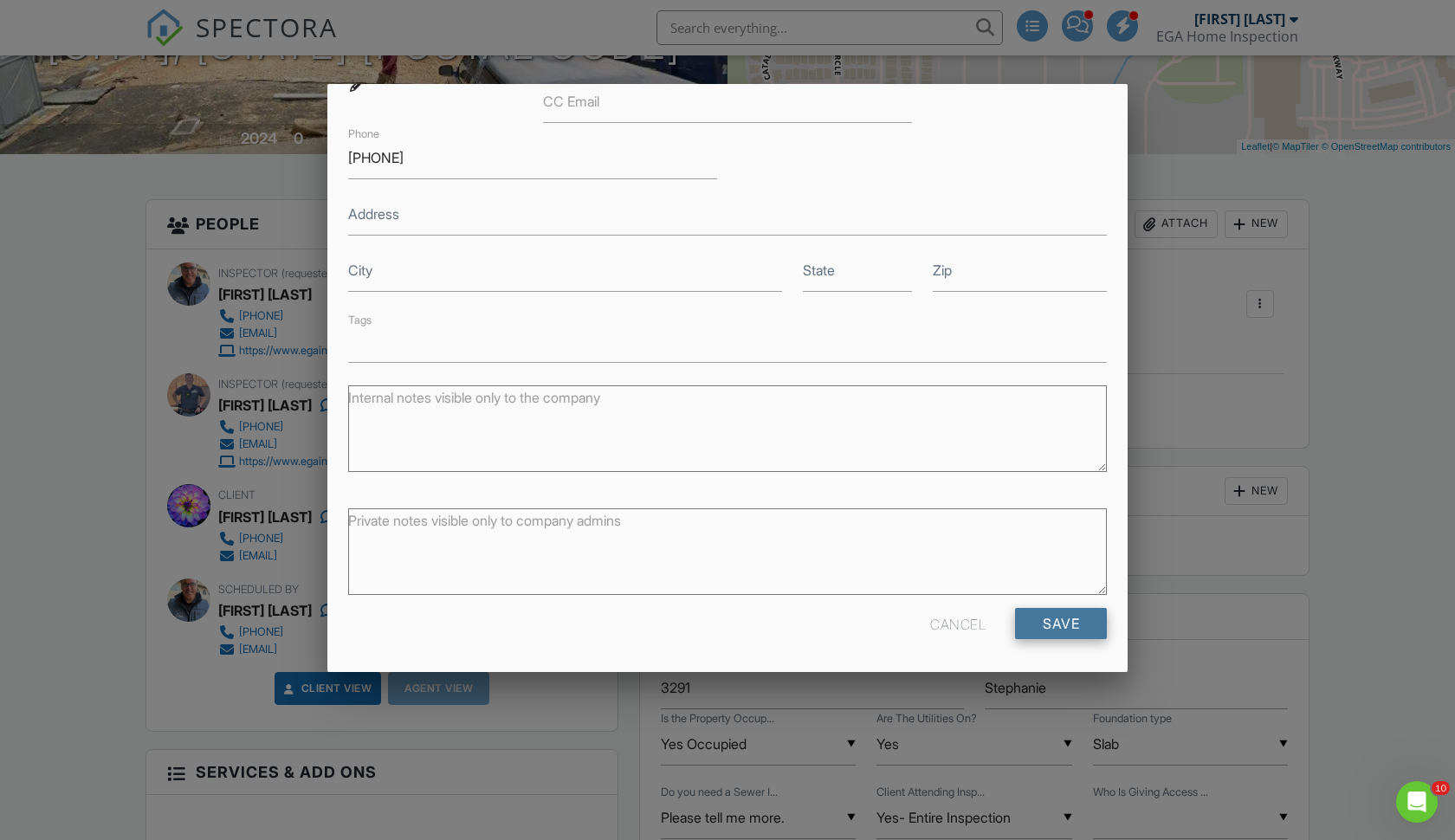 type on "Marietti" 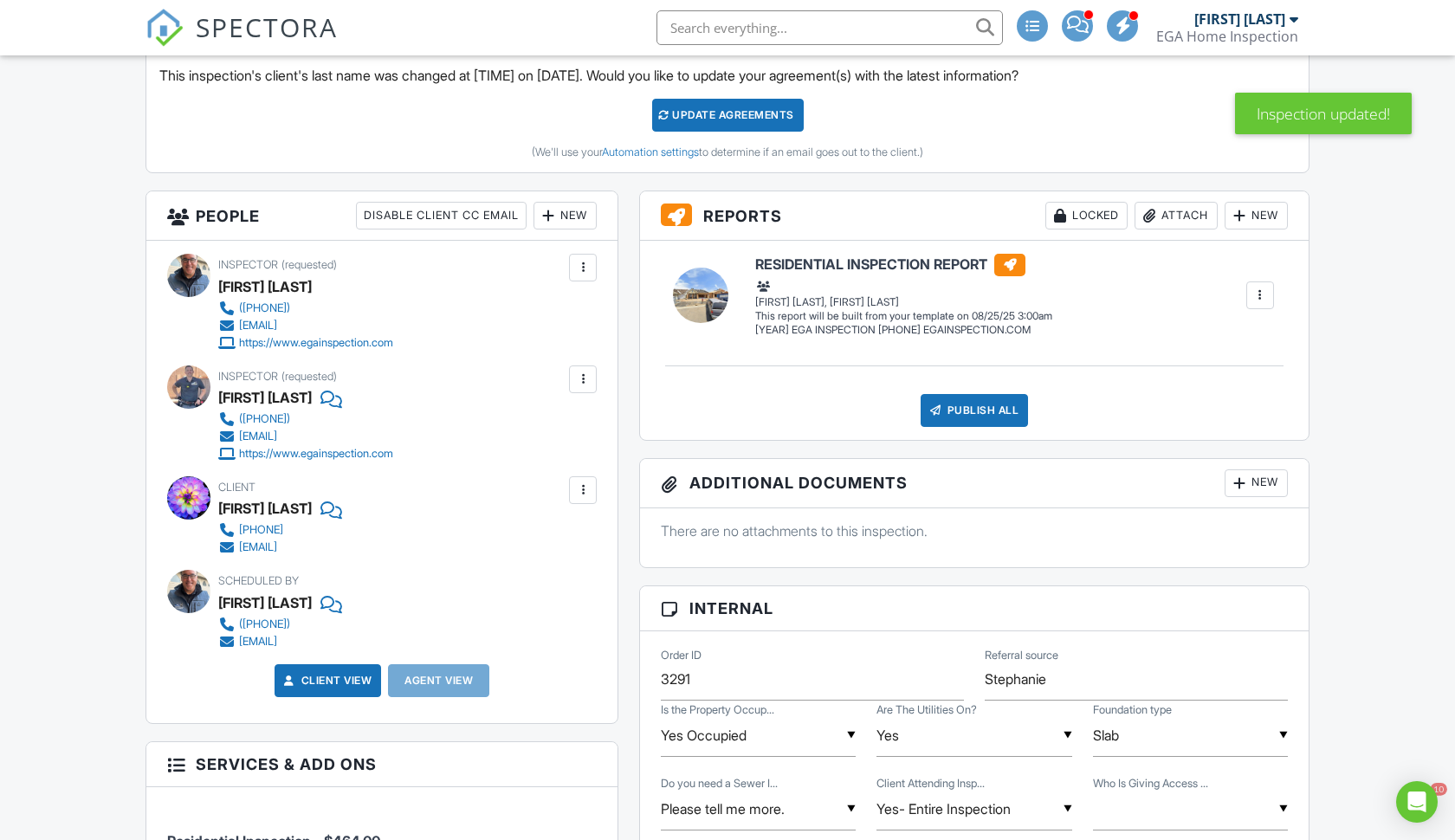 scroll, scrollTop: 552, scrollLeft: 0, axis: vertical 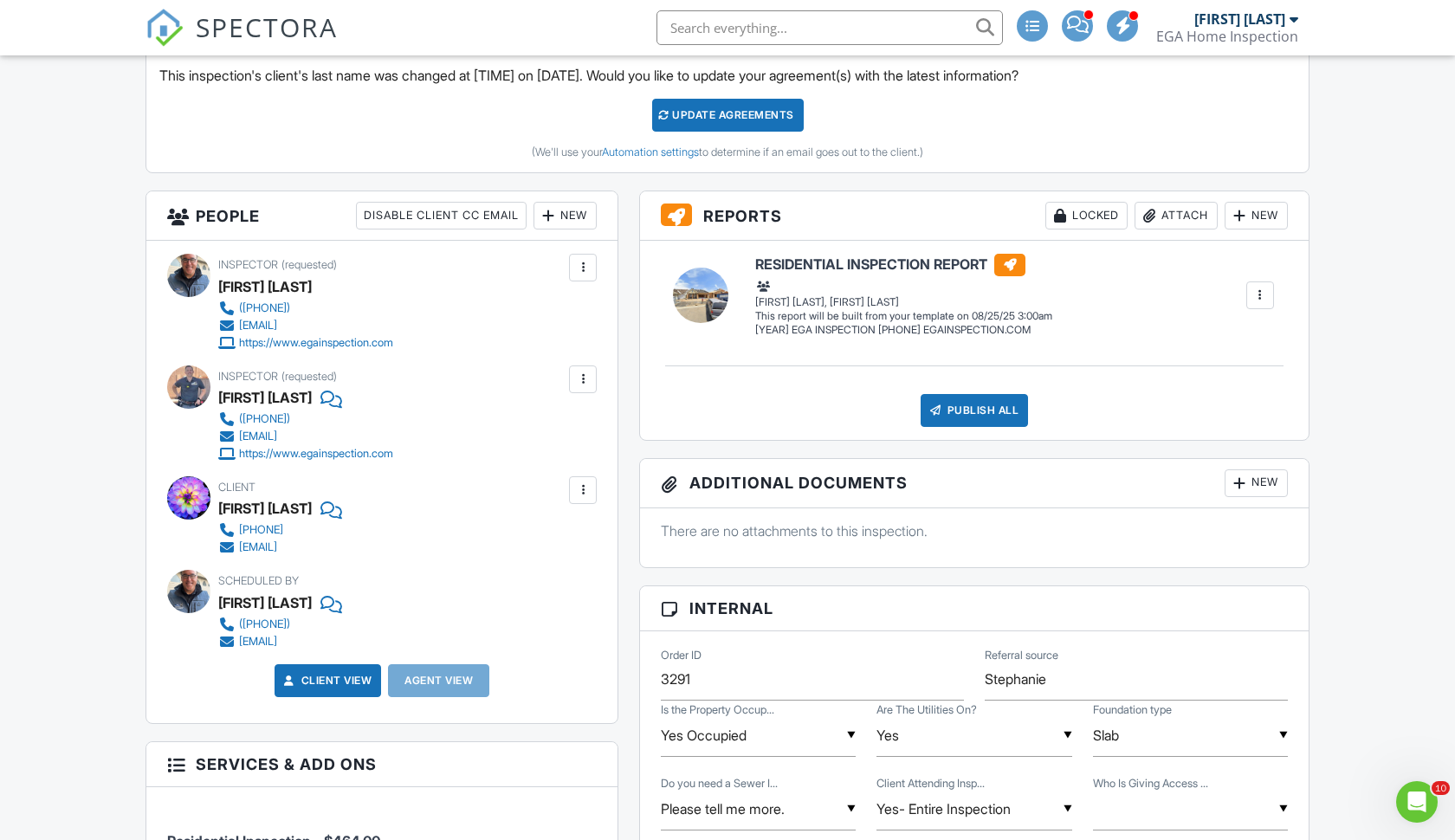 click at bounding box center [583, 490] 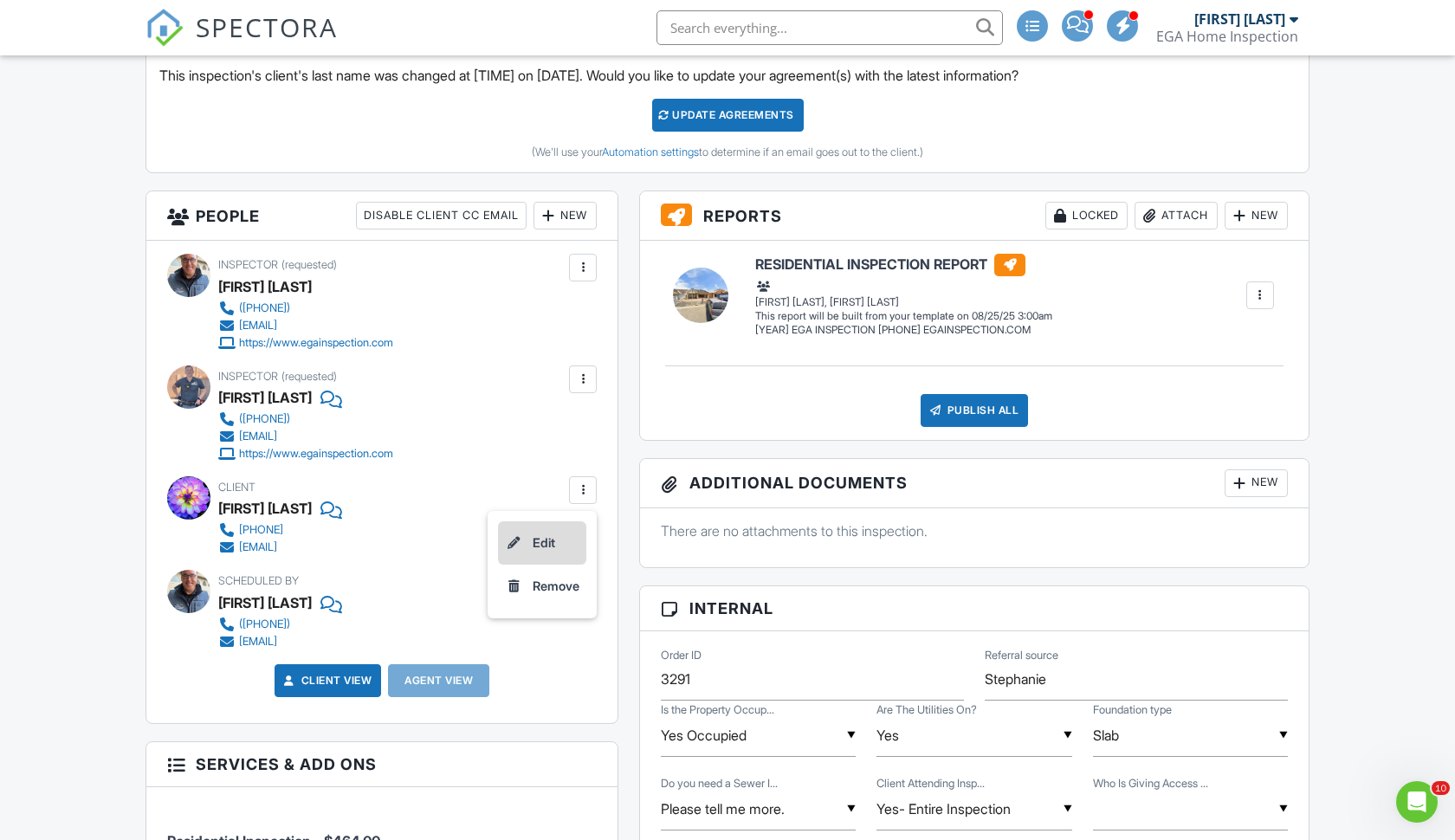 click on "Edit" at bounding box center (542, 543) 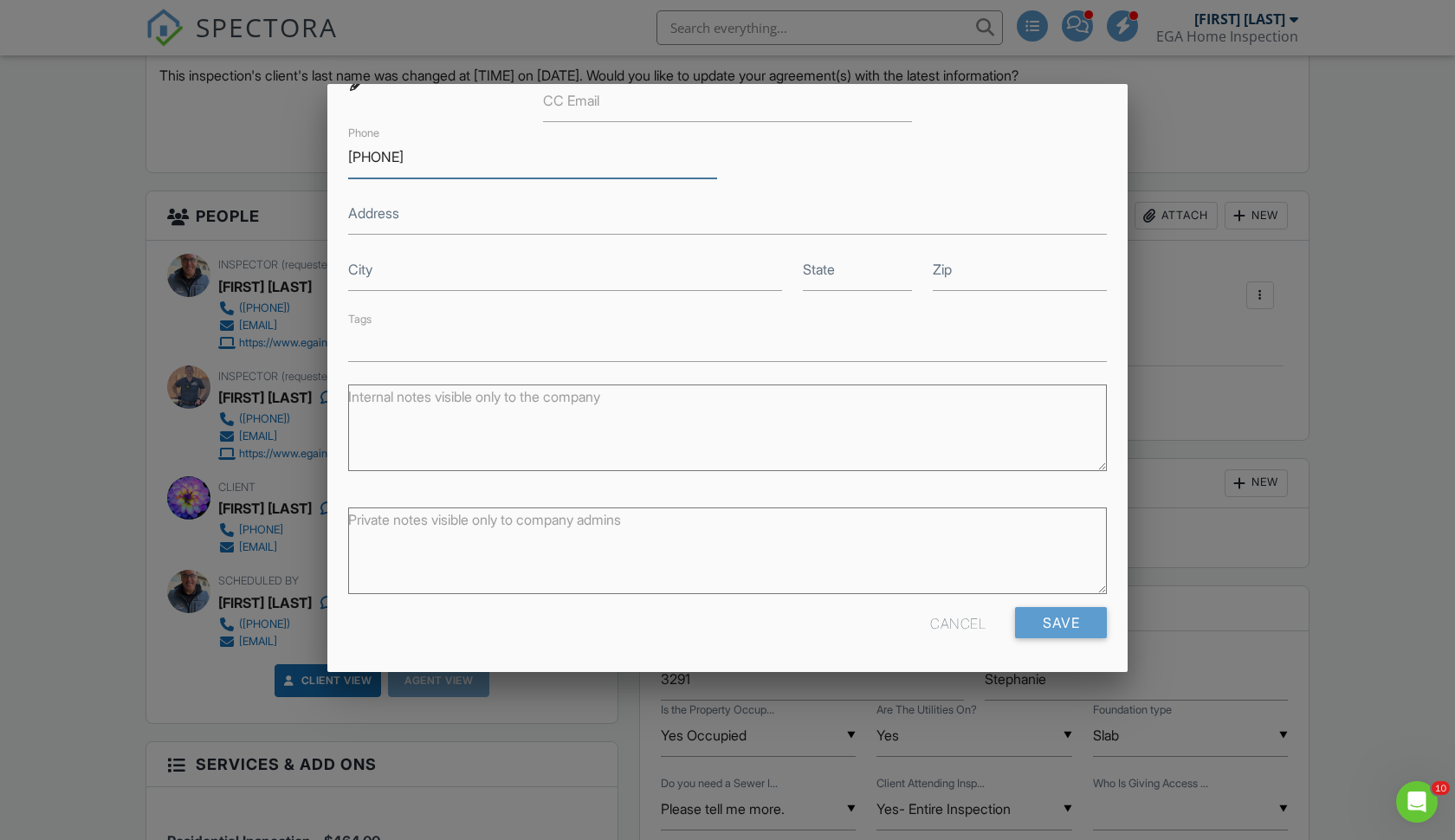scroll, scrollTop: 274, scrollLeft: 0, axis: vertical 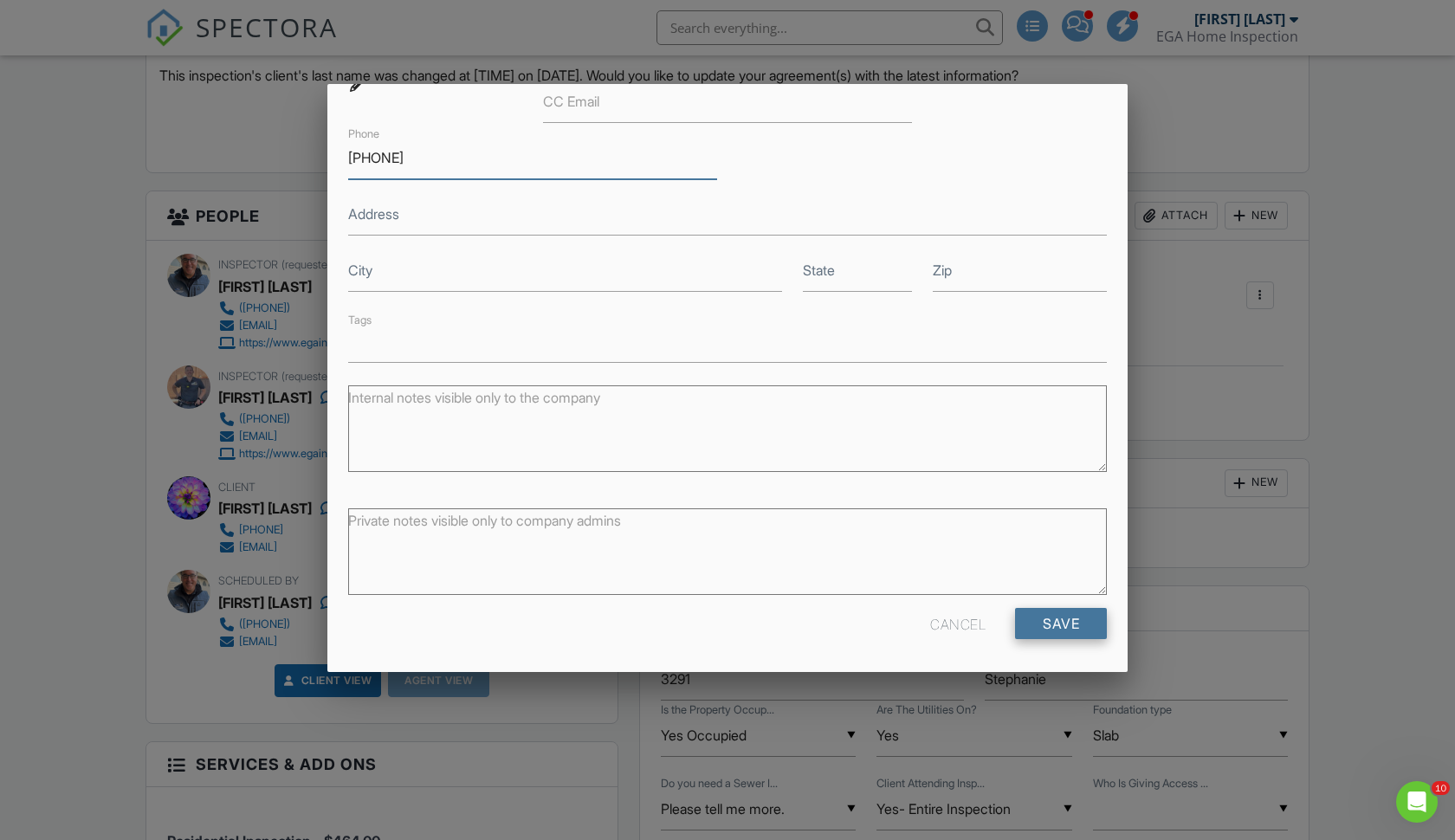type on "[PHONE]" 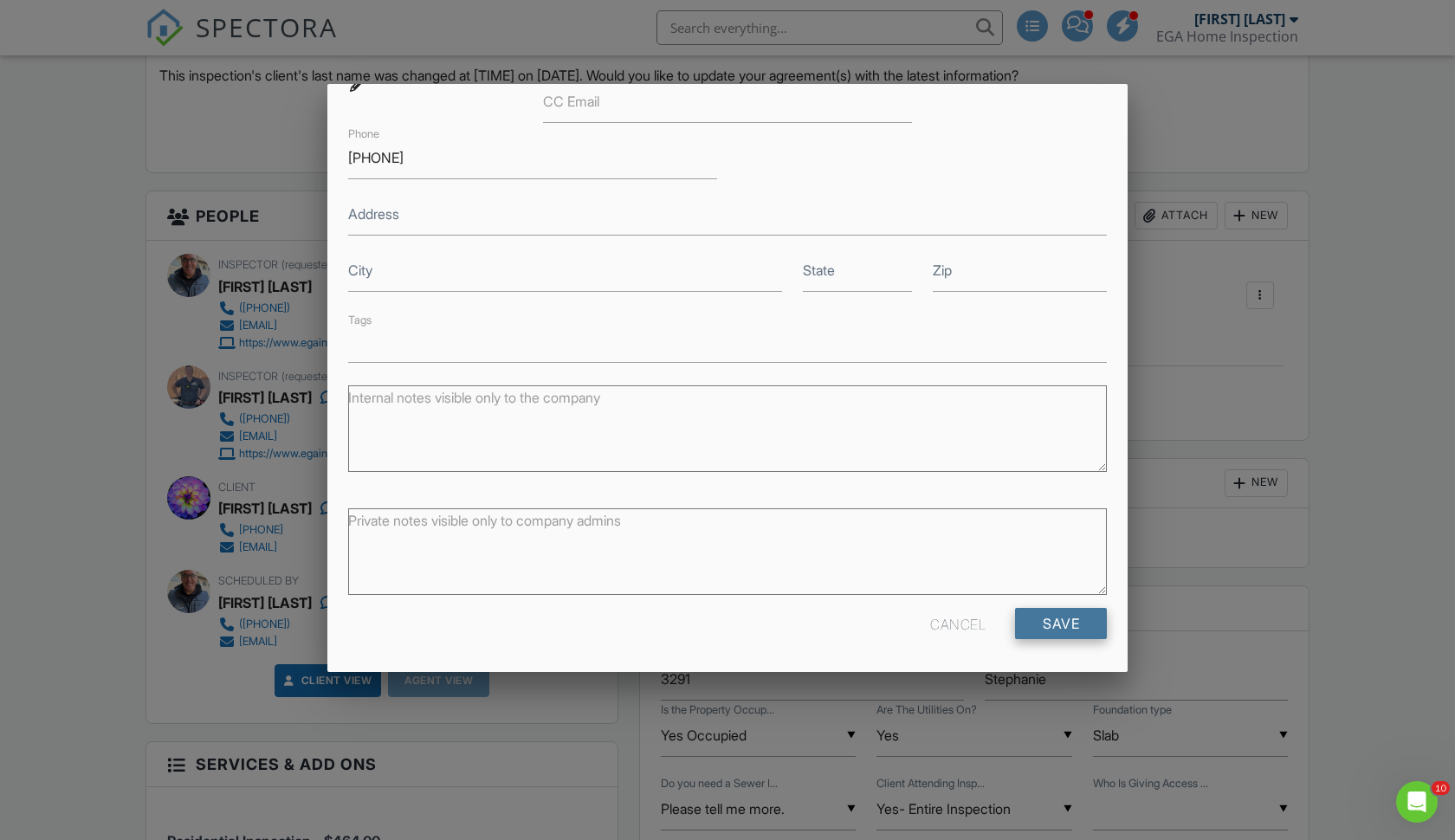 click on "Save" at bounding box center (1061, 624) 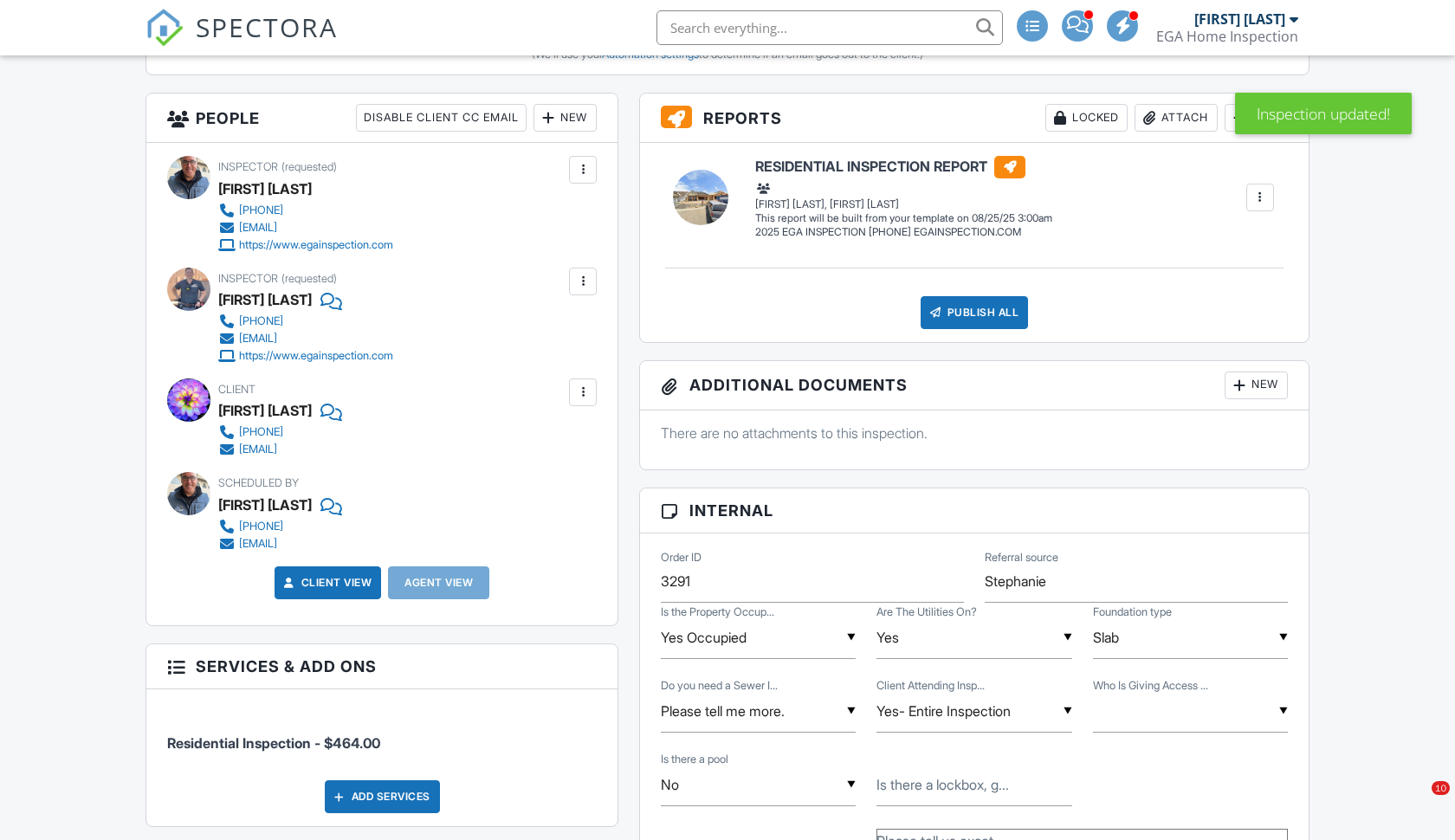 scroll, scrollTop: 1588, scrollLeft: 0, axis: vertical 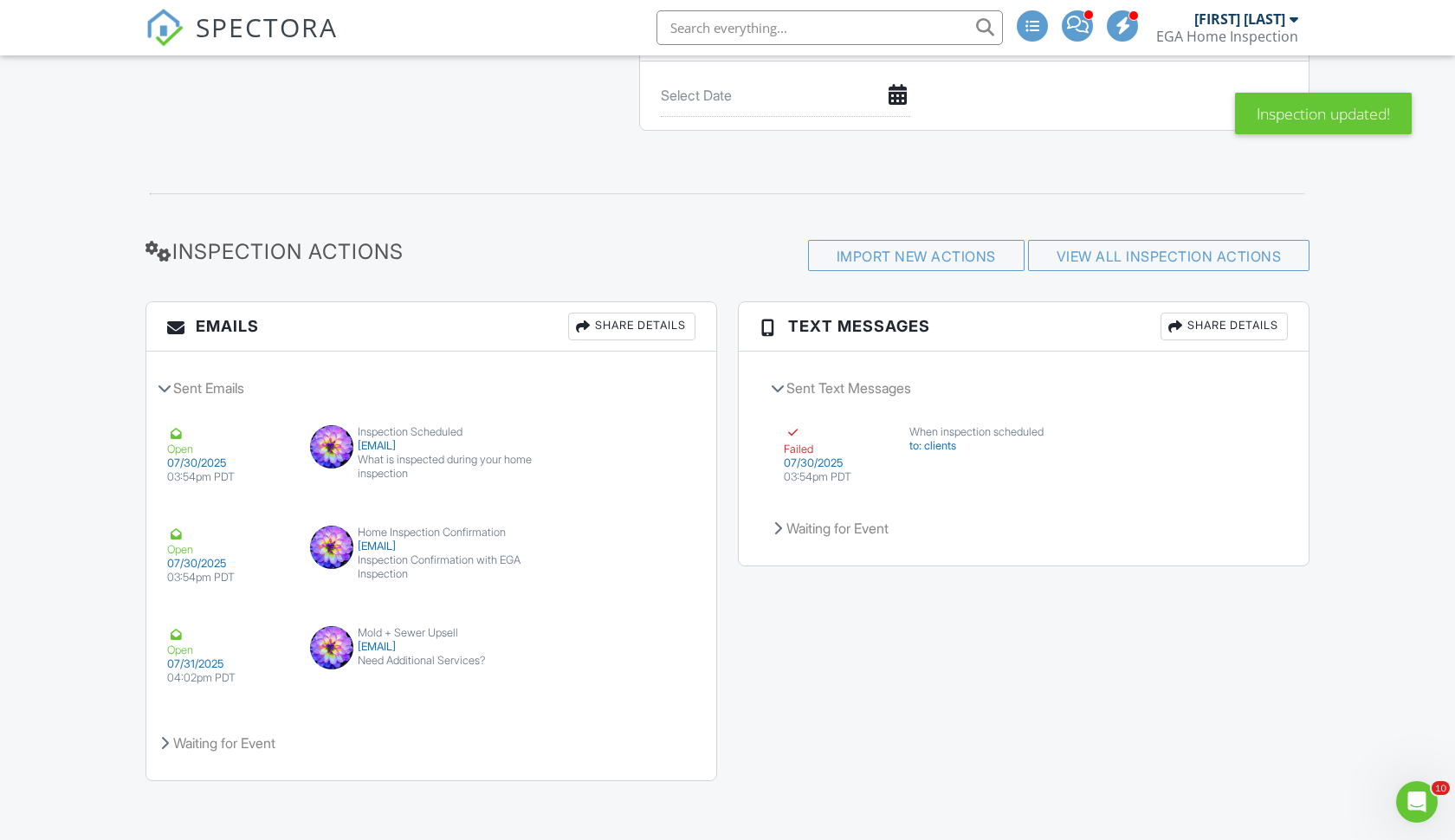 click on "Share Details" at bounding box center (631, 326) 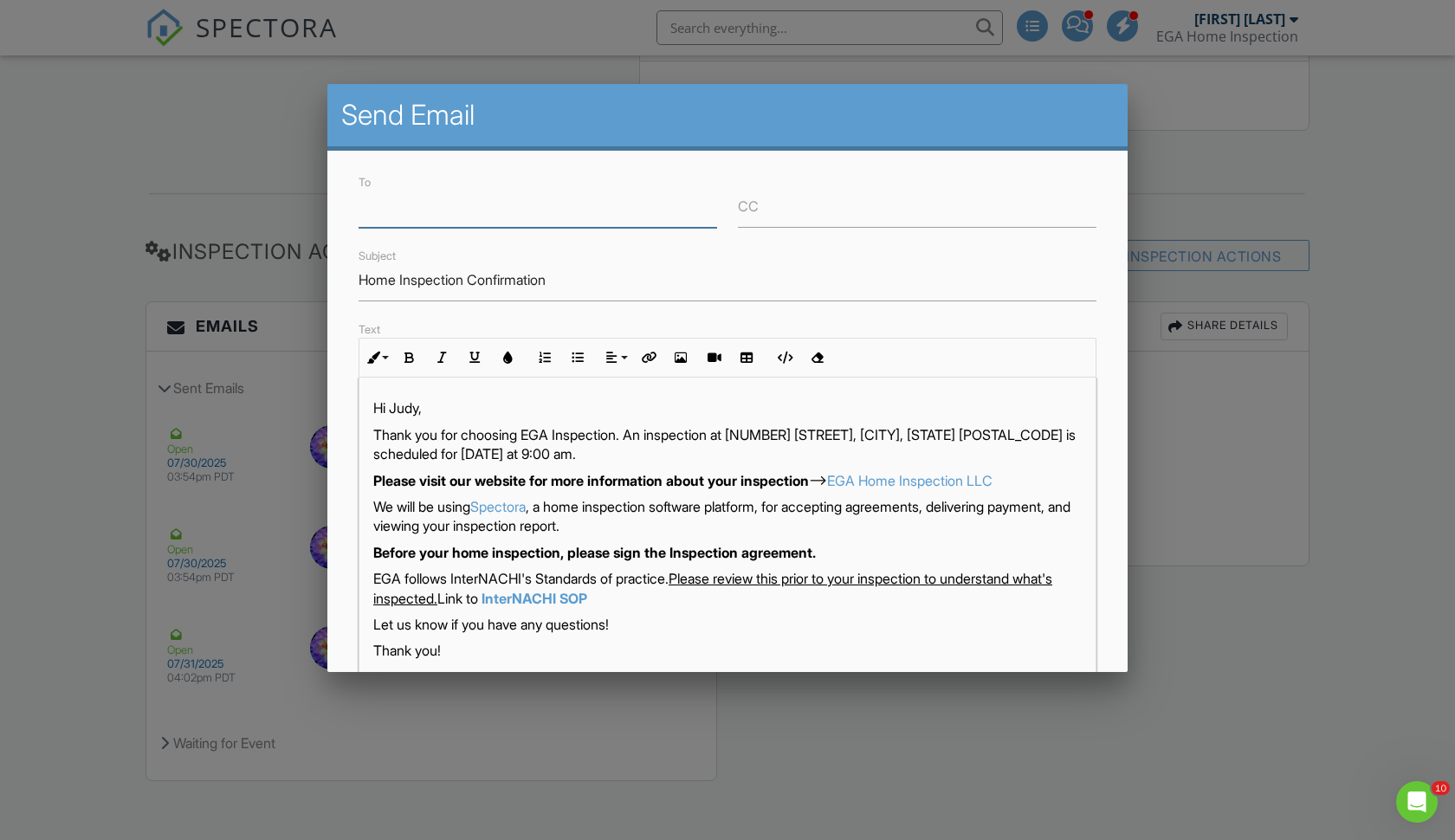 paste on "[EMAIL_ADDRESS]" 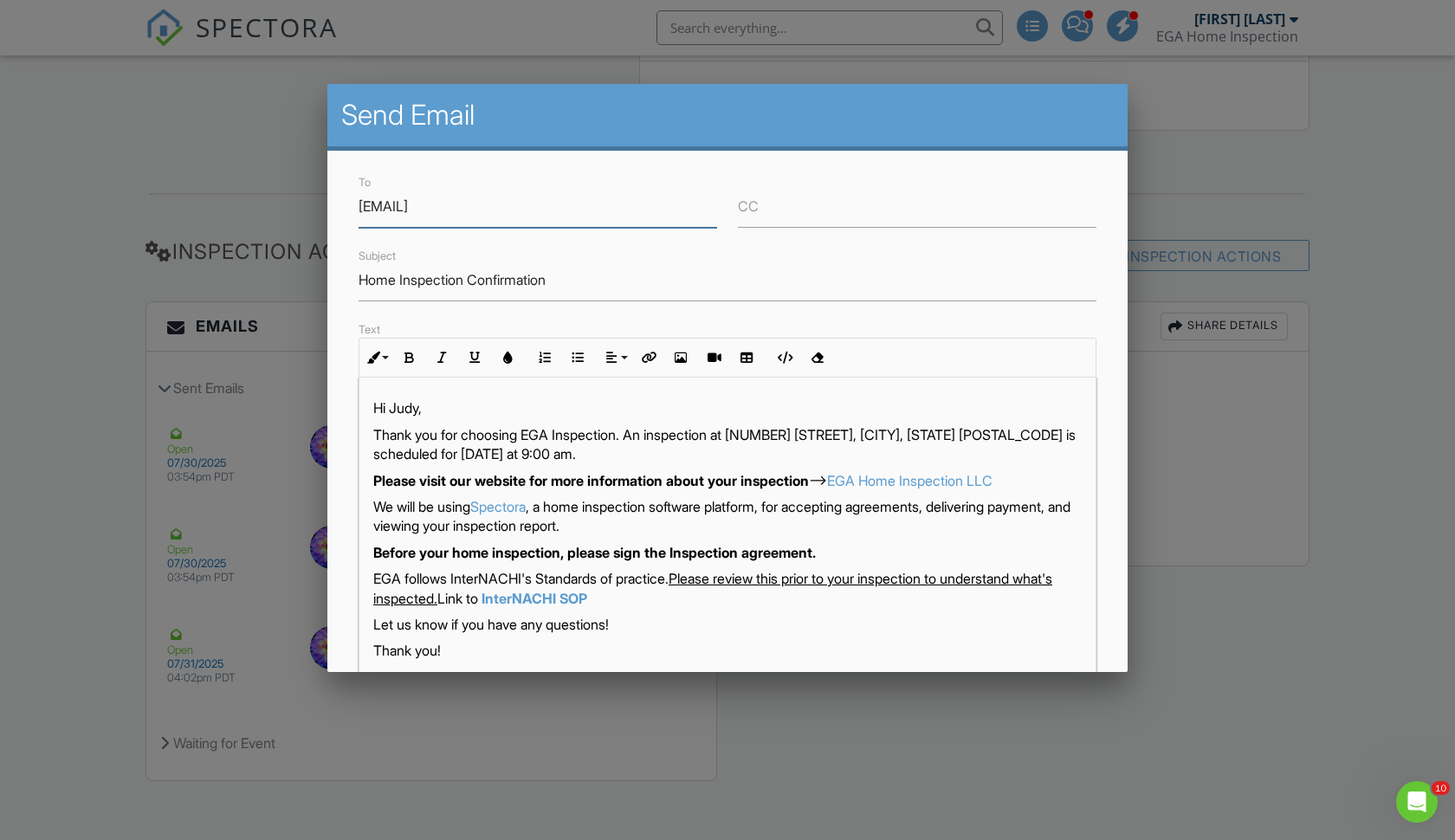 type on "judim10@comcast.net" 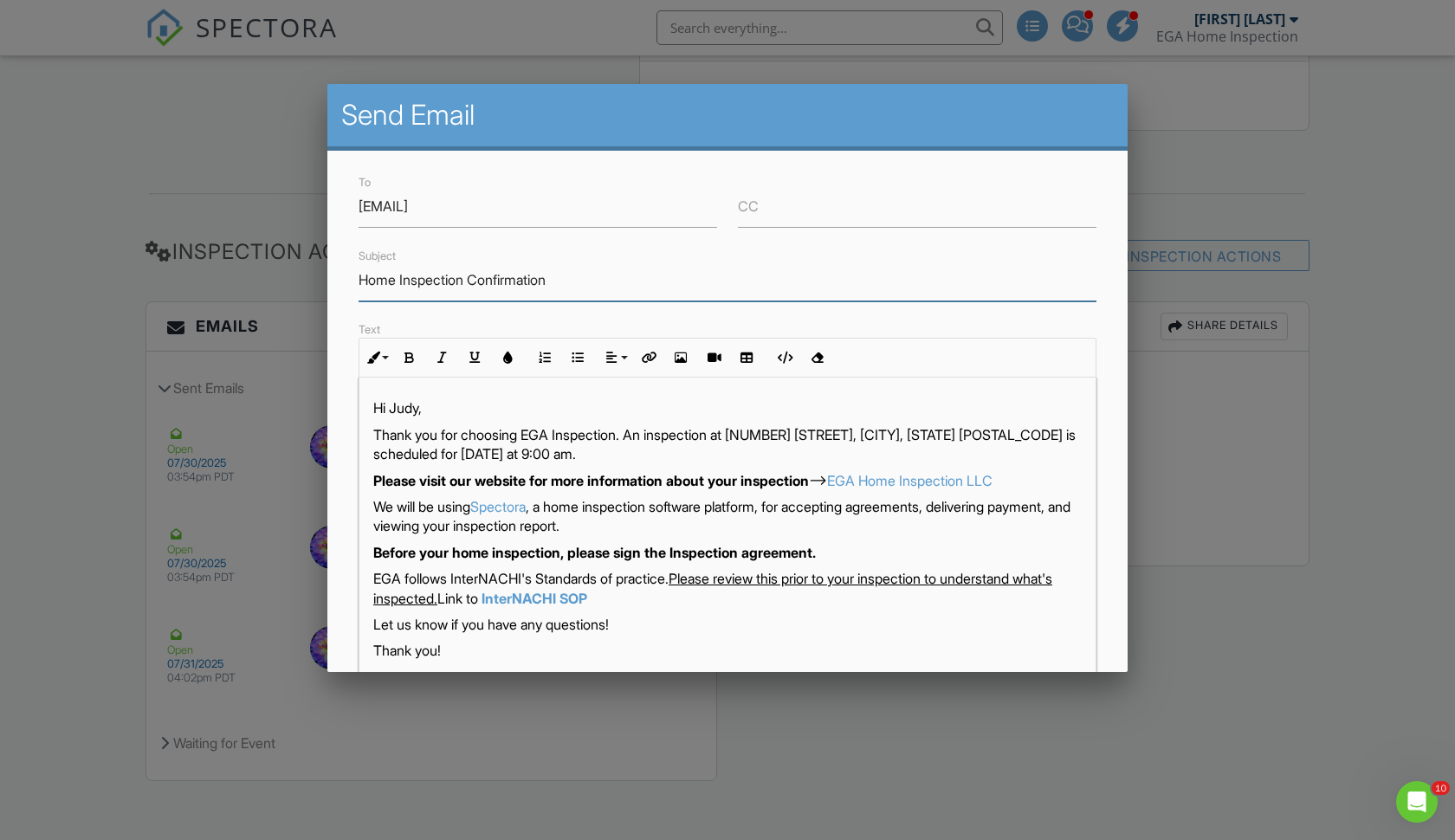drag, startPoint x: 461, startPoint y: 280, endPoint x: 231, endPoint y: 275, distance: 230.05434 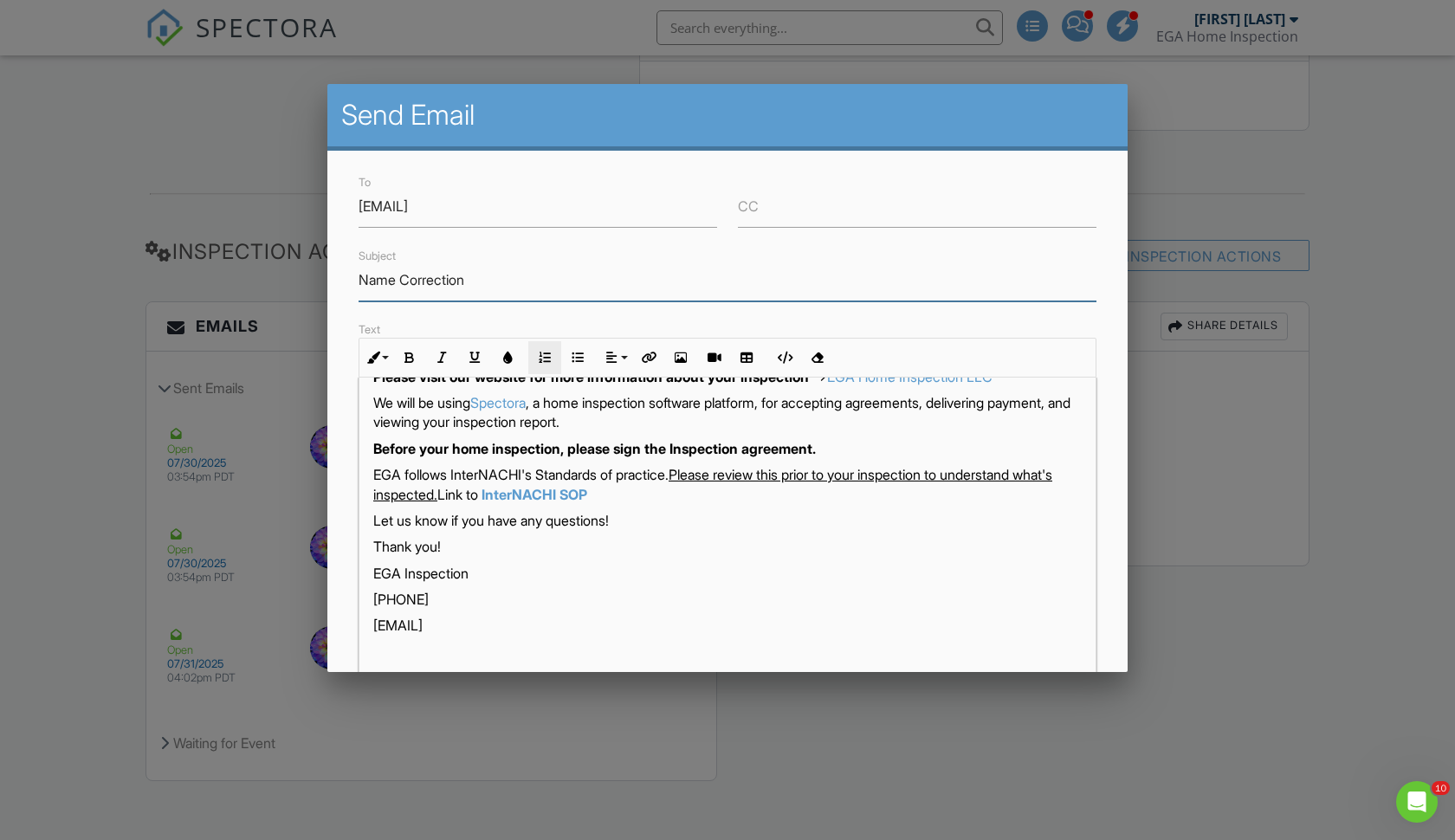 scroll, scrollTop: 103, scrollLeft: 0, axis: vertical 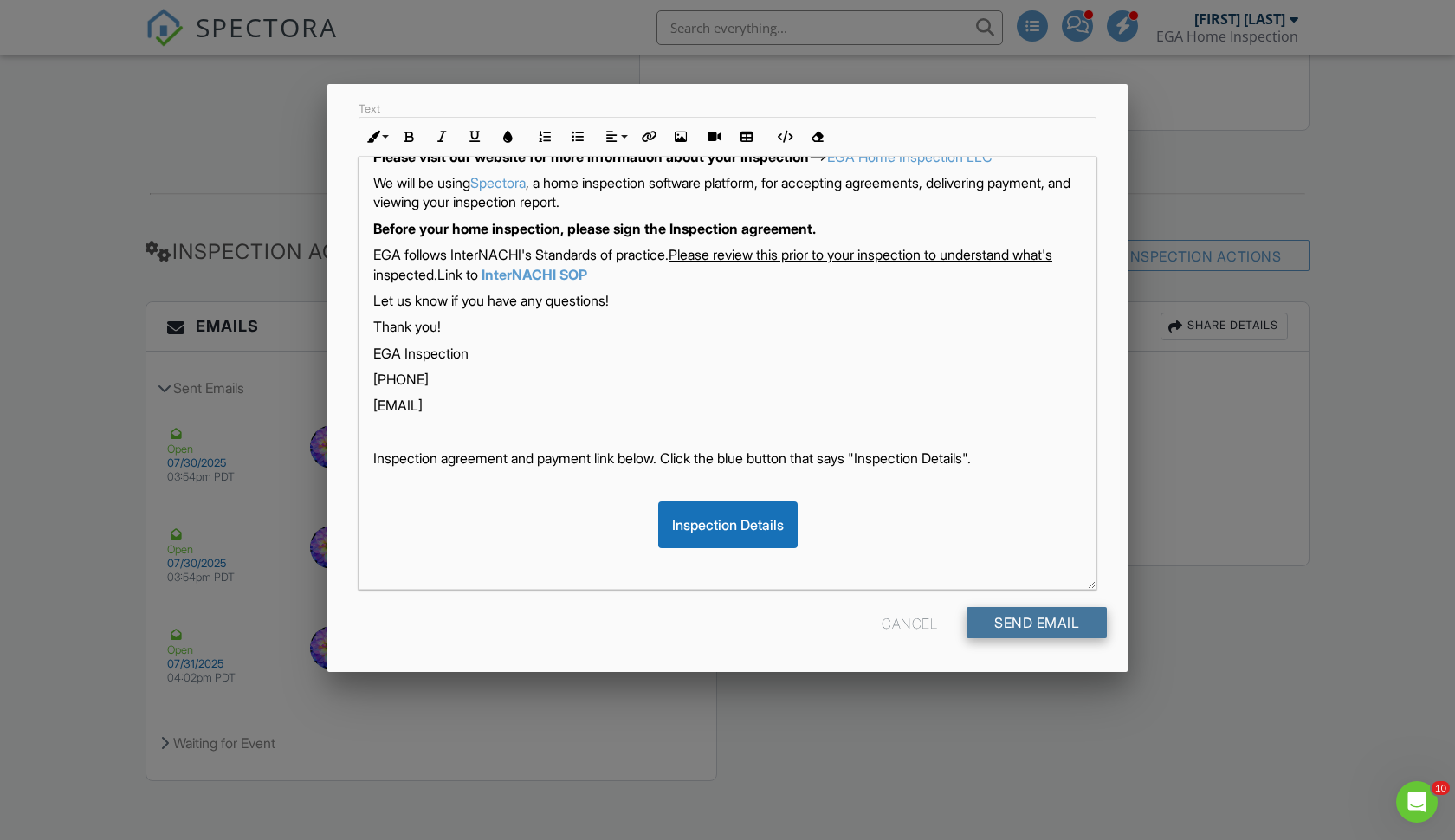 type on "Name Correction" 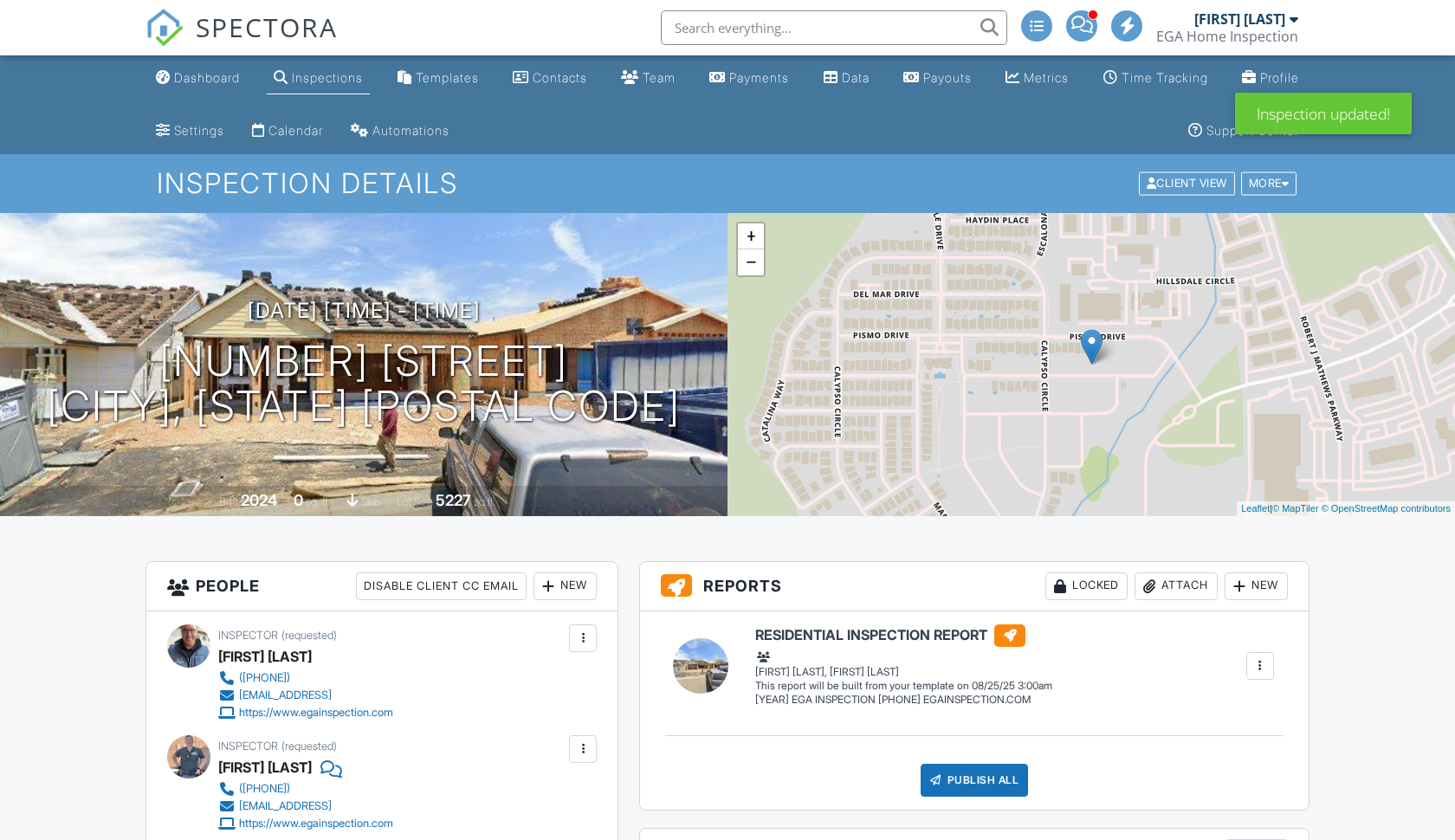 scroll, scrollTop: 0, scrollLeft: 0, axis: both 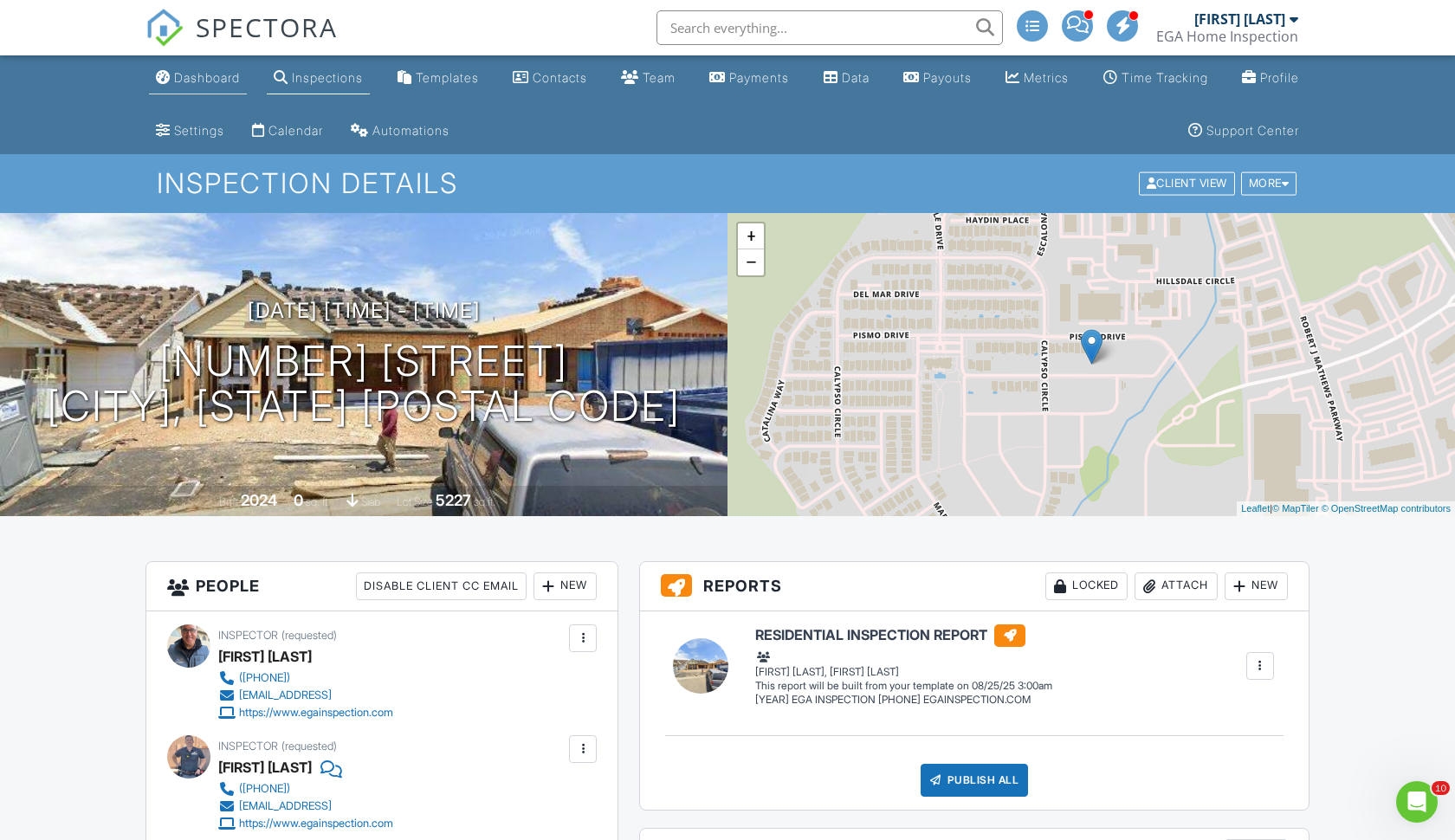 click on "Dashboard" at bounding box center (207, 77) 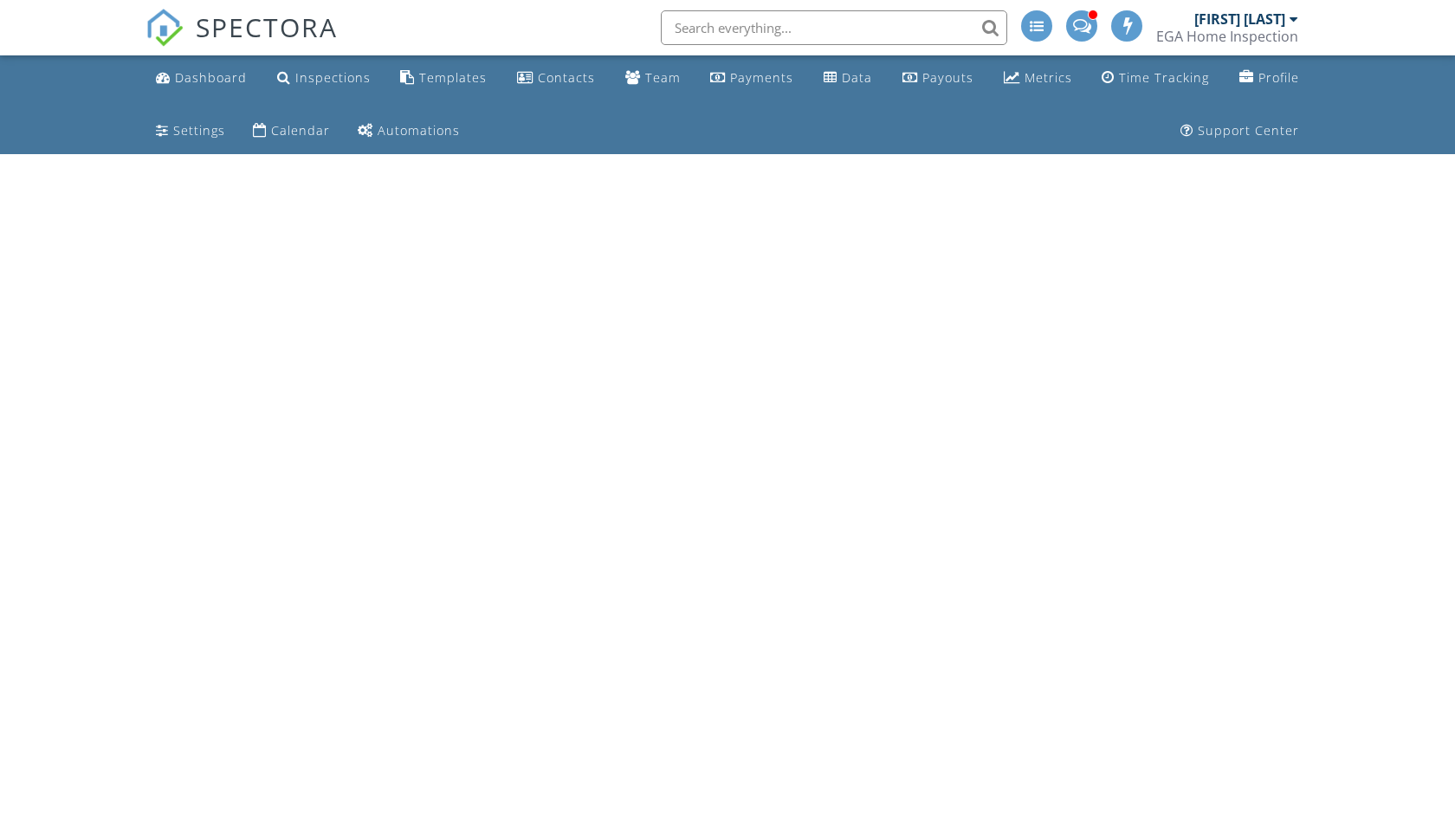 scroll, scrollTop: 0, scrollLeft: 0, axis: both 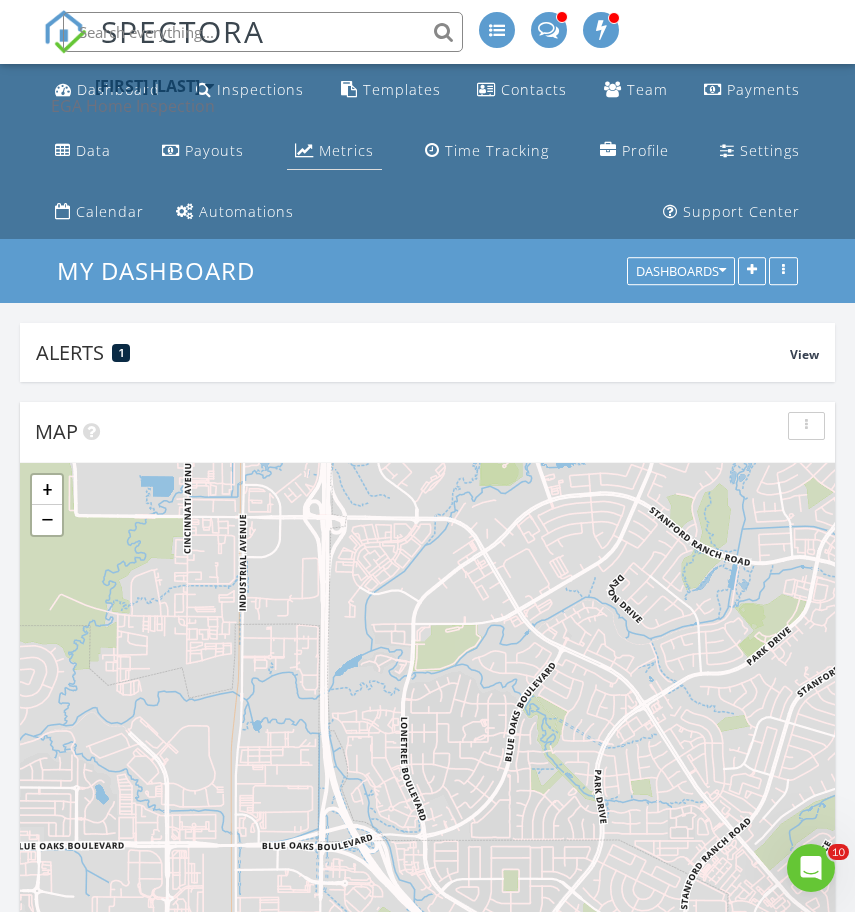 click on "Metrics" at bounding box center [346, 150] 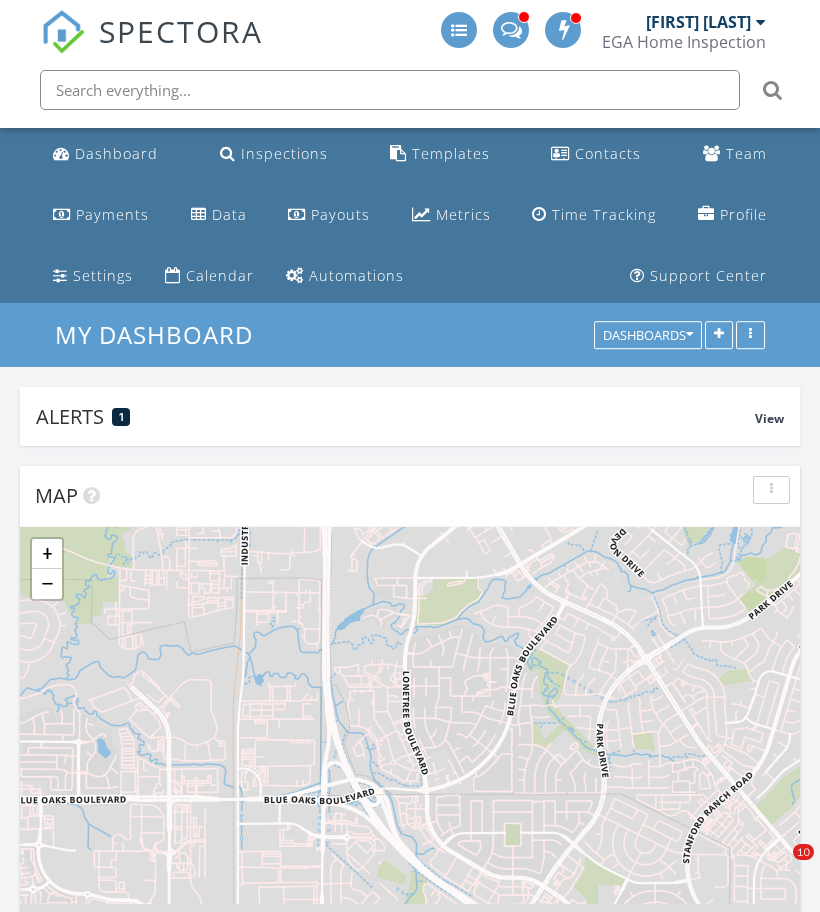 scroll, scrollTop: 1201, scrollLeft: 0, axis: vertical 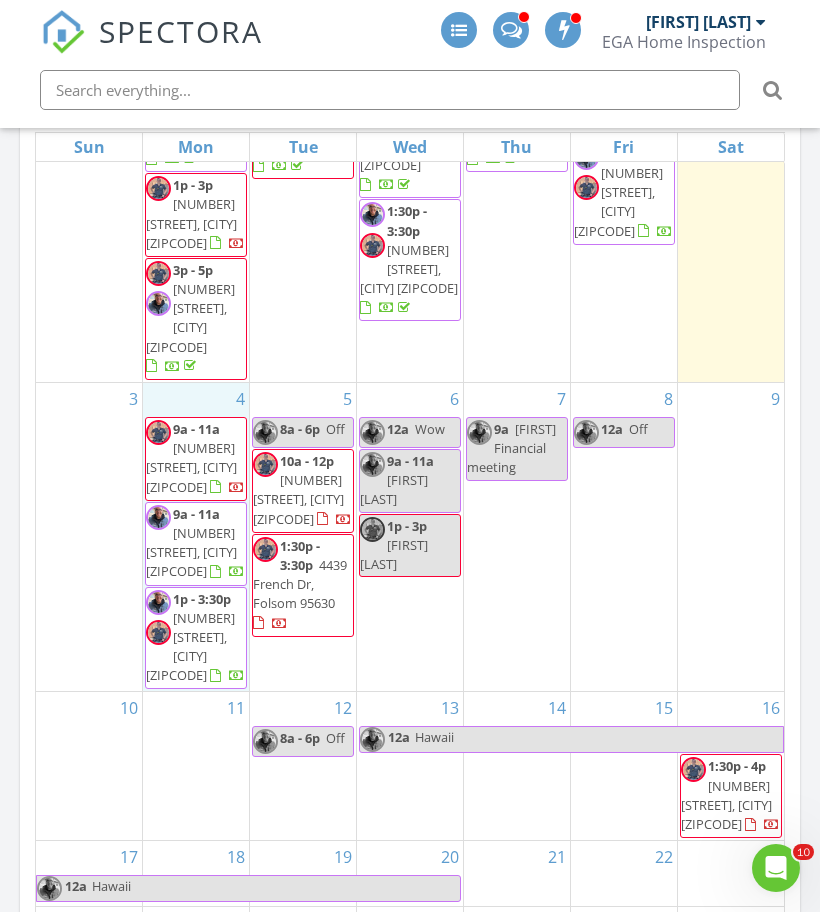 click on "[TIME] [TIME] [NUMBER] [STREET], [CITY] [ZIPCODE] [TIME] [TIME] [NUMBER] [STREET], [CITY] [ZIPCODE] [TIME] [NUMBER] [STREET], [CITY] [ZIPCODE]" at bounding box center [196, 537] 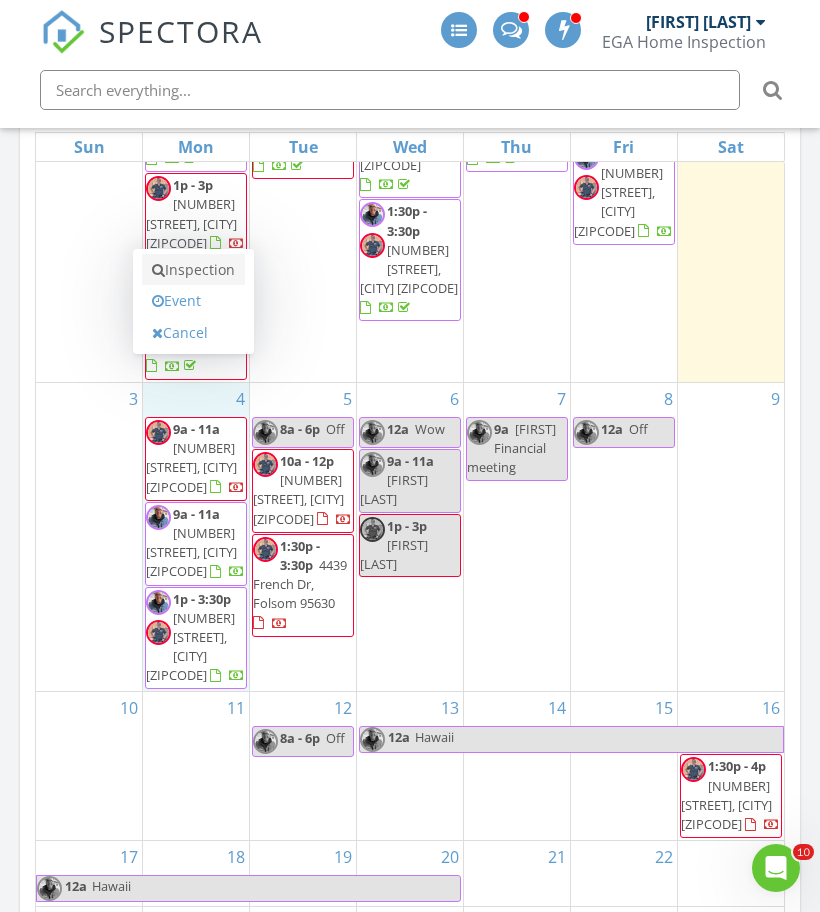 click on "Inspection" at bounding box center (193, 270) 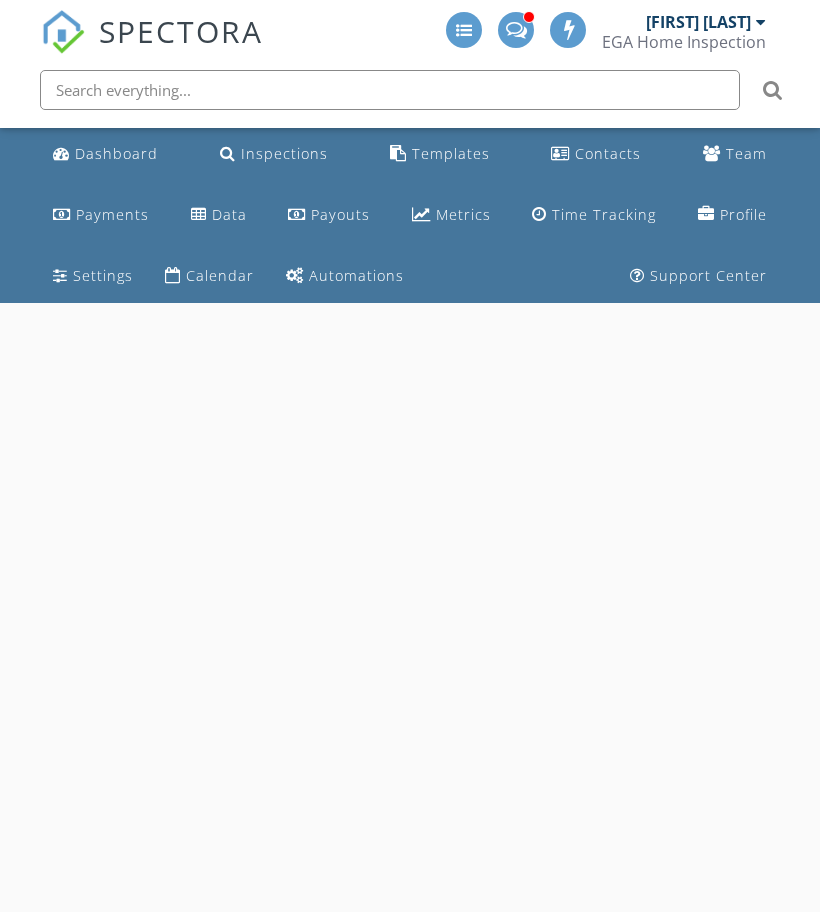 scroll, scrollTop: 0, scrollLeft: 0, axis: both 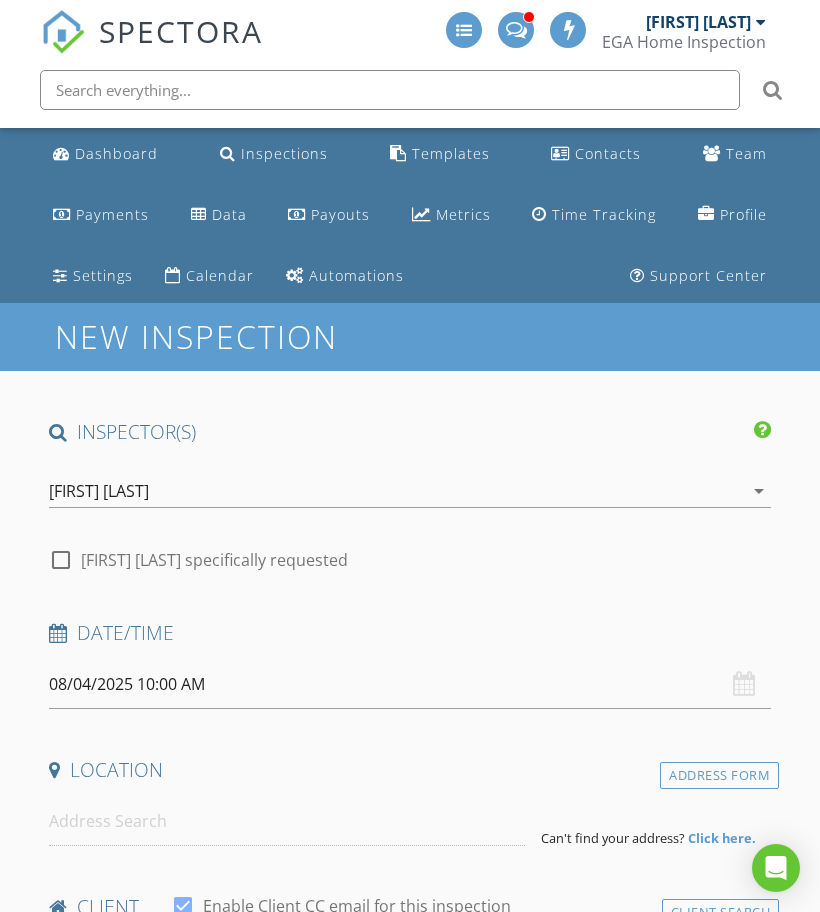 click on "[PERSON] [LAST]" at bounding box center [99, 491] 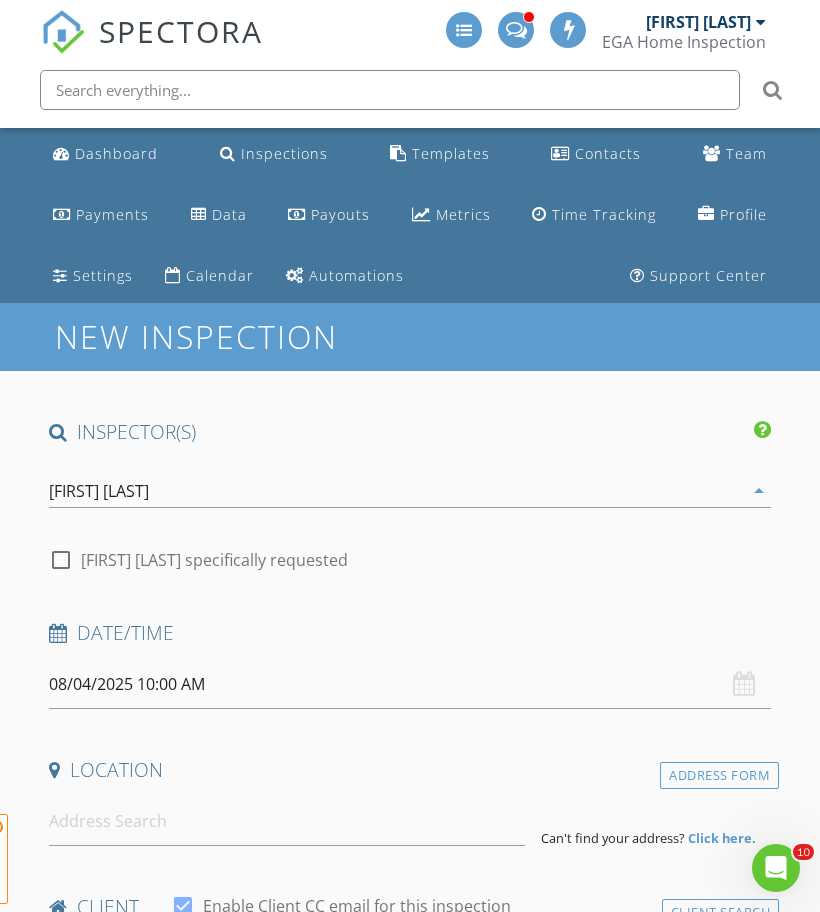 scroll, scrollTop: 0, scrollLeft: 0, axis: both 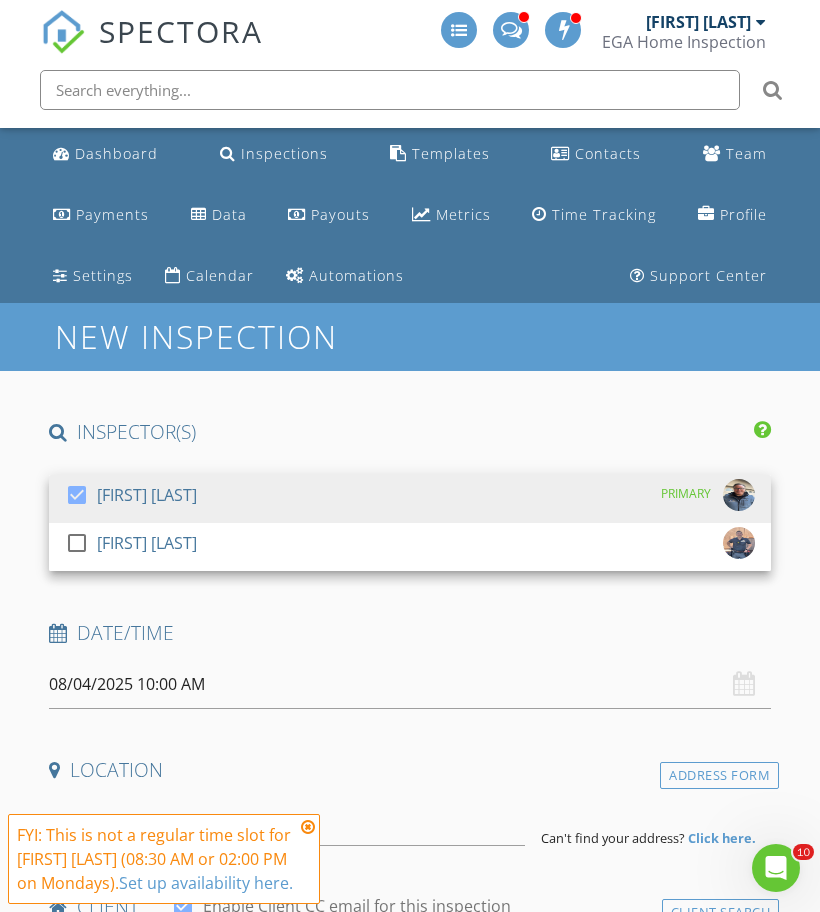 click on "INSPECTOR(S)
check_box   Robert Reynoso   PRIMARY   check_box_outline_blank   Josh Wood     Robert Reynoso arrow_drop_down   check_box_outline_blank Robert Reynoso specifically requested
Date/Time
08/04/2025 10:00 AM
Location
Address Form       Can't find your address?   Click here.
client
check_box Enable Client CC email for this inspection   Client Search     check_box_outline_blank Client is a Company/Organization     First Name   Last Name   Email   CC Email   Phone   Address   City   State   Zip     Tags         Notes   Private Notes
ADD ADDITIONAL client
SERVICES
arrow_drop_down     Select Discount Code arrow_drop_down    Charges       TOTAL   $0.00    Duration    No services with durations selected      Templates    No templates selected    Agreements              TOTAL:" at bounding box center (410, 2335) 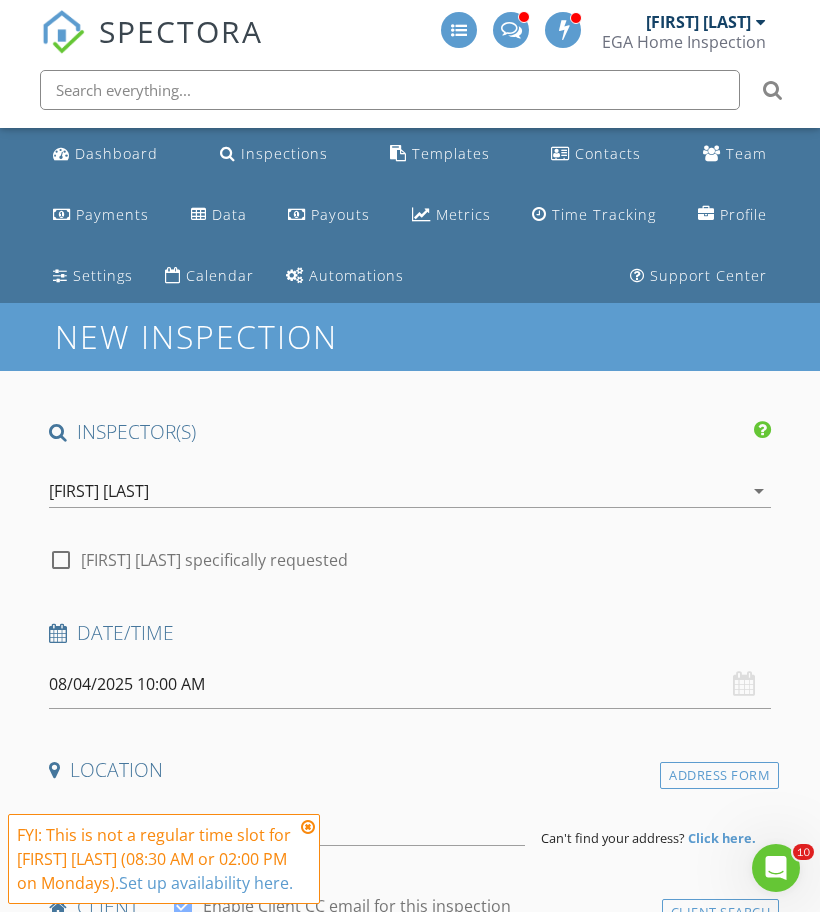 click on "08/04/2025 10:00 AM" at bounding box center (410, 684) 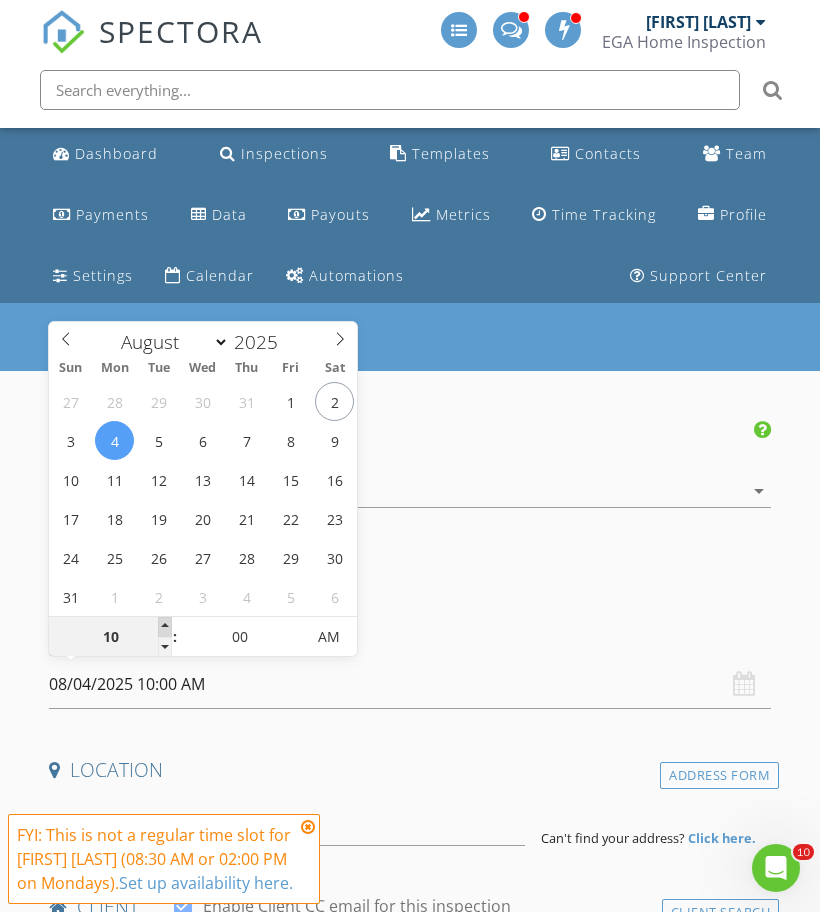 type on "11" 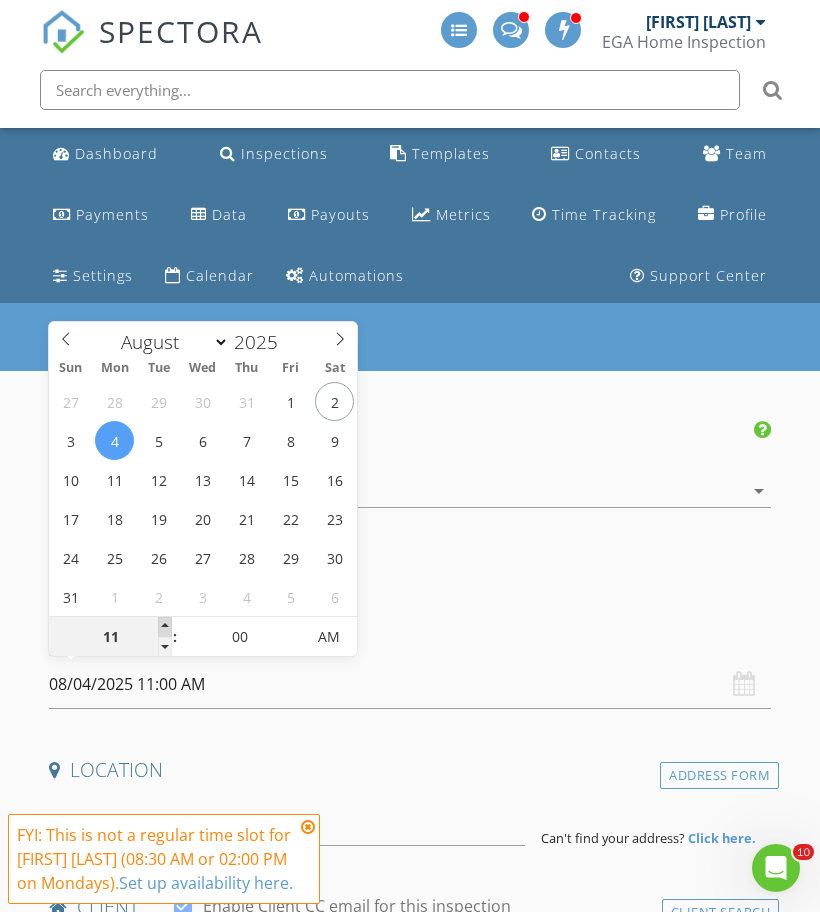 click at bounding box center [165, 627] 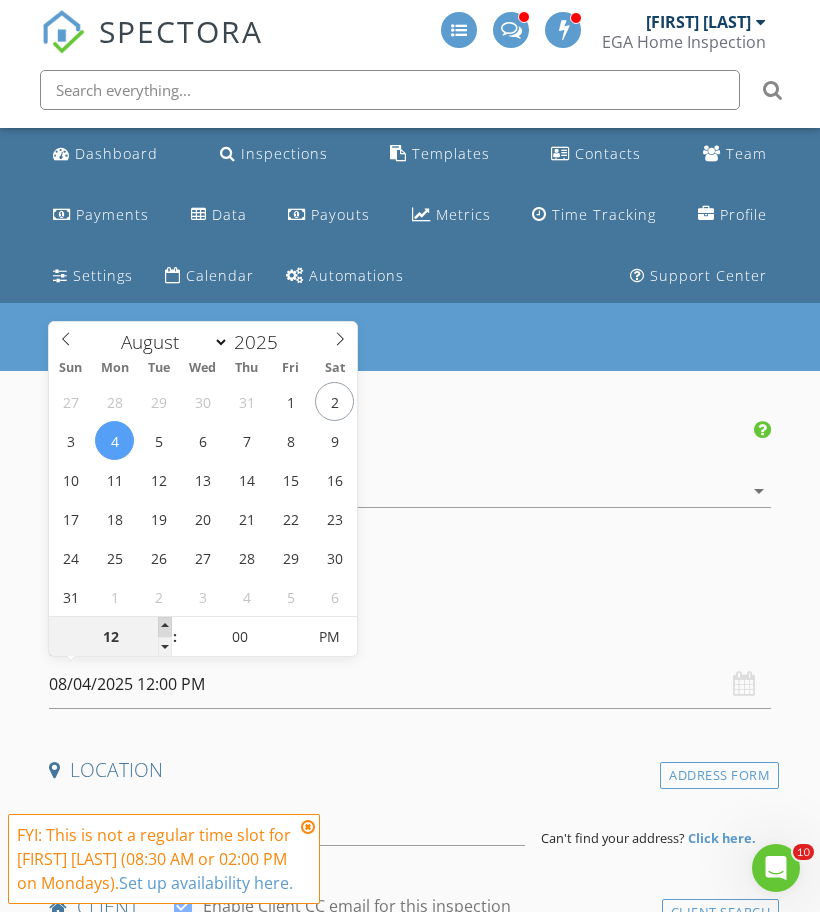 click at bounding box center (165, 627) 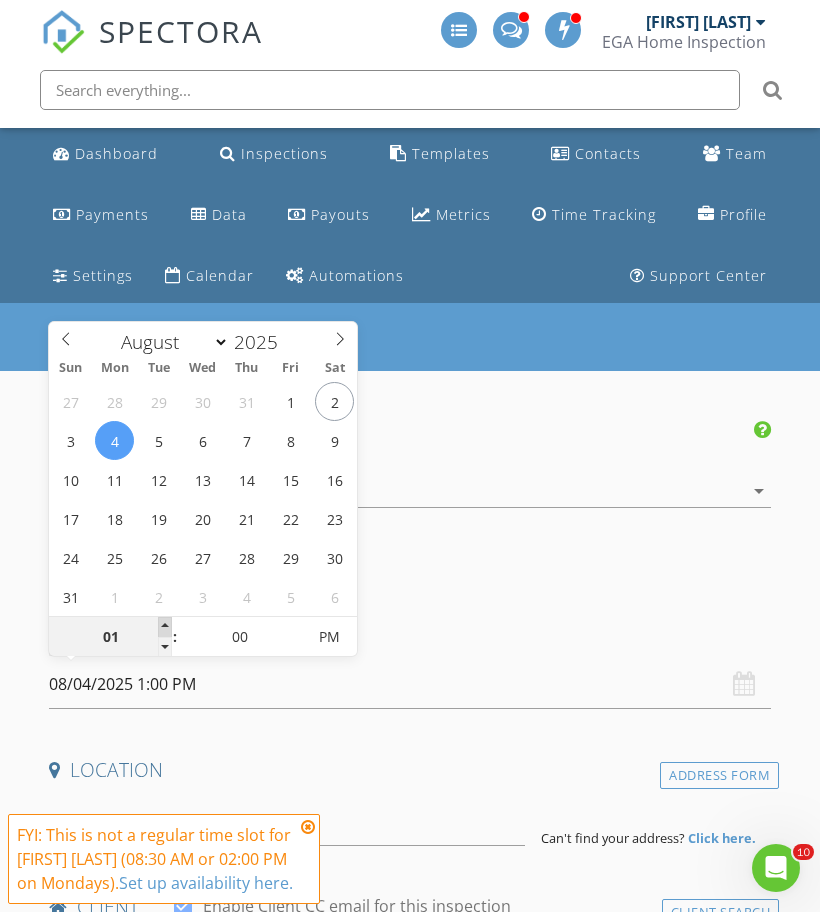 click at bounding box center (165, 627) 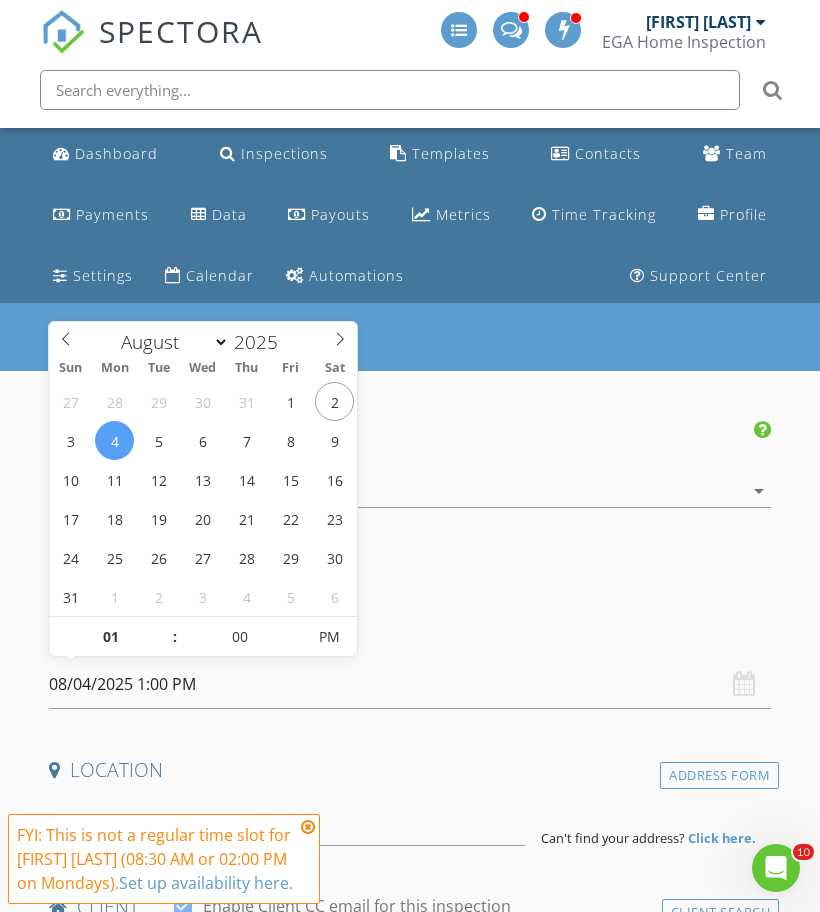 click on "New Inspection
INSPECTOR(S)
check_box   Robert Reynoso   PRIMARY   check_box_outline_blank   Josh Wood     Robert Reynoso arrow_drop_down   check_box_outline_blank Robert Reynoso specifically requested
Date/Time
08/04/2025 1:00 PM
Location
Address Form       Can't find your address?   Click here.
client
check_box Enable Client CC email for this inspection   Client Search     check_box_outline_blank Client is a Company/Organization     First Name   Last Name   Email   CC Email   Phone   Address   City   State   Zip     Tags         Notes   Private Notes
ADD ADDITIONAL client
SERVICES
arrow_drop_down     Select Discount Code arrow_drop_down    Charges       TOTAL   $0.00    Duration    No services with durations selected      Templates    No templates selected" at bounding box center [410, 2359] 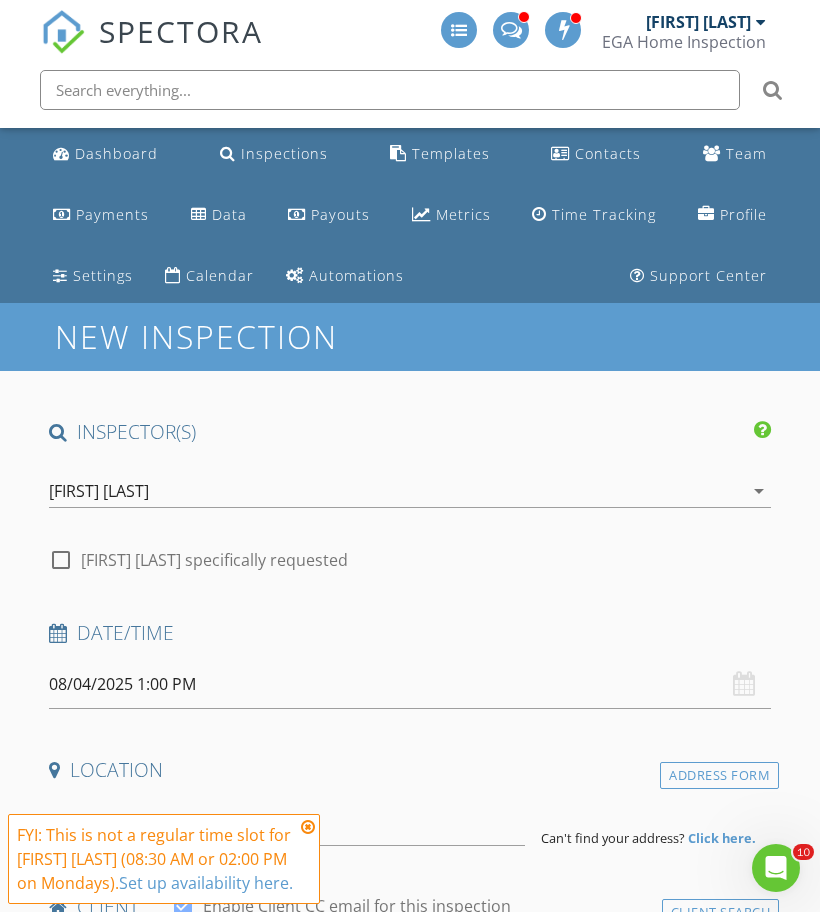 click at bounding box center [308, 827] 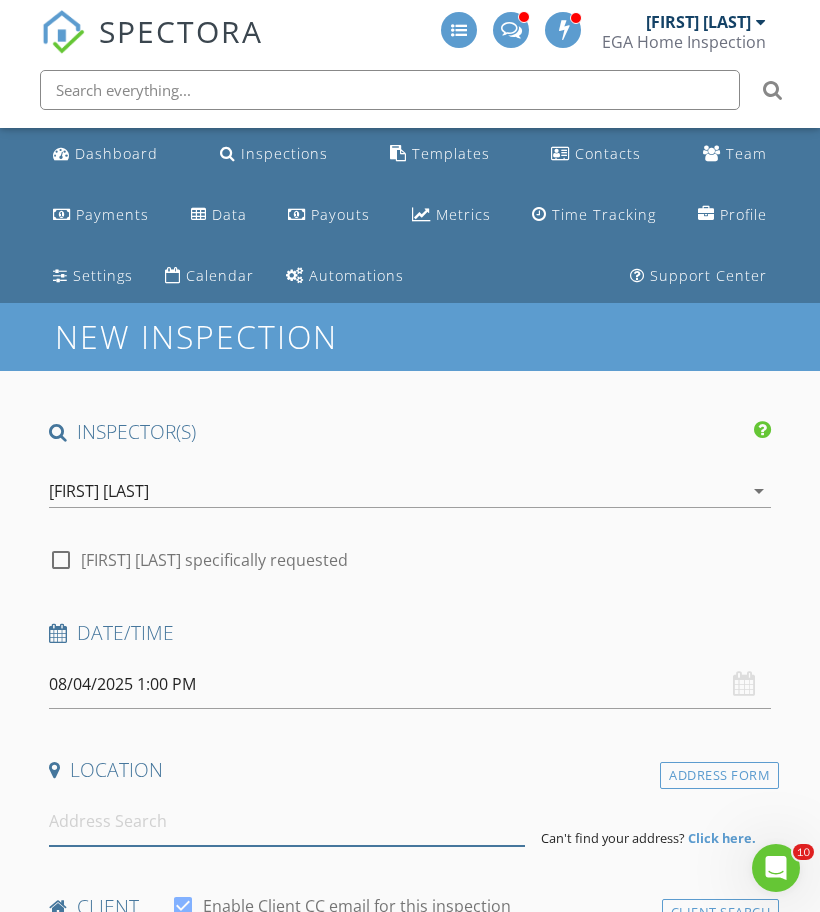 click at bounding box center [287, 821] 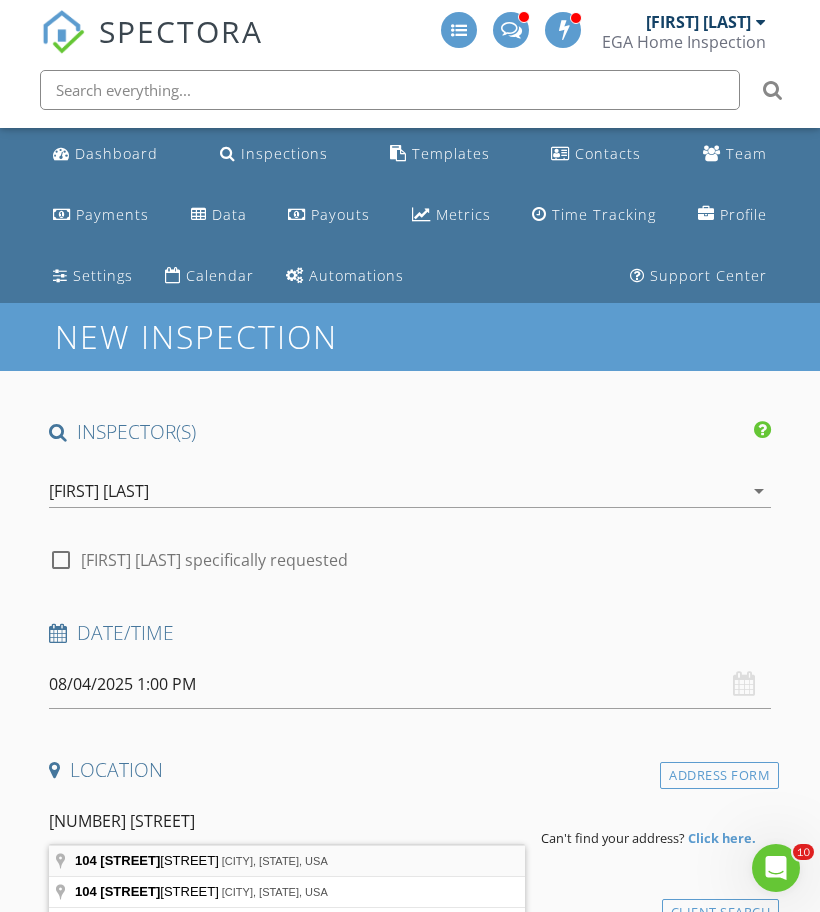 type on "104 Briarcliff Court, Folsom, CA, USA" 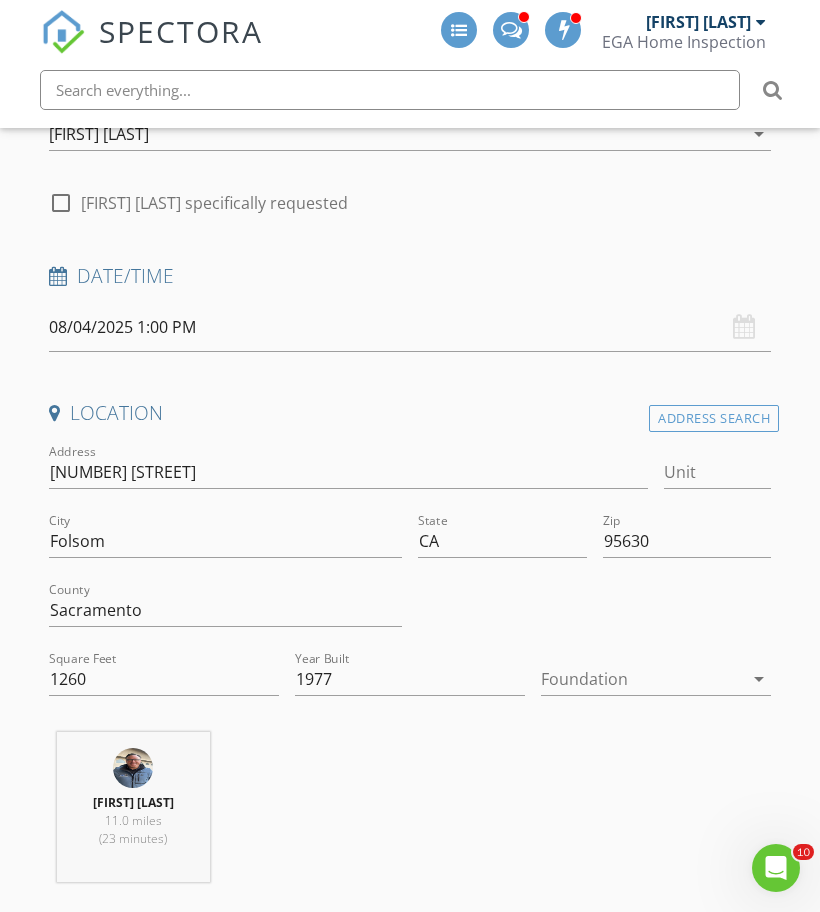 scroll, scrollTop: 358, scrollLeft: 0, axis: vertical 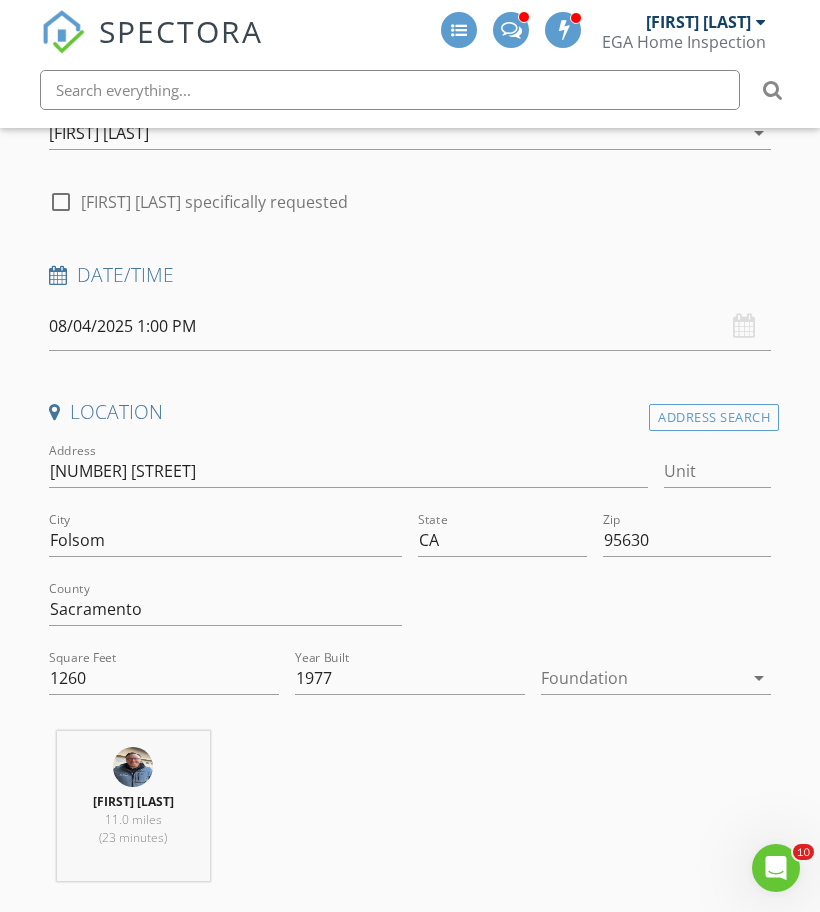 click at bounding box center (642, 678) 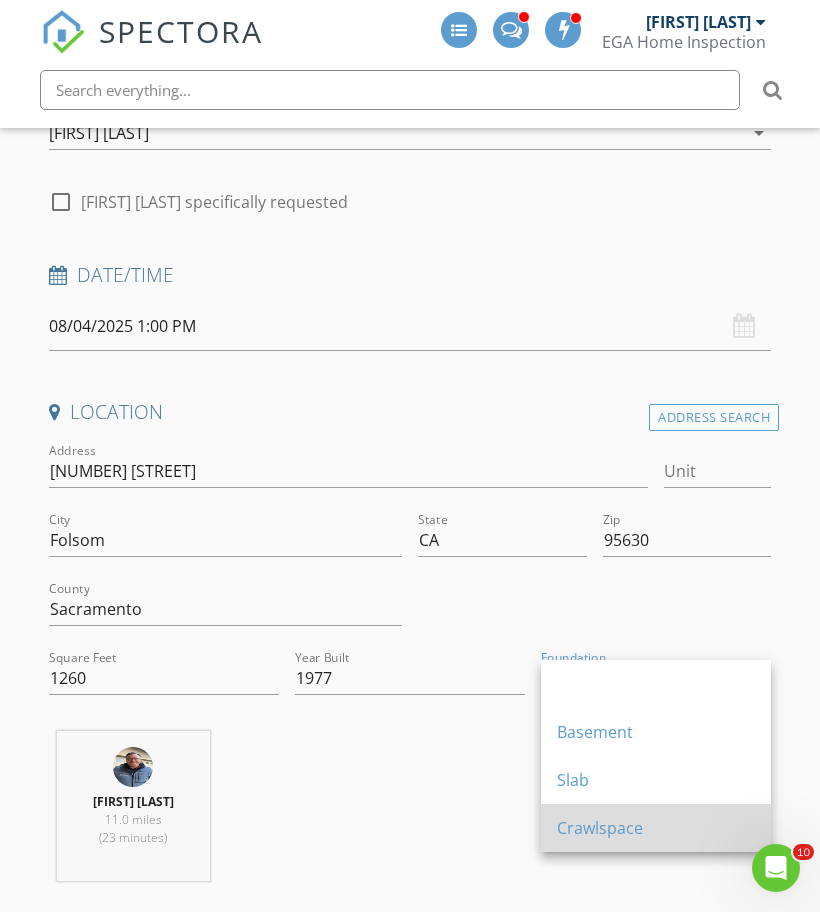 click on "Crawlspace" at bounding box center [656, 828] 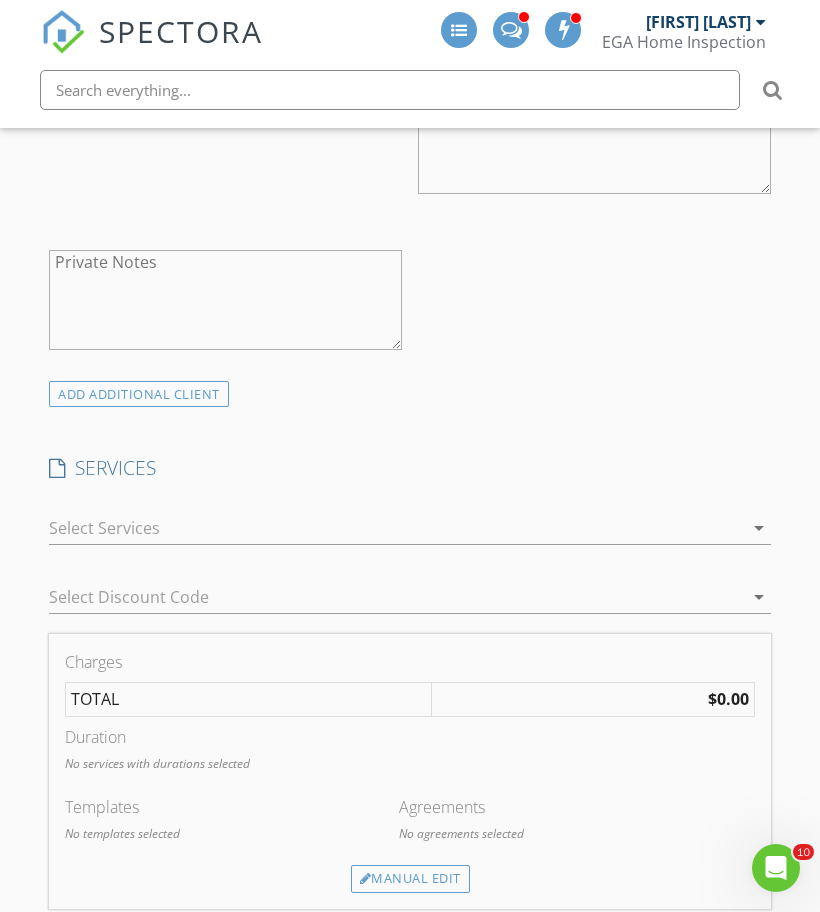 scroll, scrollTop: 1573, scrollLeft: 0, axis: vertical 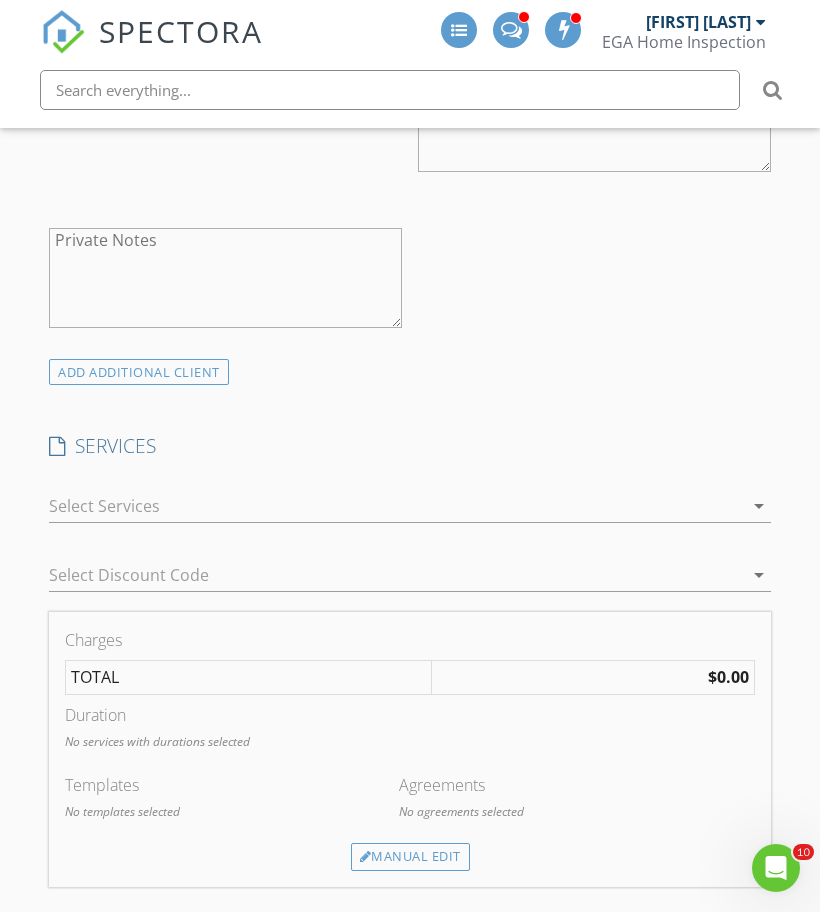 click at bounding box center (396, 506) 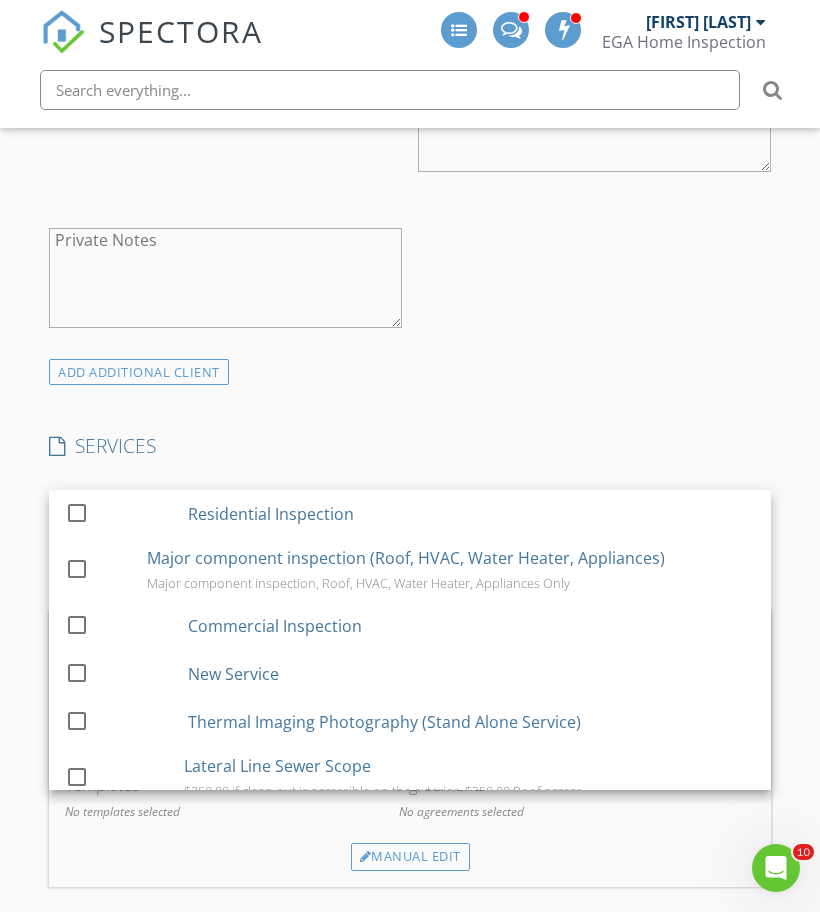 click on "Residential Inspection" at bounding box center [271, 514] 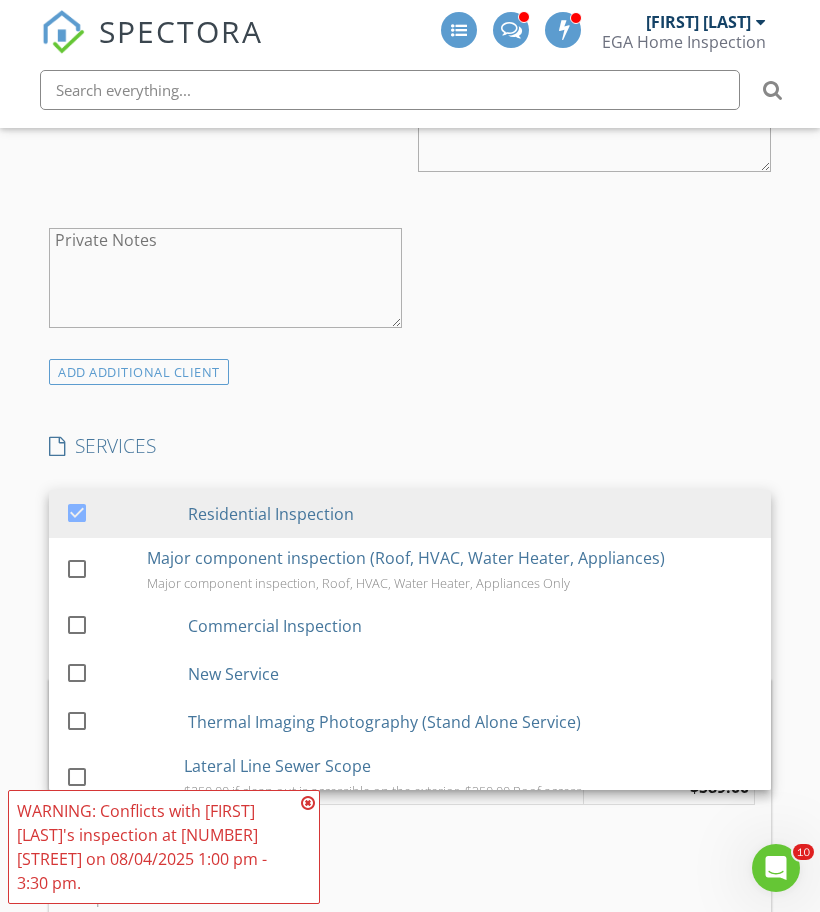 click on "New Inspection
INSPECTOR(S)
check_box   Robert Reynoso   PRIMARY   check_box_outline_blank   Josh Wood     Robert Reynoso arrow_drop_down   check_box_outline_blank Robert Reynoso specifically requested
Date/Time
08/04/2025 1:00 PM
Location
Address Search       Address 104 Briarcliff Ct   Unit   City Folsom   State CA   Zip 95630   County Sacramento     Square Feet 1260   Year Built 1977   Foundation Crawlspace arrow_drop_down     Robert Reynoso     11.0 miles     (23 minutes)
client
check_box Enable Client CC email for this inspection   Client Search     check_box_outline_blank Client is a Company/Organization     First Name   Last Name   Email   CC Email   Phone   Address   City   State   Zip     Tags         Notes   Private Notes
ADD ADDITIONAL client
SERVICES" at bounding box center (410, 1068) 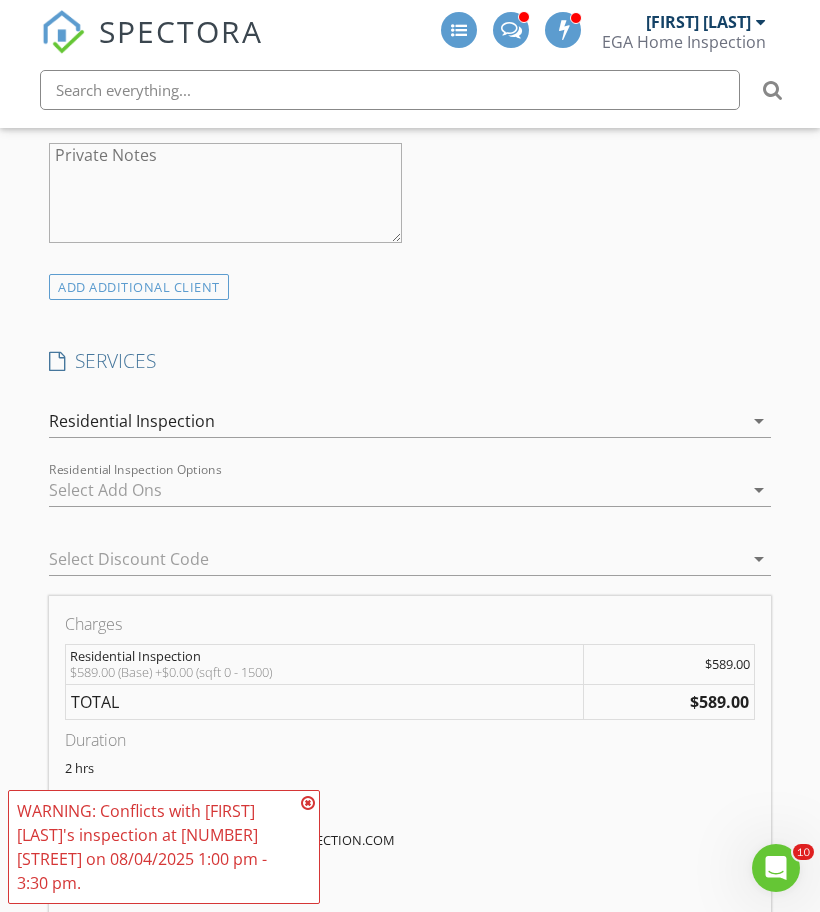 scroll, scrollTop: 1661, scrollLeft: 0, axis: vertical 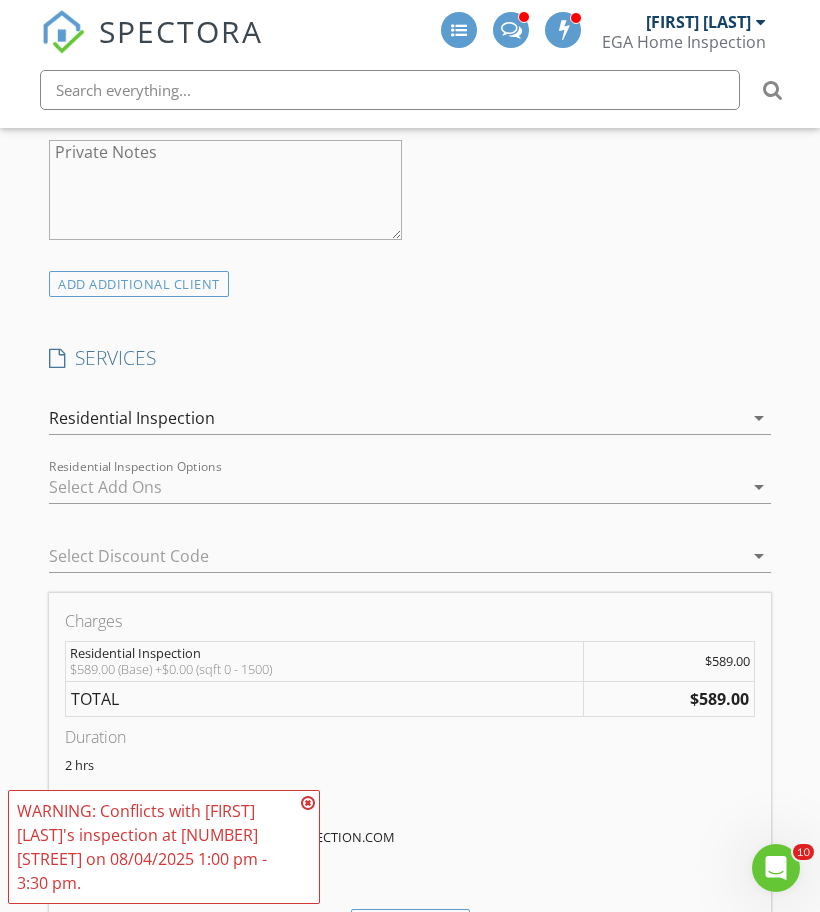 click at bounding box center (308, 803) 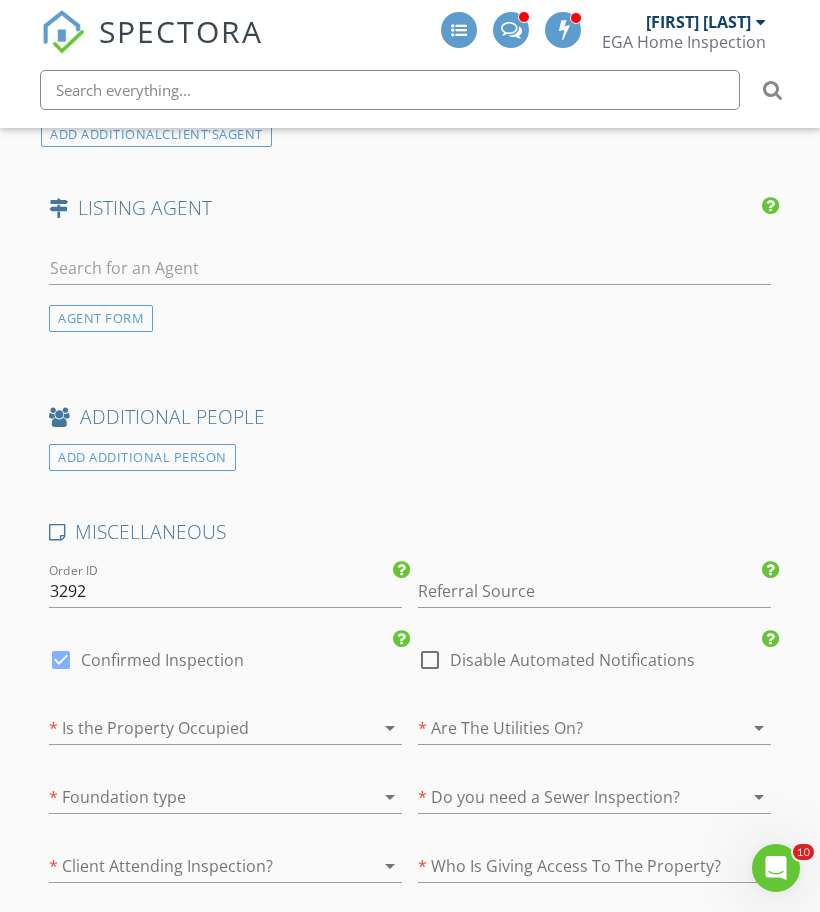 scroll, scrollTop: 3122, scrollLeft: 0, axis: vertical 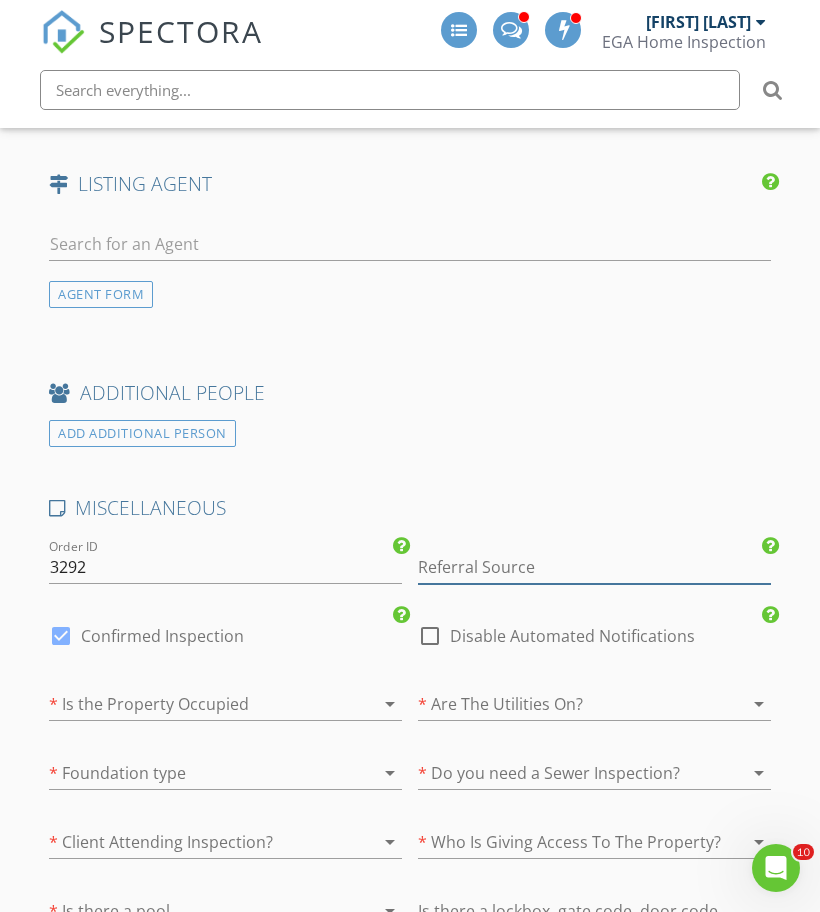 click at bounding box center (594, 567) 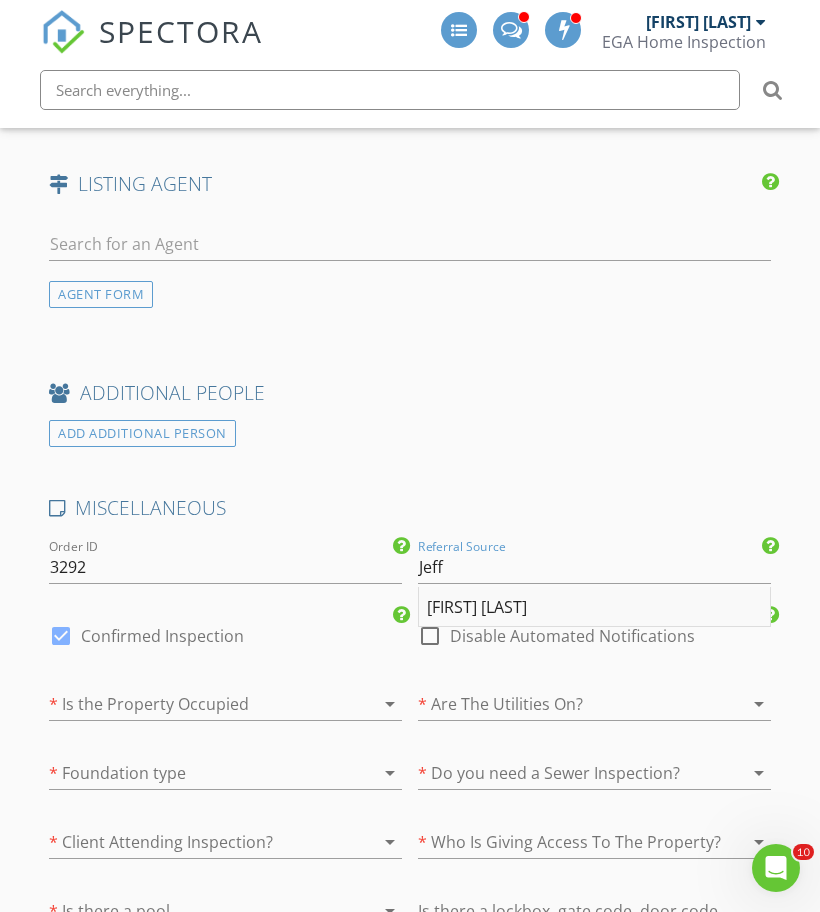 click on "Jeff Kobernus" at bounding box center (594, 607) 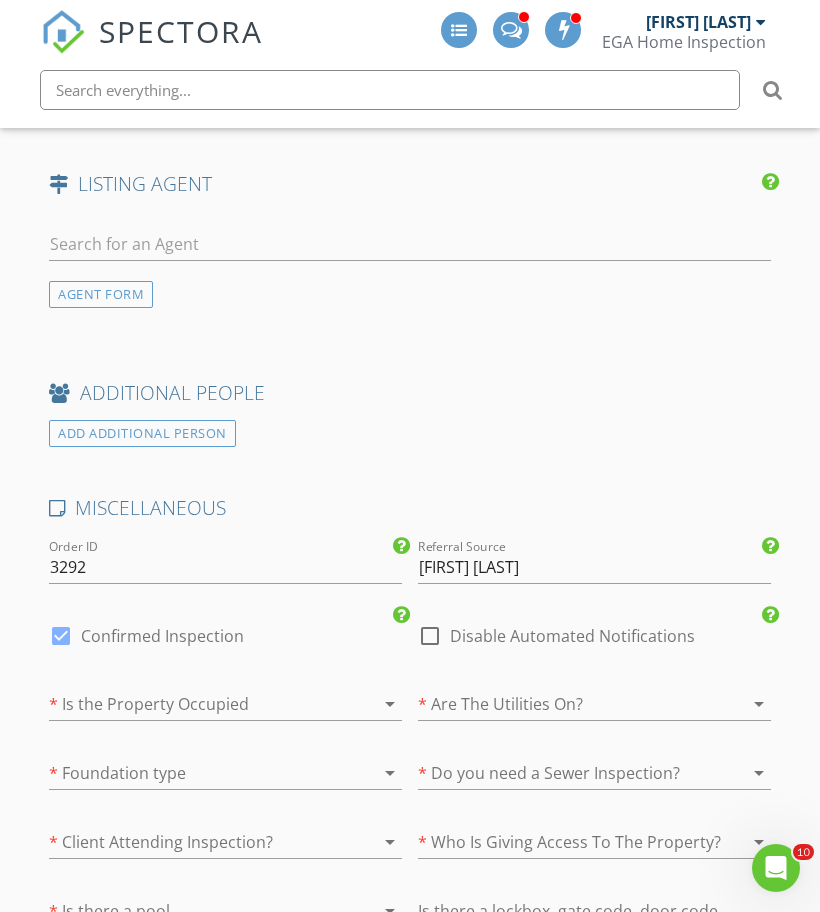 click at bounding box center (566, 704) 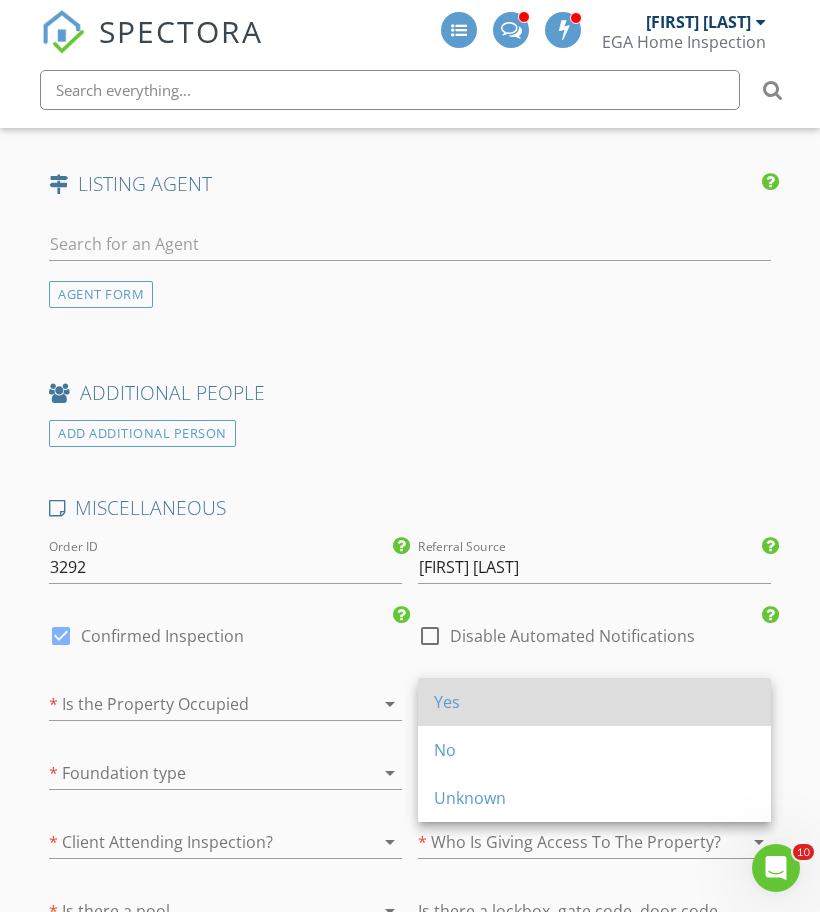 click on "Yes" at bounding box center [594, 702] 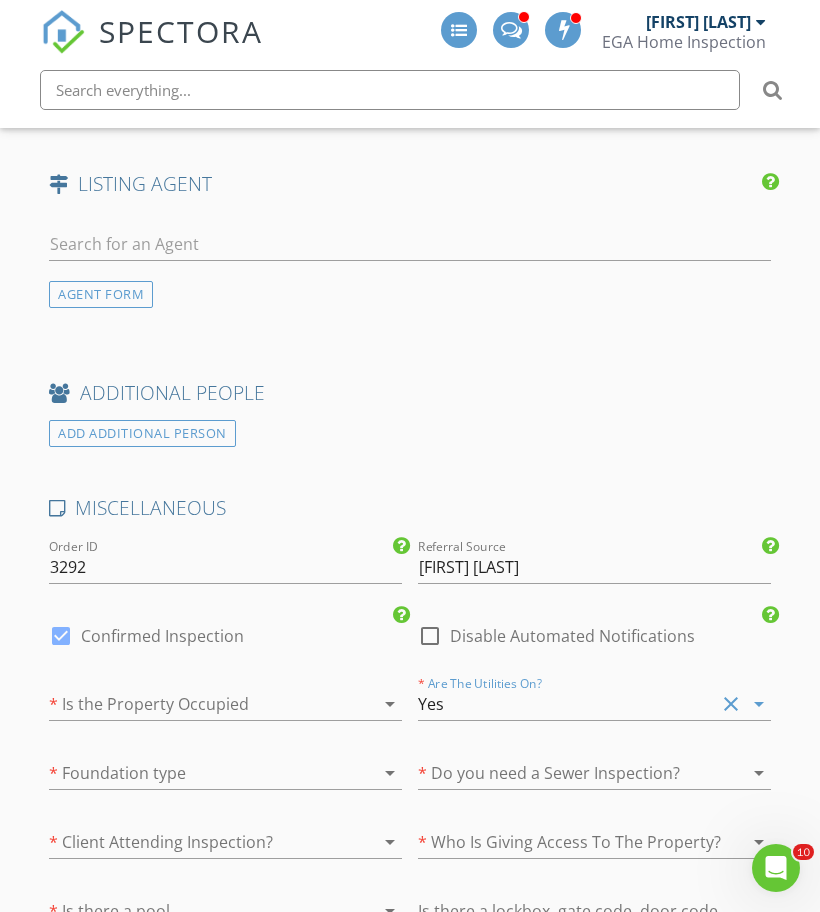 click at bounding box center [197, 704] 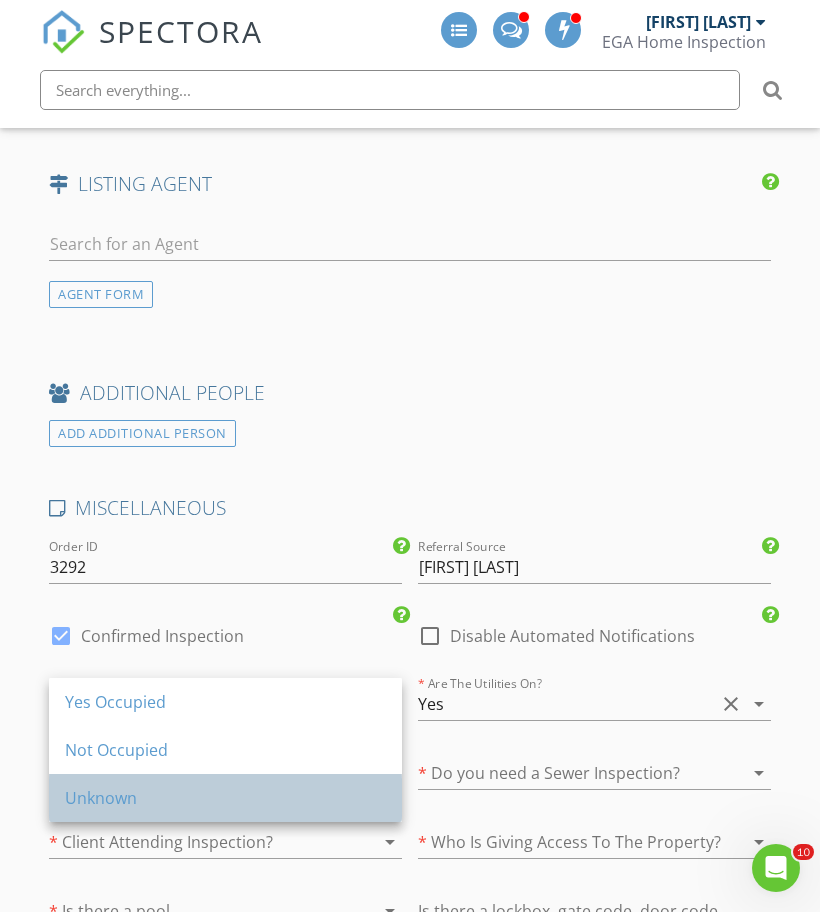 click on "Unknown" at bounding box center (225, 798) 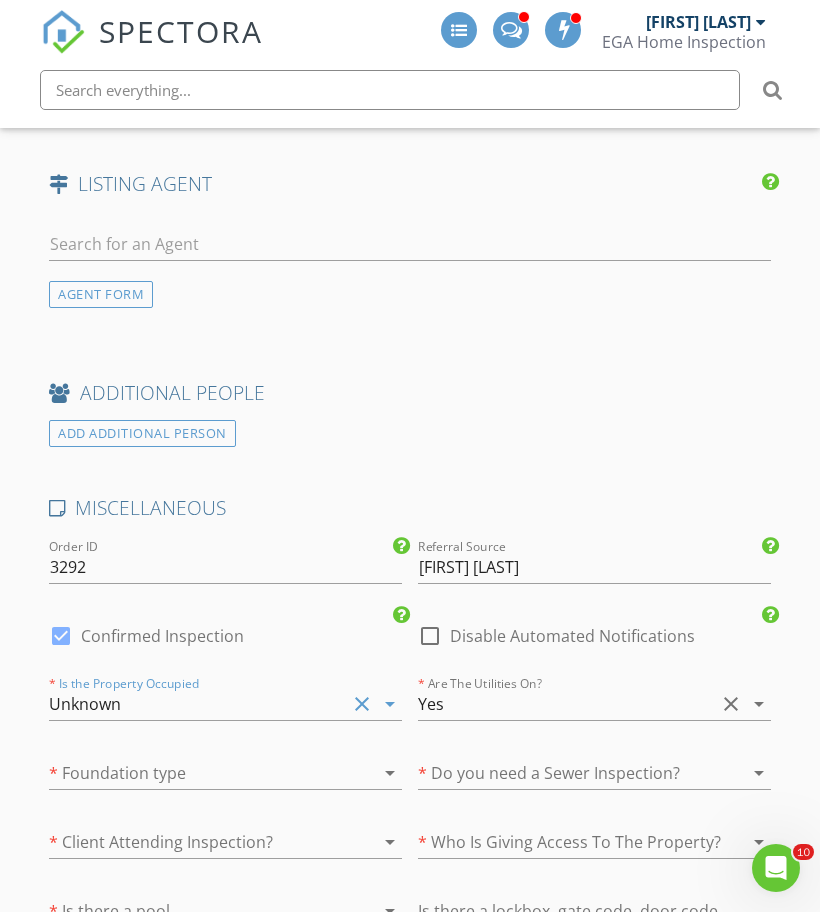 click at bounding box center [566, 773] 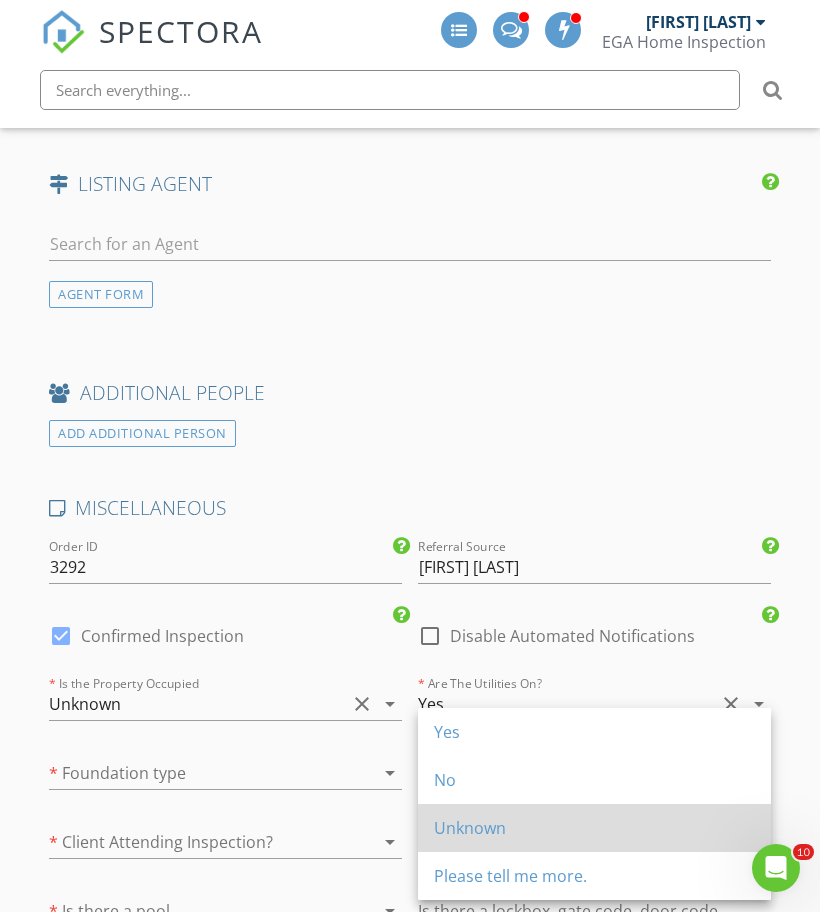 click on "Unknown" at bounding box center (594, 828) 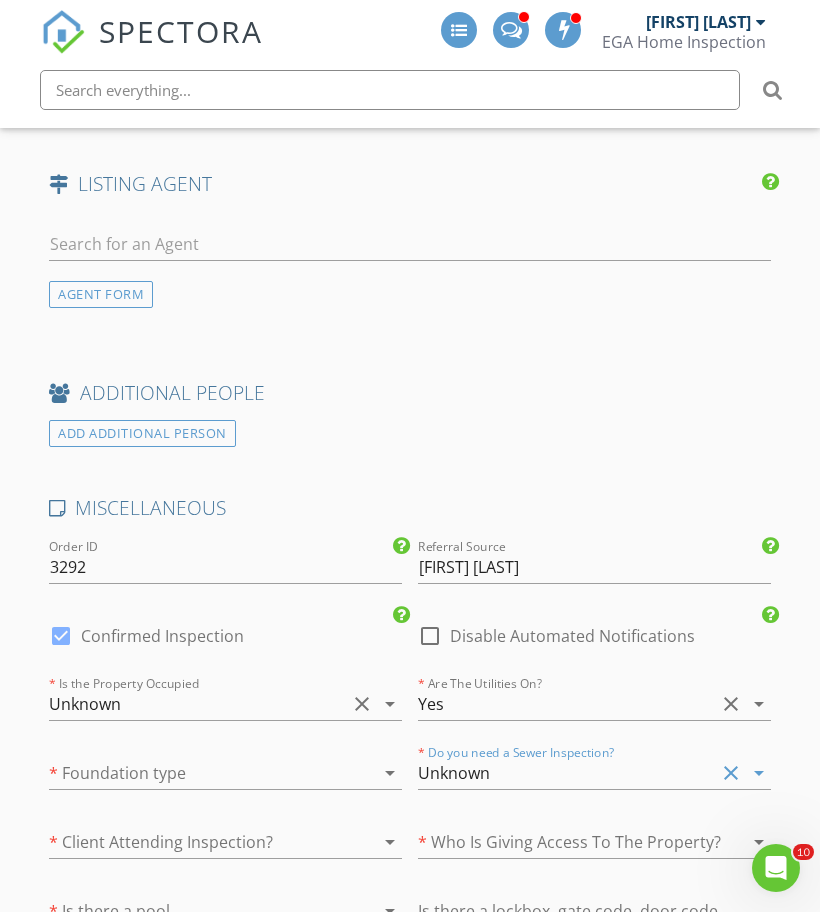 click on "*   Foundation type arrow_drop_down" at bounding box center [225, 783] 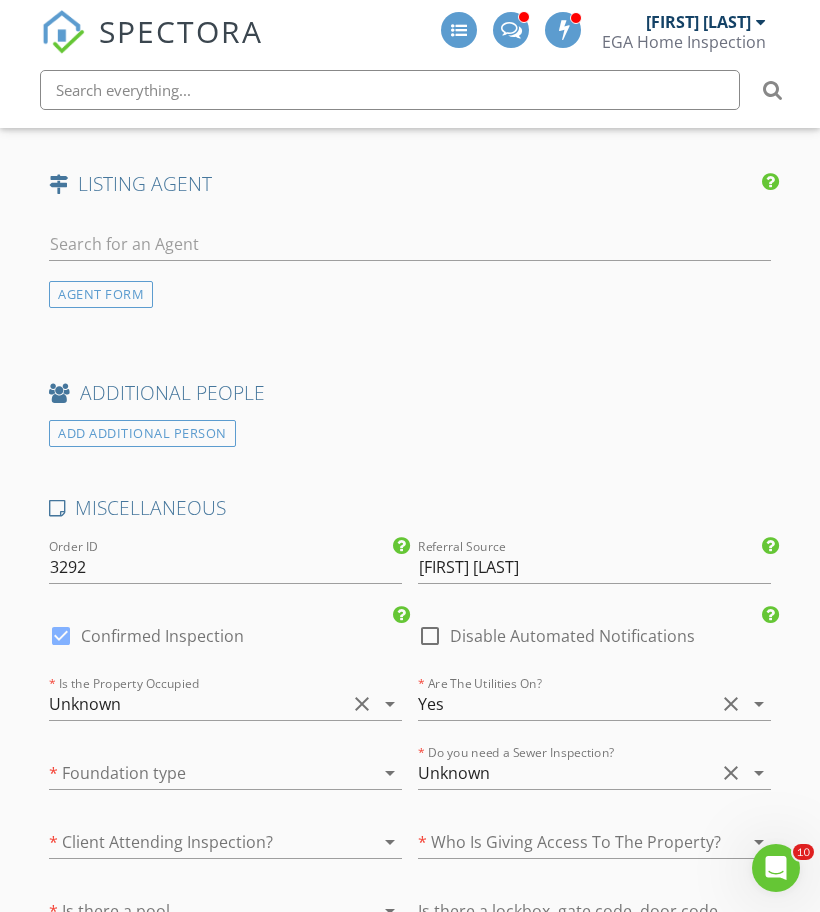 click at bounding box center (197, 773) 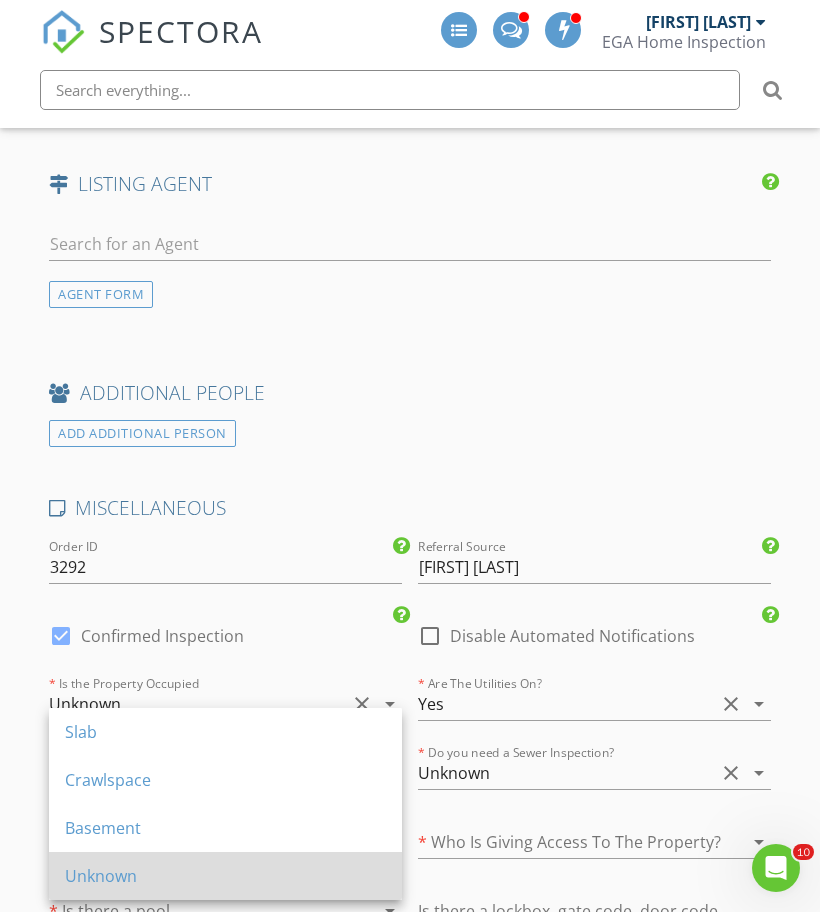 click on "Unknown" at bounding box center [225, 876] 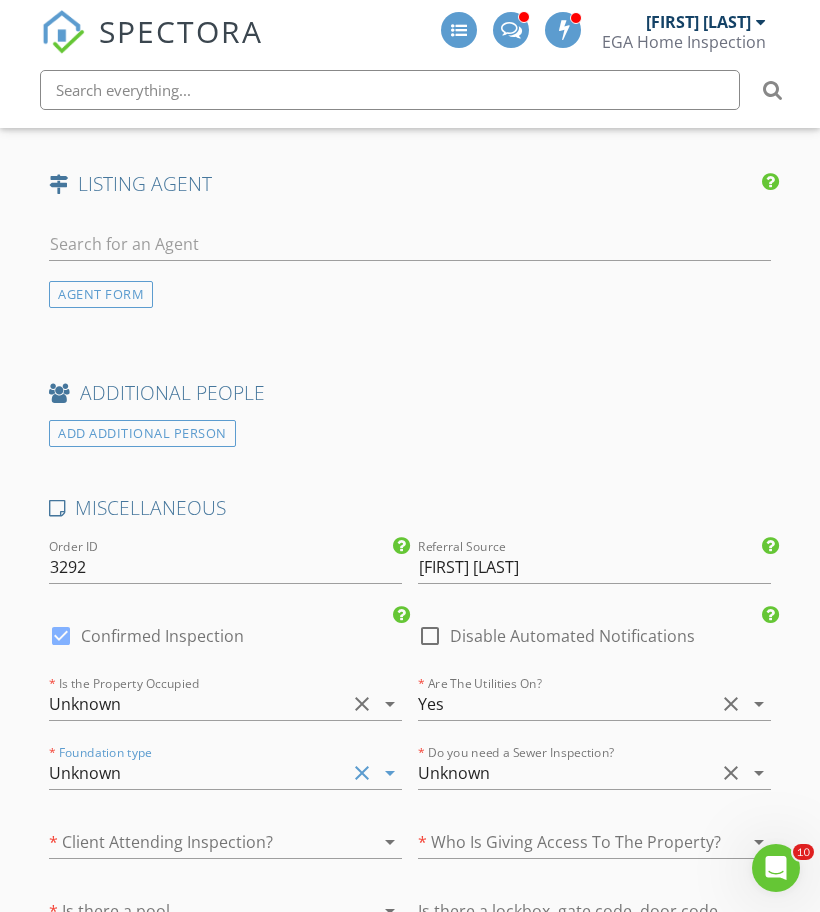 click at bounding box center (197, 842) 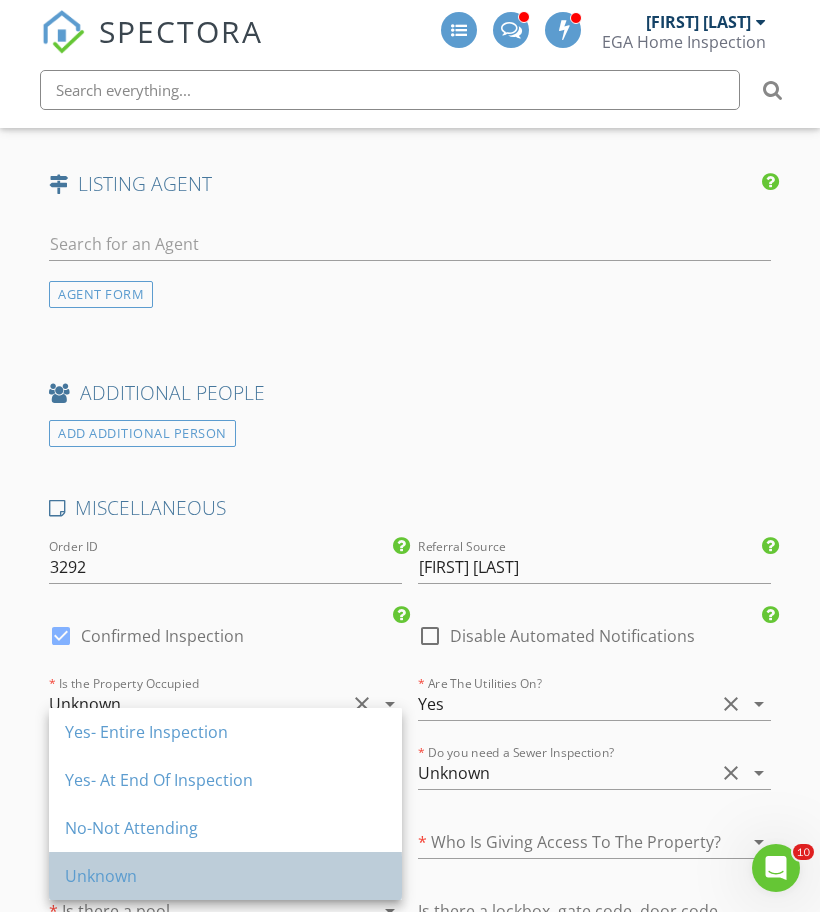 click on "Unknown" at bounding box center [225, 876] 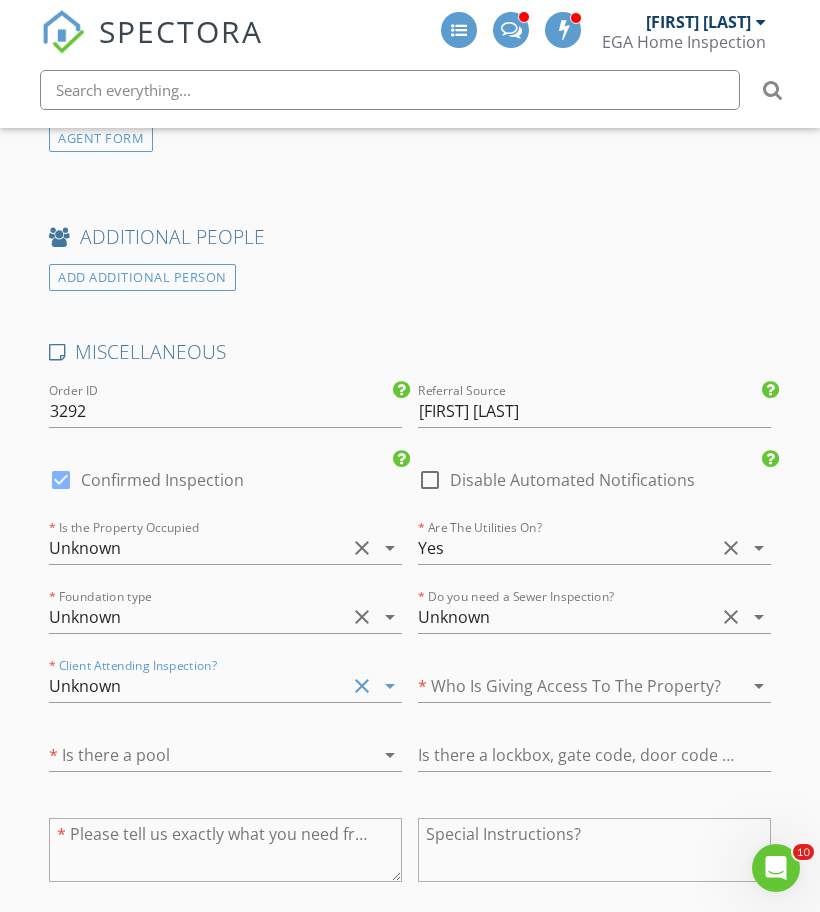 scroll, scrollTop: 3288, scrollLeft: 0, axis: vertical 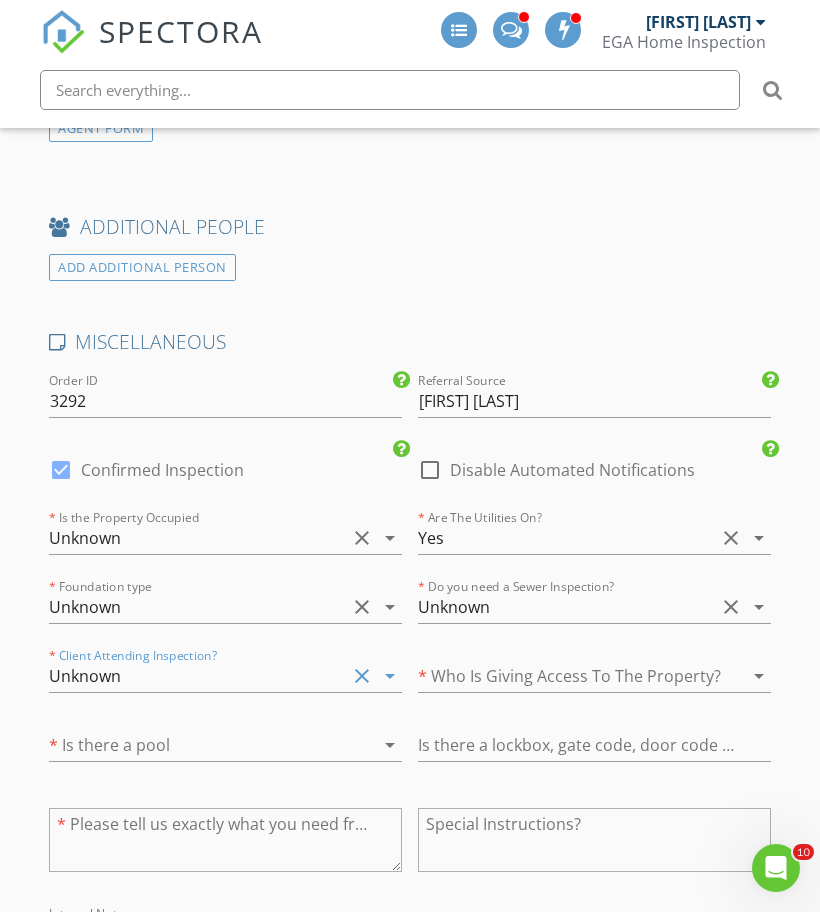 click at bounding box center [566, 676] 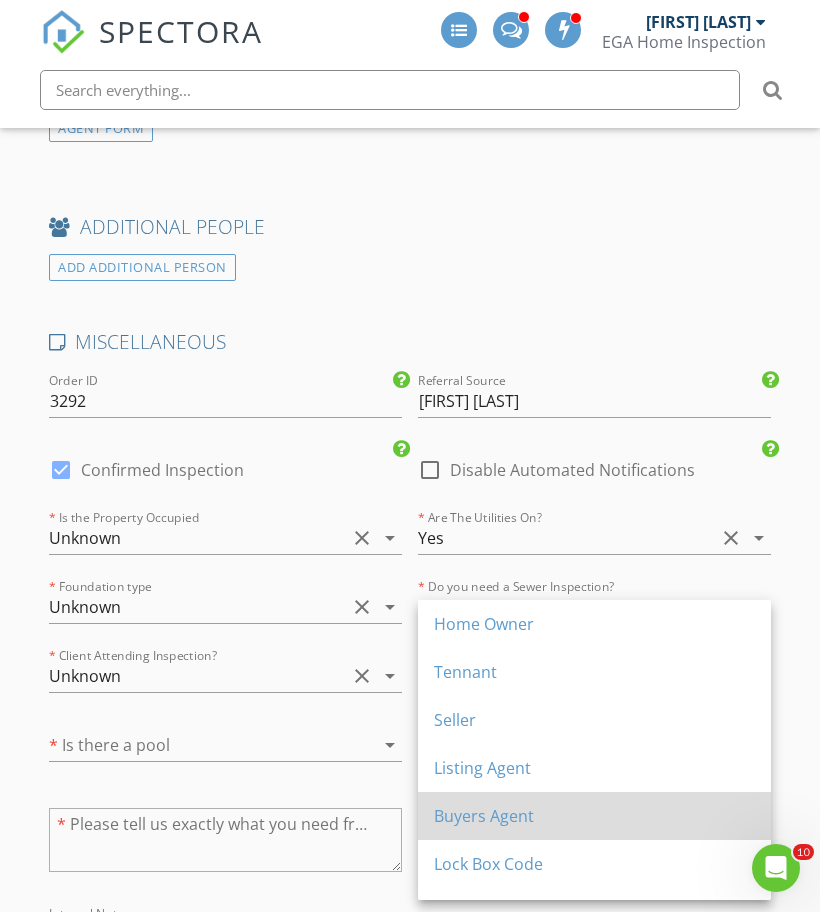 click on "Buyers Agent" at bounding box center (594, 816) 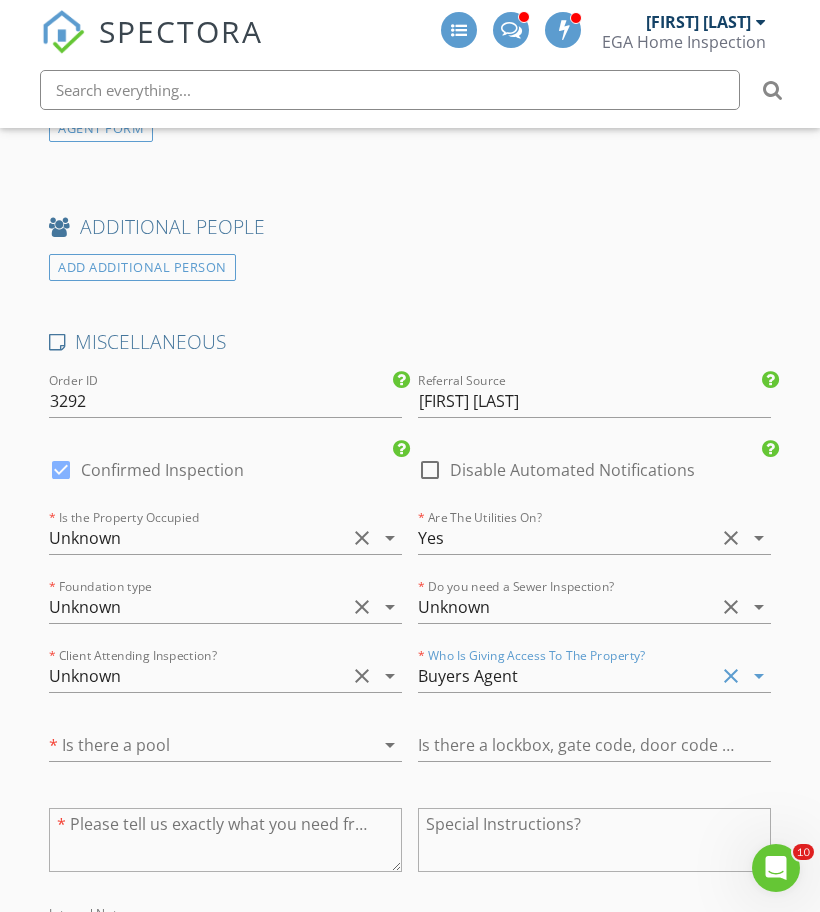 click at bounding box center [197, 745] 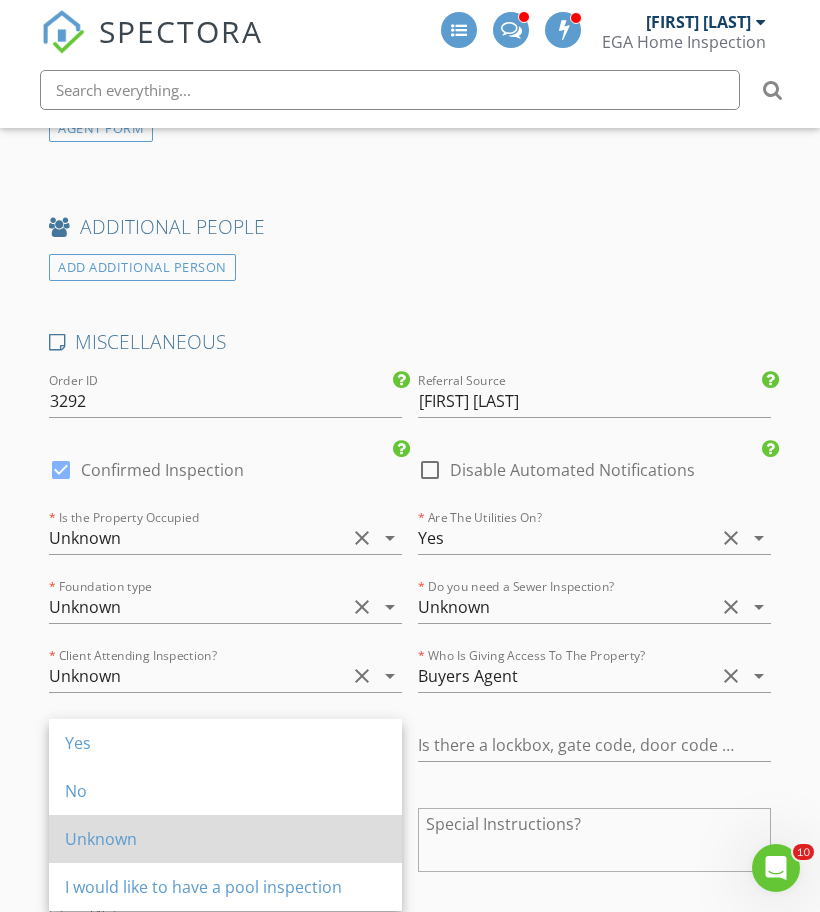 click on "Unknown" at bounding box center (225, 839) 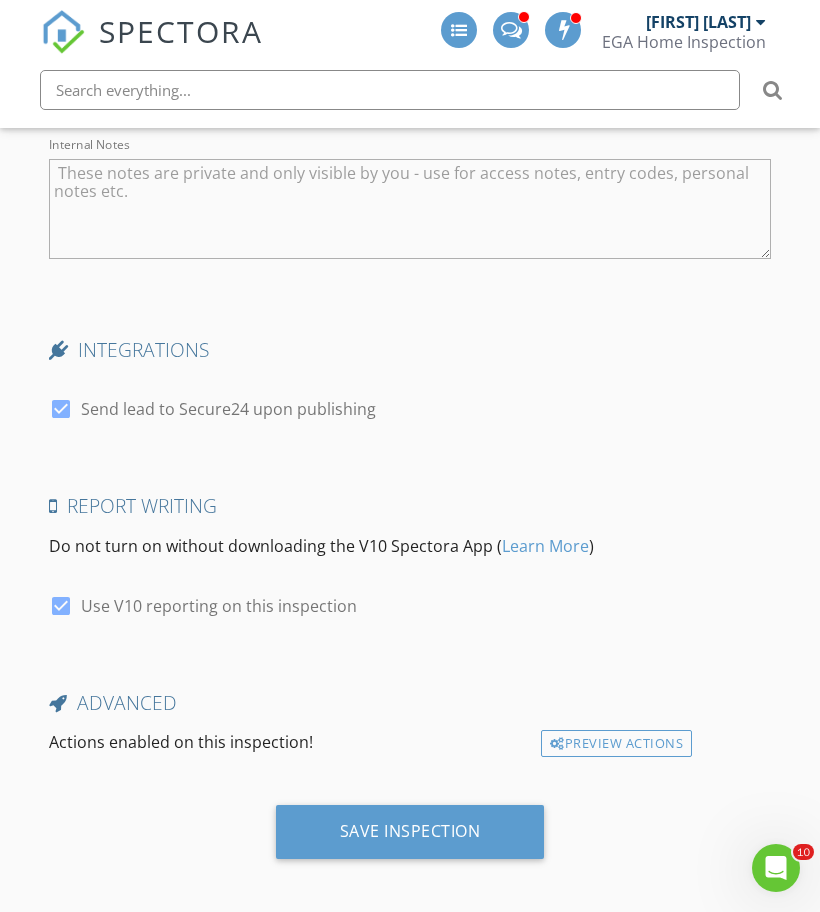 scroll, scrollTop: 4055, scrollLeft: 0, axis: vertical 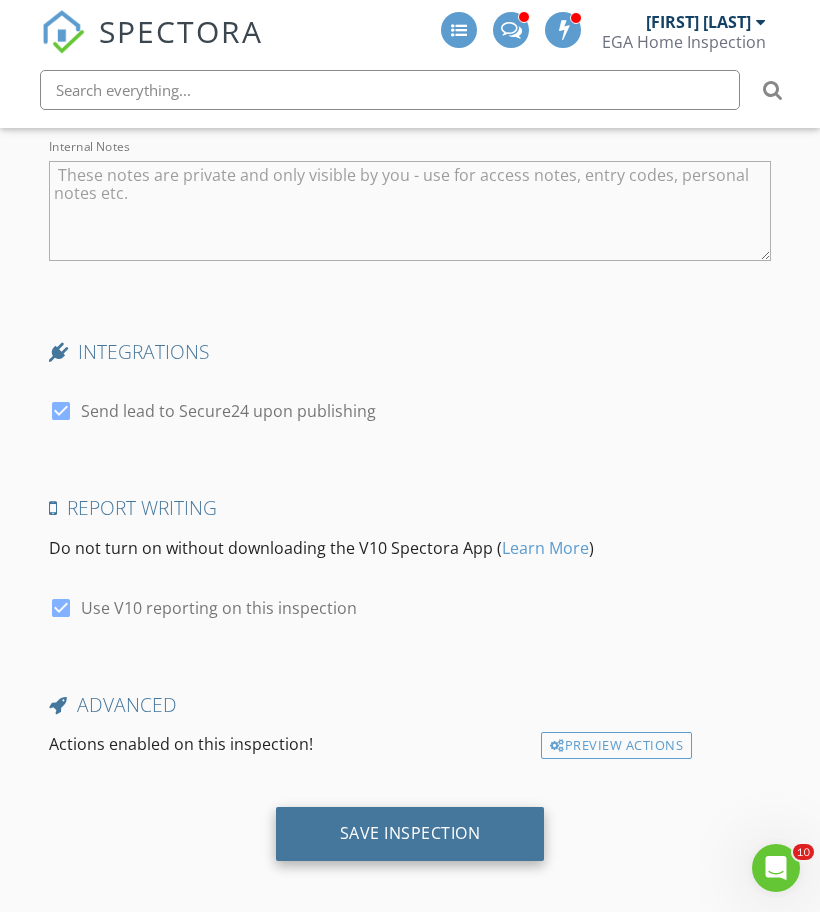 click on "Save Inspection" at bounding box center [410, 833] 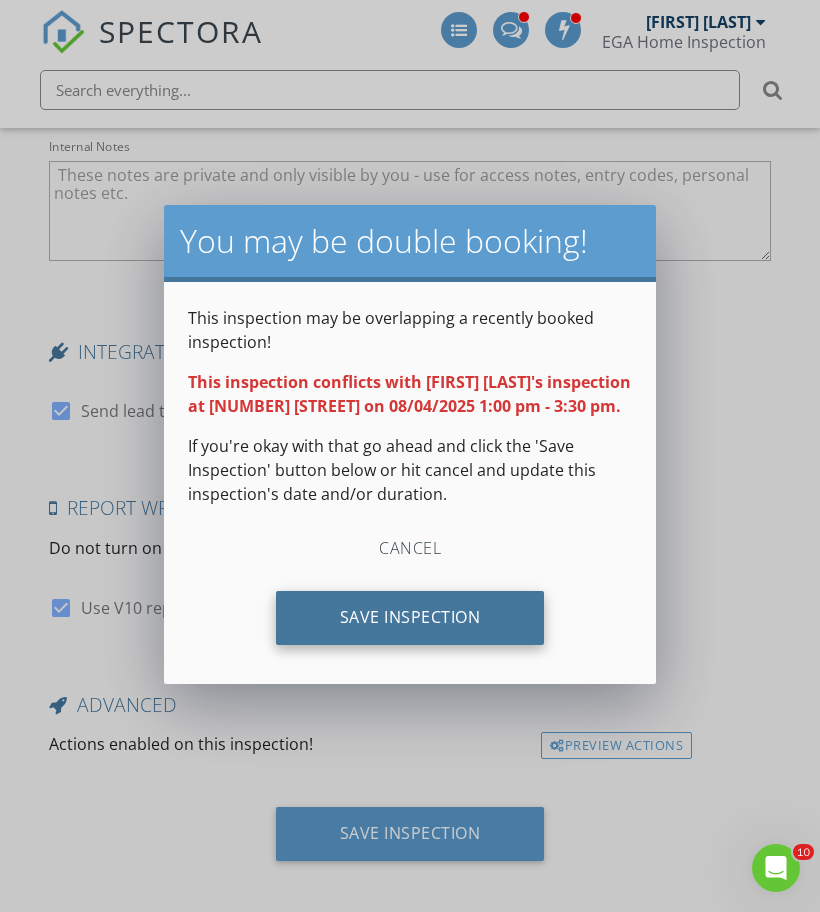 click on "Save Inspection" at bounding box center [410, 618] 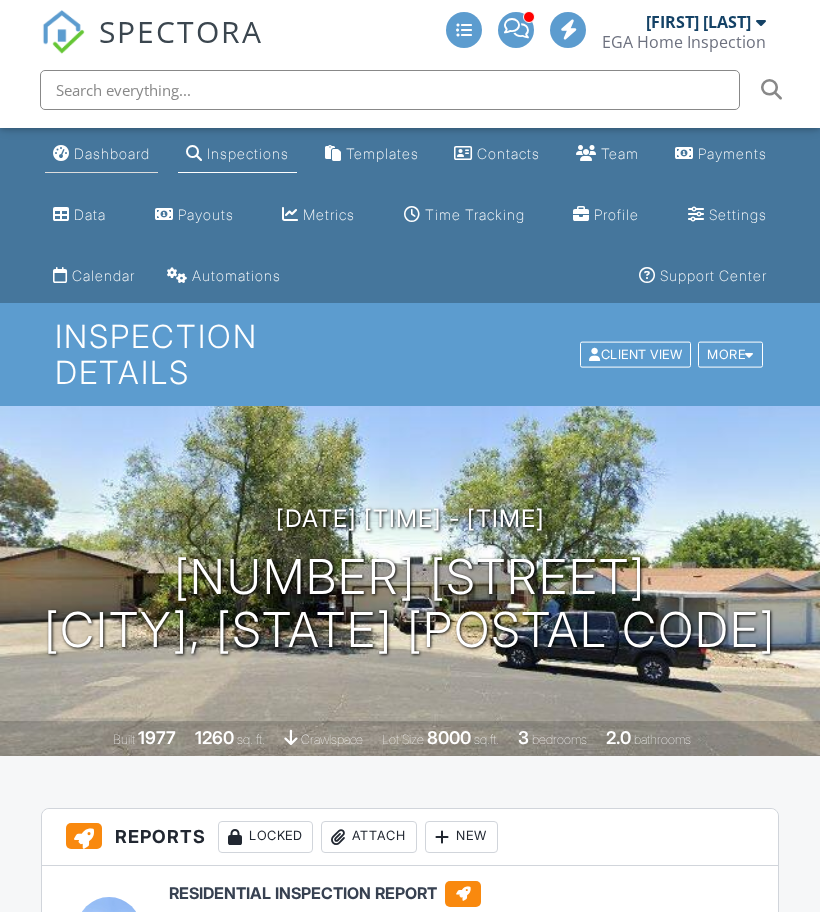 scroll, scrollTop: 0, scrollLeft: 0, axis: both 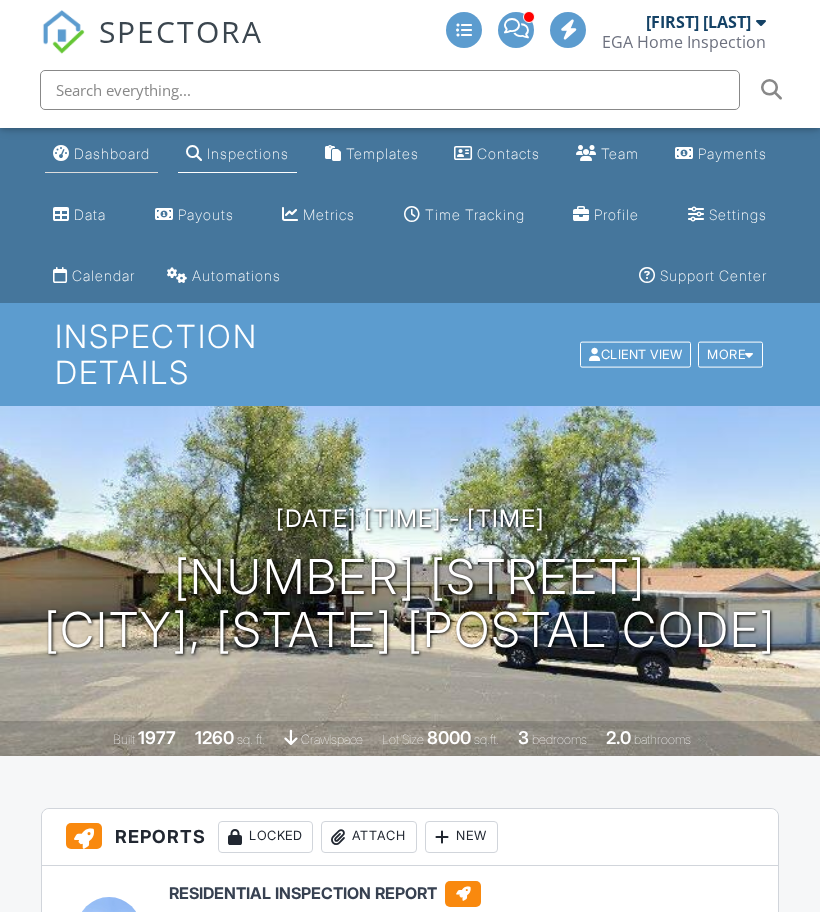 click on "Dashboard" at bounding box center (112, 153) 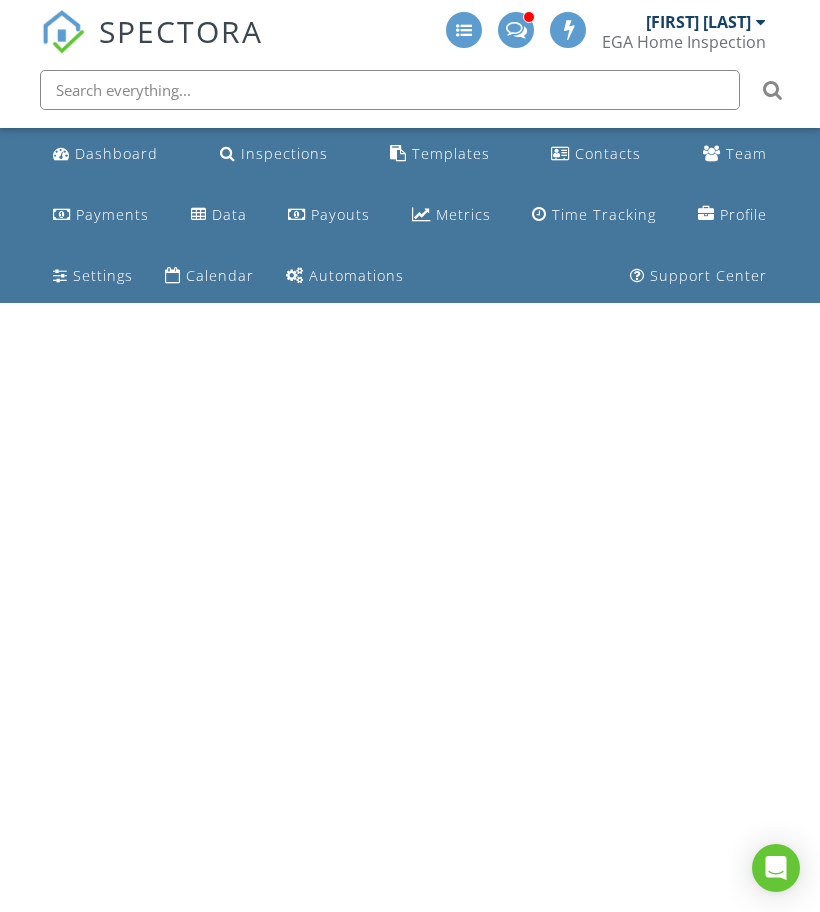 scroll, scrollTop: 0, scrollLeft: 0, axis: both 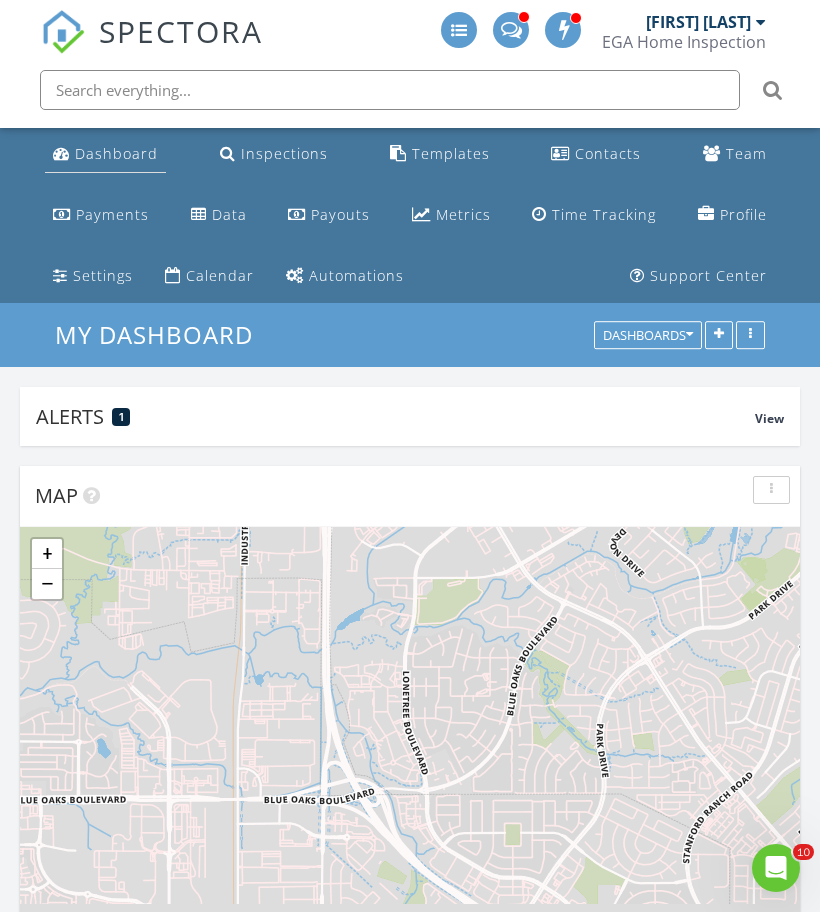 click on "Dashboard" at bounding box center [116, 153] 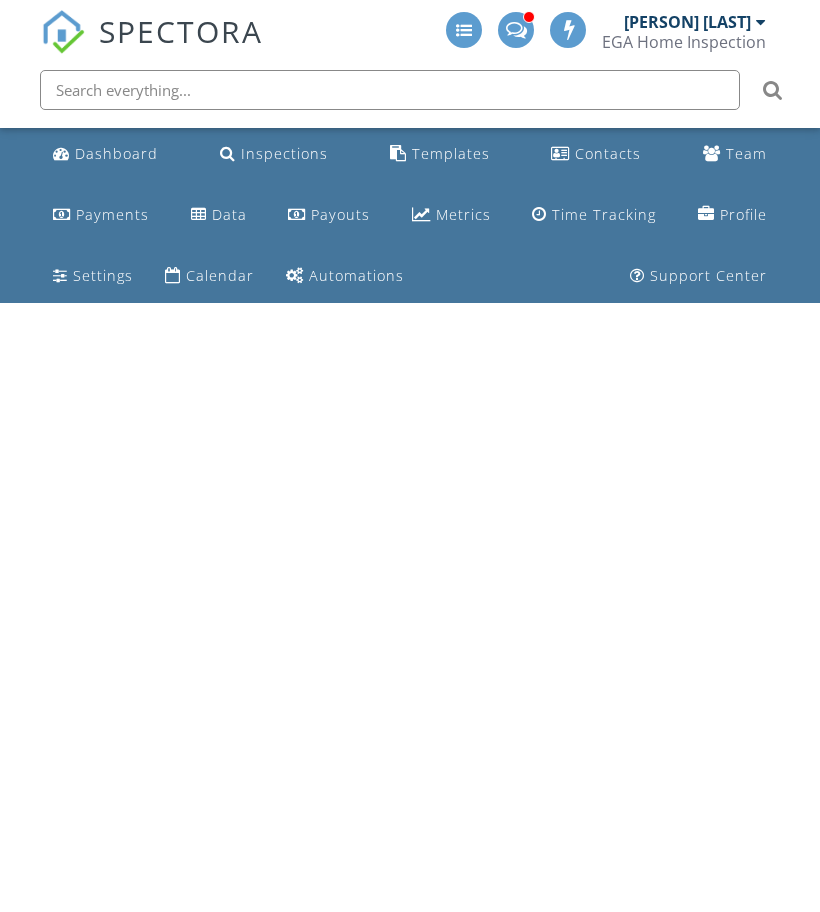 scroll, scrollTop: 0, scrollLeft: 0, axis: both 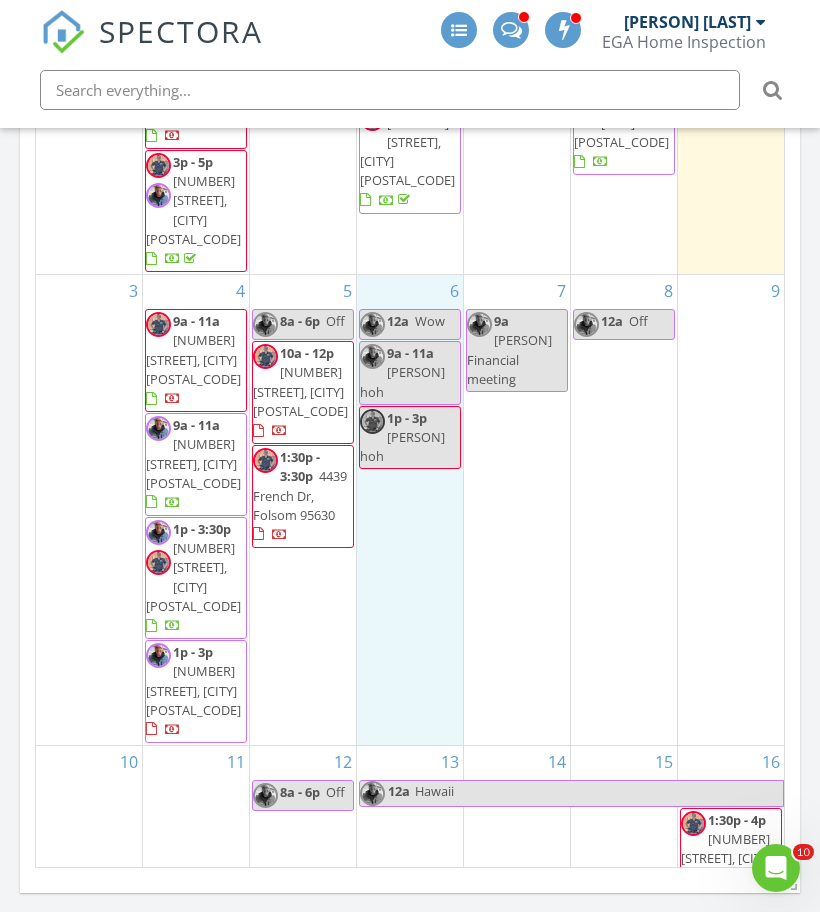click on "[TIME] [TIME] [PERSON] [TIME] [TIME] [PERSON]" at bounding box center (410, 510) 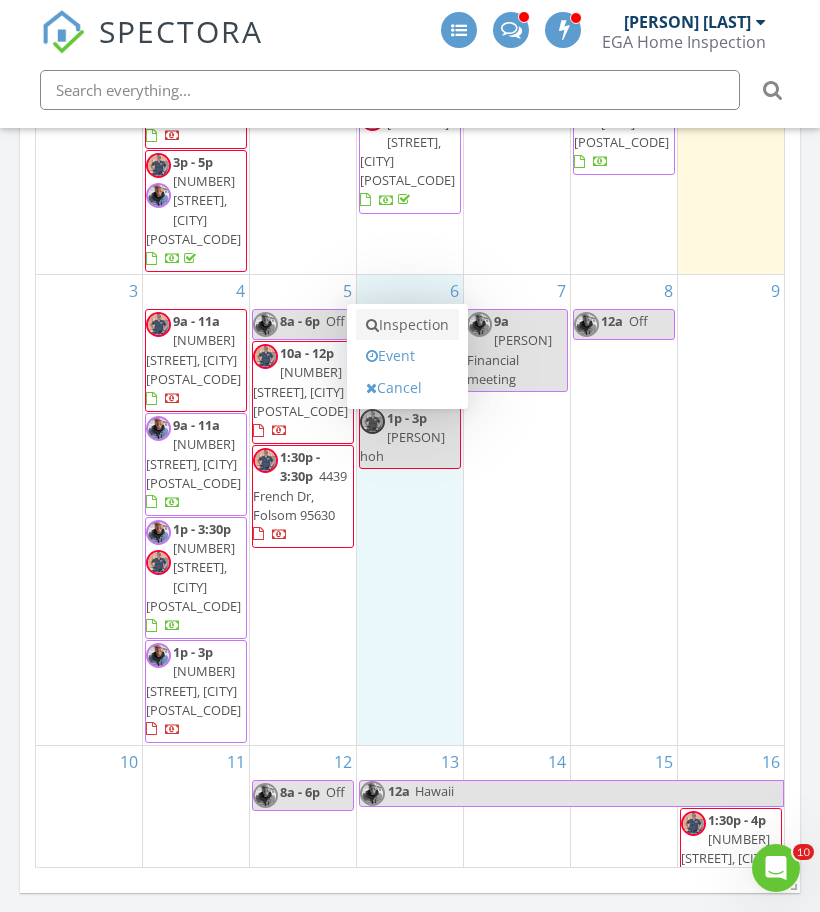 click on "Inspection" at bounding box center (407, 325) 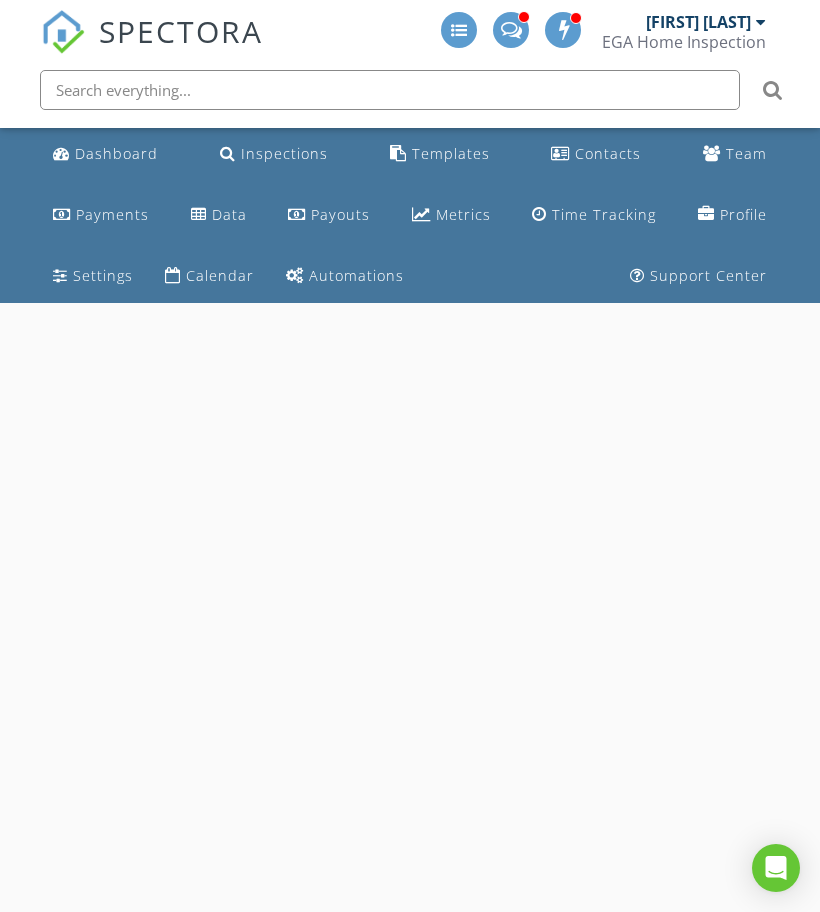 scroll, scrollTop: 0, scrollLeft: 0, axis: both 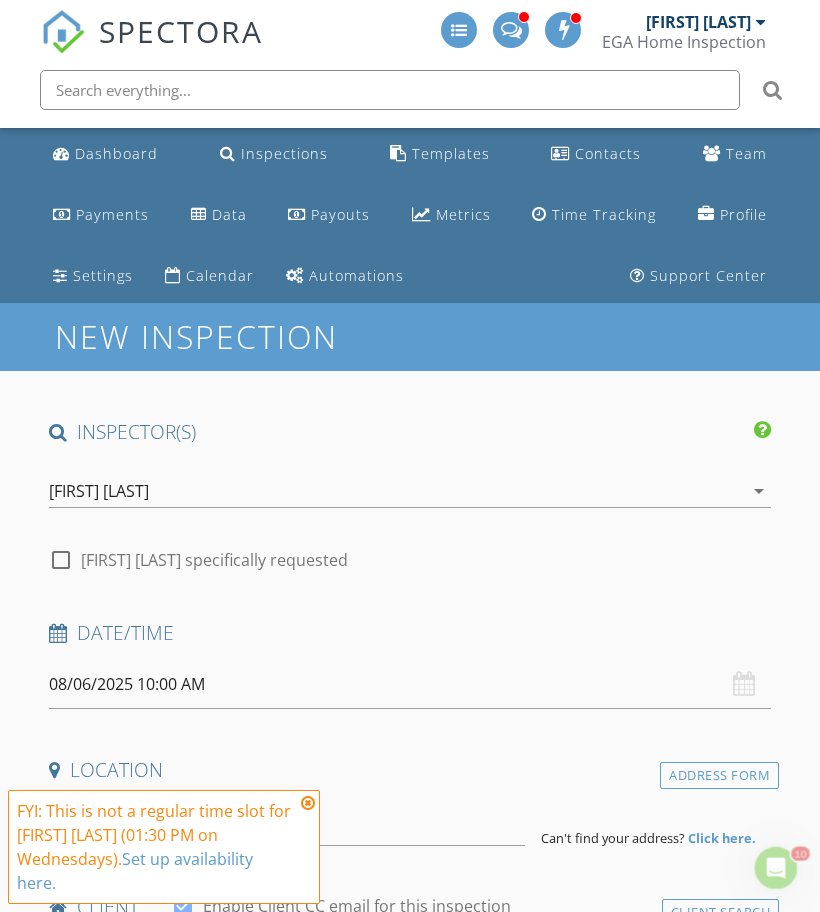 click at bounding box center [410, 522] 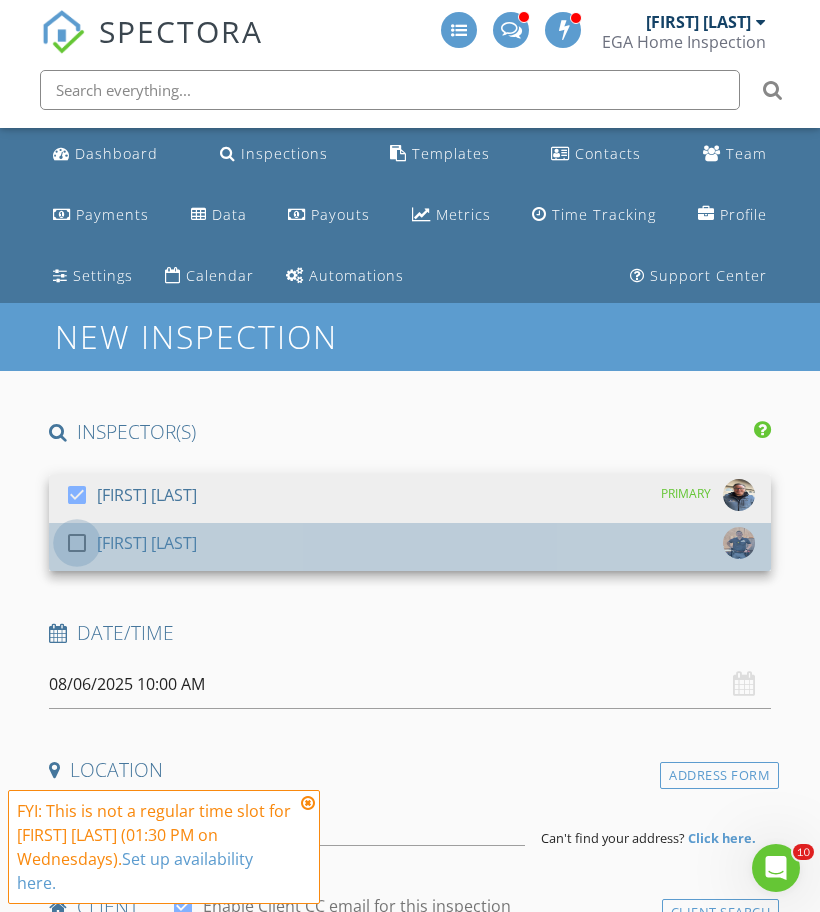 click at bounding box center [77, 543] 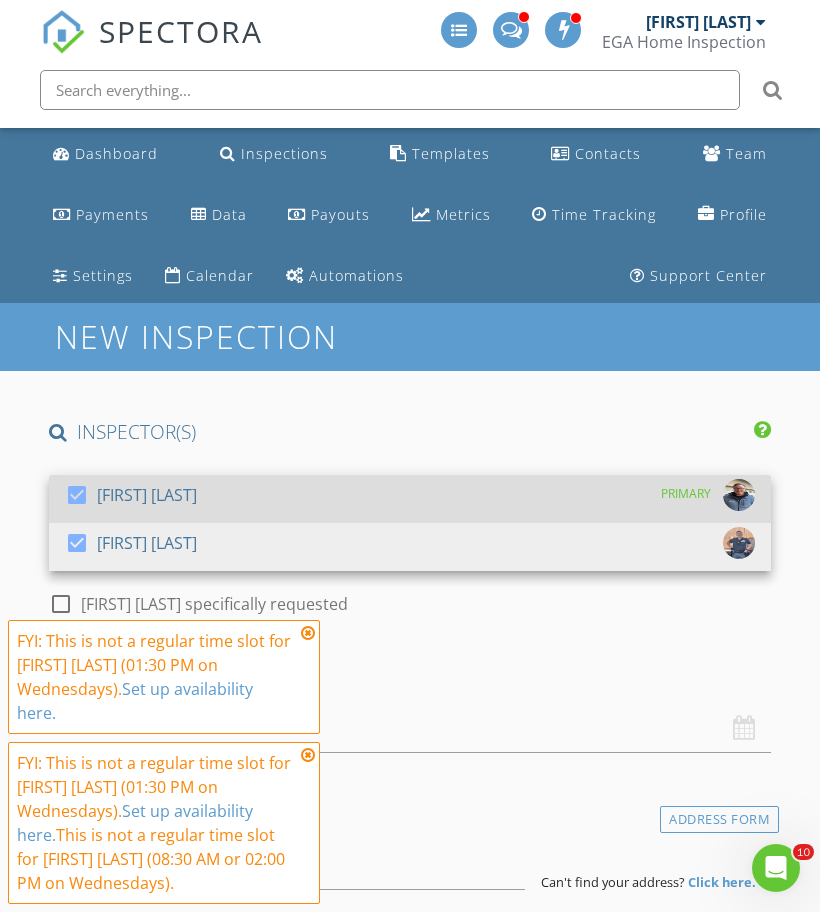 click at bounding box center [77, 495] 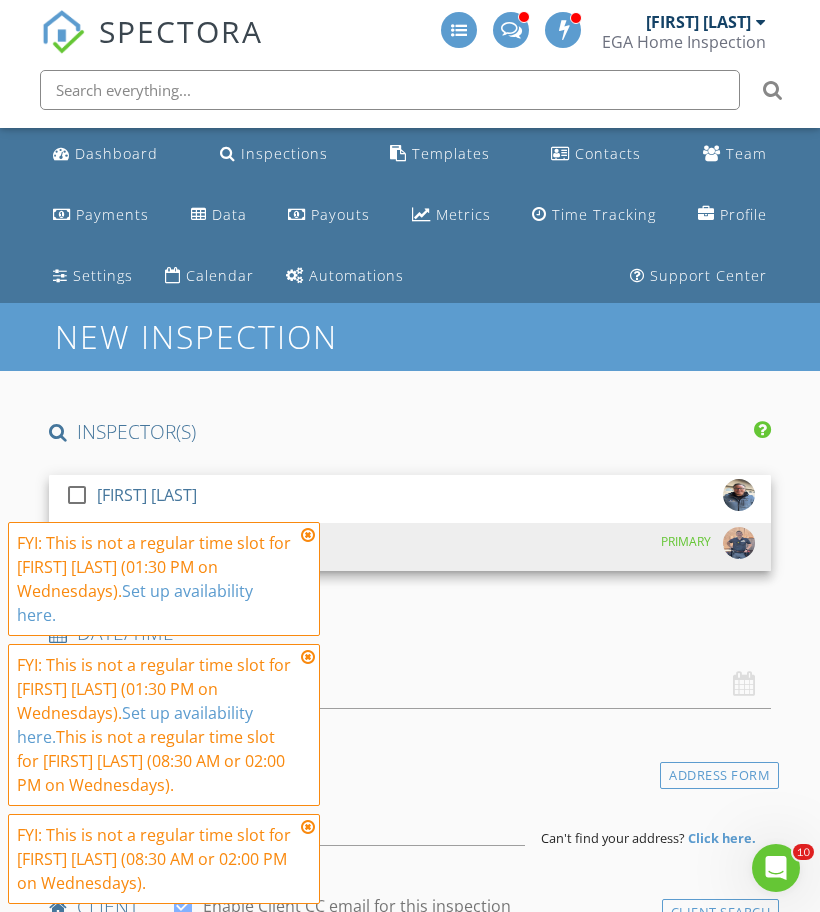 click on "FYI: This is not a regular time slot for Robert Reynoso (01:30 PM on Wednesdays).  Set up availability here." at bounding box center (156, 579) 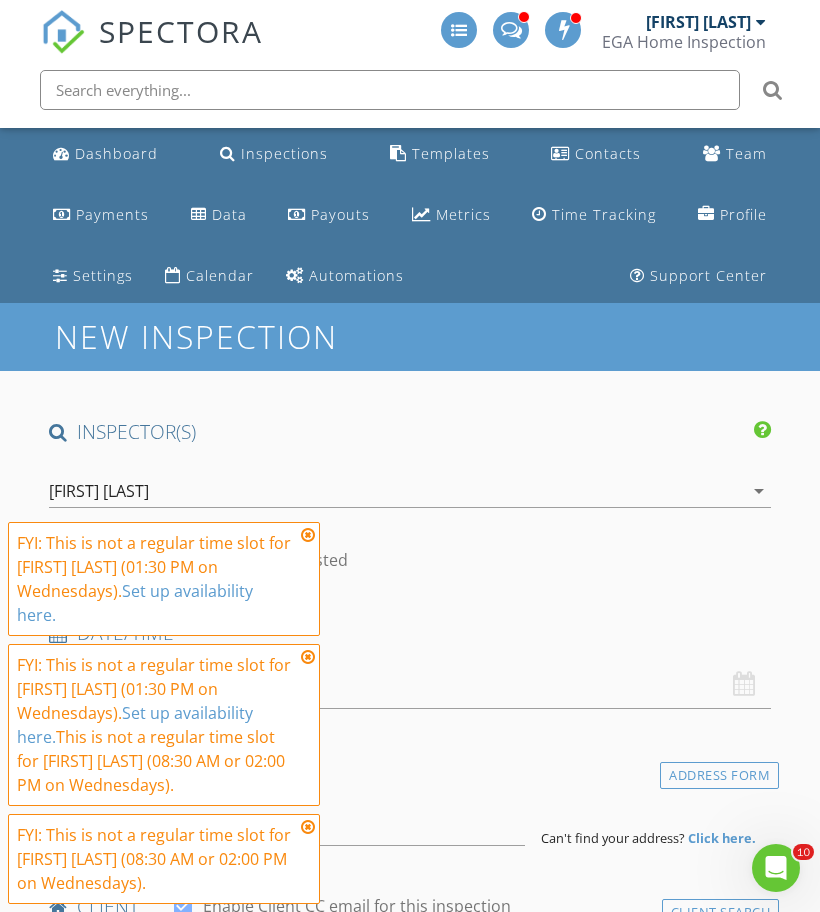 click at bounding box center (308, 535) 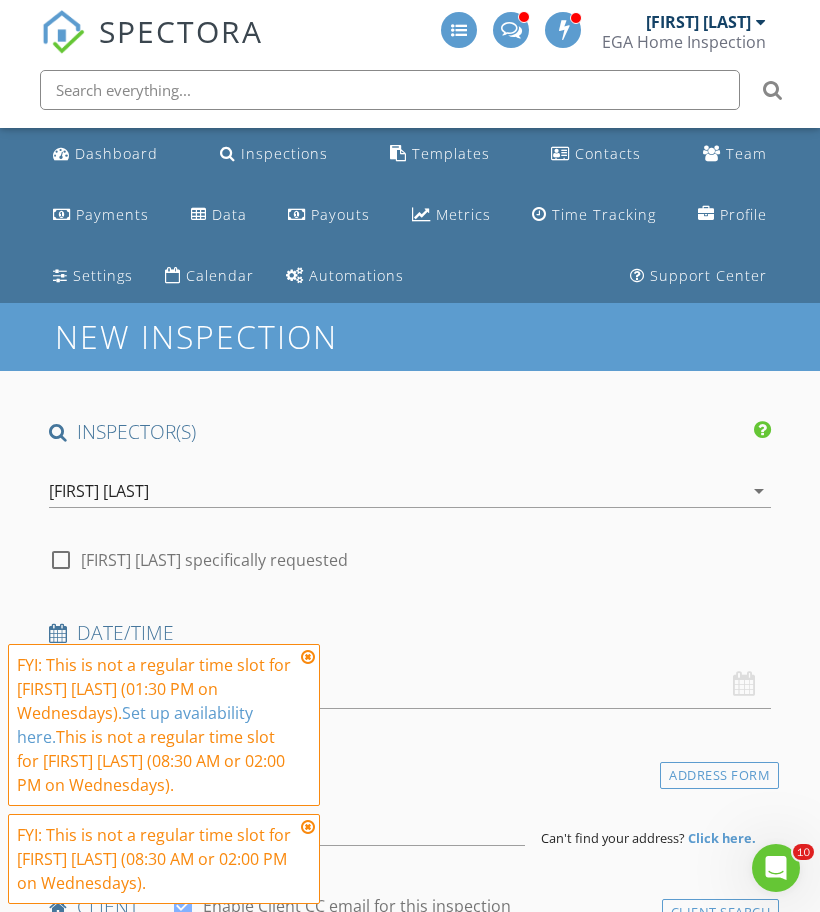 click at bounding box center [308, 657] 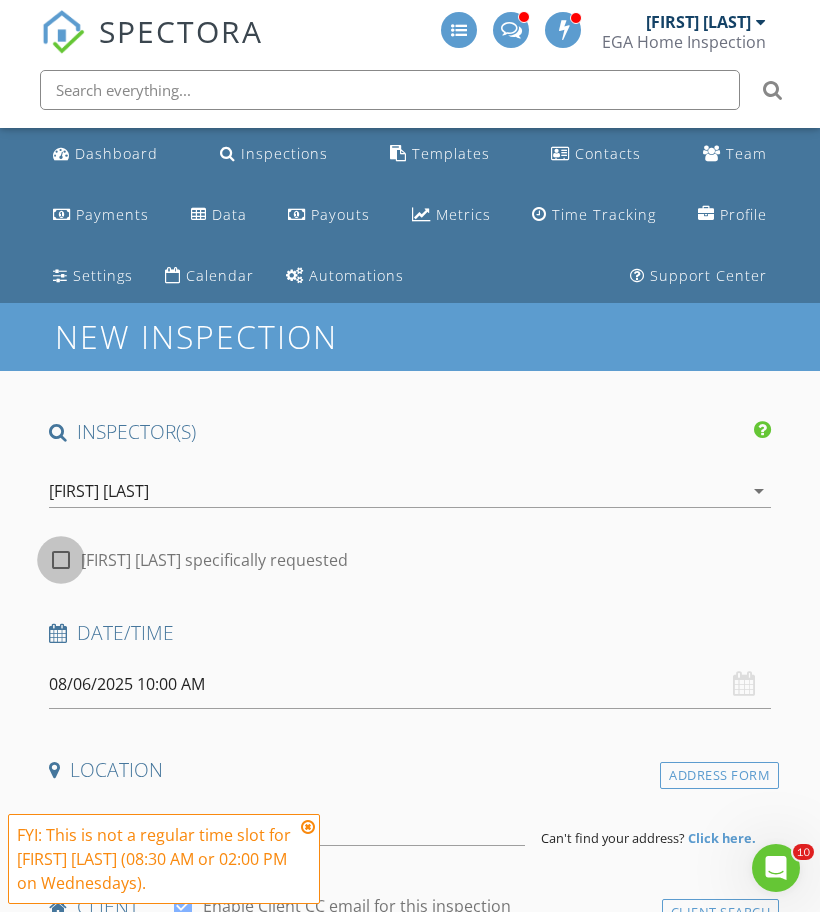 click at bounding box center [61, 560] 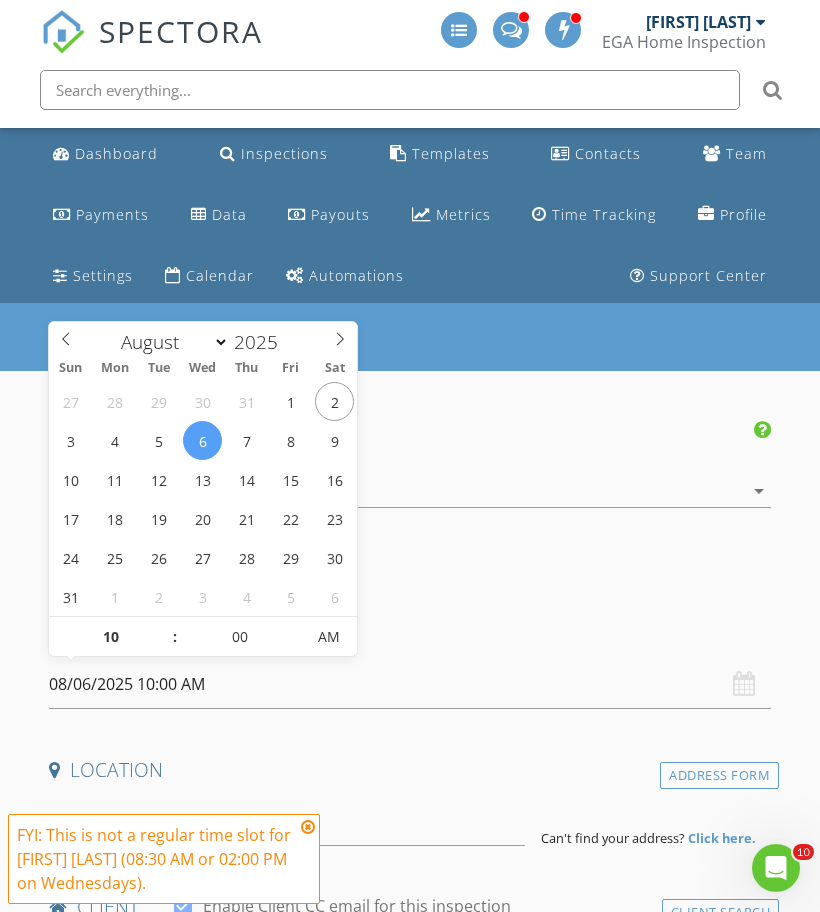 click on "08/06/2025 10:00 AM" at bounding box center (410, 684) 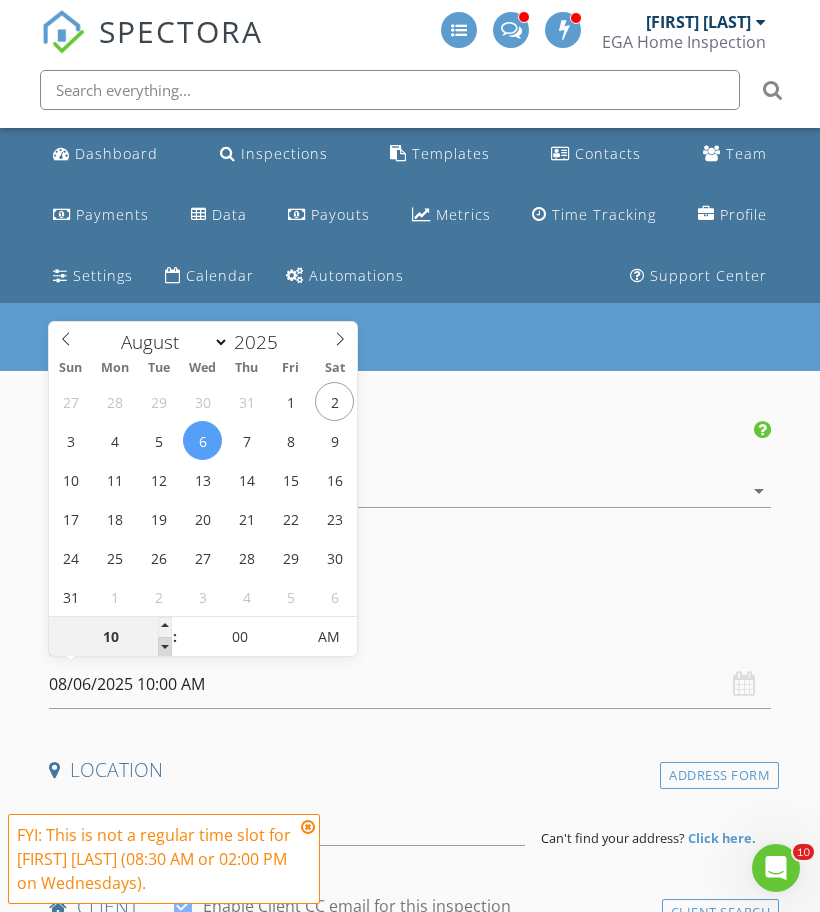 type on "09" 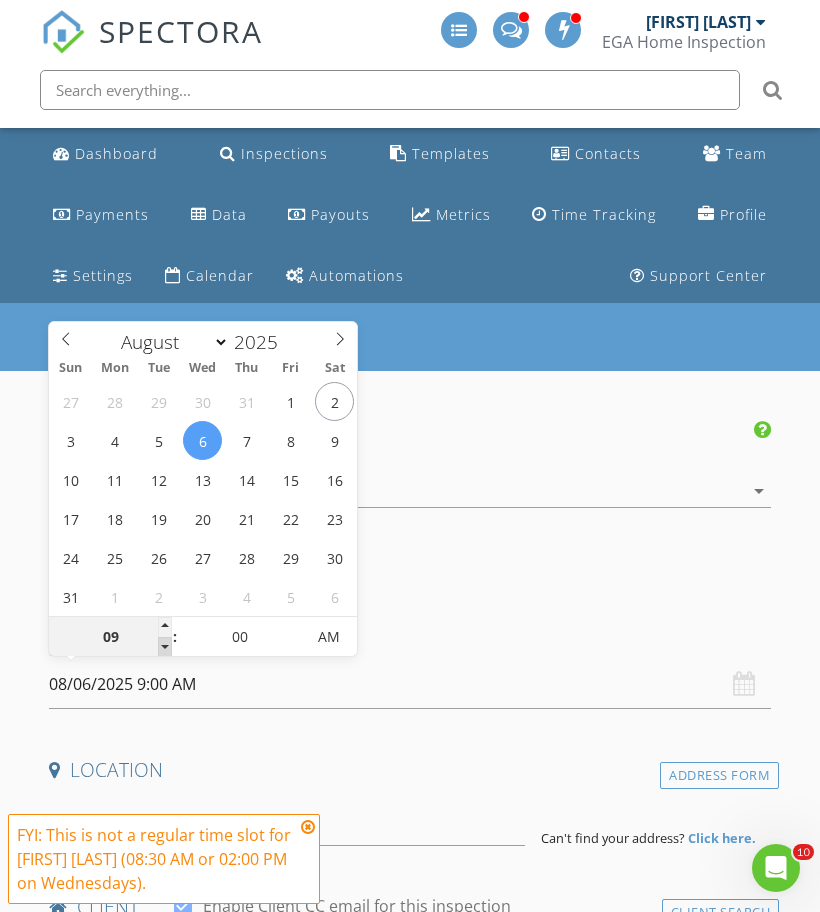 click at bounding box center [165, 647] 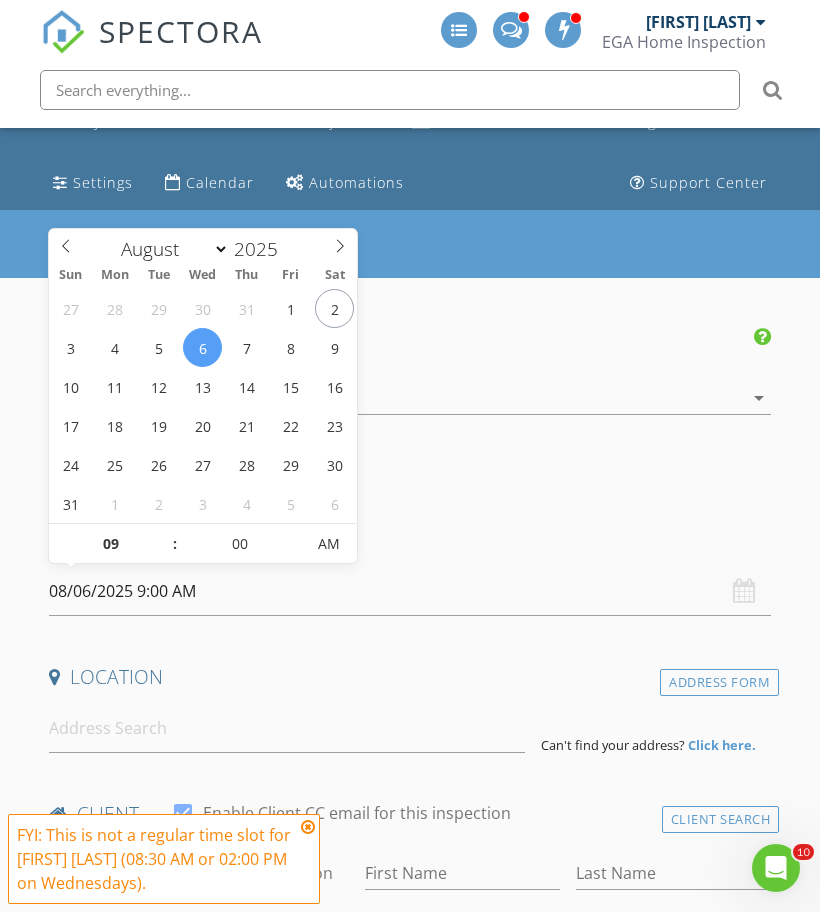 scroll, scrollTop: 94, scrollLeft: 0, axis: vertical 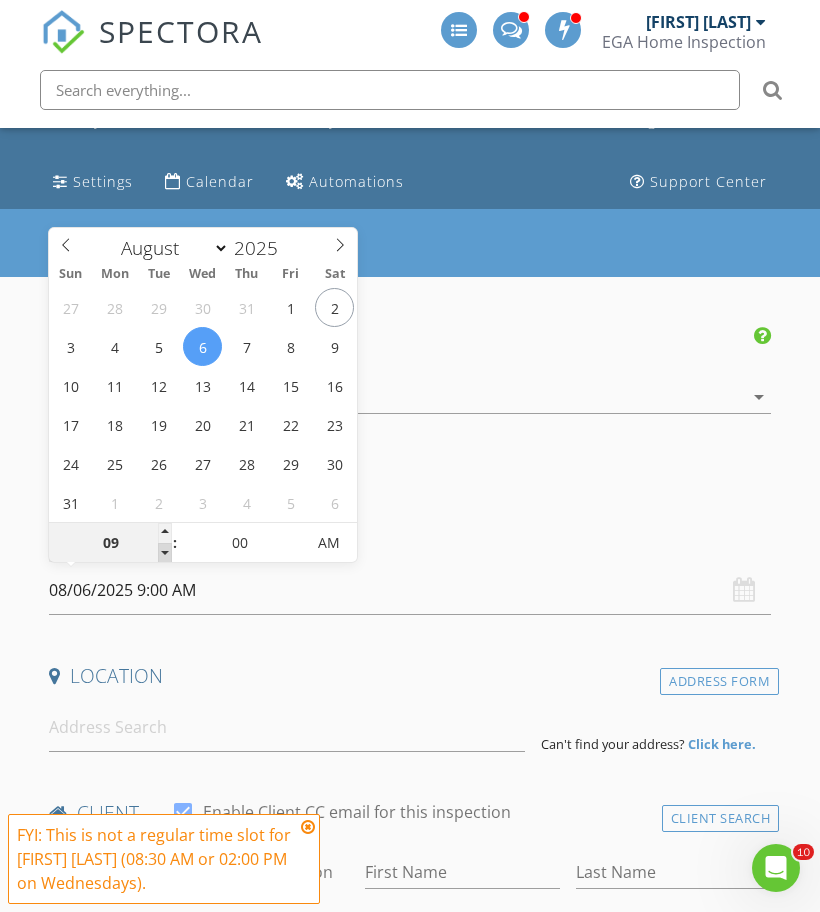 type on "08" 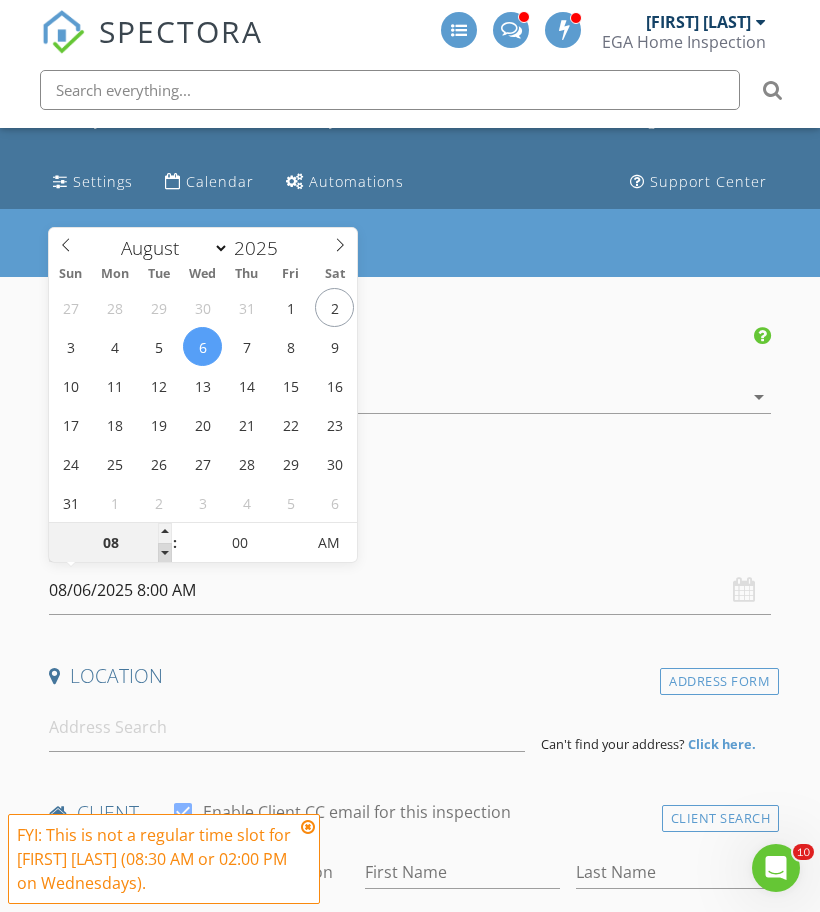 click at bounding box center [165, 553] 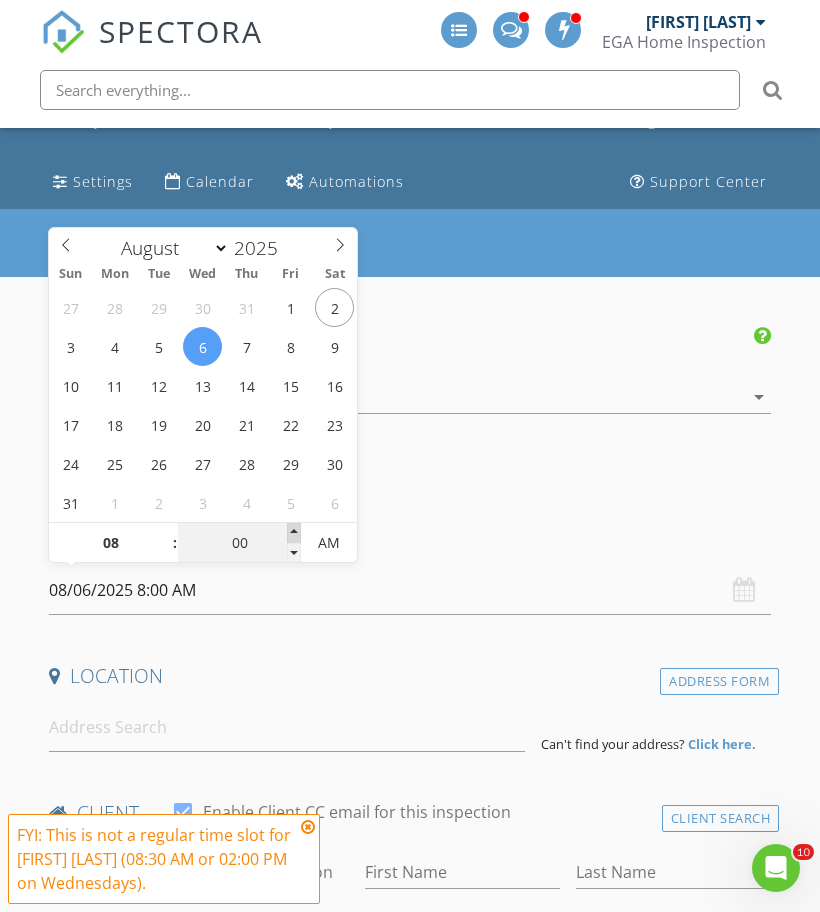 type on "05" 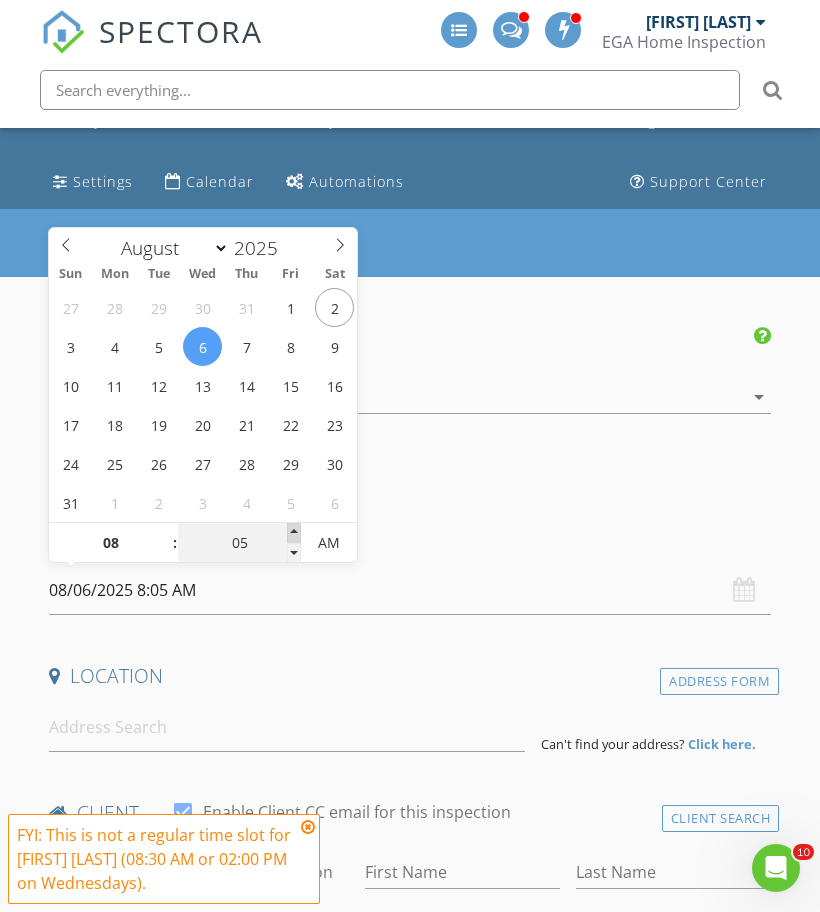 click at bounding box center [294, 533] 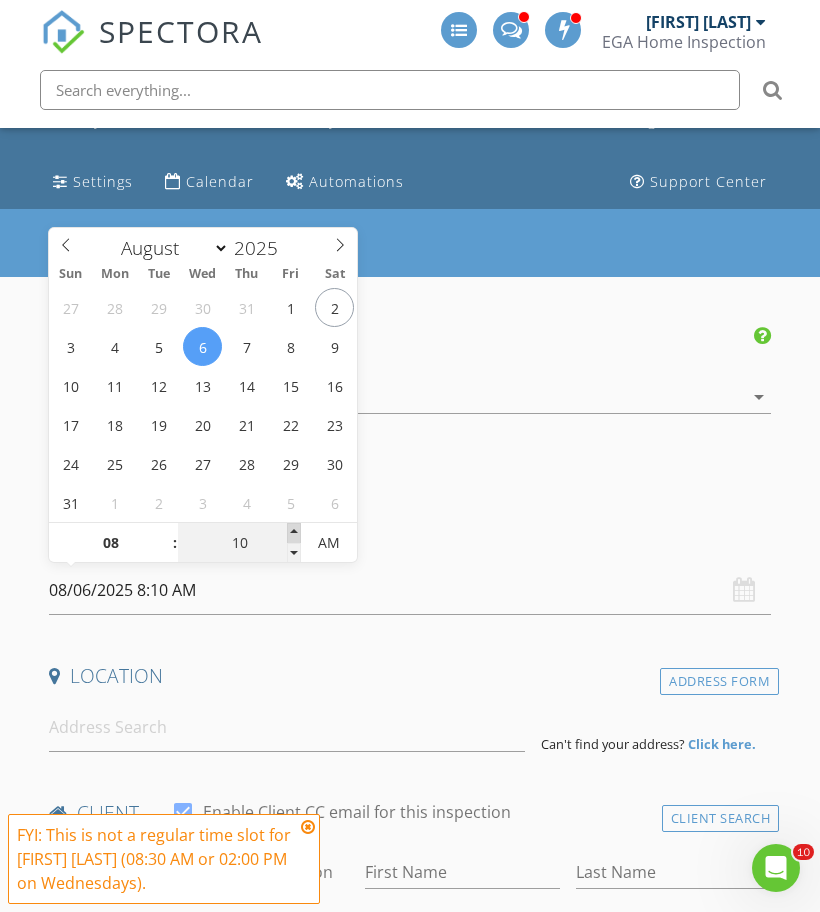 click at bounding box center (294, 533) 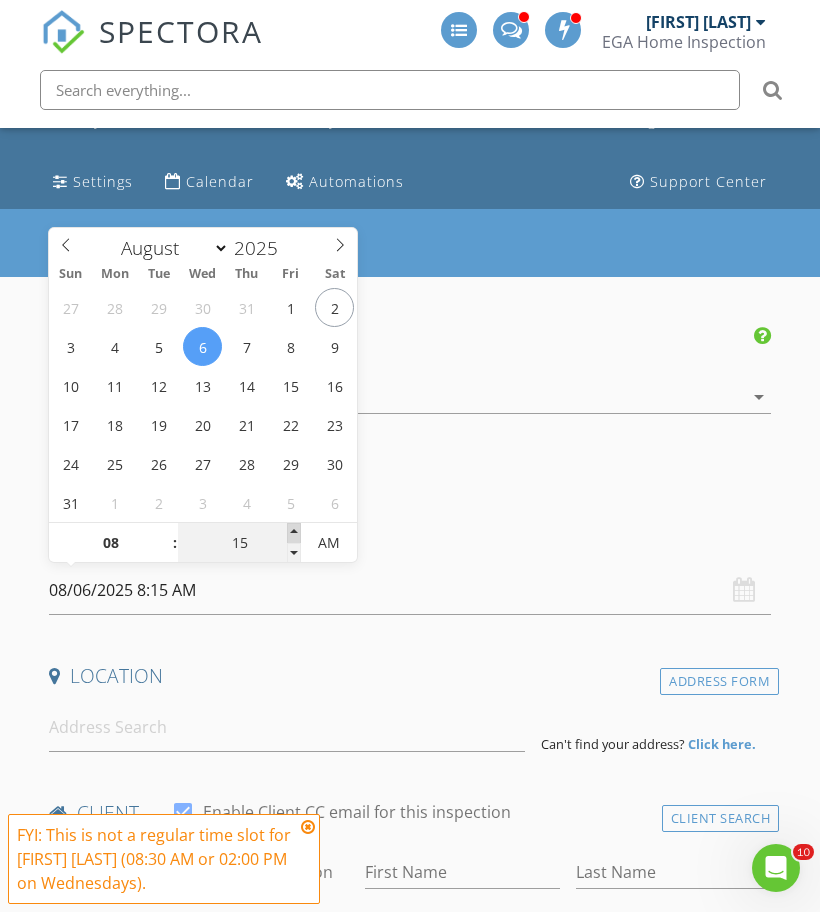 click at bounding box center (294, 533) 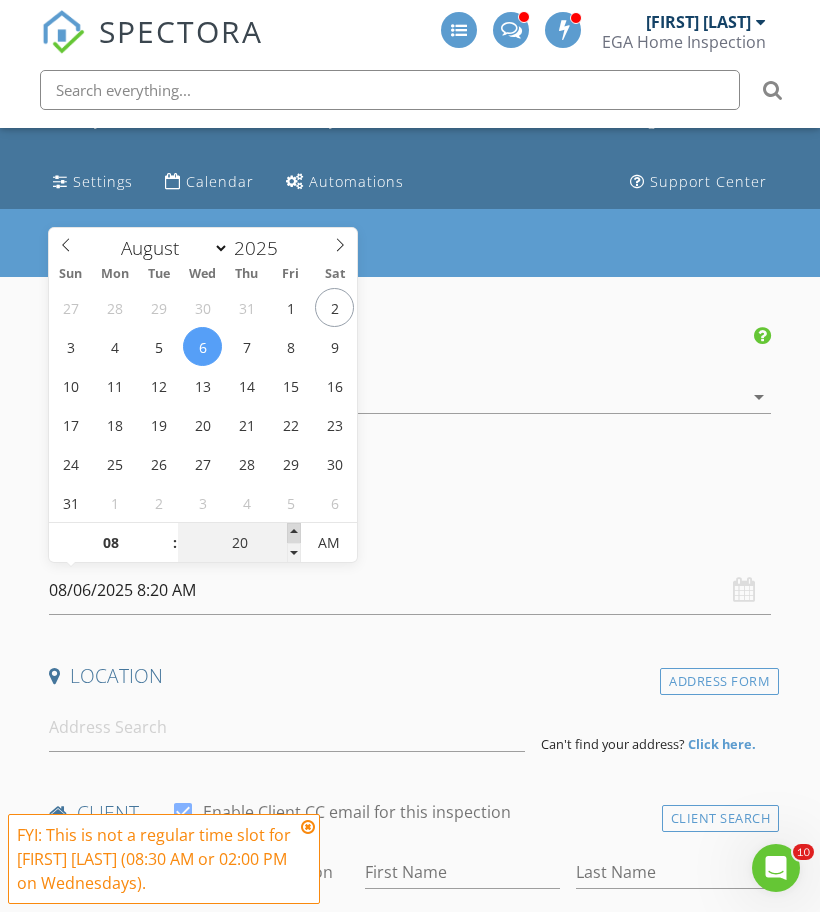 click at bounding box center [294, 533] 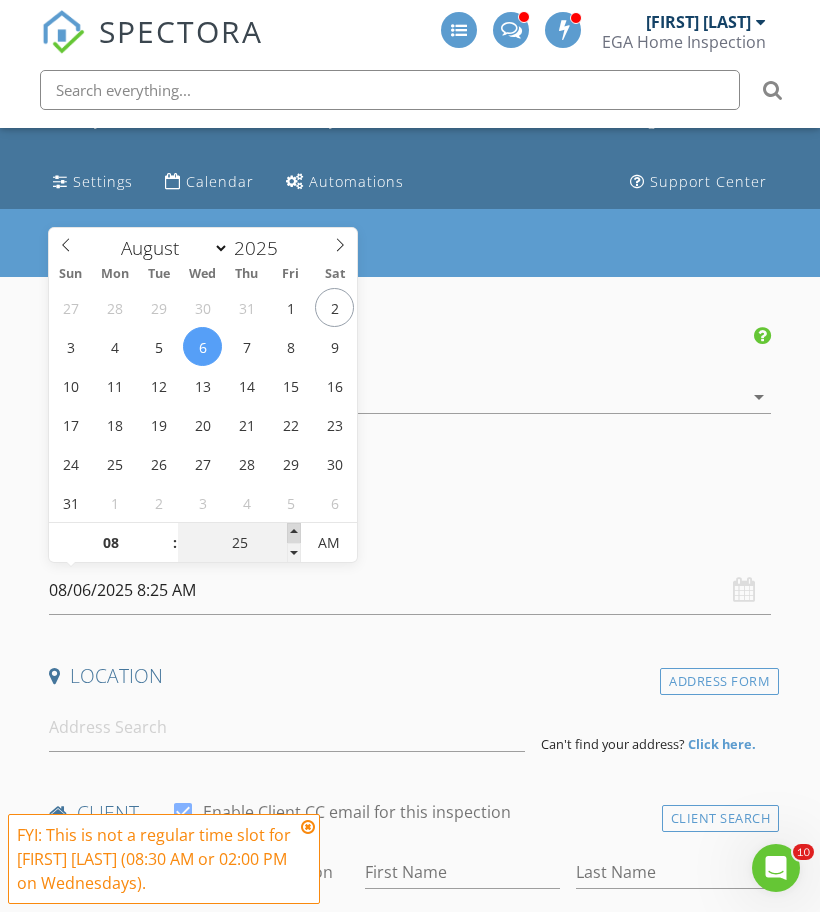 click at bounding box center [294, 533] 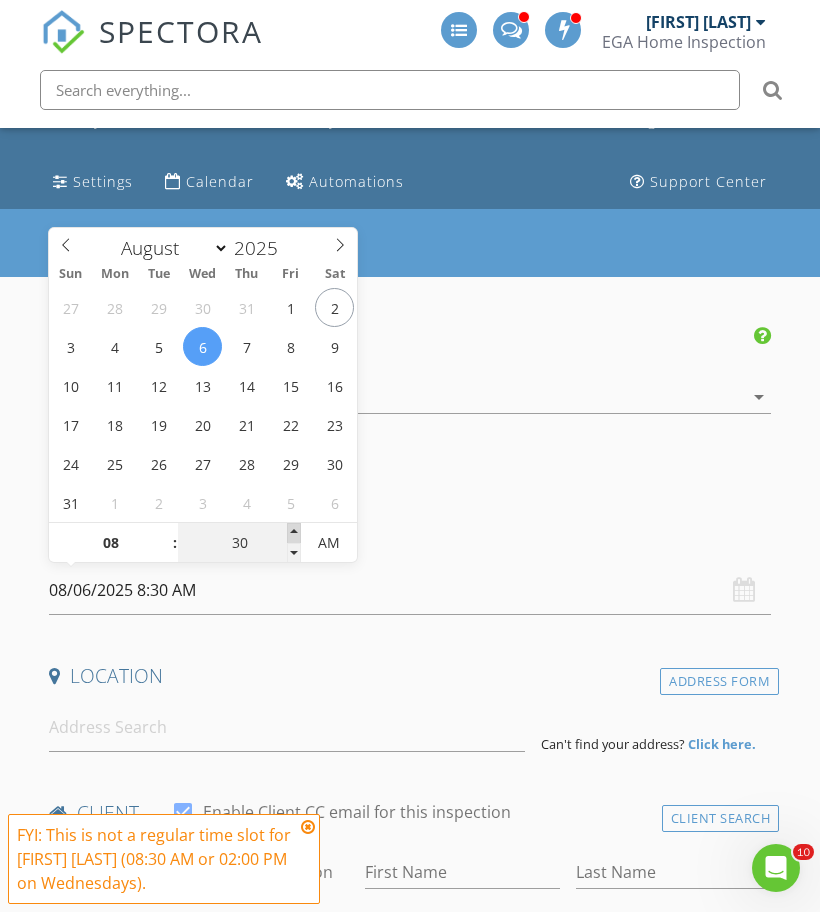 click at bounding box center [294, 533] 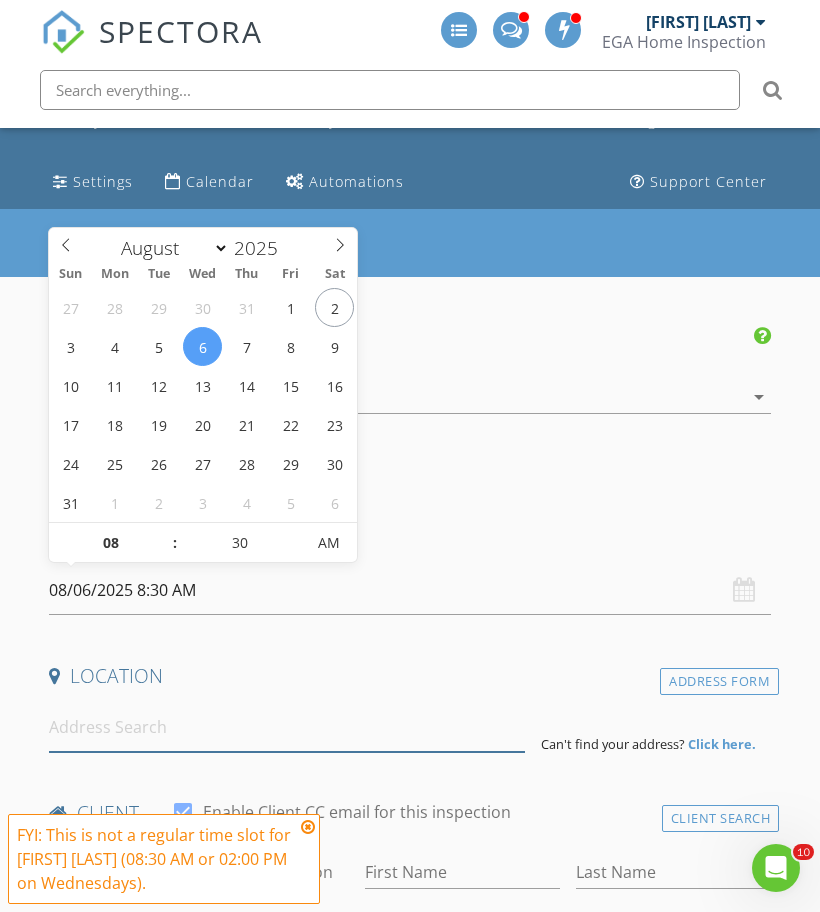 click at bounding box center (287, 727) 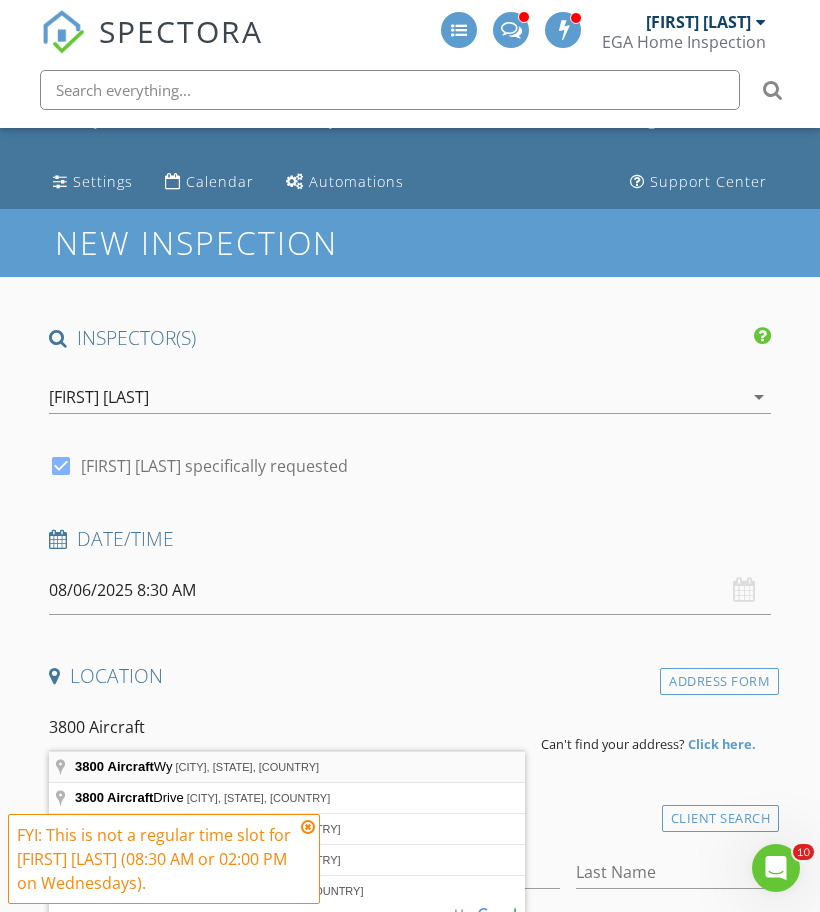 type on "3800 Aircraft Wy, Sacramento, CA, USA" 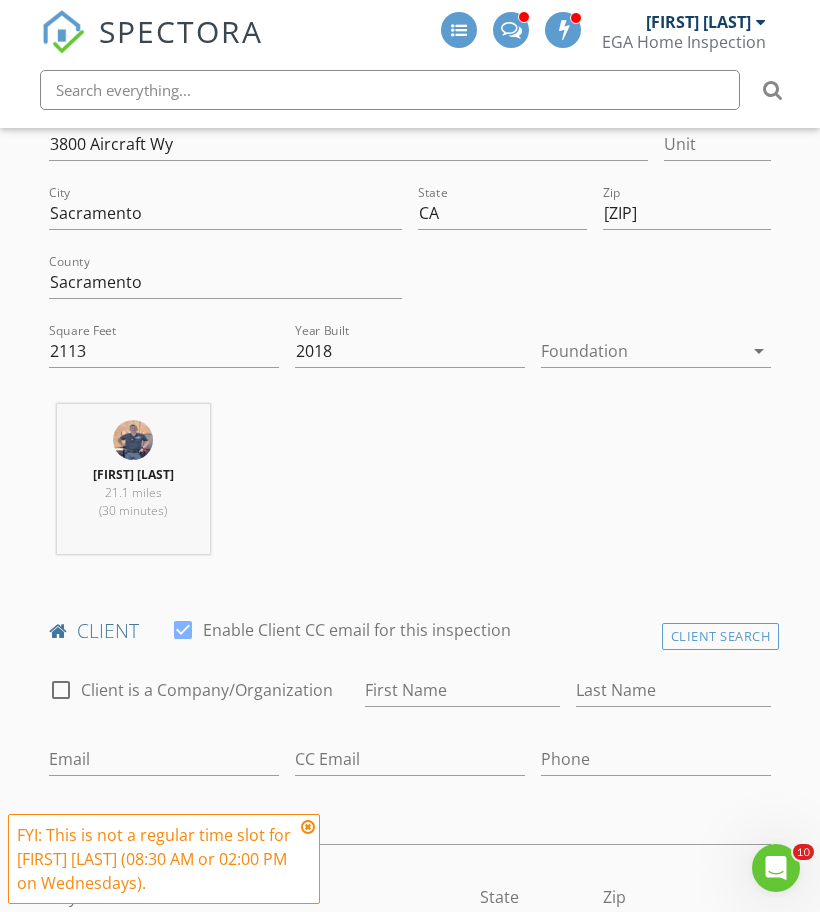 scroll, scrollTop: 690, scrollLeft: 0, axis: vertical 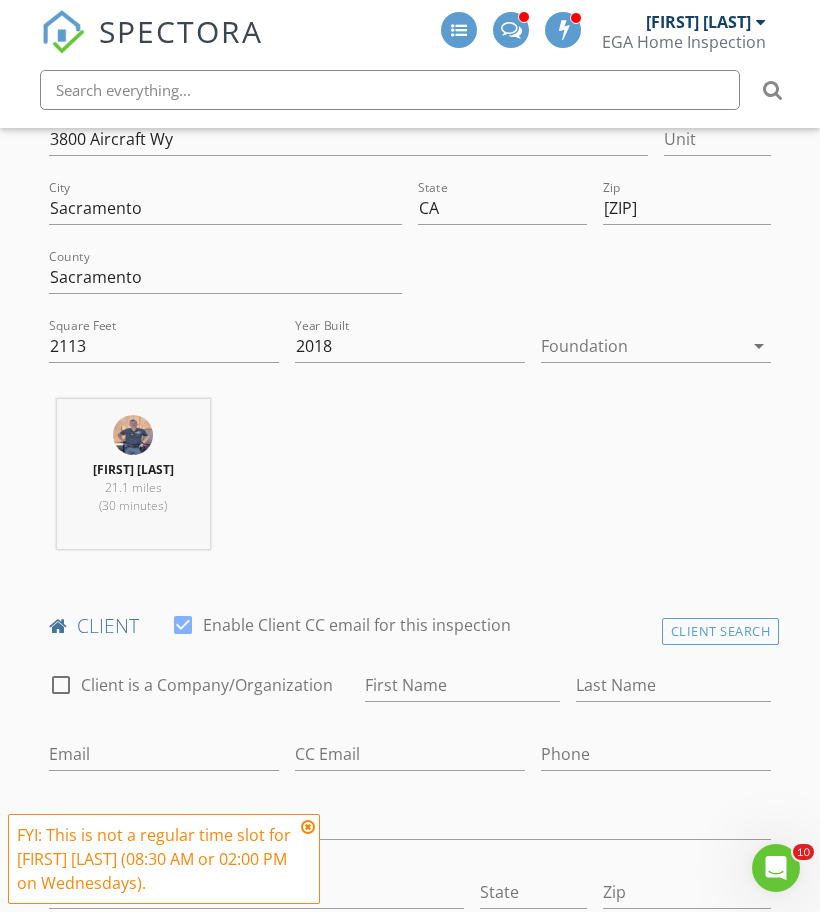 click at bounding box center (642, 346) 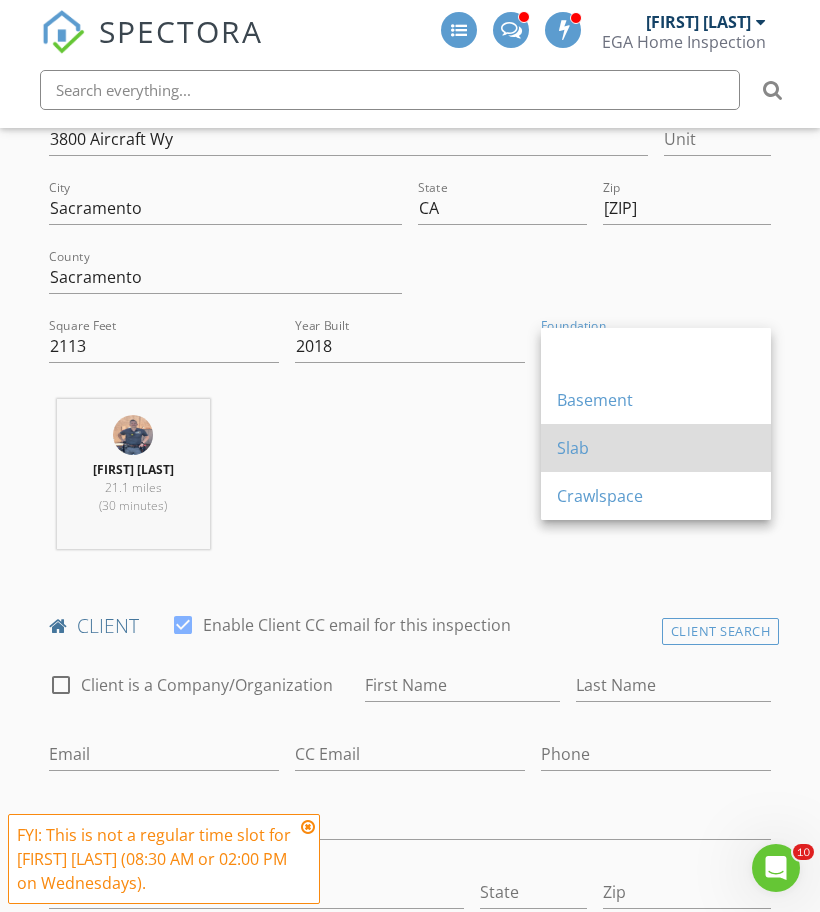 click on "Slab" at bounding box center [656, 448] 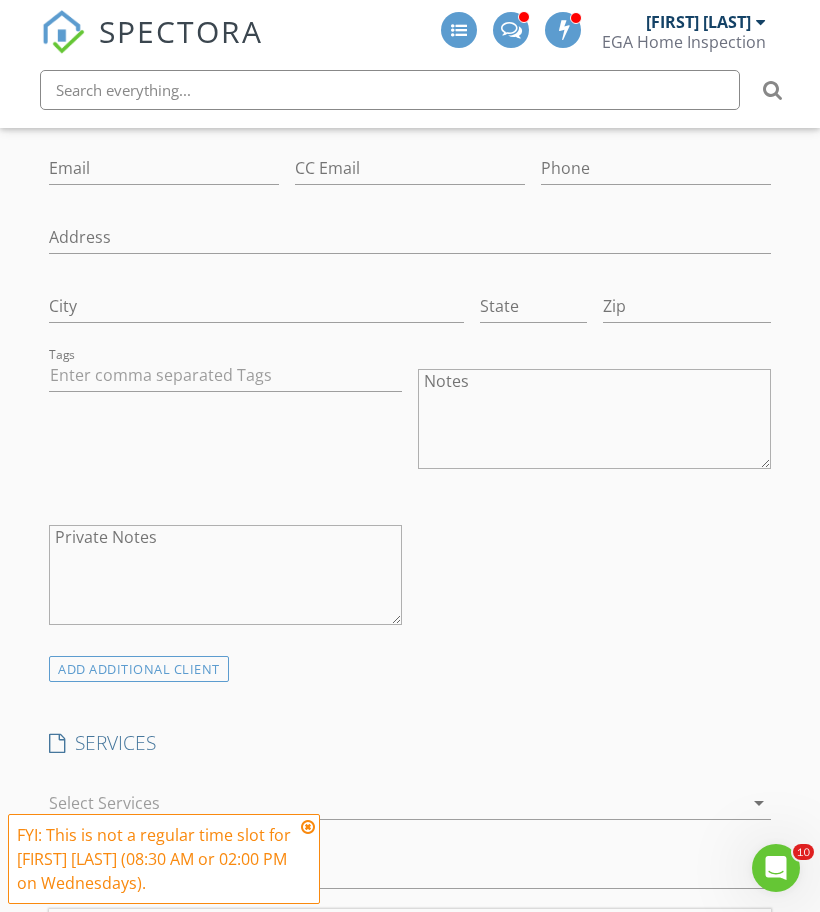 scroll, scrollTop: 1370, scrollLeft: 0, axis: vertical 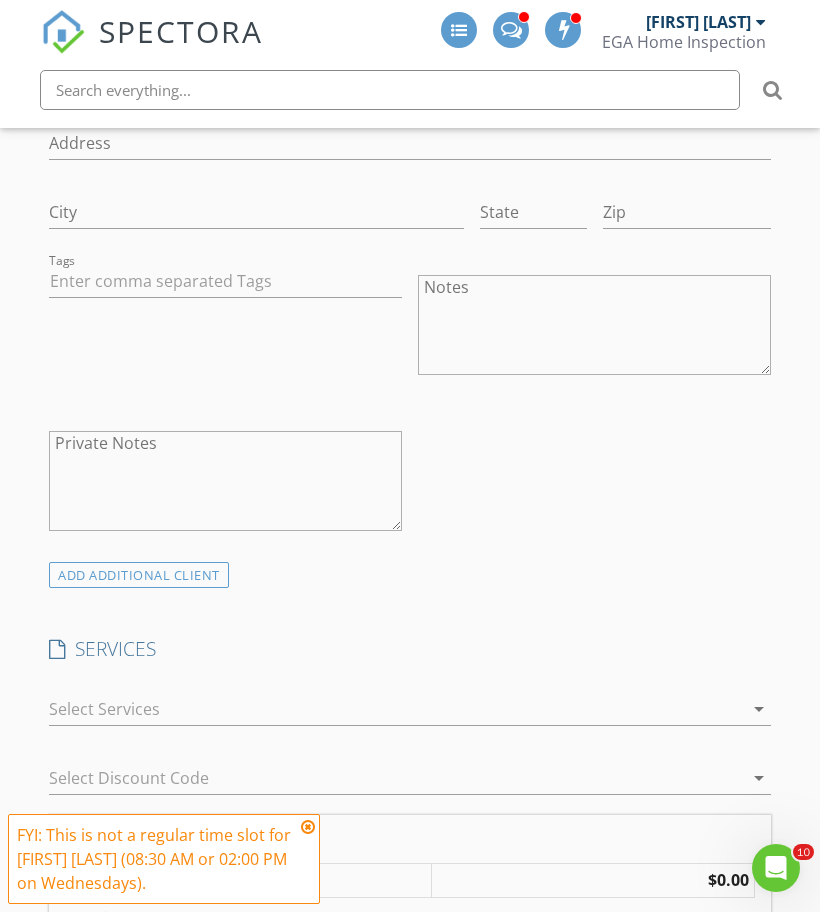 click at bounding box center [308, 827] 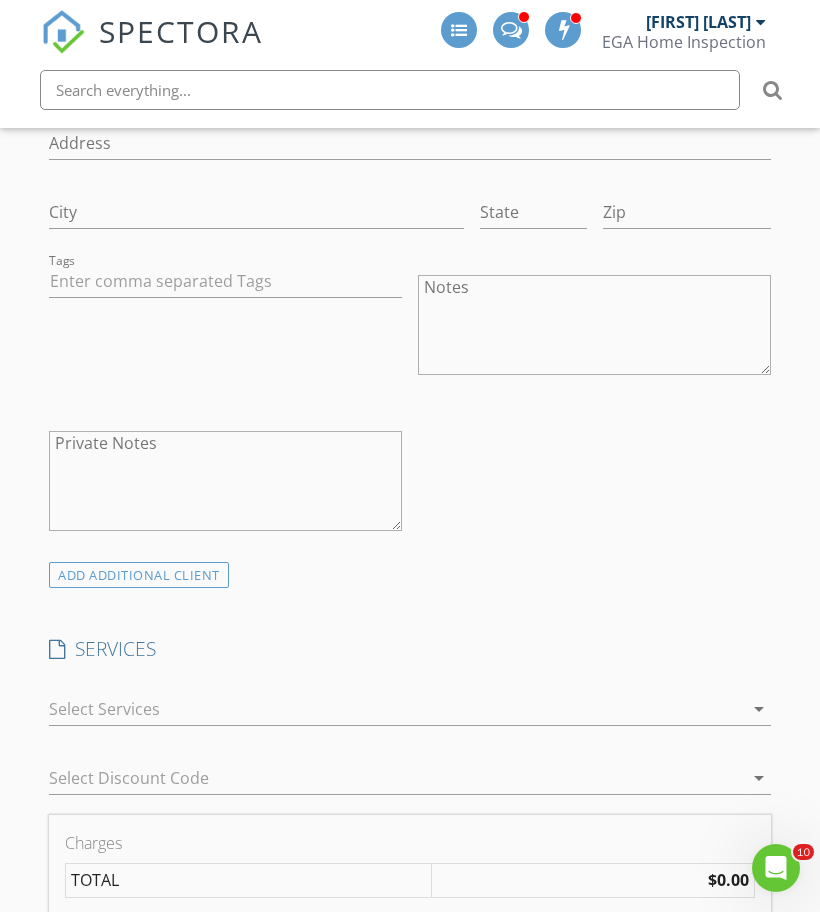 click at bounding box center [396, 709] 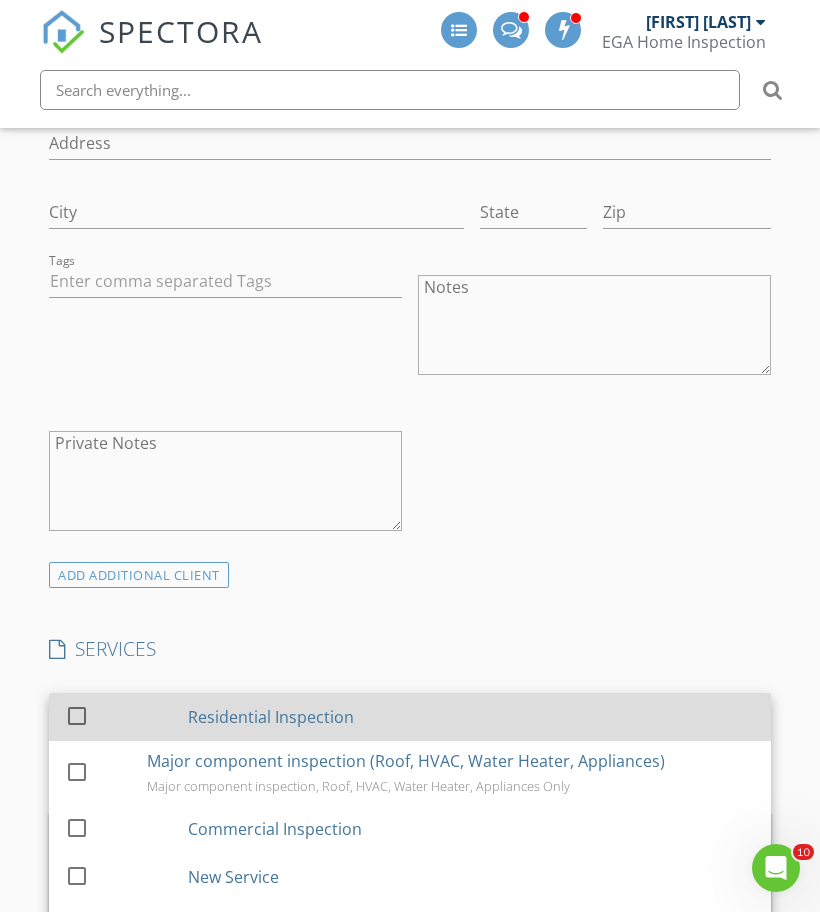 click on "check_box_outline_blank" at bounding box center (122, 716) 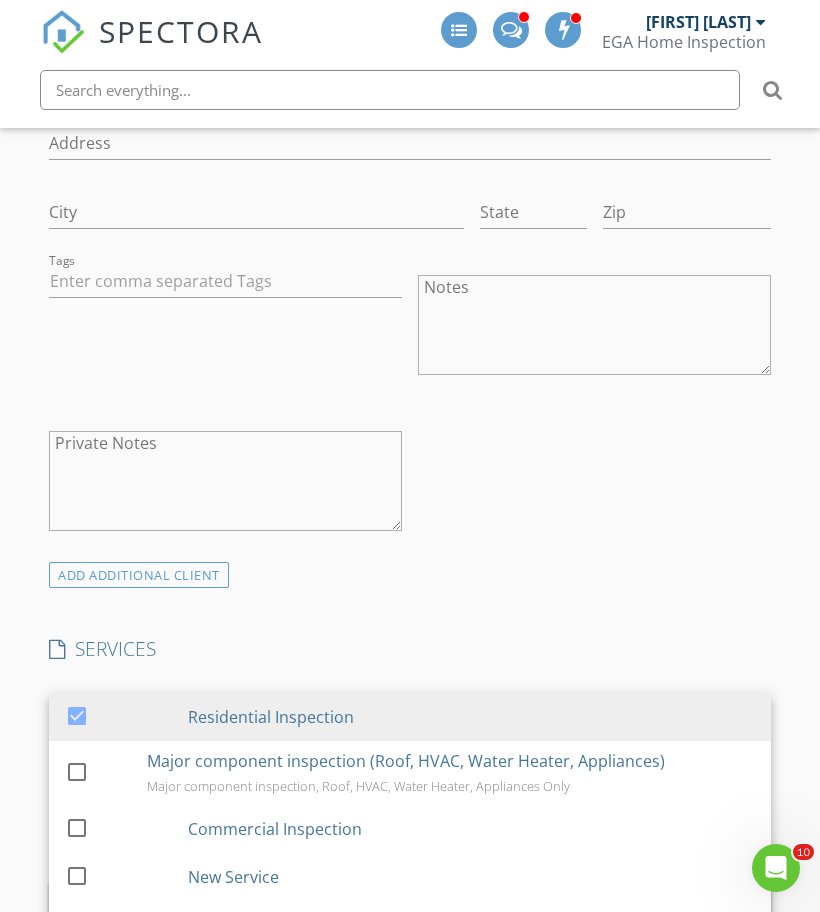 click on "New Inspection
INSPECTOR(S)
check_box_outline_blank   Robert Reynoso     check_box   Josh Wood   PRIMARY   Josh Wood arrow_drop_down   check_box Josh Wood specifically requested
Date/Time
08/06/2025 8:30 AM
Location
Address Search       Address 3800 Aircraft Wy   Unit   City Sacramento   State CA   Zip 95834   County Sacramento     Square Feet 2113   Year Built 2018   Foundation Slab arrow_drop_down     Josh Wood     21.1 miles     (30 minutes)
client
check_box Enable Client CC email for this inspection   Client Search     check_box_outline_blank Client is a Company/Organization     First Name   Last Name   Email   CC Email   Phone   Address   City   State   Zip     Tags         Notes   Private Notes
ADD ADDITIONAL client
SERVICES
check_box   Residential Inspection" at bounding box center (410, 1243) 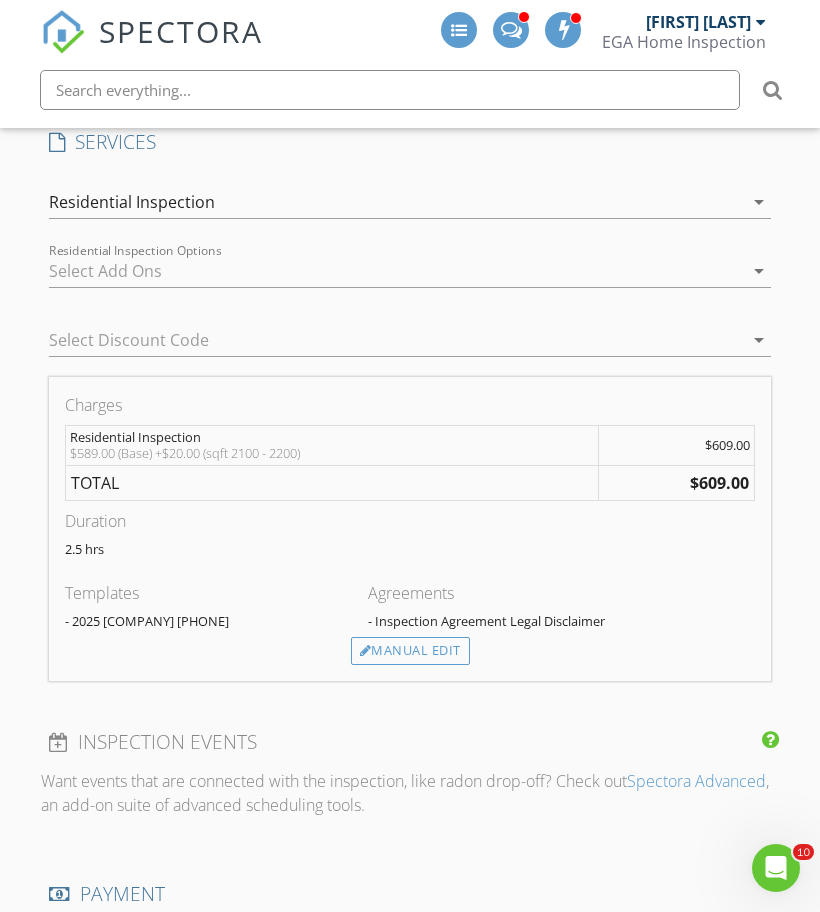 scroll, scrollTop: 1834, scrollLeft: 0, axis: vertical 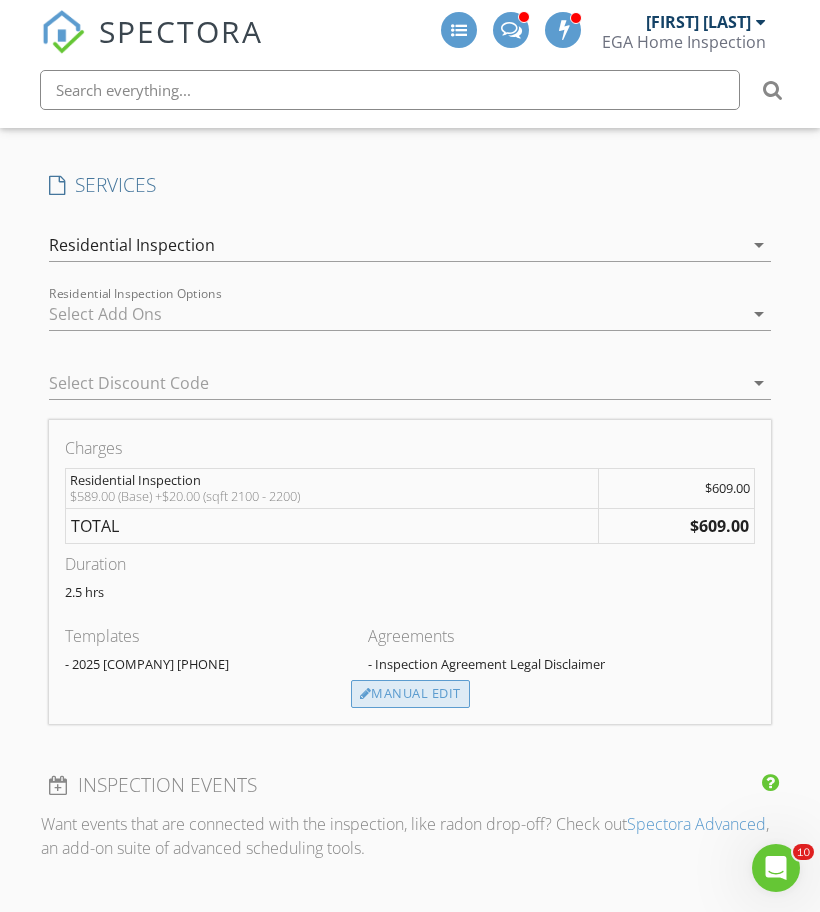 click on "Manual Edit" at bounding box center (410, 694) 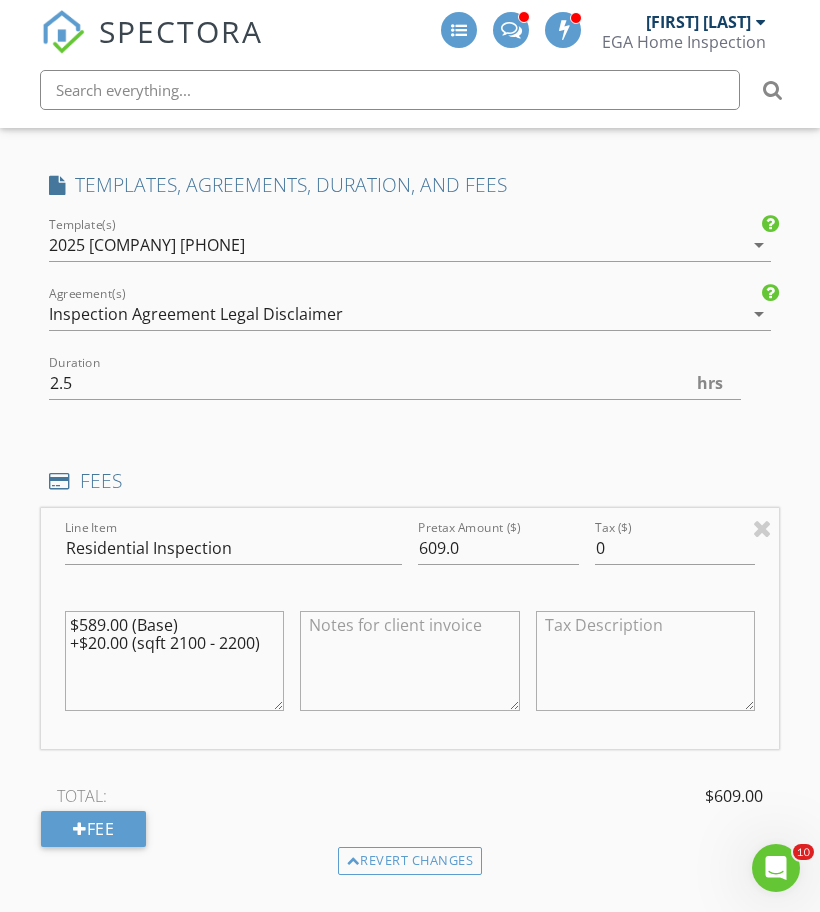drag, startPoint x: 68, startPoint y: 638, endPoint x: 282, endPoint y: 631, distance: 214.11446 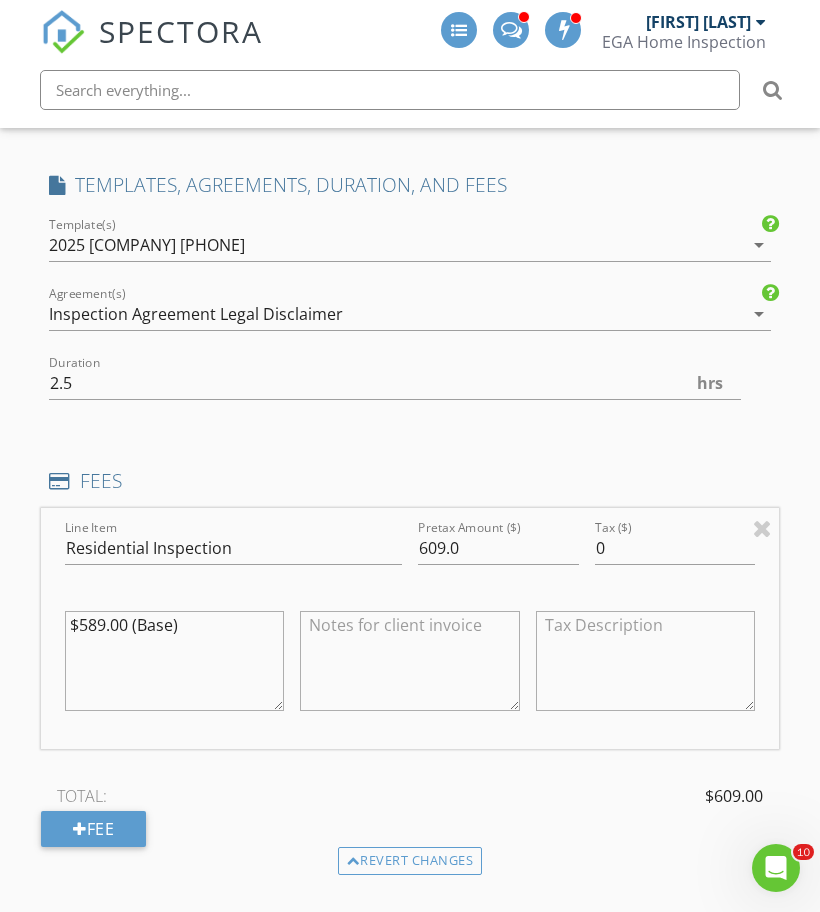 type on "$589.00 (Base)" 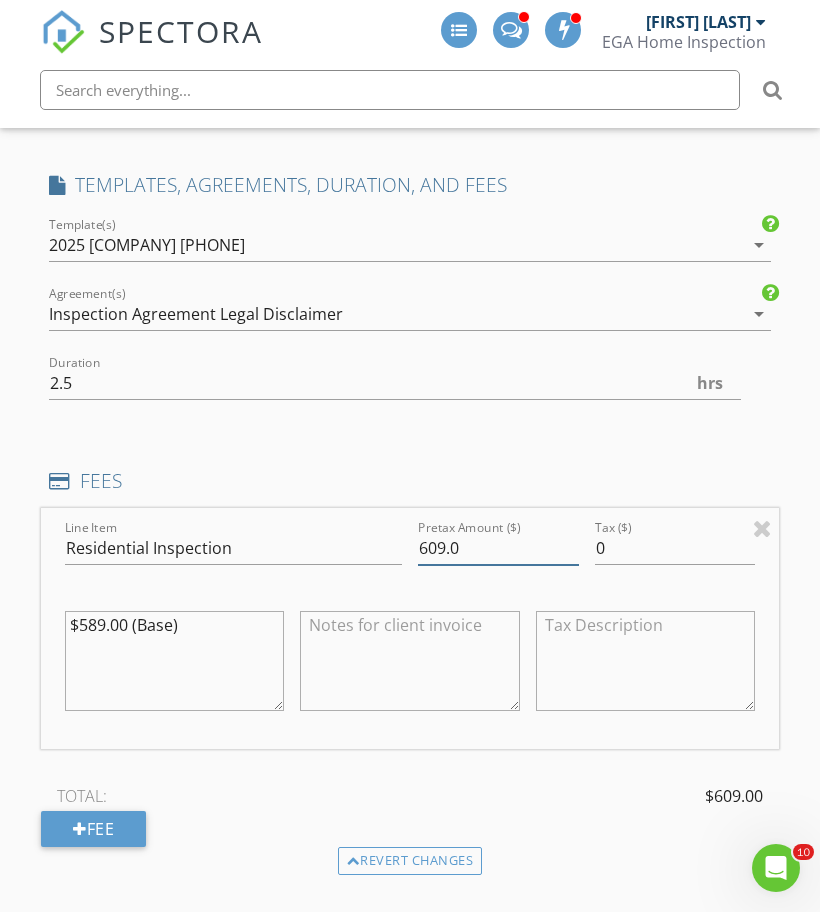 click on "609.0" at bounding box center (498, 548) 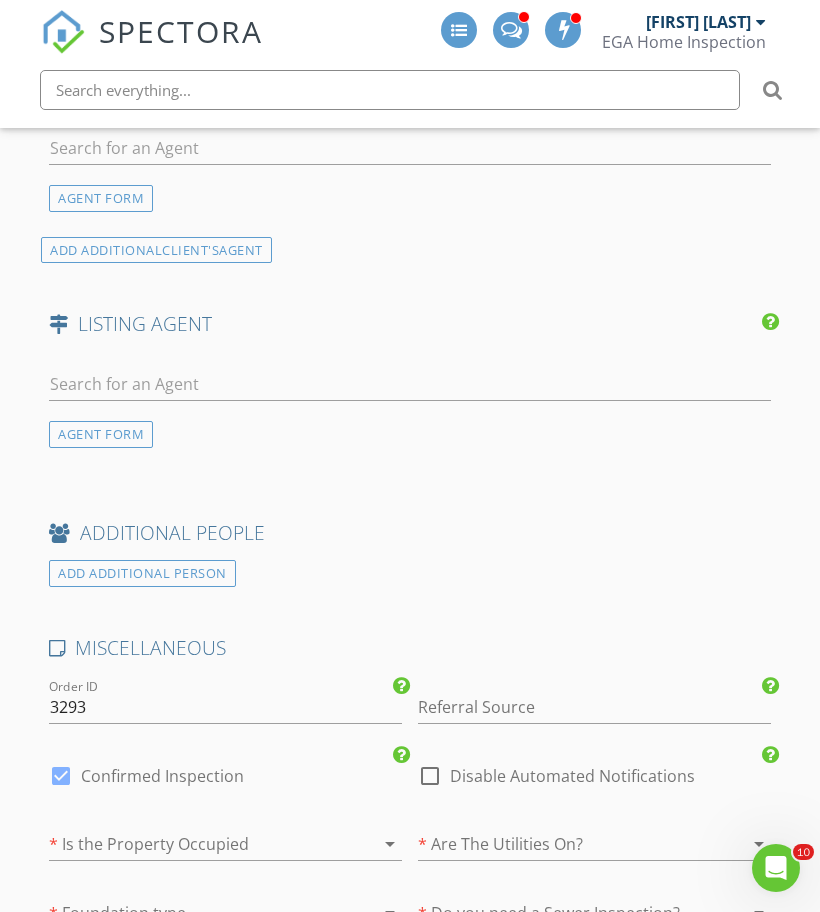 scroll, scrollTop: 3082, scrollLeft: 0, axis: vertical 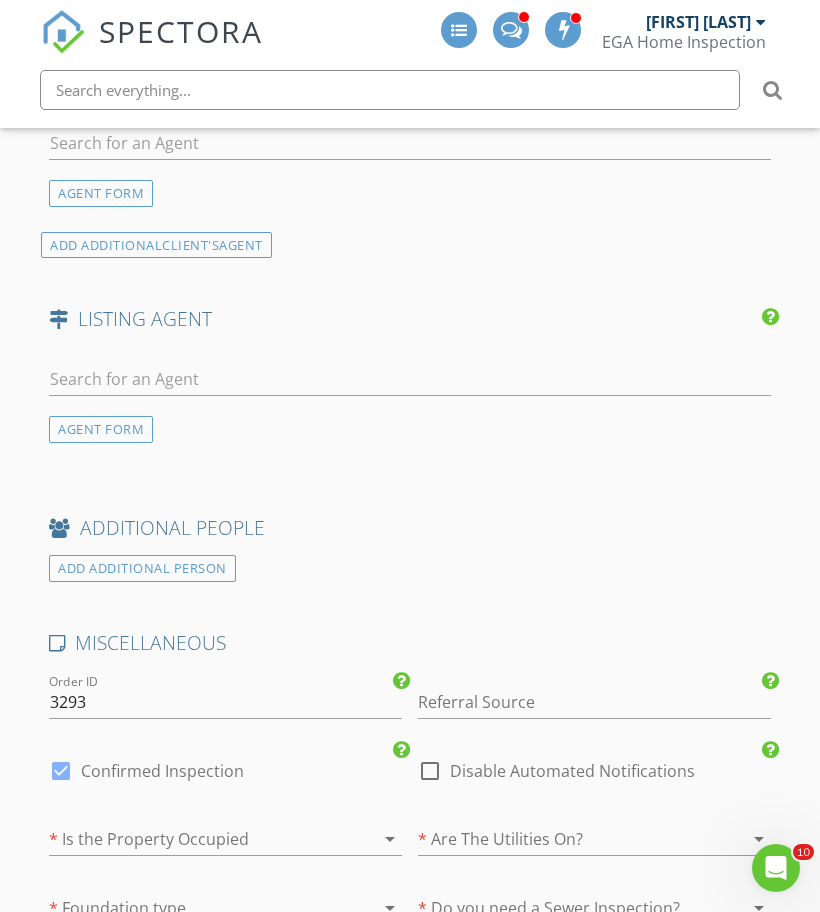 type on "589.0" 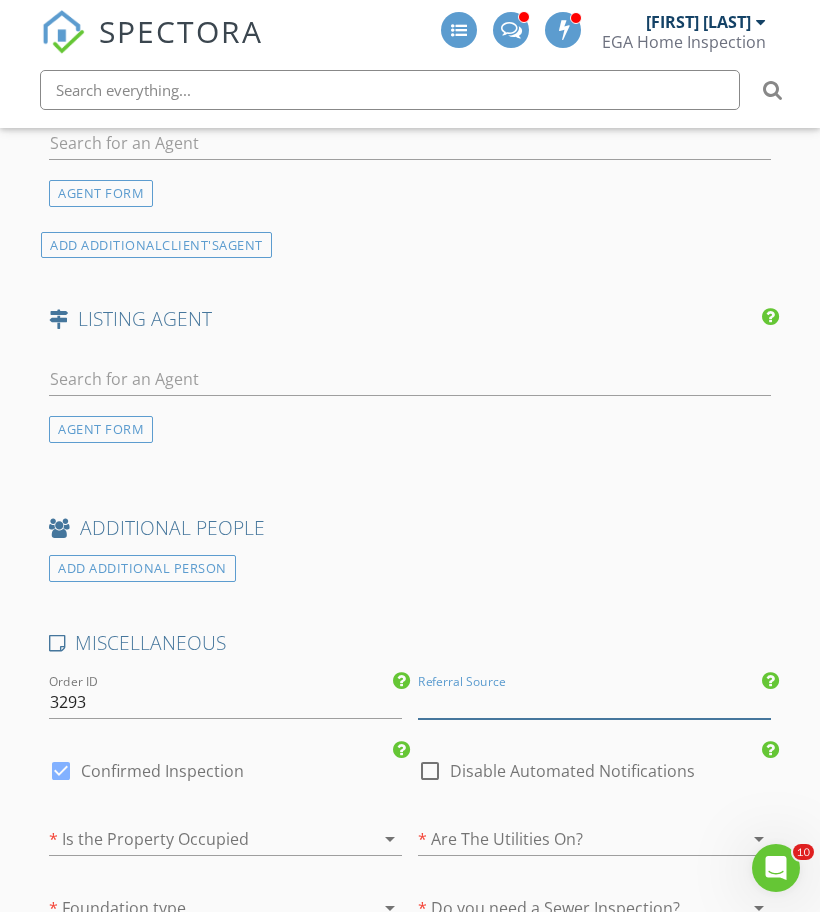 click at bounding box center [594, 702] 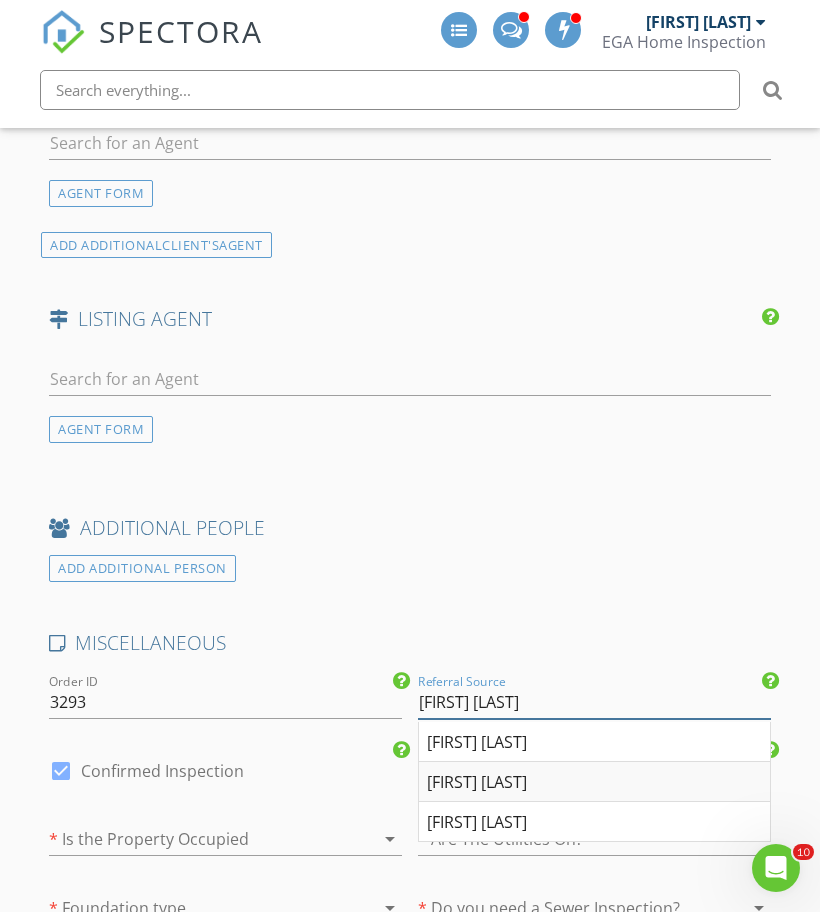 type on "[FIRST] [LAST]" 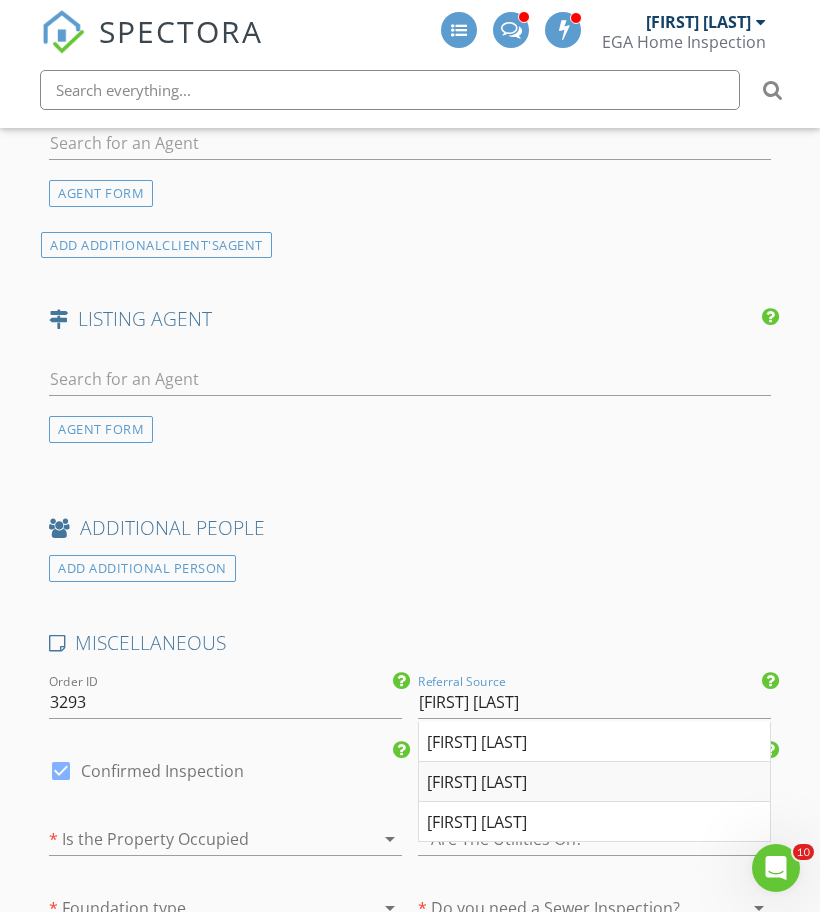click on "[FIRST] [LAST]" at bounding box center [594, 782] 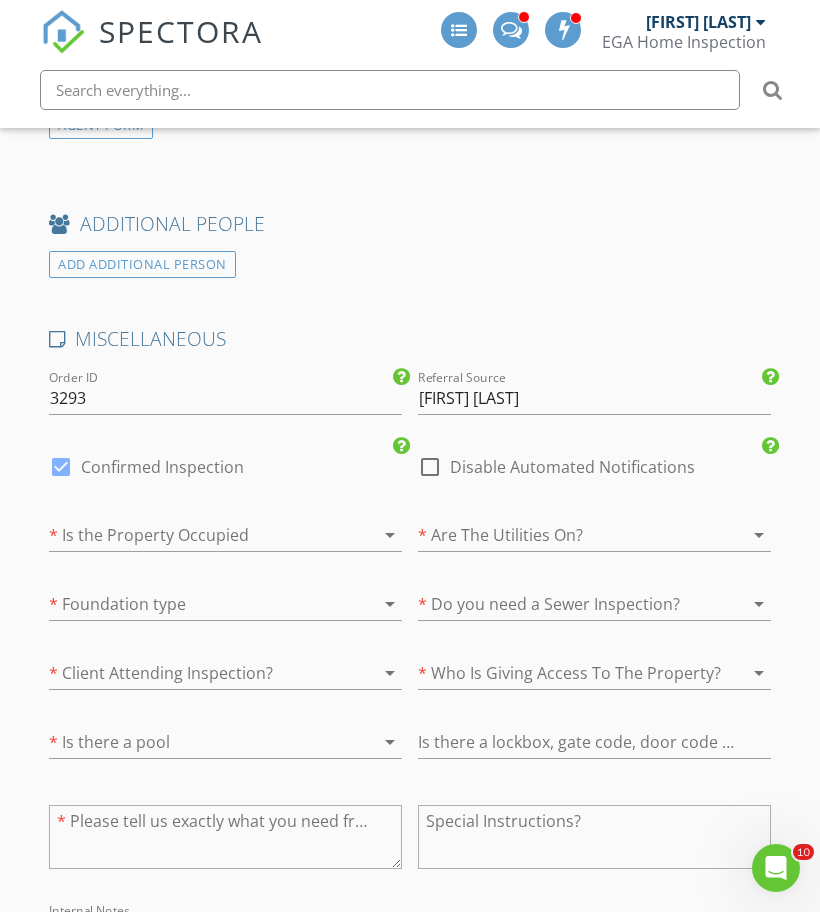 scroll, scrollTop: 3485, scrollLeft: 0, axis: vertical 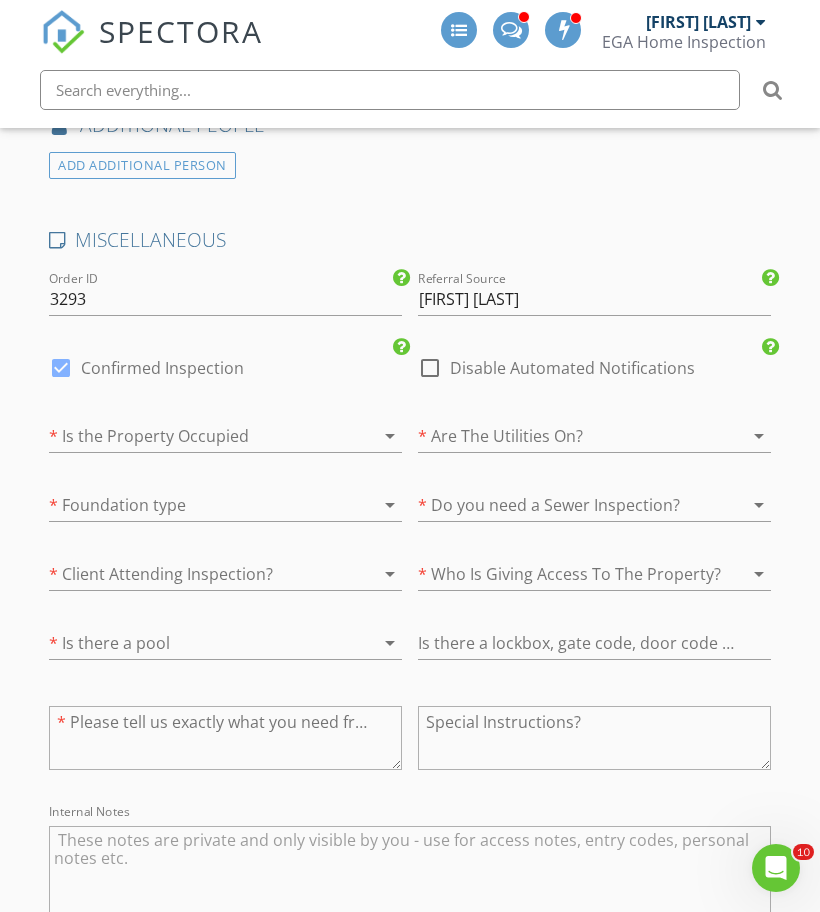 click at bounding box center [197, 436] 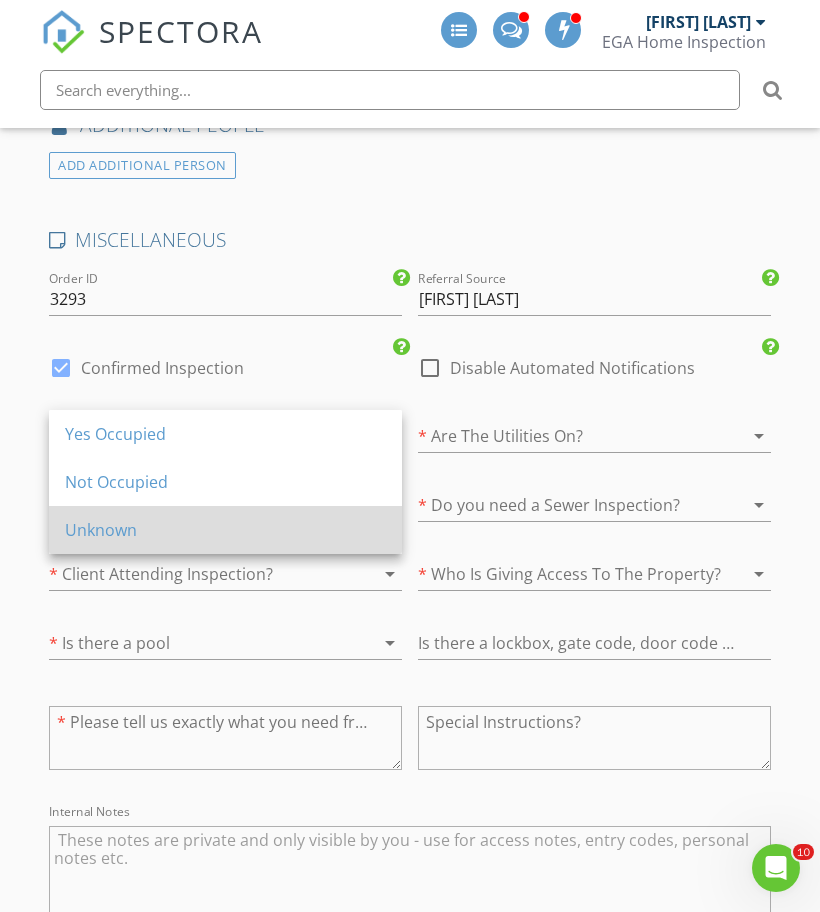 click on "Unknown" at bounding box center [225, 530] 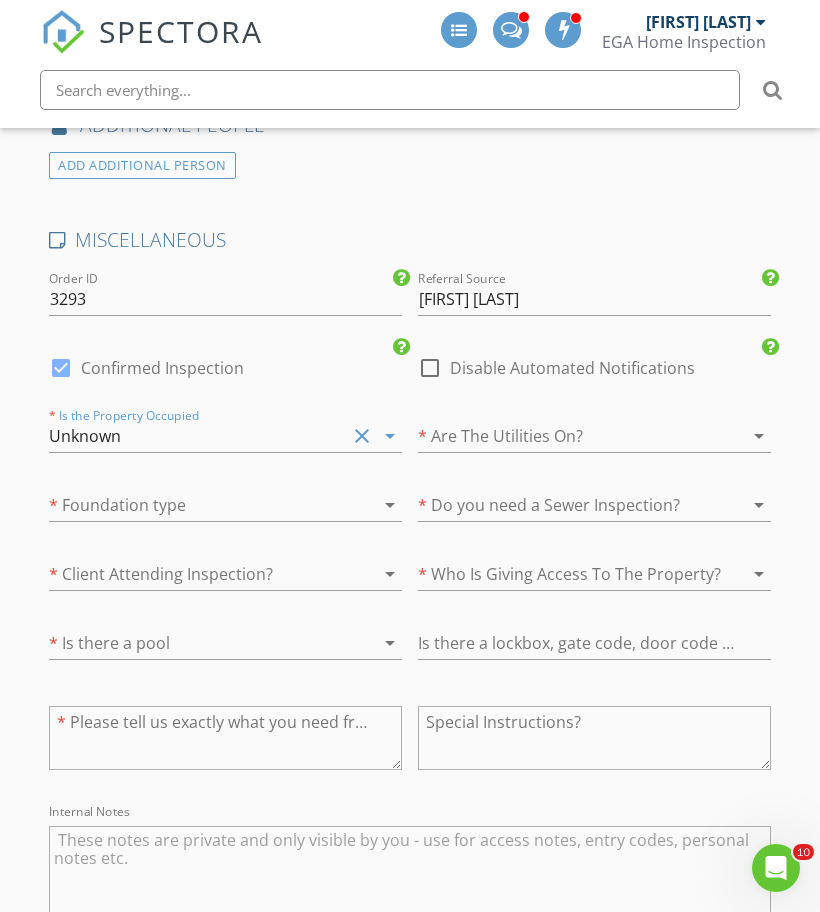click at bounding box center [566, 436] 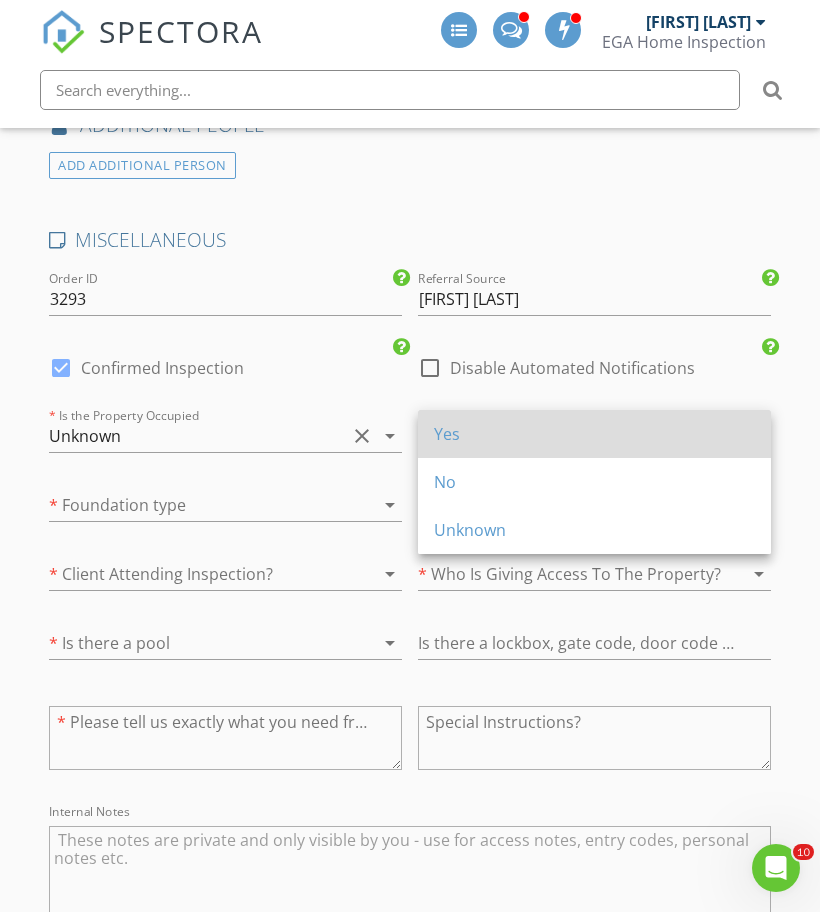 click on "Yes" at bounding box center [594, 434] 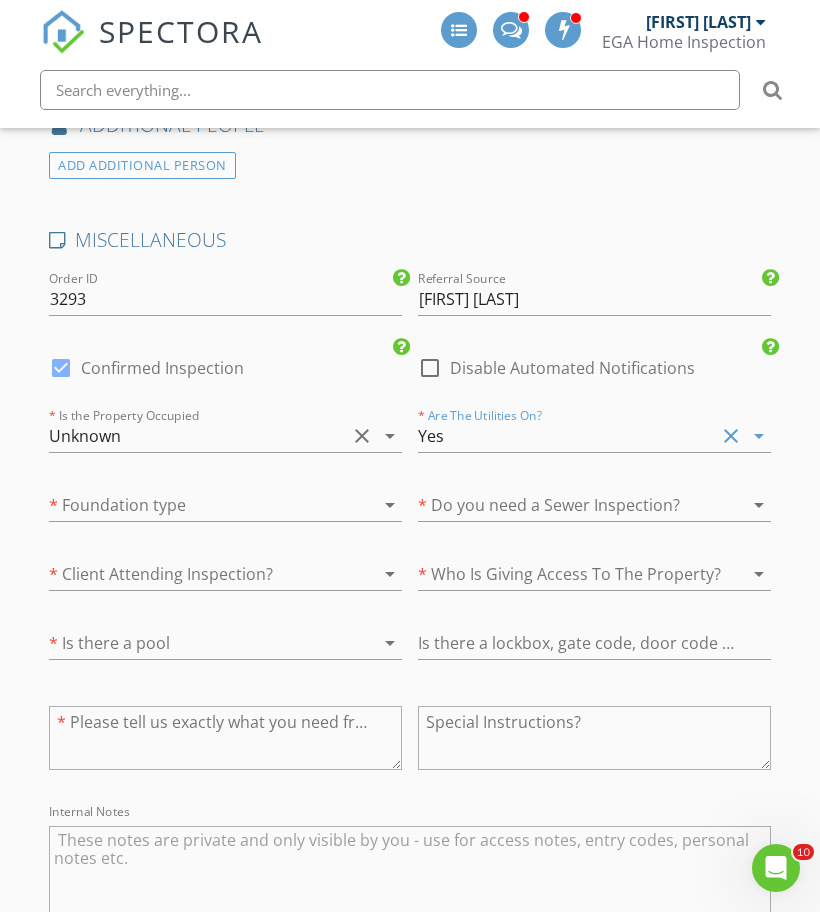 click at bounding box center [197, 505] 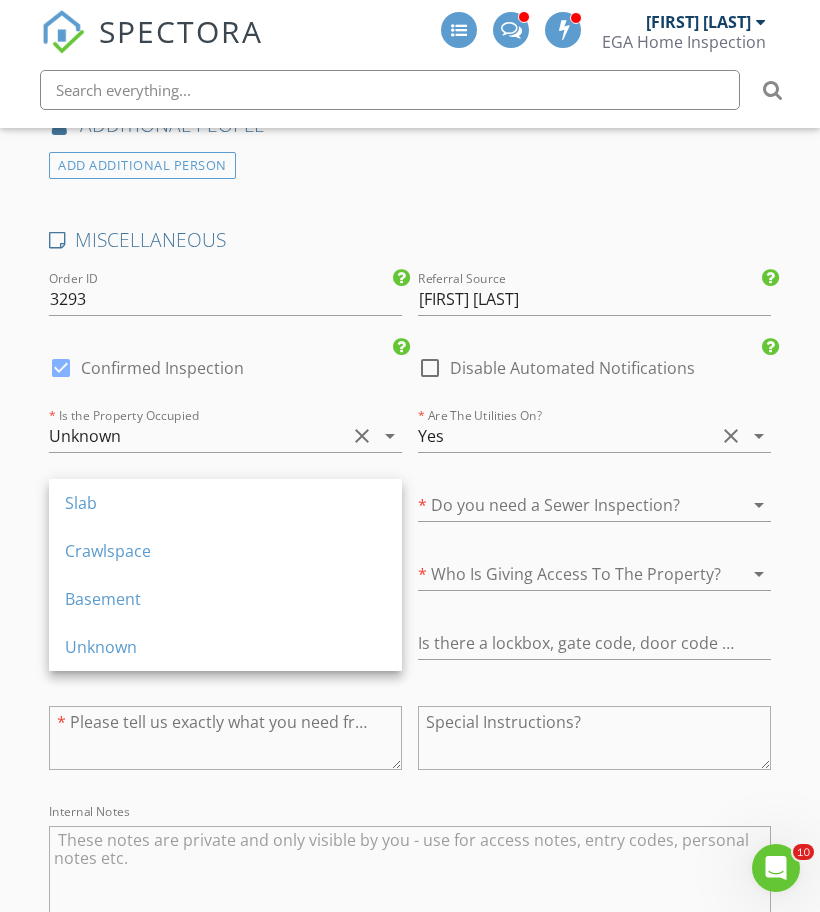 click on "Slab" at bounding box center (225, 503) 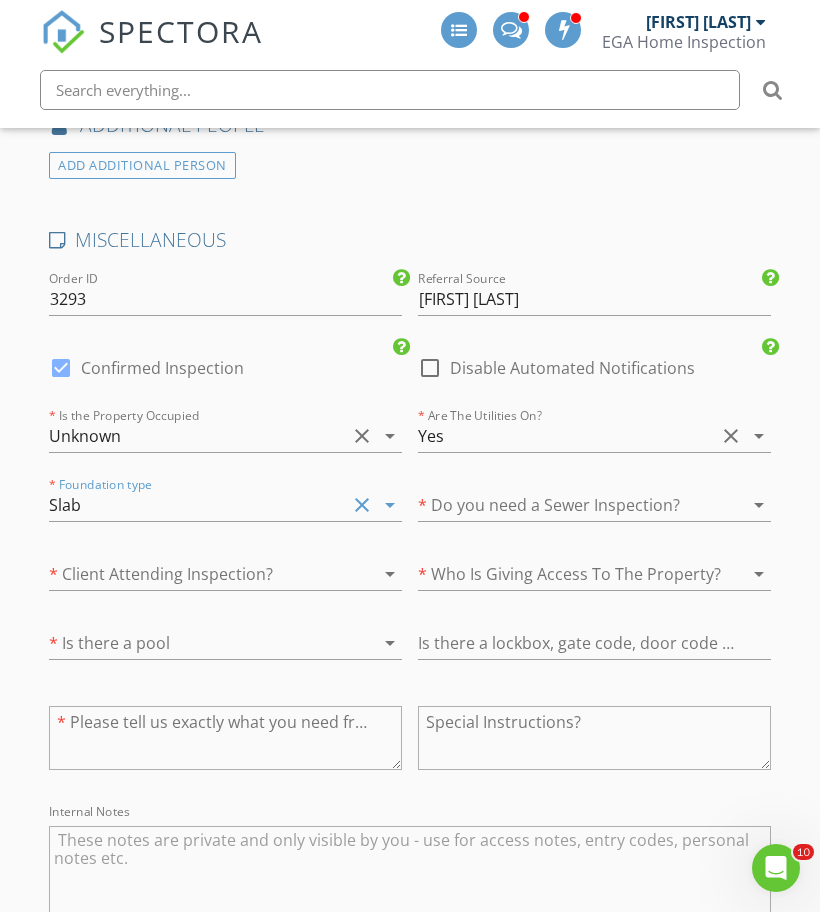 click at bounding box center [566, 505] 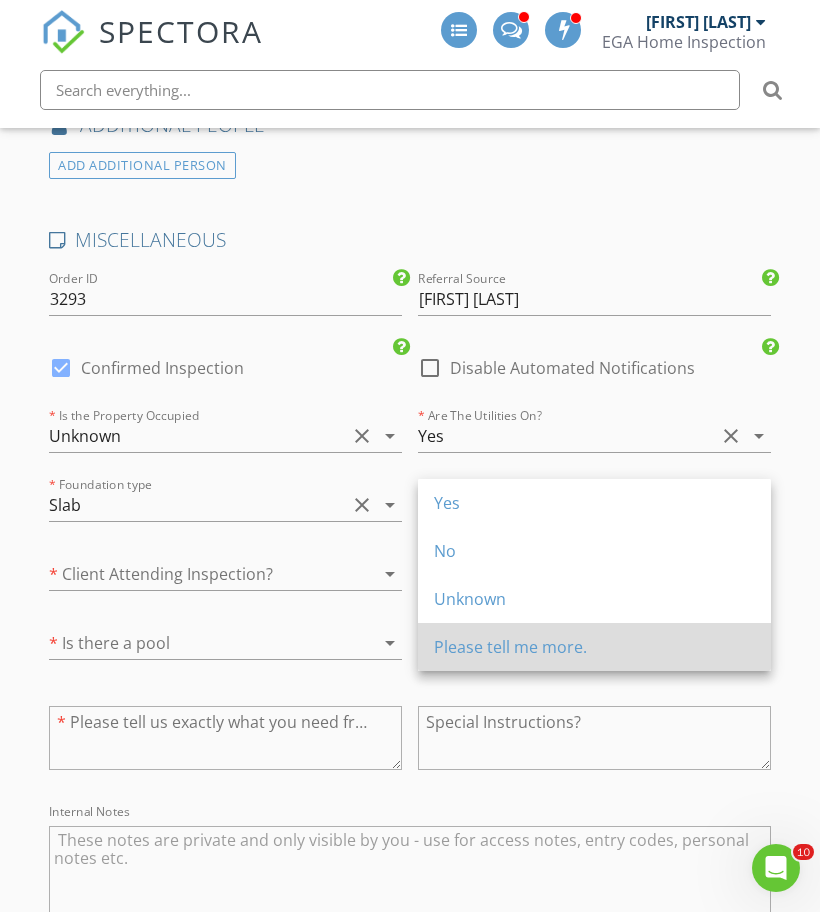 click on "Please tell me more." at bounding box center (594, 647) 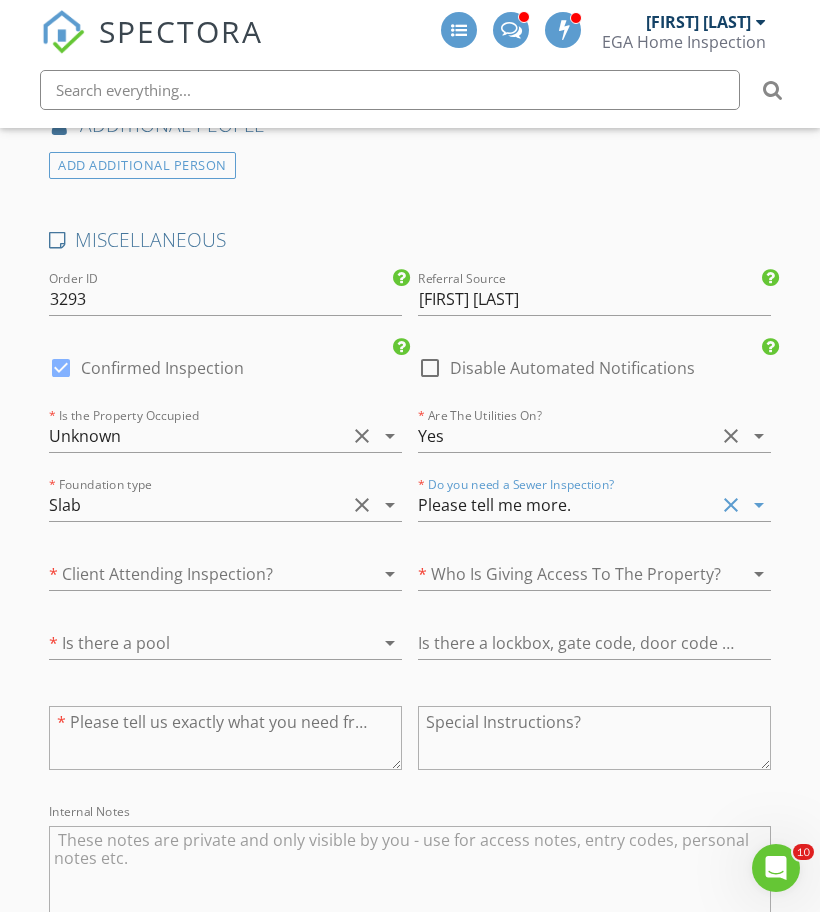 click at bounding box center (197, 574) 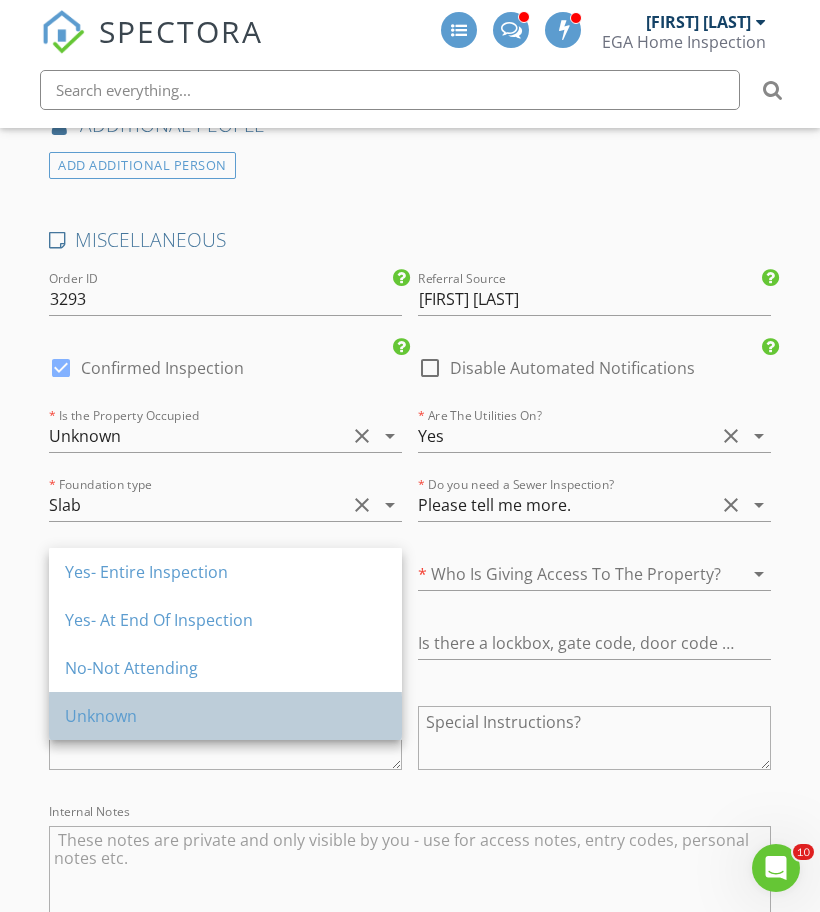 click on "Unknown" at bounding box center (225, 716) 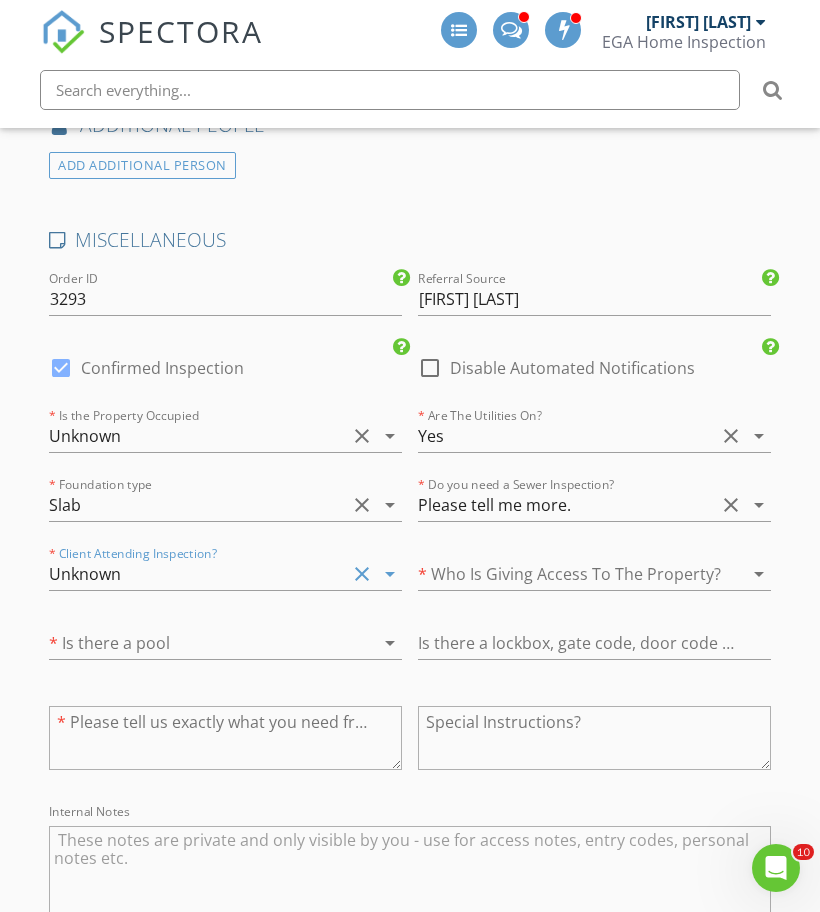 click at bounding box center [566, 574] 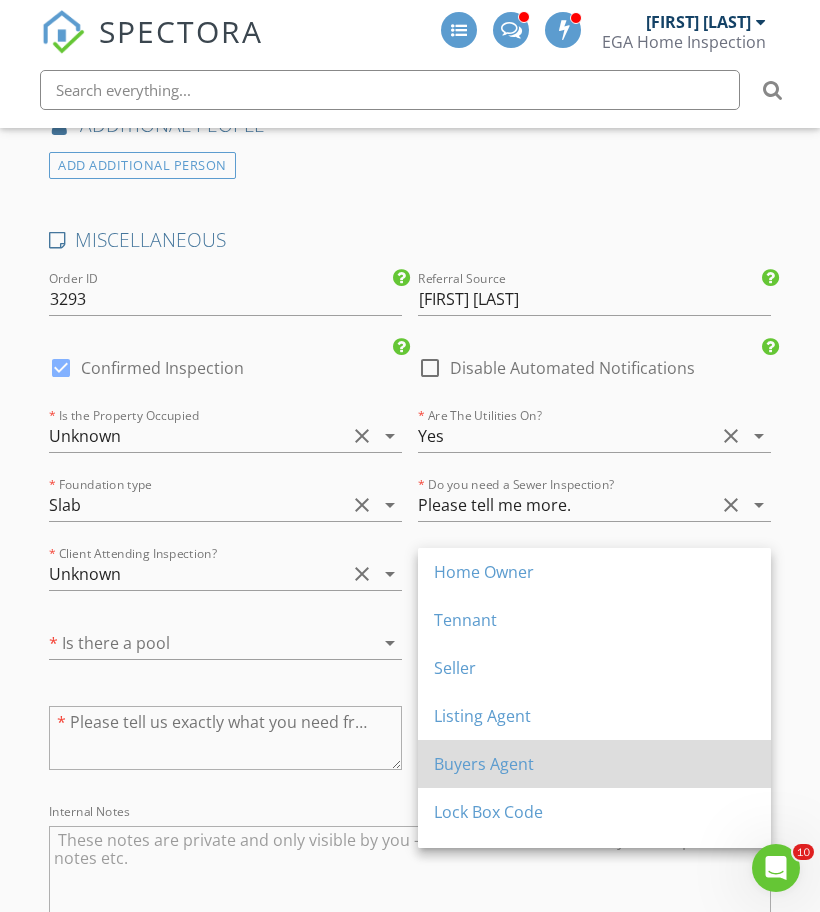 click on "Buyers Agent" at bounding box center (594, 764) 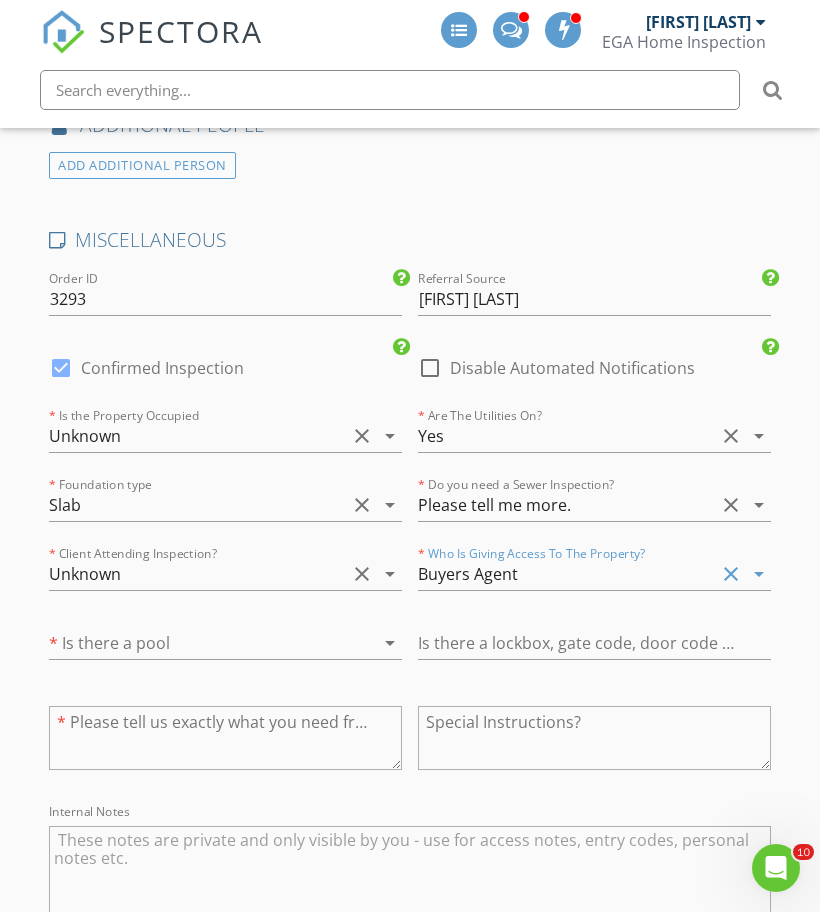 click at bounding box center [197, 643] 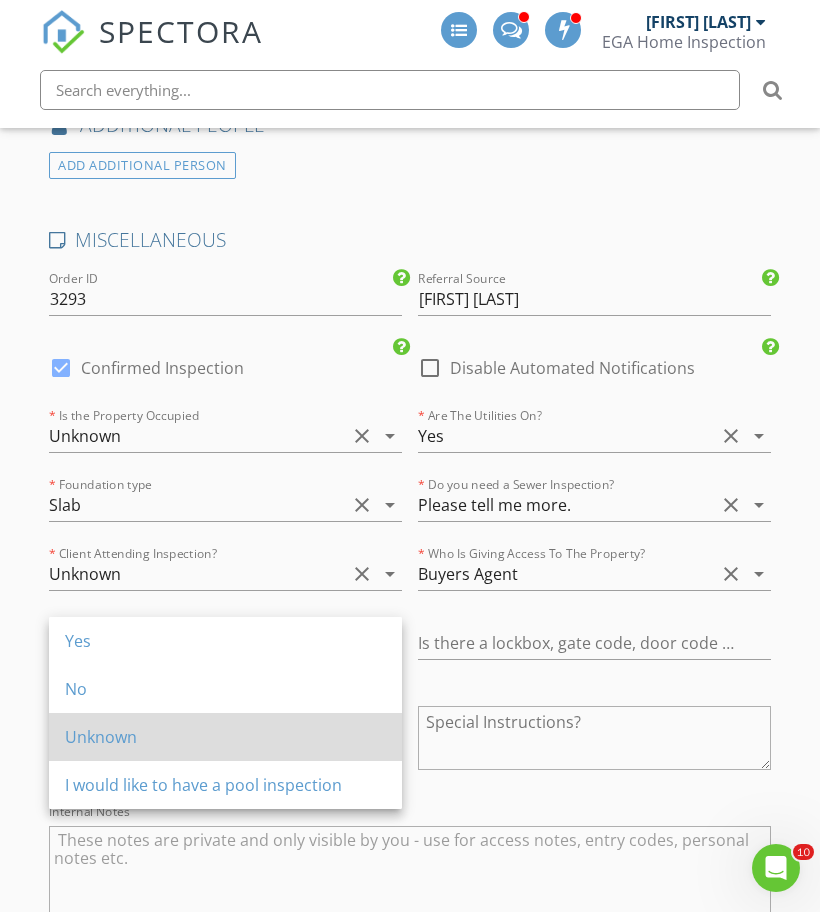click on "Unknown" at bounding box center (225, 737) 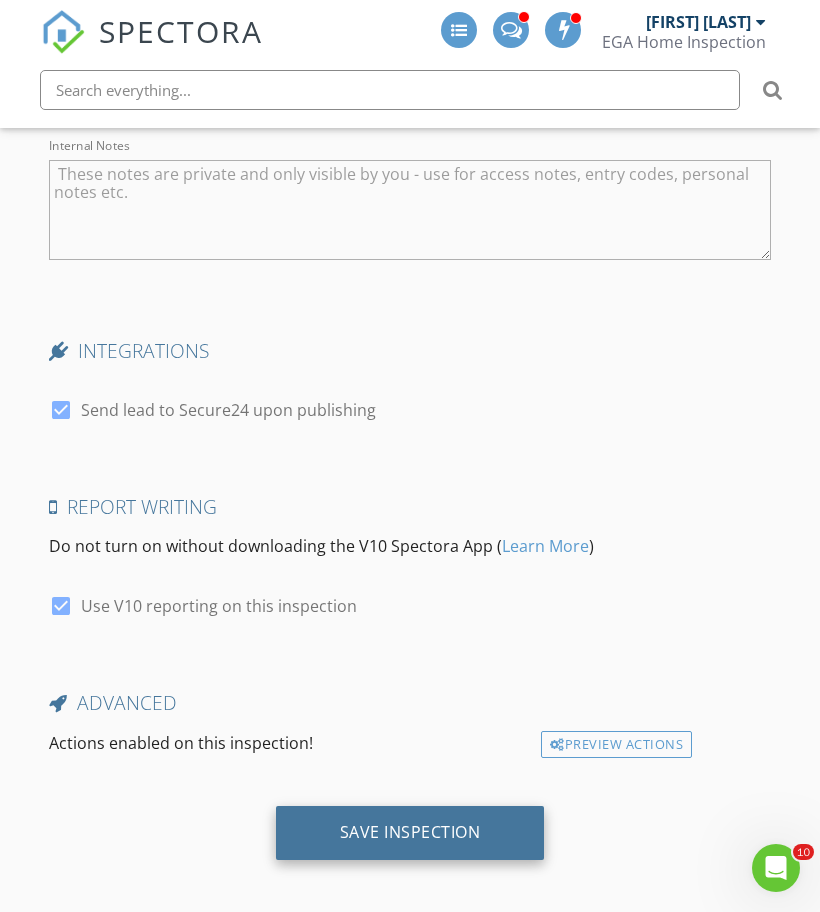 scroll, scrollTop: 4150, scrollLeft: 0, axis: vertical 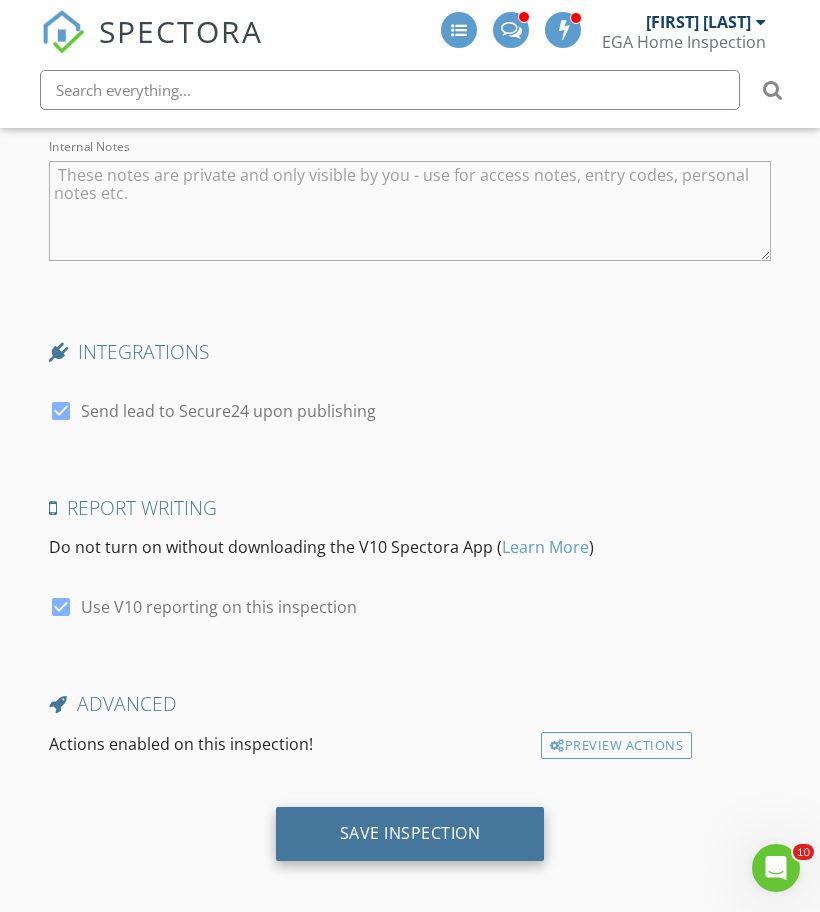 click on "Save Inspection" at bounding box center [410, 833] 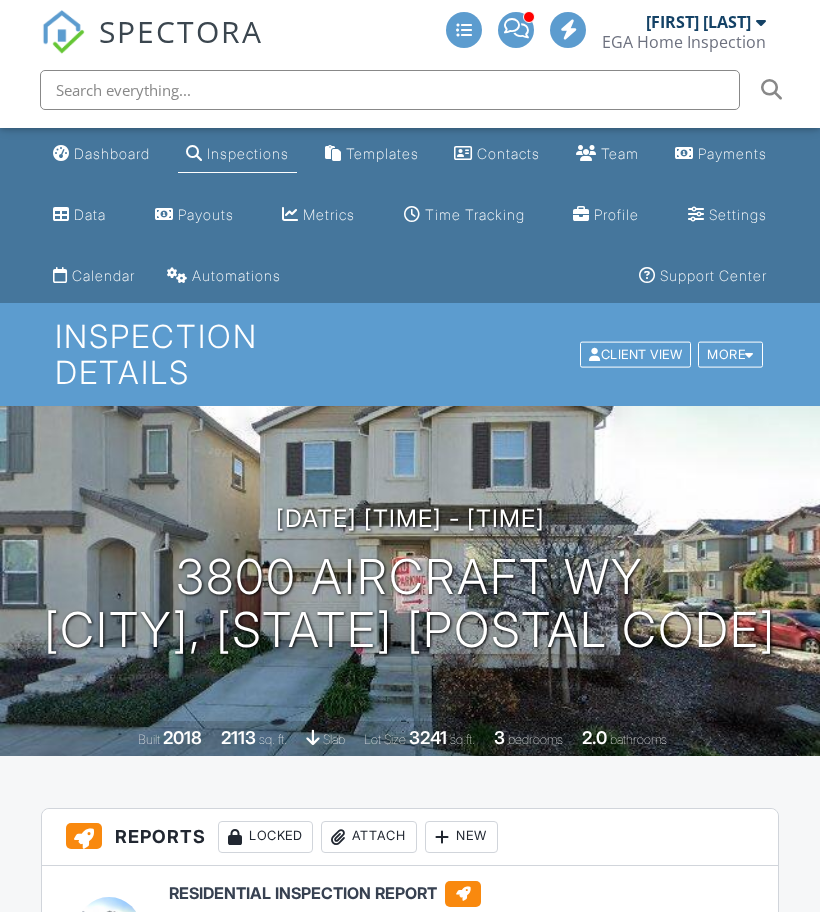 scroll, scrollTop: 0, scrollLeft: 0, axis: both 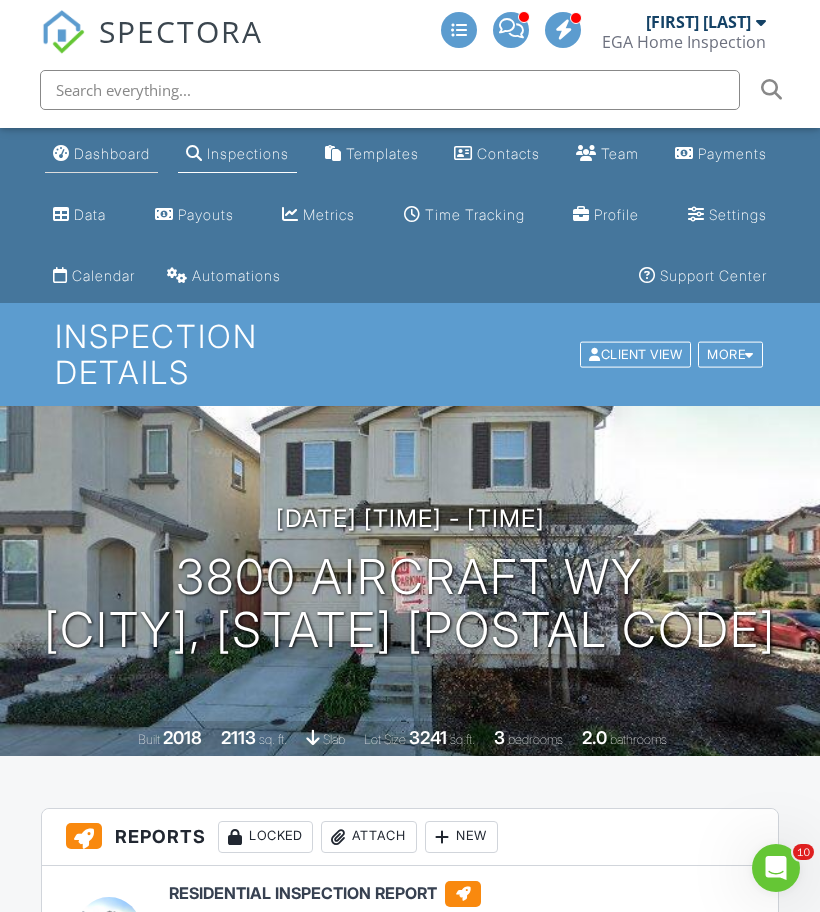 click on "Dashboard" at bounding box center [112, 153] 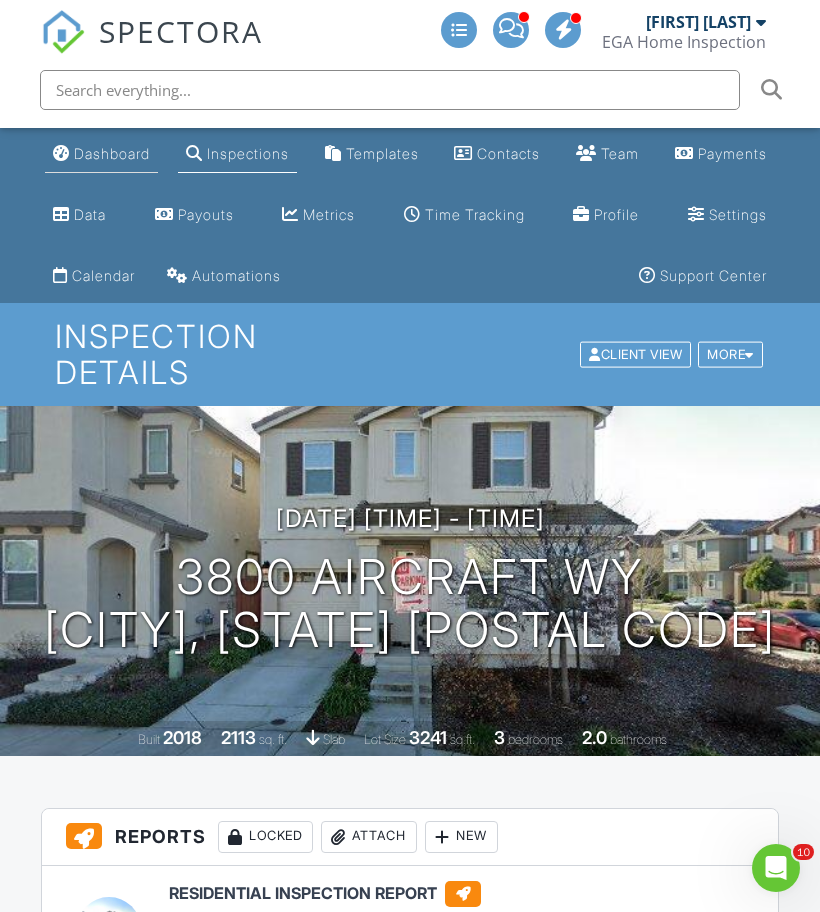 click at bounding box center (0, 0) 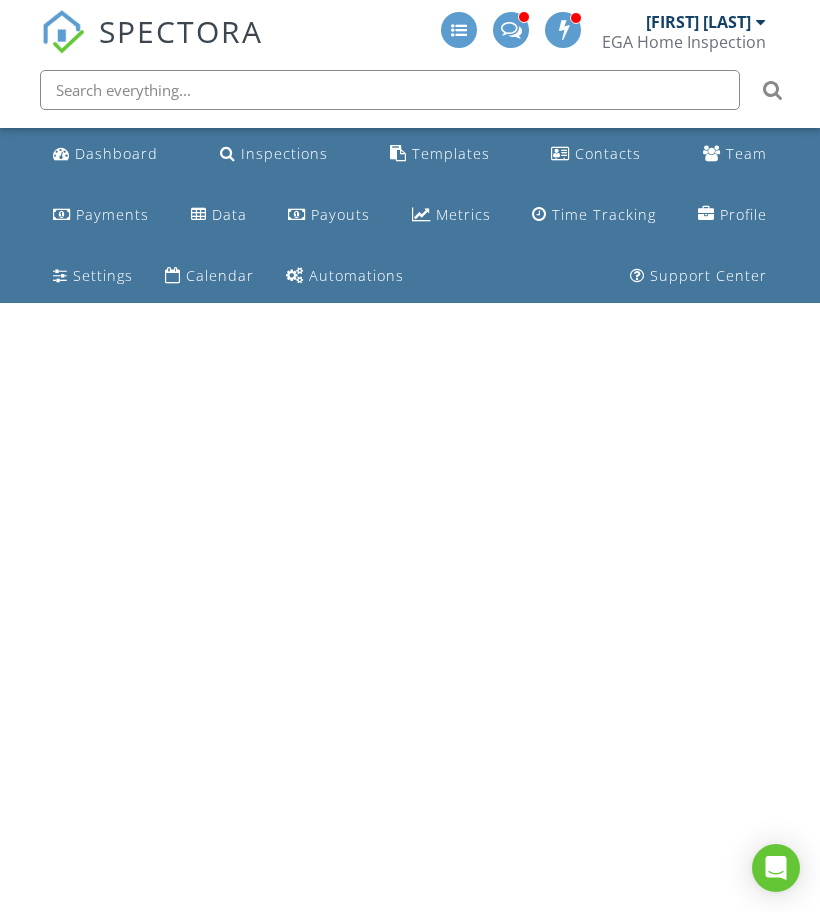 scroll, scrollTop: 0, scrollLeft: 0, axis: both 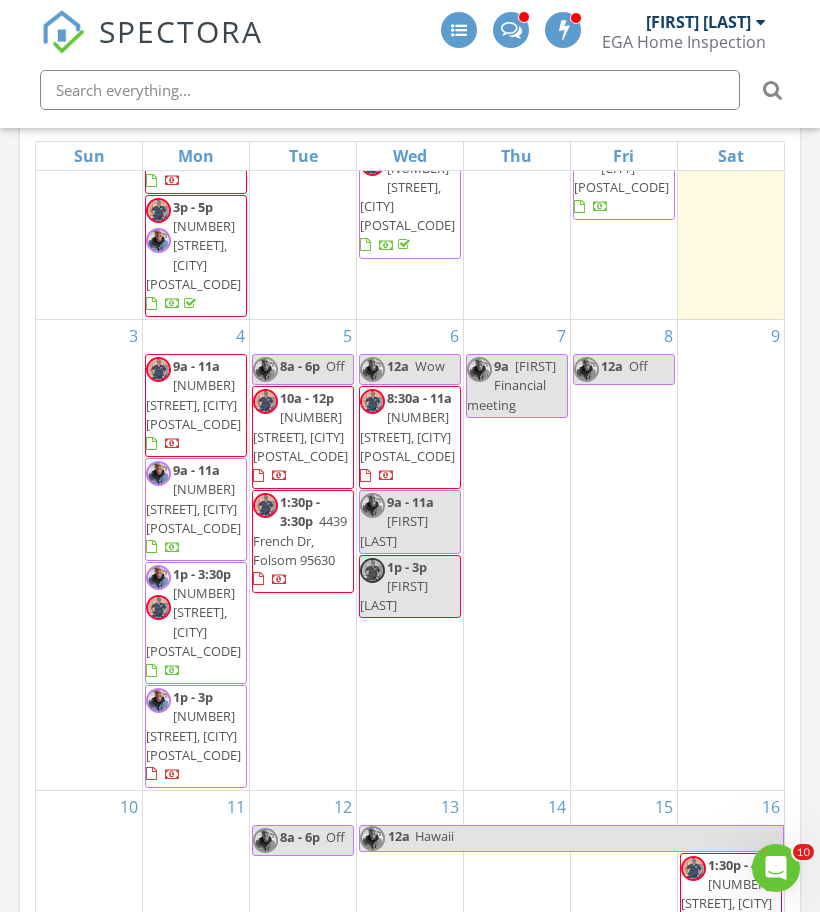 click on "6
12a
Wow
8:30a - 11a
3800 Aircraft Wy, Sacramento 95834
9a - 11a
Brian hoh
1p - 3p
Brian hoh" at bounding box center (410, 555) 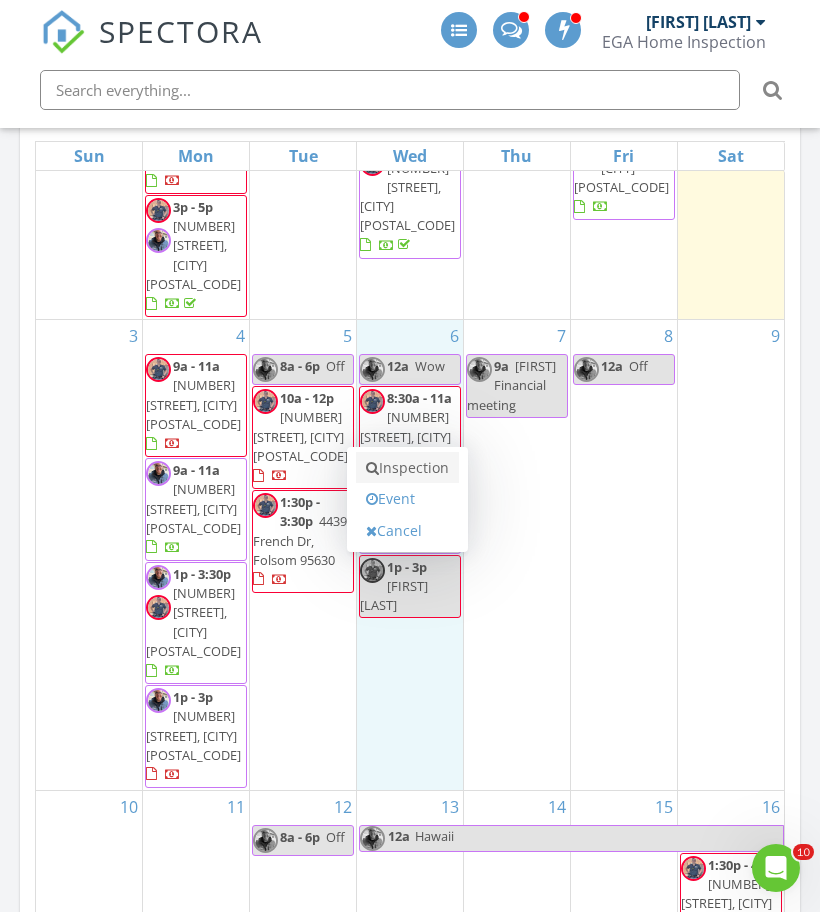 click on "Inspection" at bounding box center [407, 468] 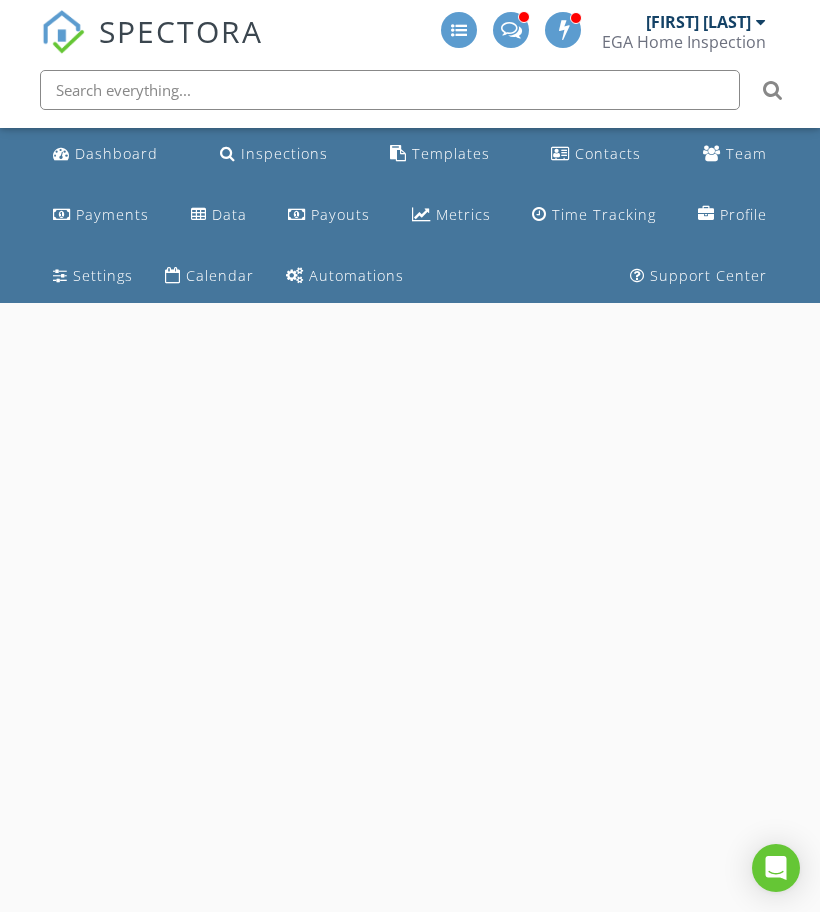 scroll, scrollTop: 0, scrollLeft: 0, axis: both 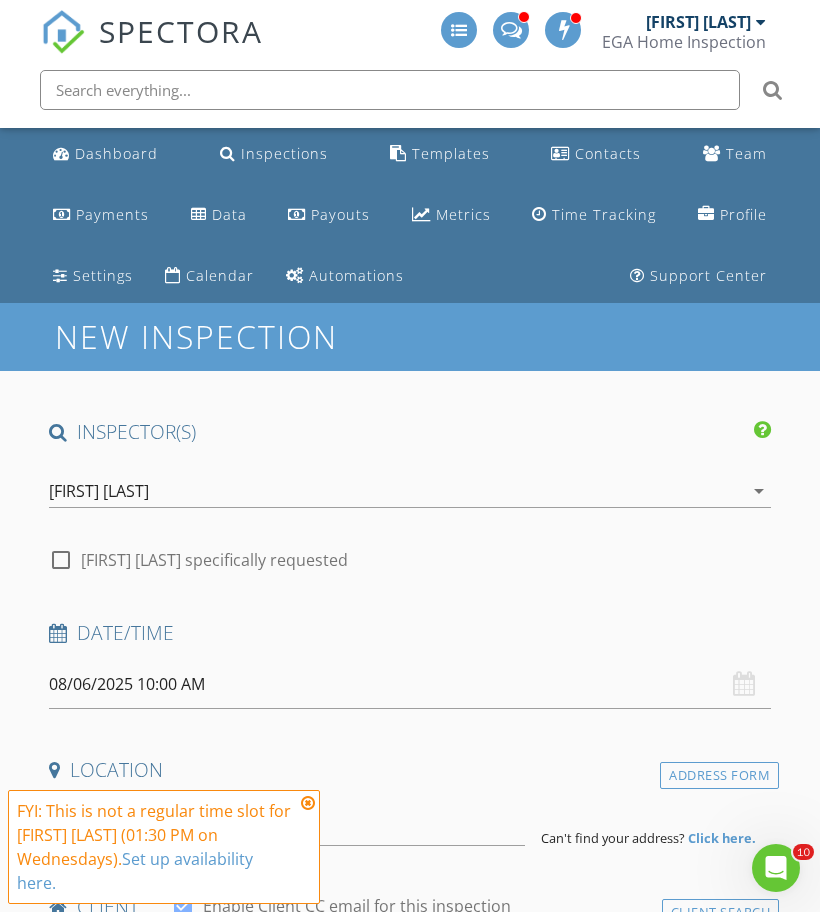 click at bounding box center [61, 560] 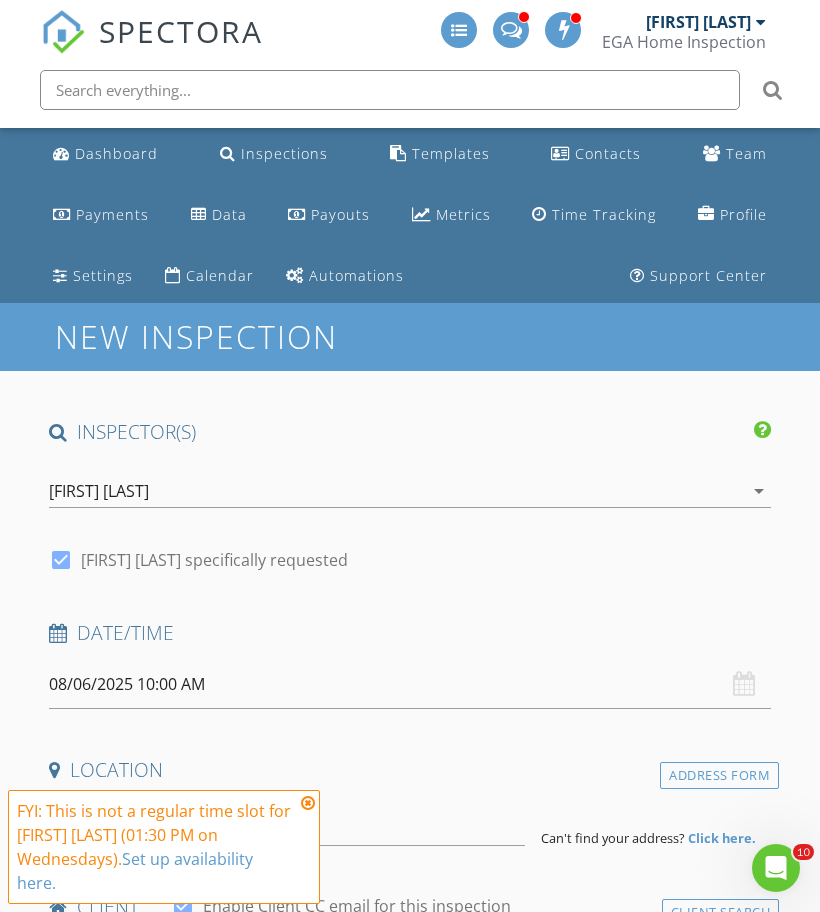 click on "08/06/2025 10:00 AM" at bounding box center (410, 684) 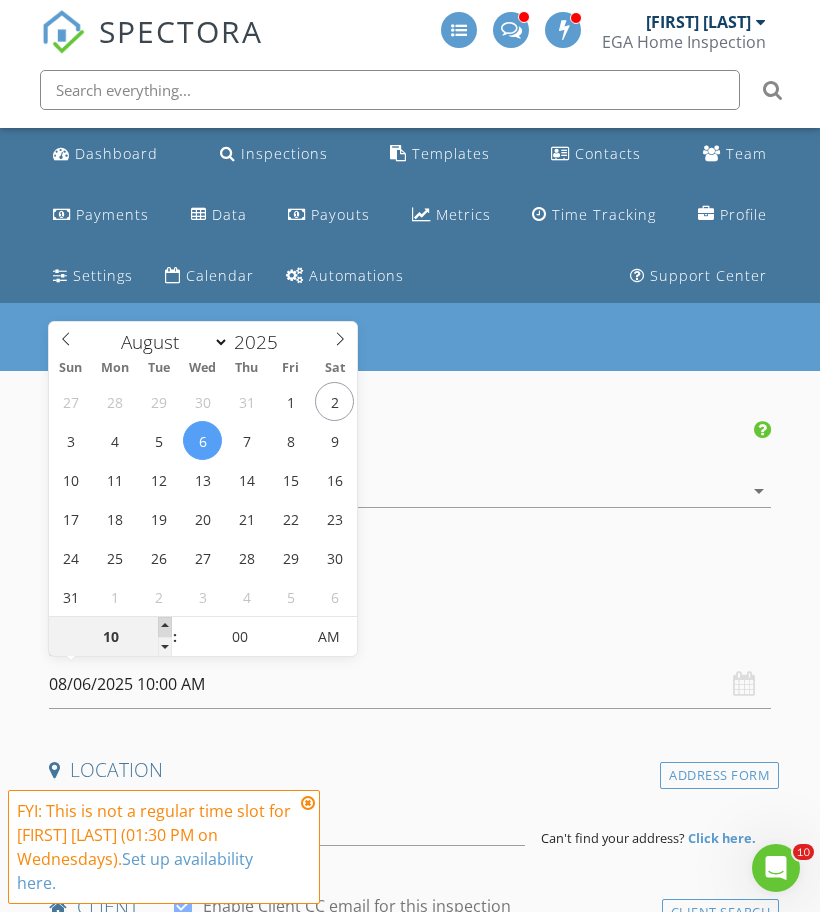 type on "11" 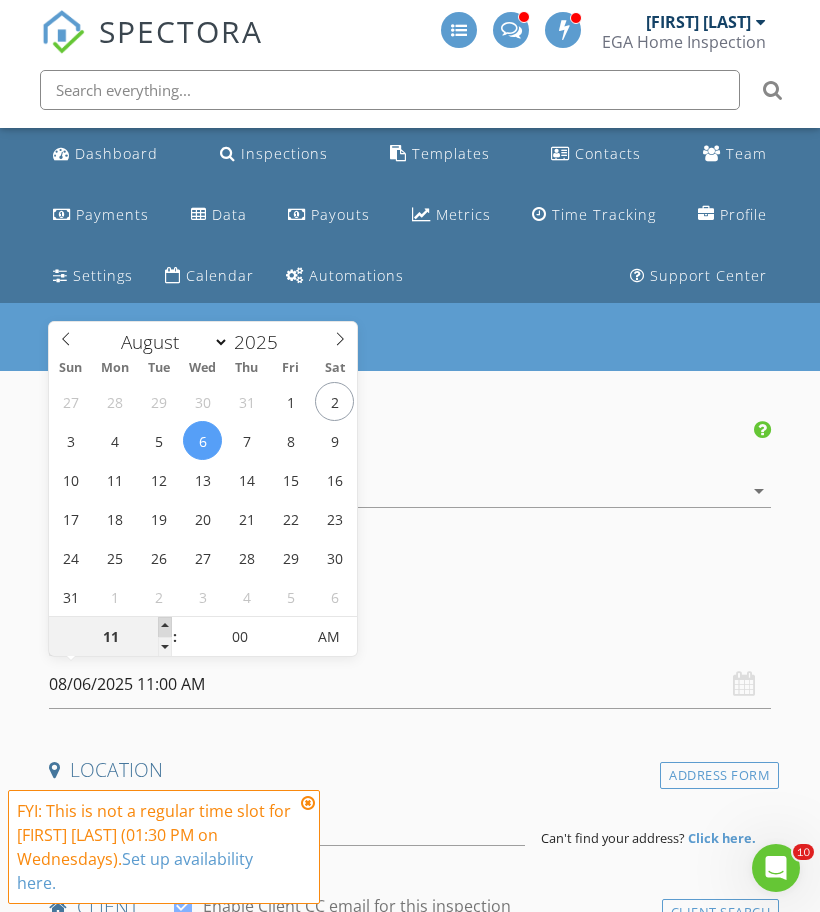 click at bounding box center (165, 627) 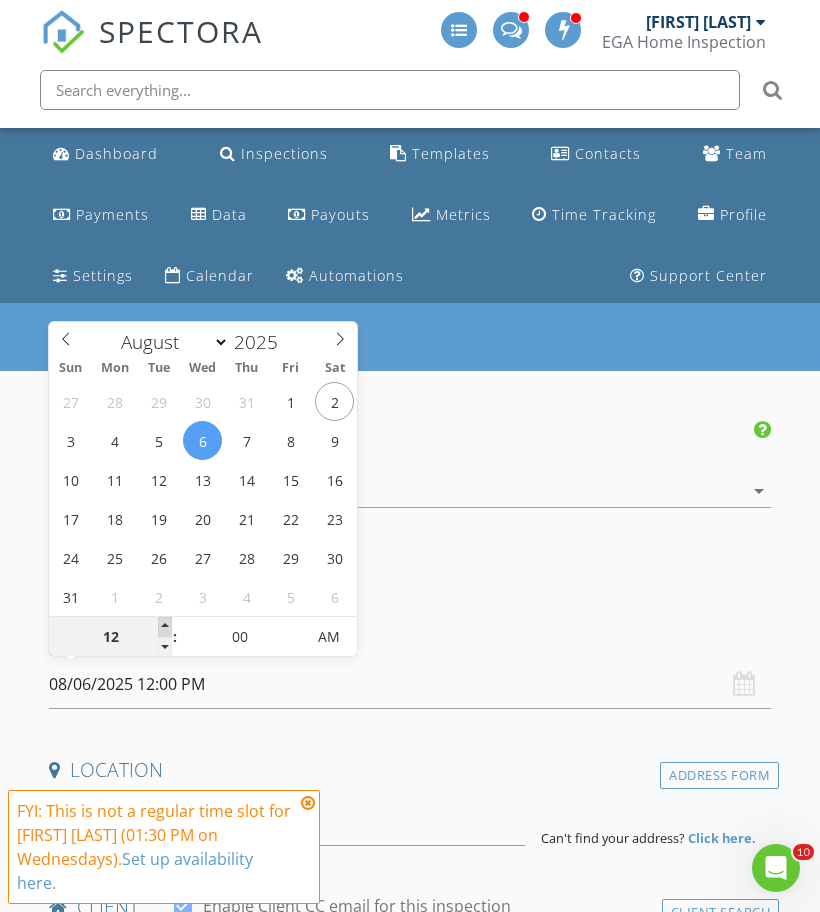 click at bounding box center (165, 627) 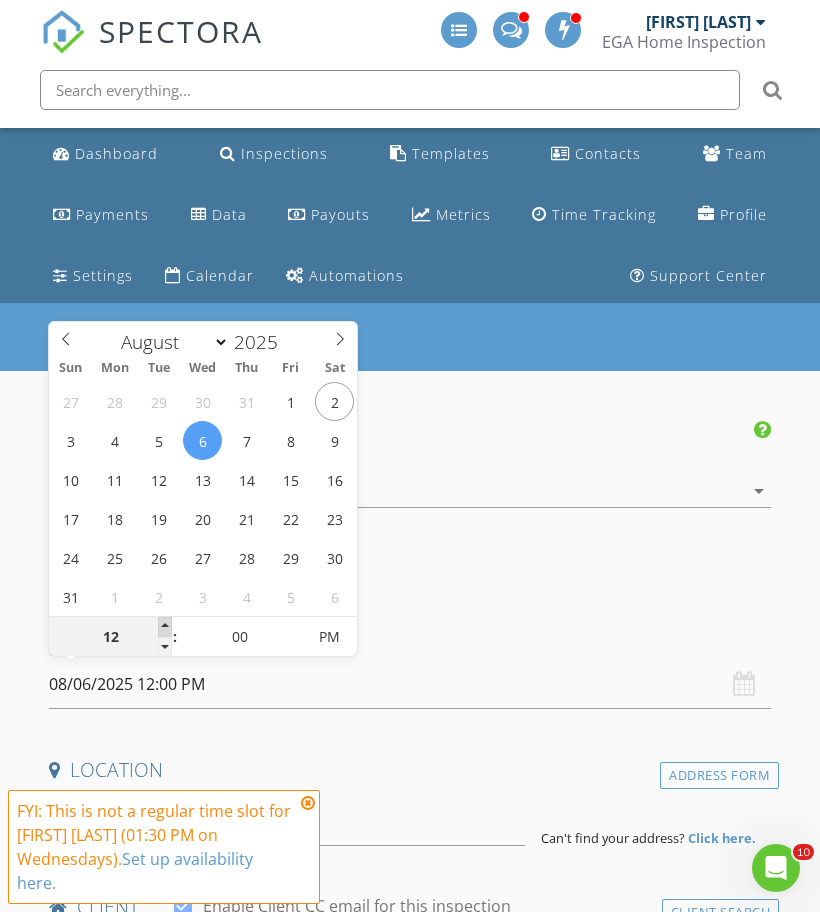 type on "01" 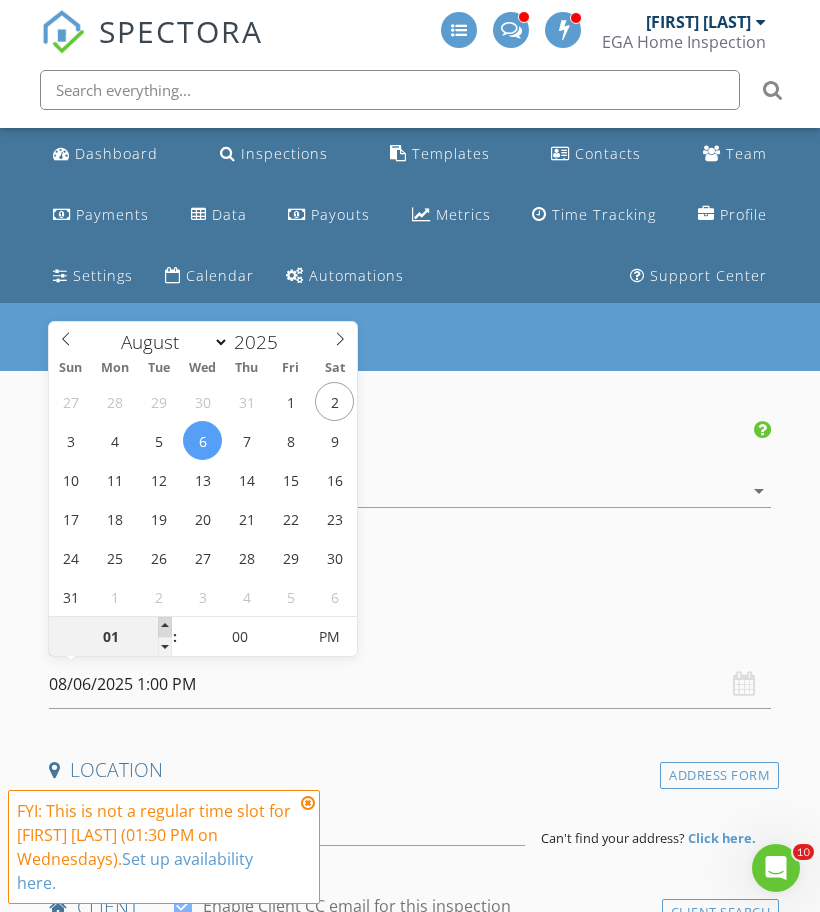 click at bounding box center [165, 627] 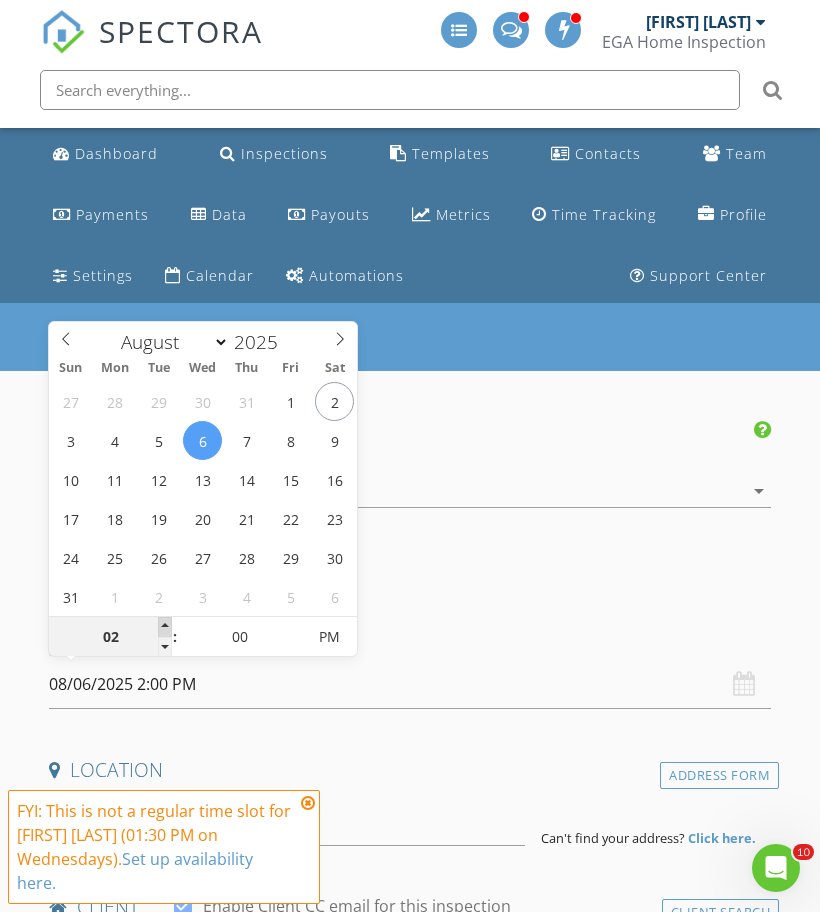 click at bounding box center (165, 627) 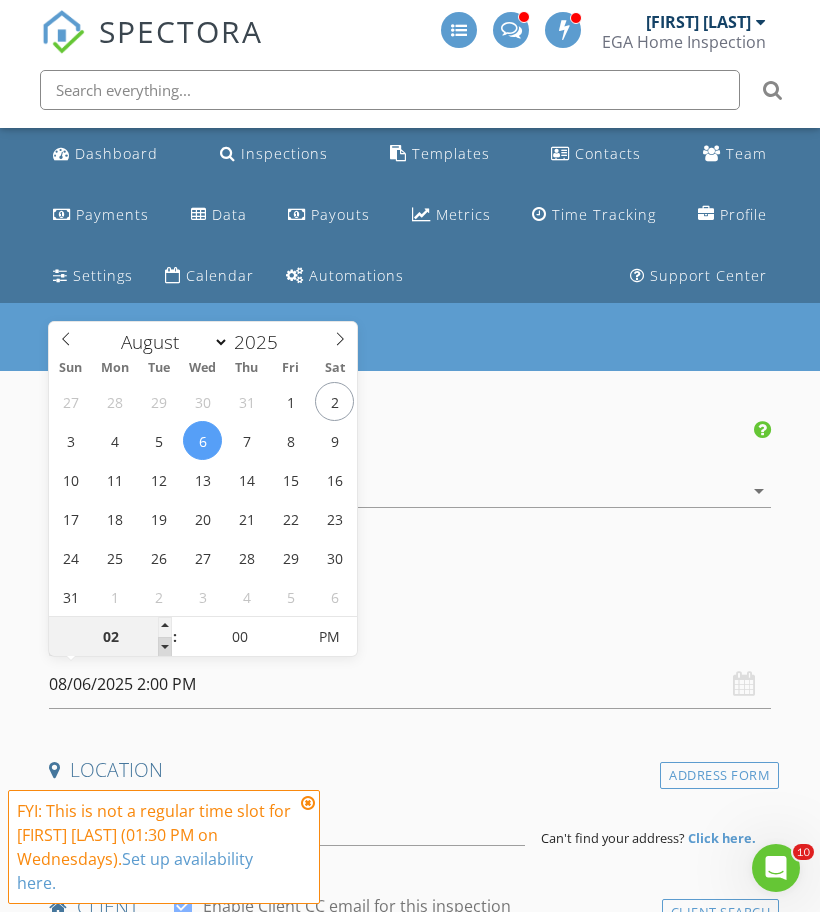 type on "01" 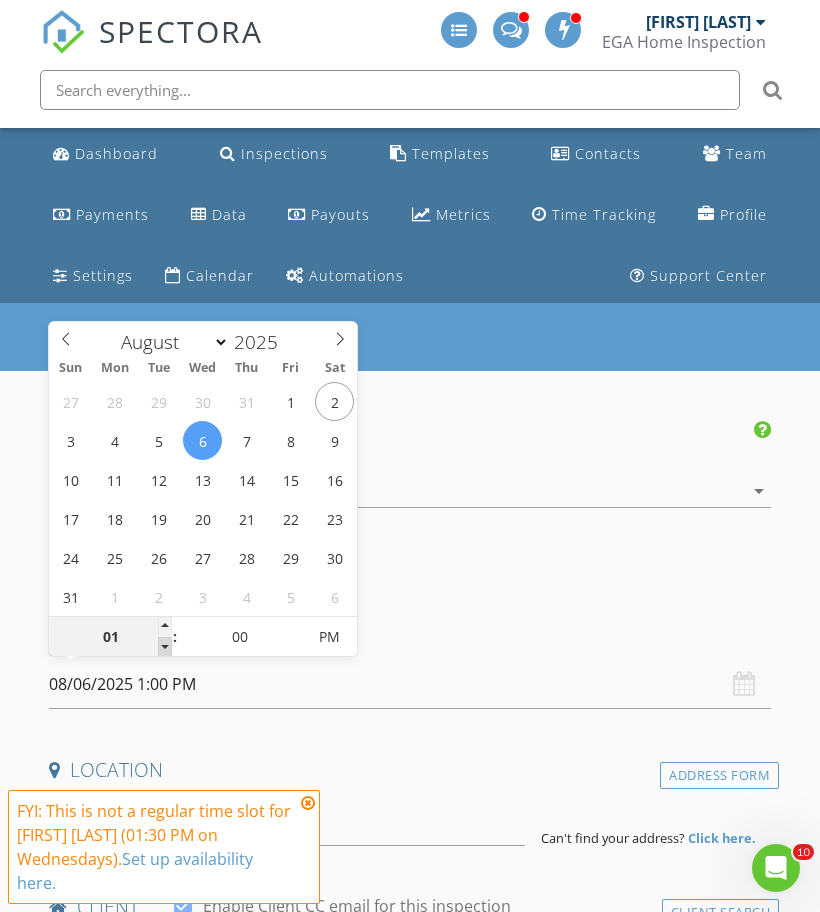 click at bounding box center [165, 647] 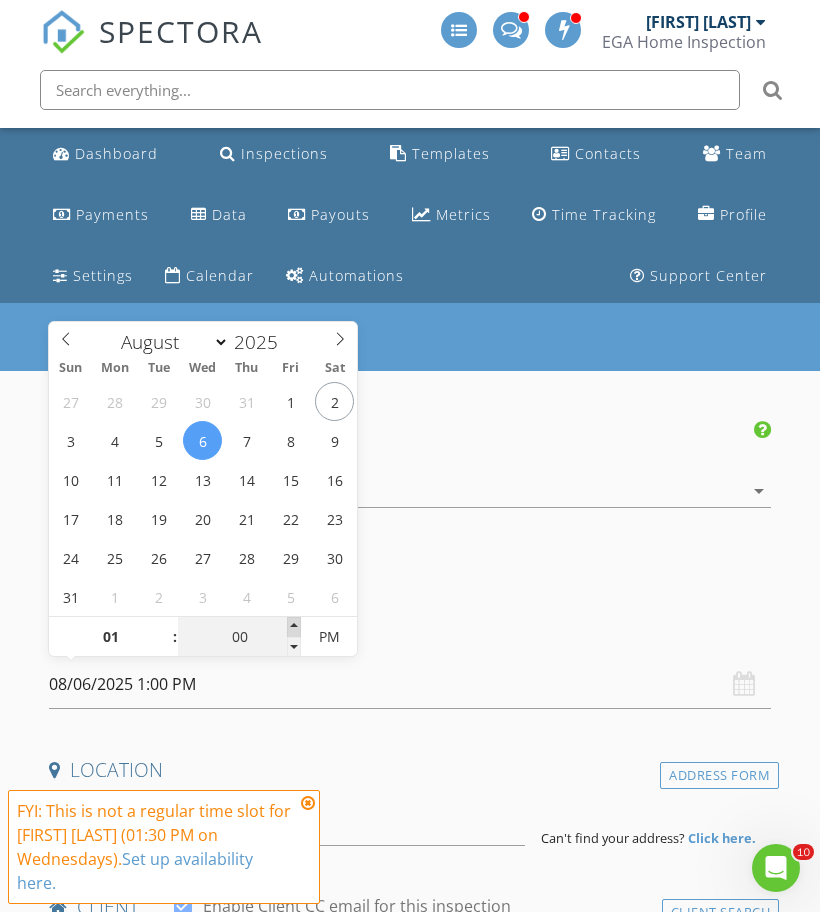 type on "05" 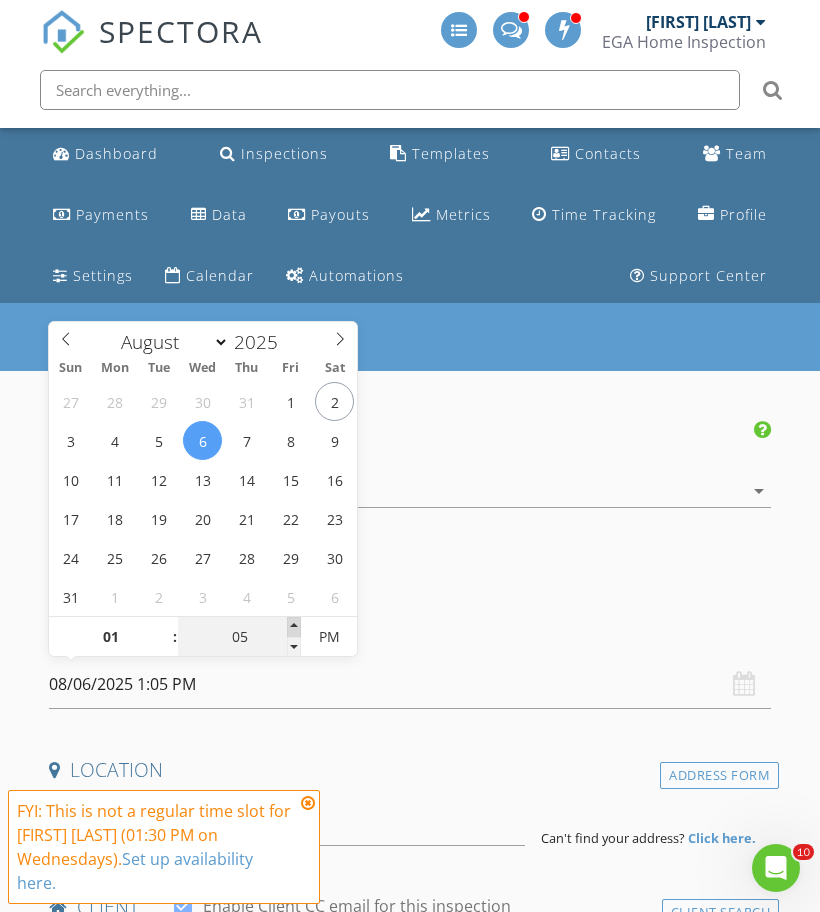 click at bounding box center [294, 627] 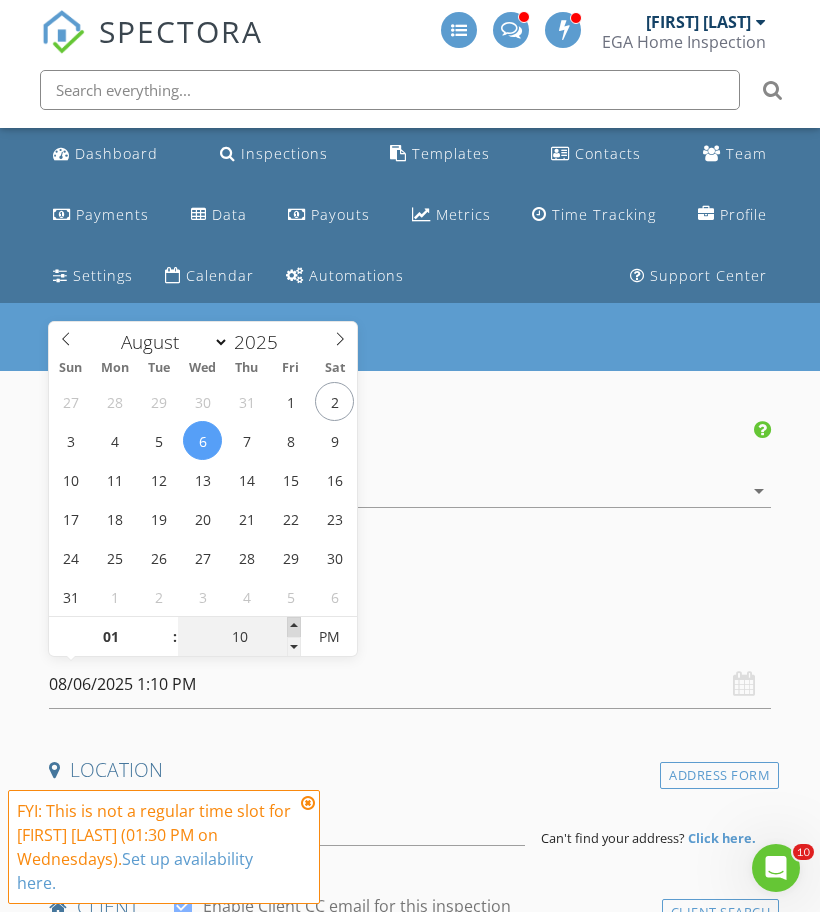 click at bounding box center [294, 627] 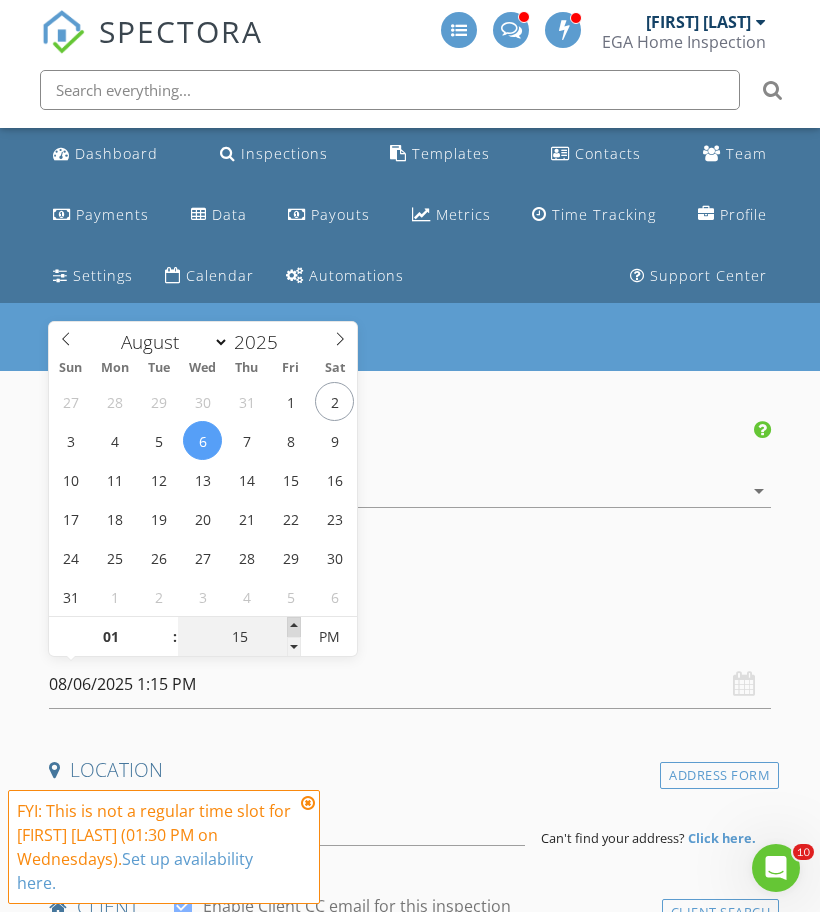 click at bounding box center [294, 627] 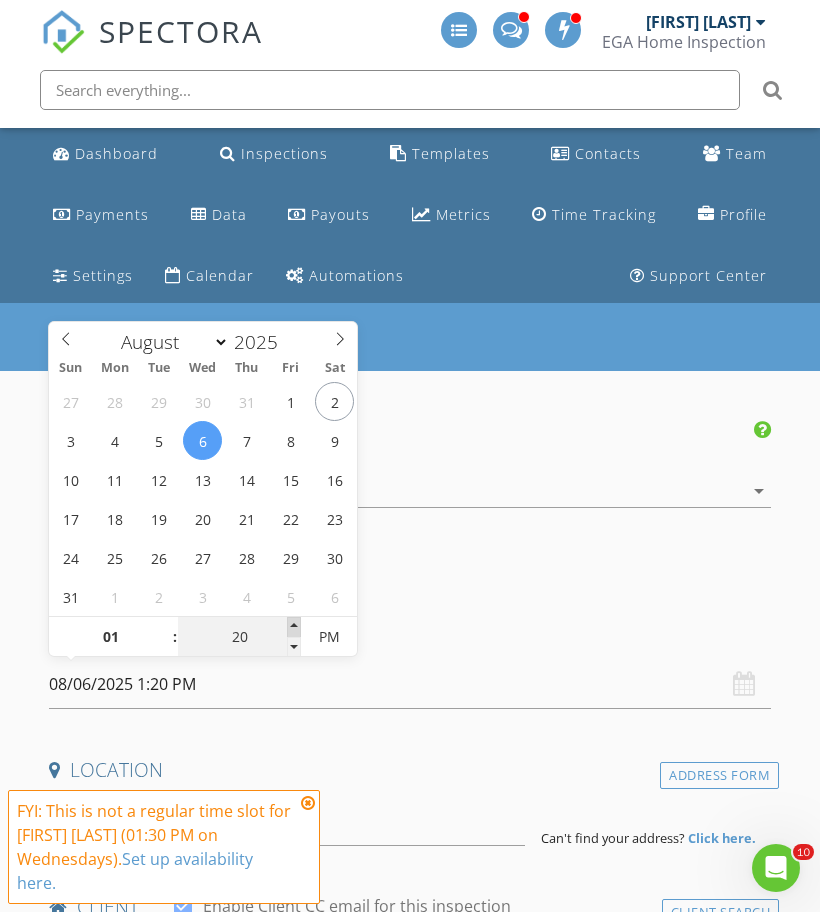 click at bounding box center [294, 627] 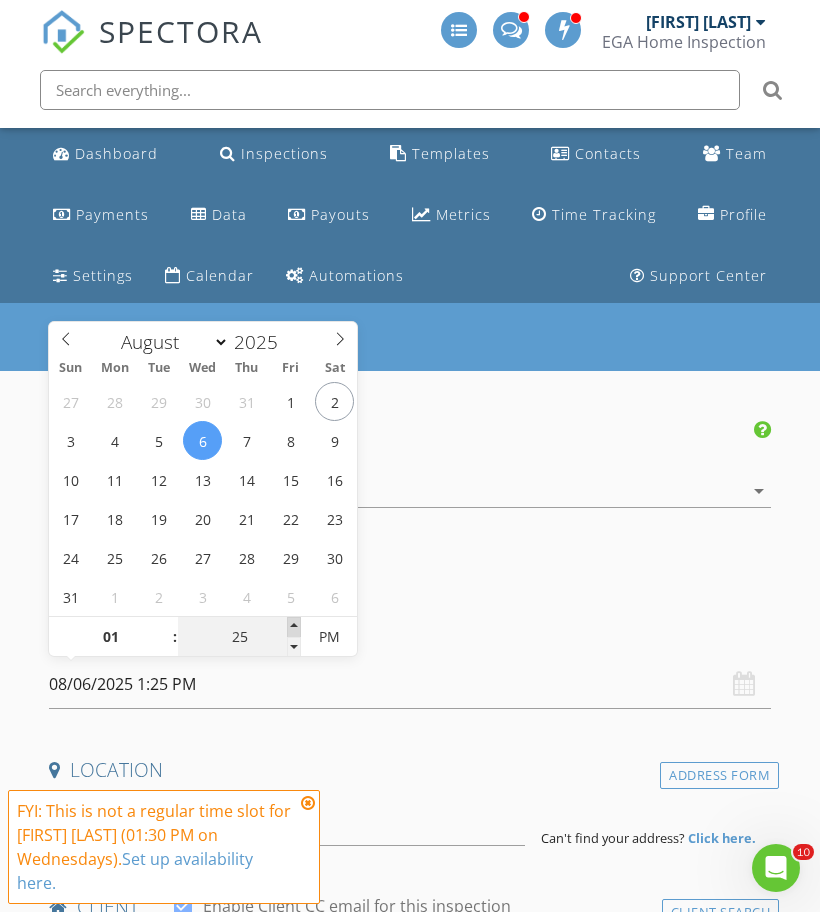 click at bounding box center [294, 627] 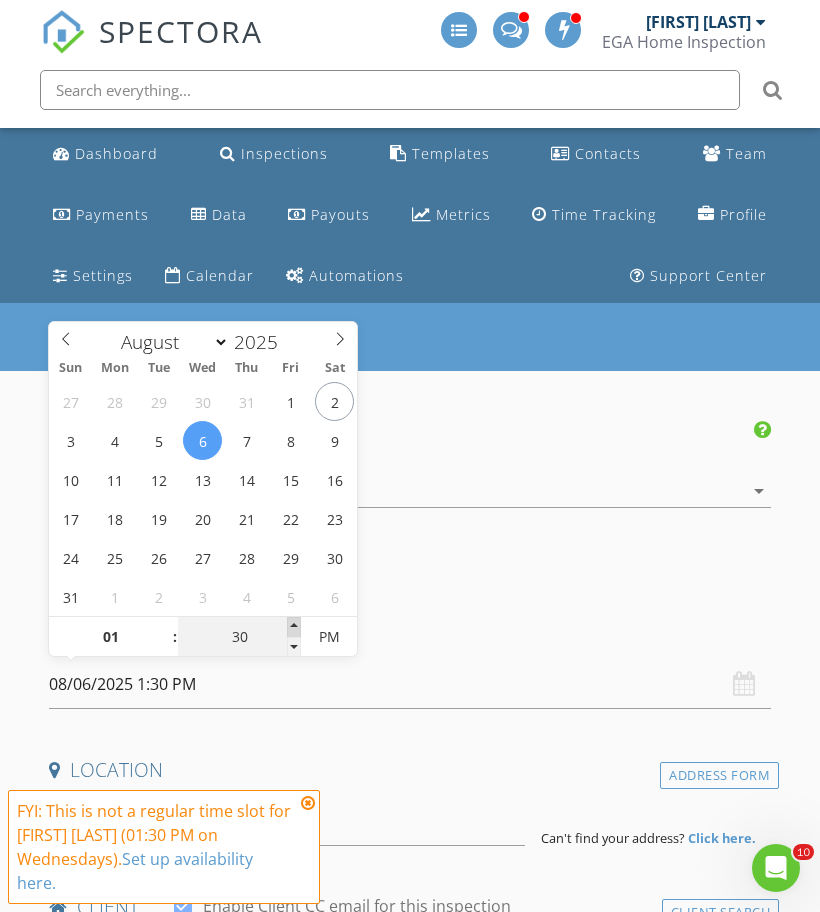 click at bounding box center [294, 627] 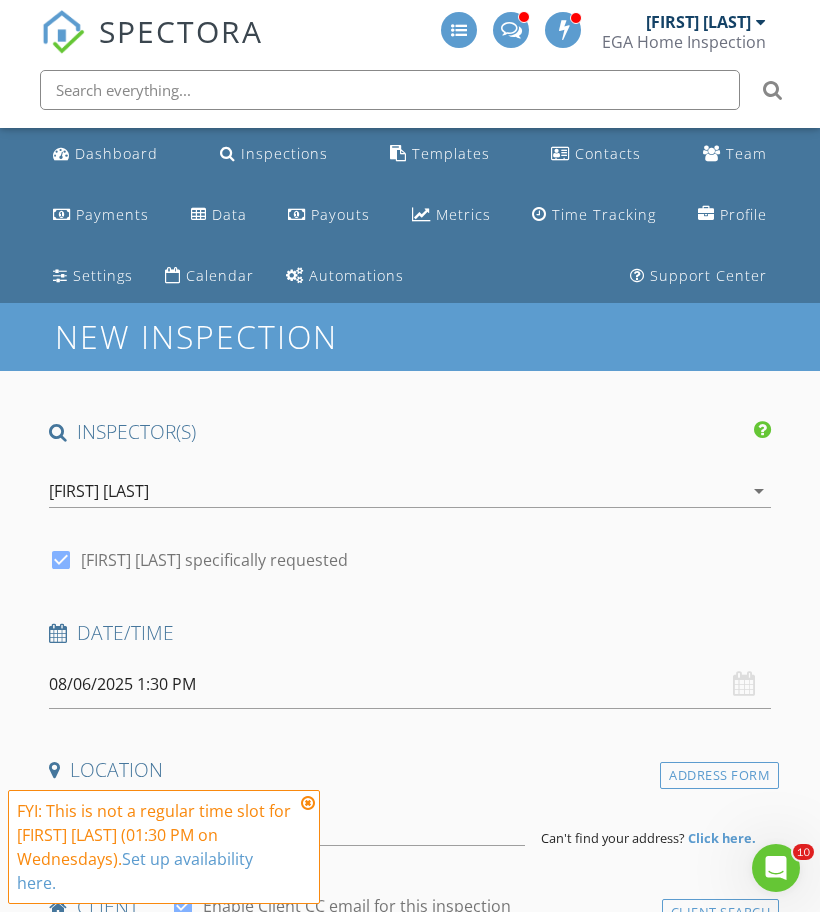 click on "INSPECTOR(S)
check_box   Robert Reynoso   PRIMARY   check_box_outline_blank   Josh Wood     Robert Reynoso arrow_drop_down   check_box Robert Reynoso specifically requested
Date/Time
08/06/2025 1:30 PM
Location
Address Form       Can't find your address?   Click here.
client
check_box Enable Client CC email for this inspection   Client Search     check_box_outline_blank Client is a Company/Organization     First Name   Last Name   Email   CC Email   Phone   Address   City   State   Zip     Tags         Notes   Private Notes
ADD ADDITIONAL client
SERVICES
check_box_outline_blank   Residential Inspection   check_box_outline_blank   Major component inspection (Roof, HVAC, Water Heater, Appliances)   Major component inspection, Roof, HVAC, Water Heater, Appliances Only       New Service" at bounding box center [410, 2335] 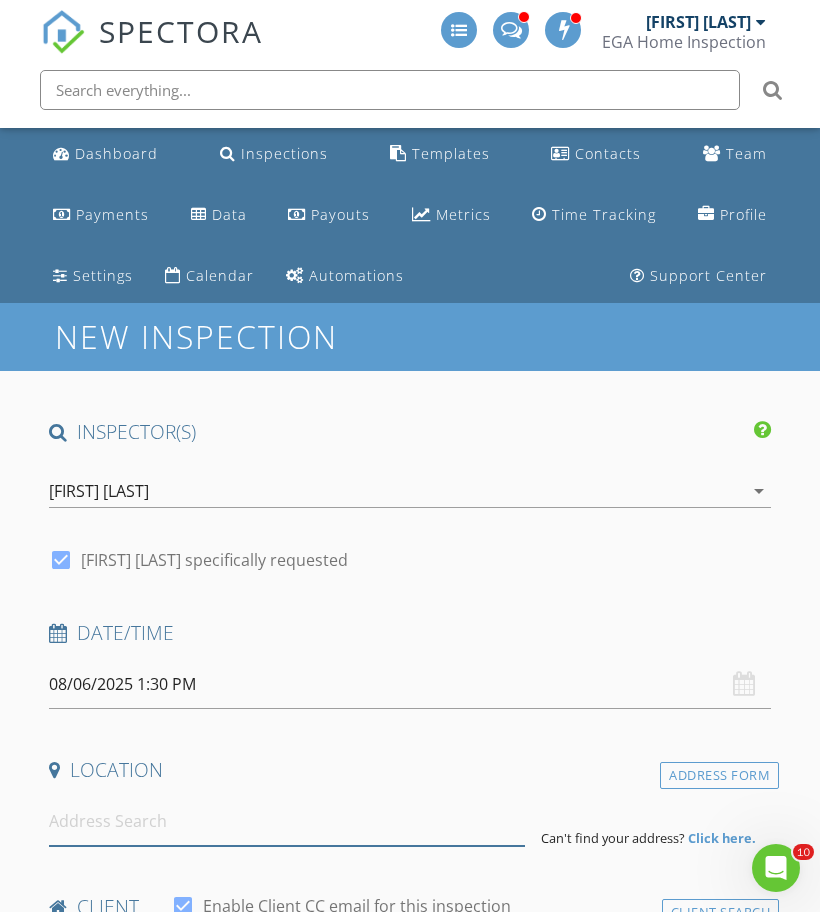 click at bounding box center (287, 821) 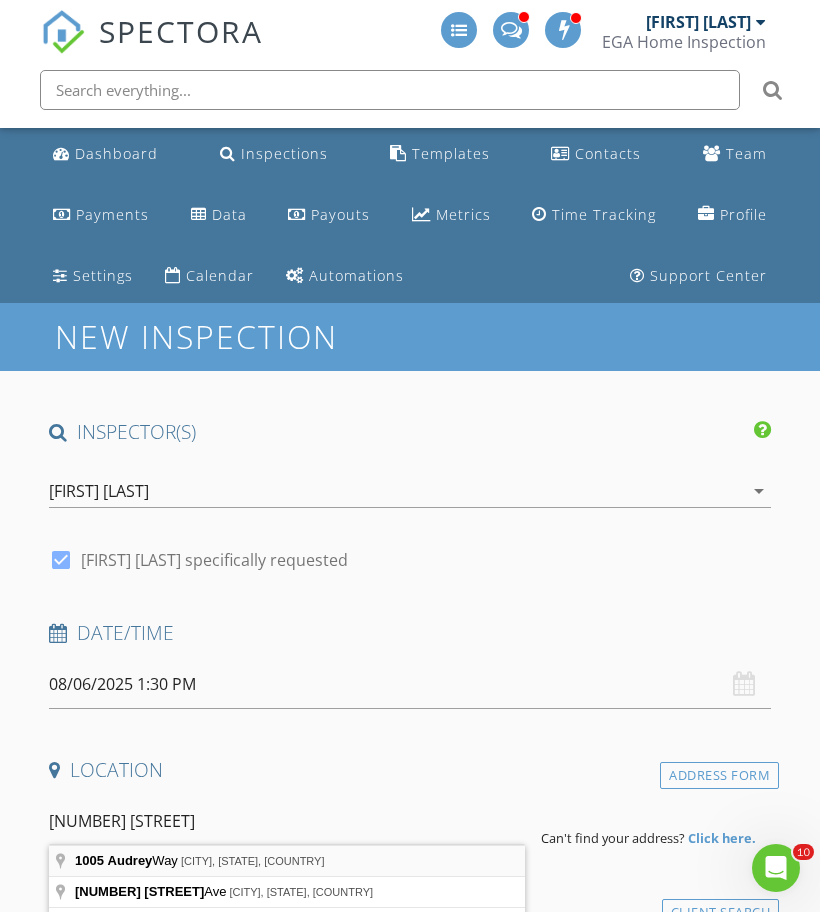 type on "1005 Audrey Way, Roseville, CA, USA" 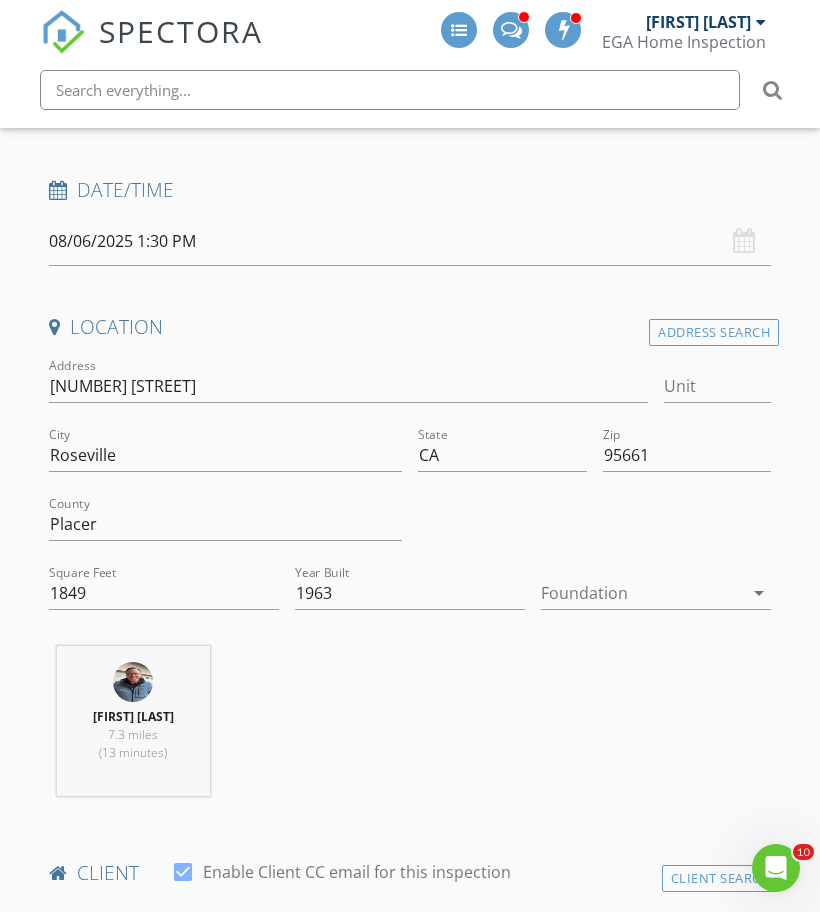 scroll, scrollTop: 447, scrollLeft: 0, axis: vertical 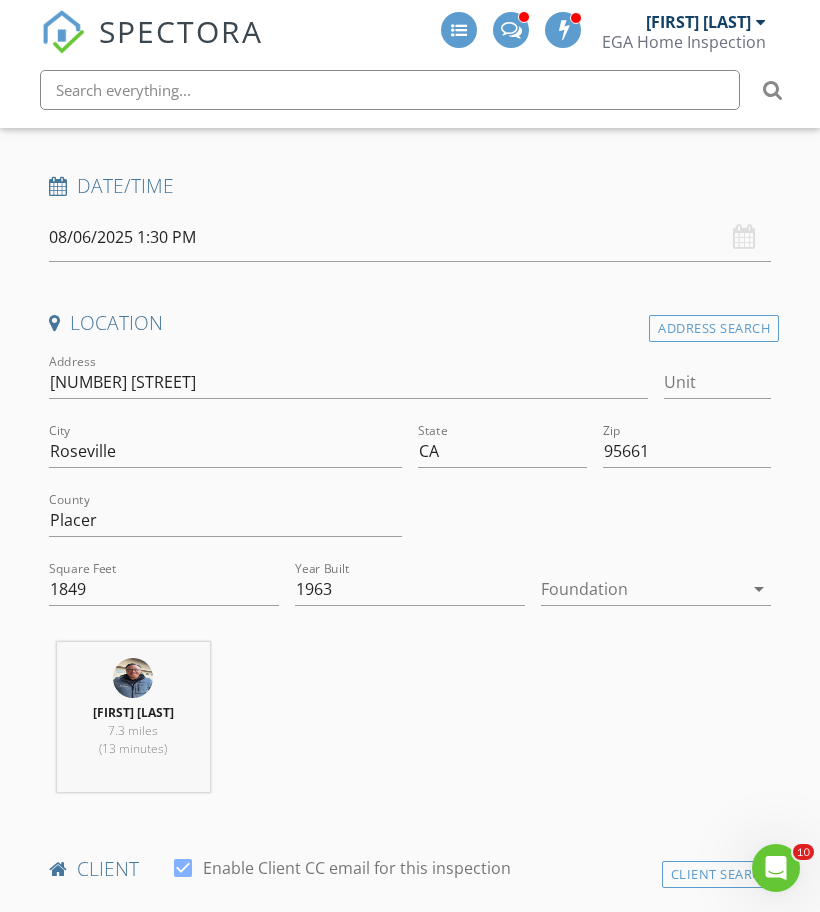 click at bounding box center (642, 589) 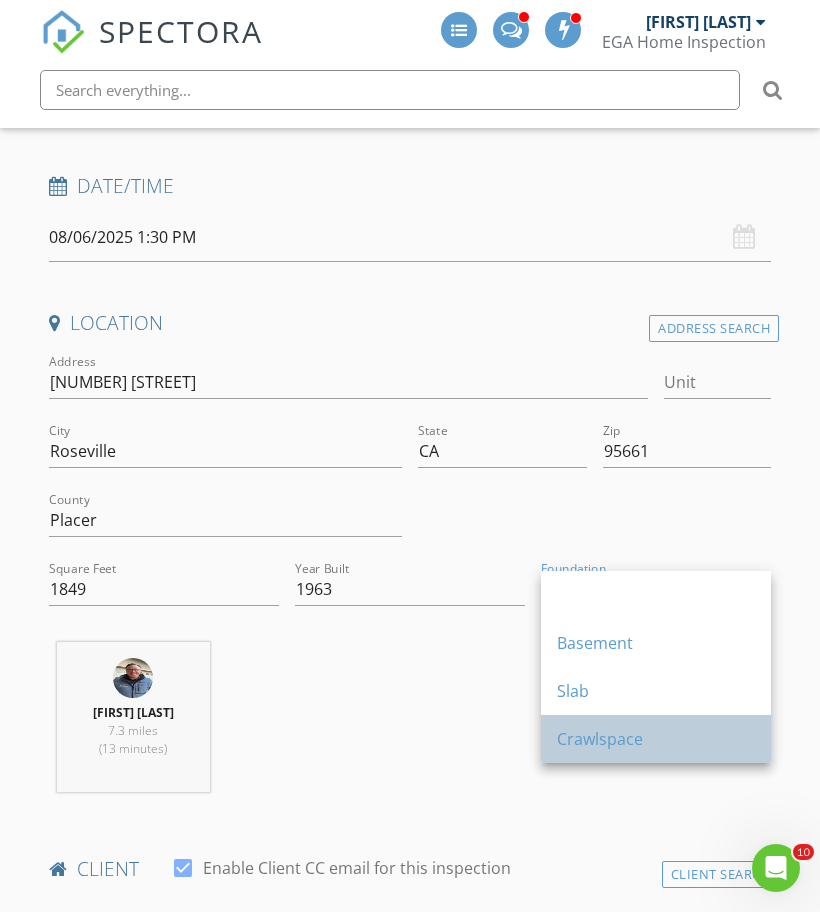 click on "Crawlspace" at bounding box center [656, 739] 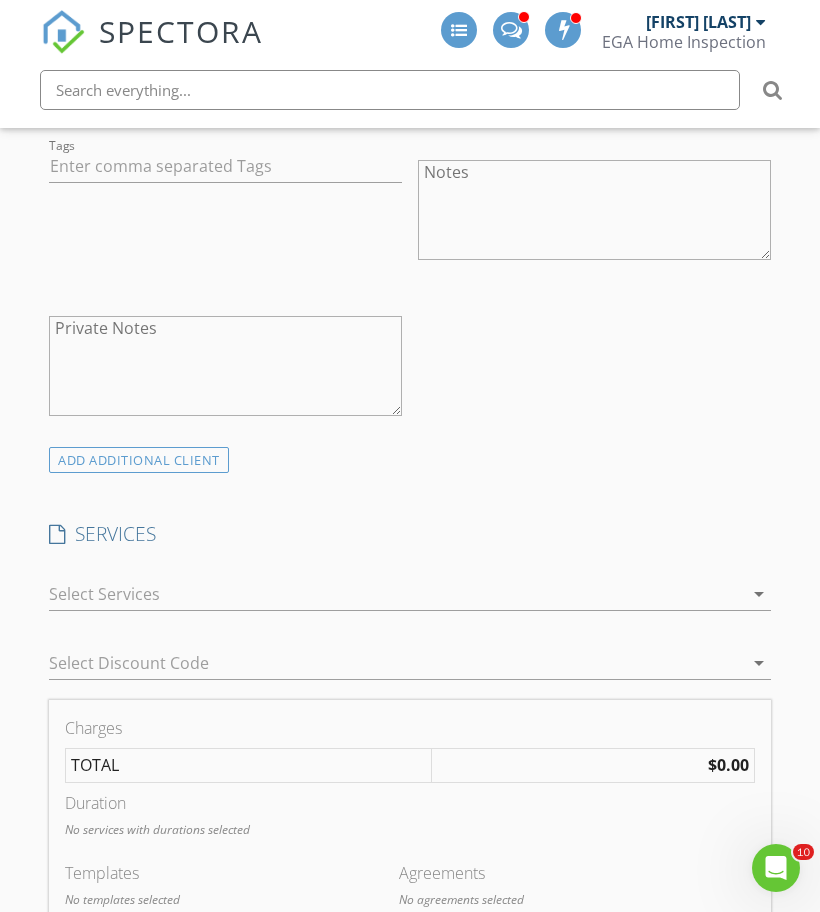 scroll, scrollTop: 1505, scrollLeft: 0, axis: vertical 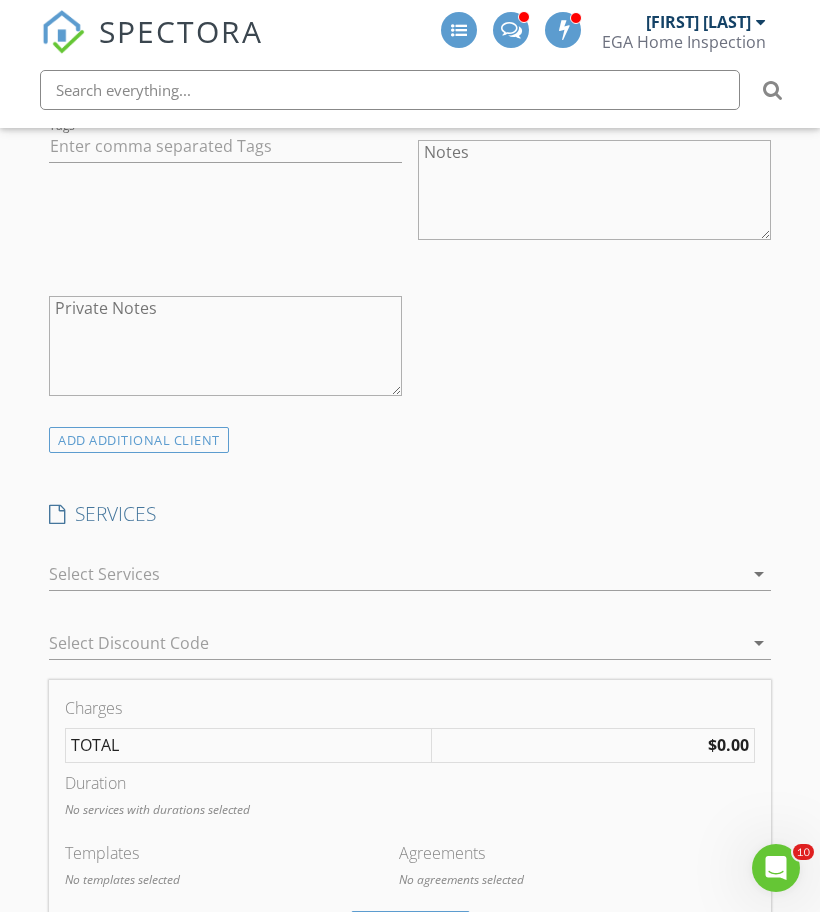 click at bounding box center (396, 574) 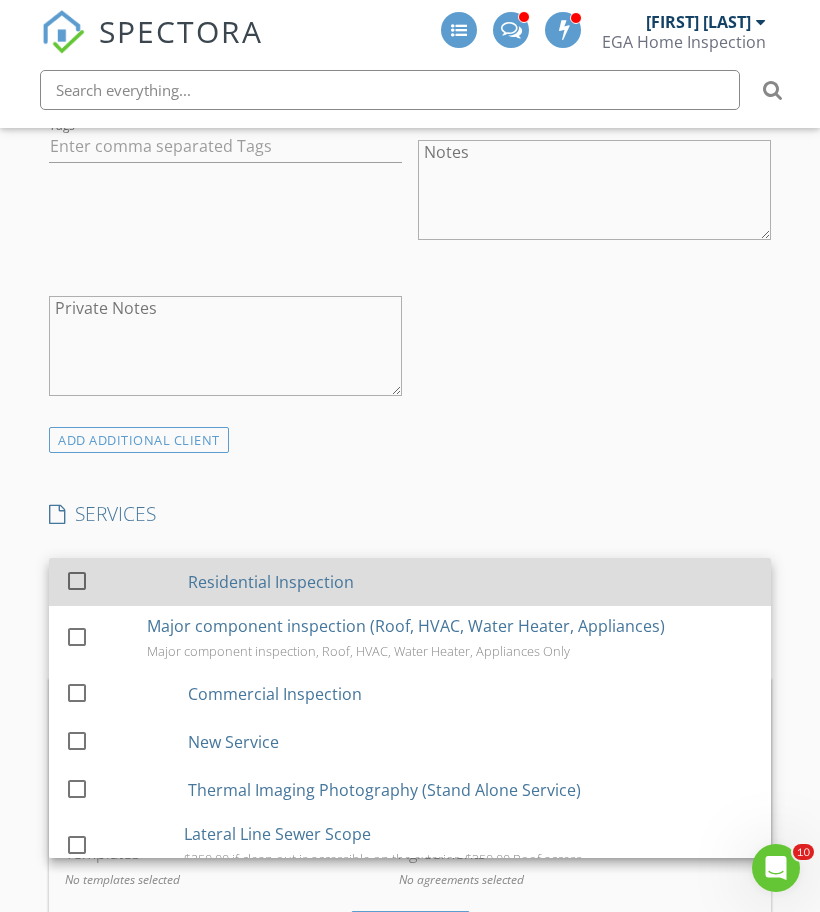 click on "check_box_outline_blank" at bounding box center [122, 581] 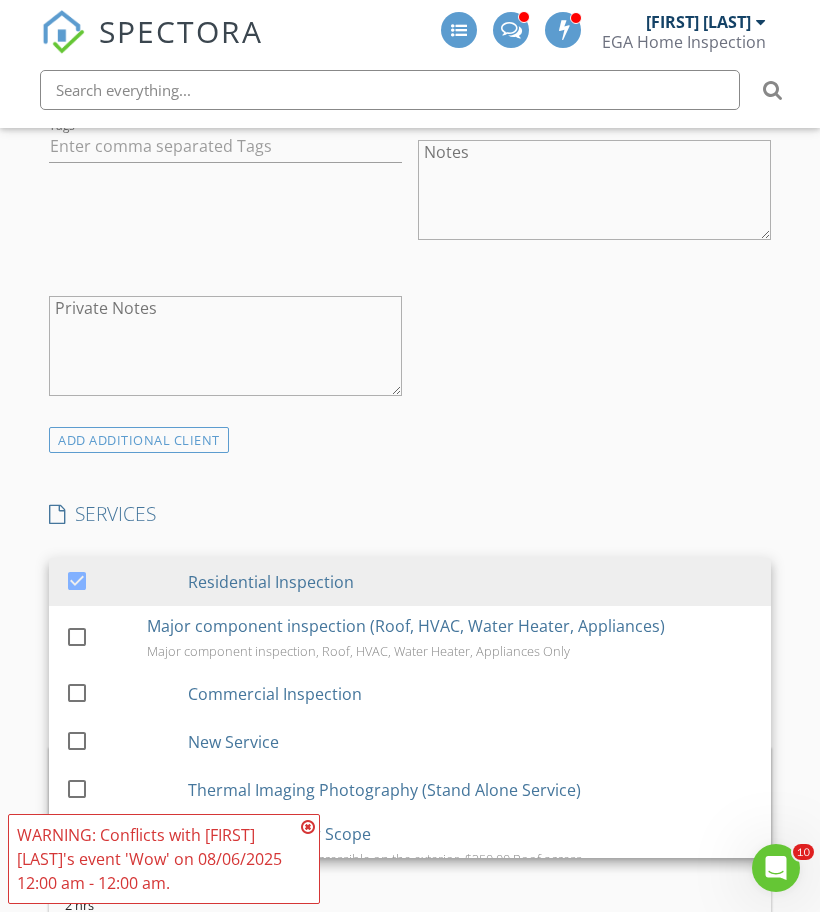 click on "New Inspection
INSPECTOR(S)
check_box   Robert Reynoso   PRIMARY   check_box_outline_blank   Josh Wood     Robert Reynoso arrow_drop_down   check_box Robert Reynoso specifically requested
Date/Time
08/06/2025 1:30 PM
Location
Address Search       Address 1005 Audrey Way   Unit   City Roseville   State CA   Zip 95661   County Placer     Square Feet 1849   Year Built 1963   Foundation Crawlspace arrow_drop_down     Robert Reynoso     7.3 miles     (13 minutes)
client
check_box Enable Client CC email for this inspection   Client Search     check_box_outline_blank Client is a Company/Organization     First Name   Last Name   Email   CC Email   Phone   Address   City   State   Zip     Tags         Notes   Private Notes
ADD ADDITIONAL client
SERVICES
check_box" at bounding box center (410, 1128) 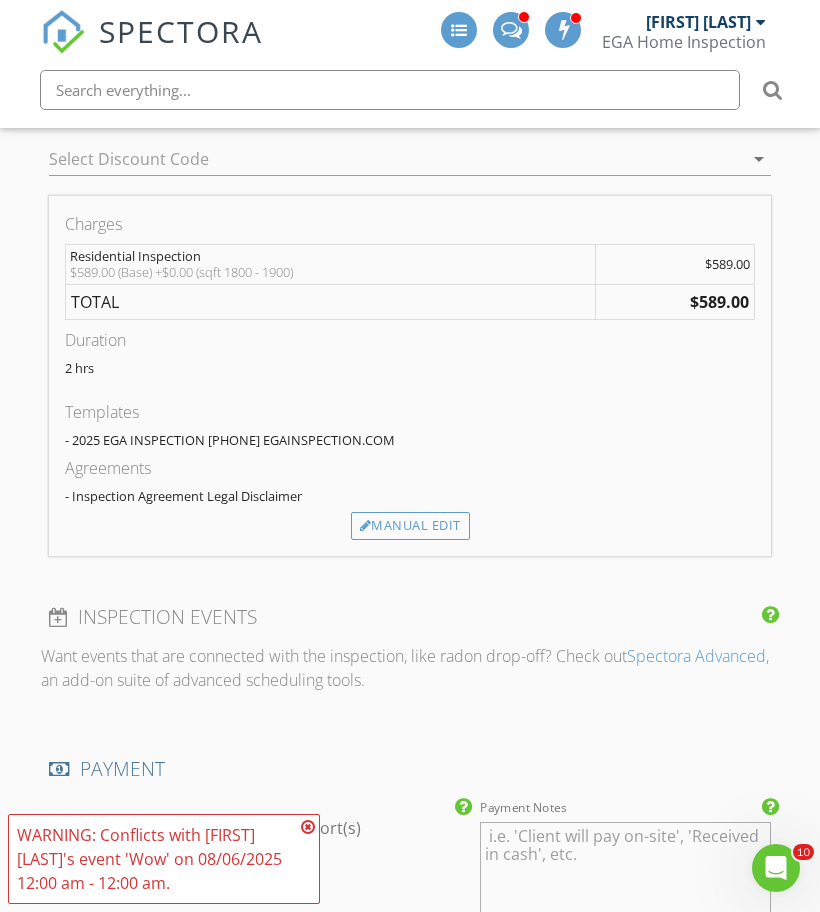 scroll, scrollTop: 2135, scrollLeft: 0, axis: vertical 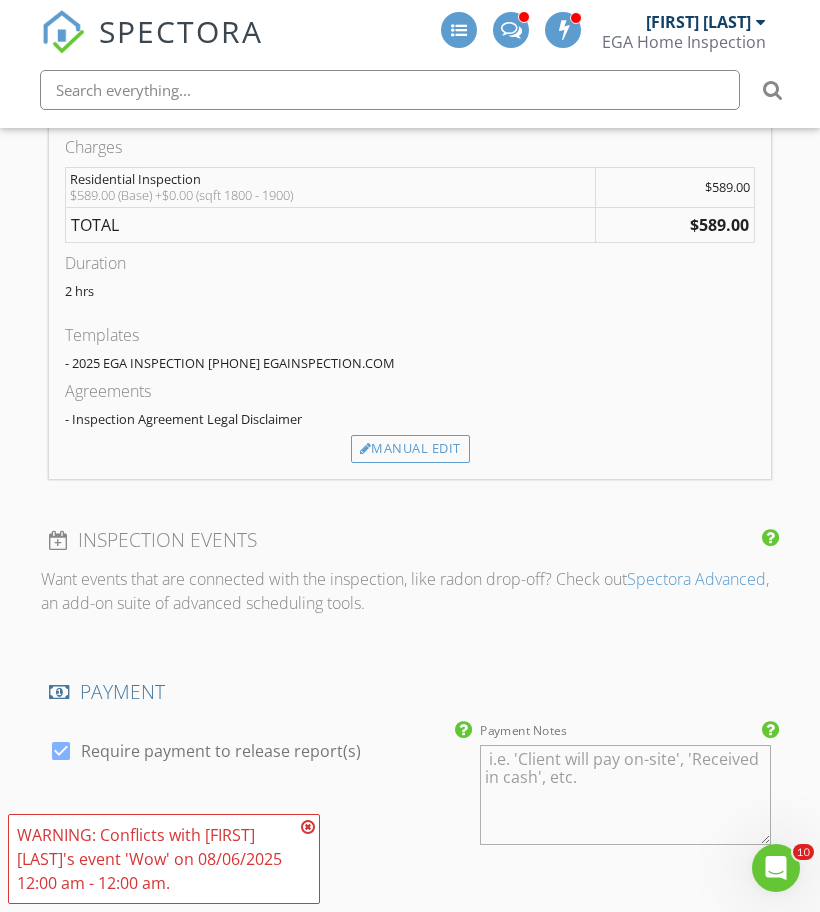 click at bounding box center [308, 827] 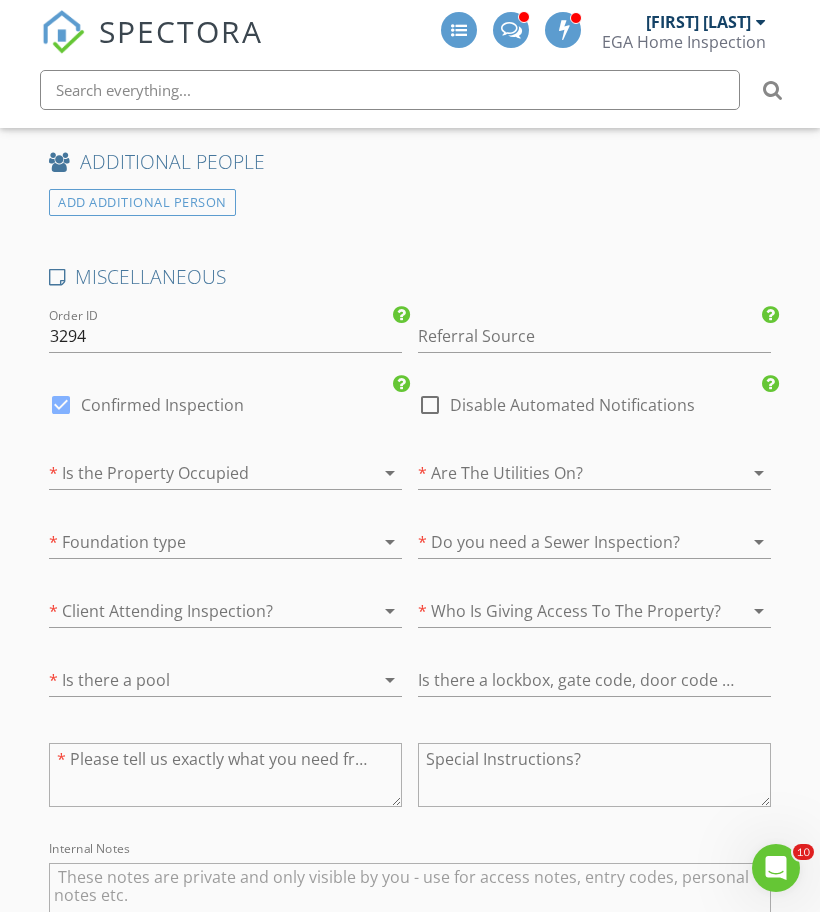 scroll, scrollTop: 3371, scrollLeft: 0, axis: vertical 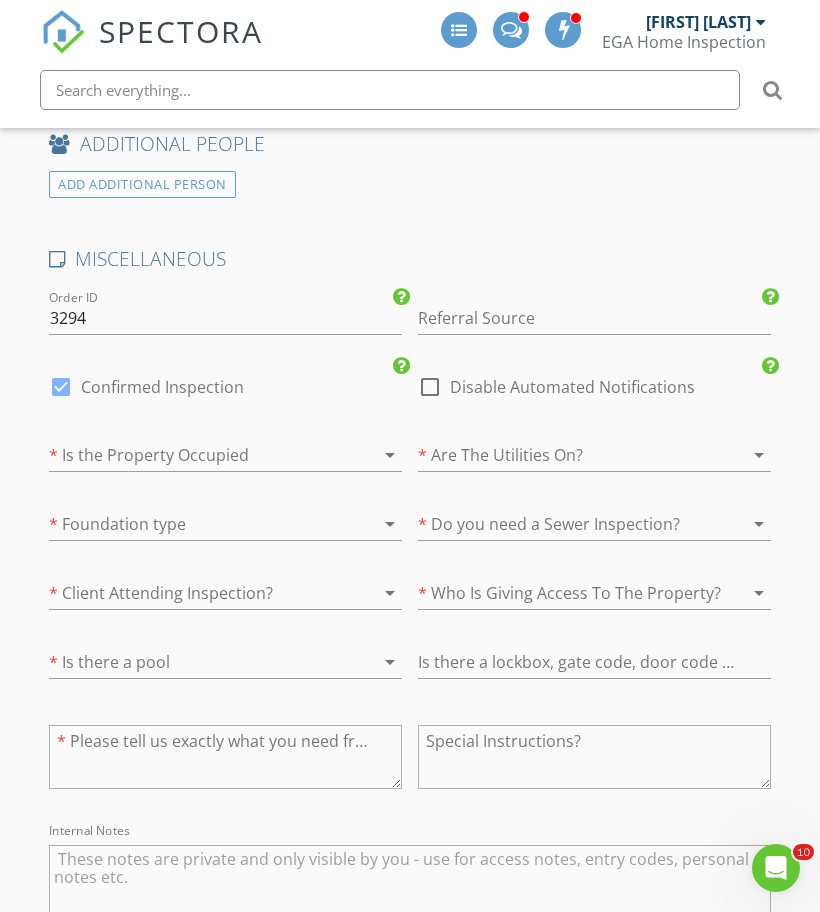 click at bounding box center [566, 455] 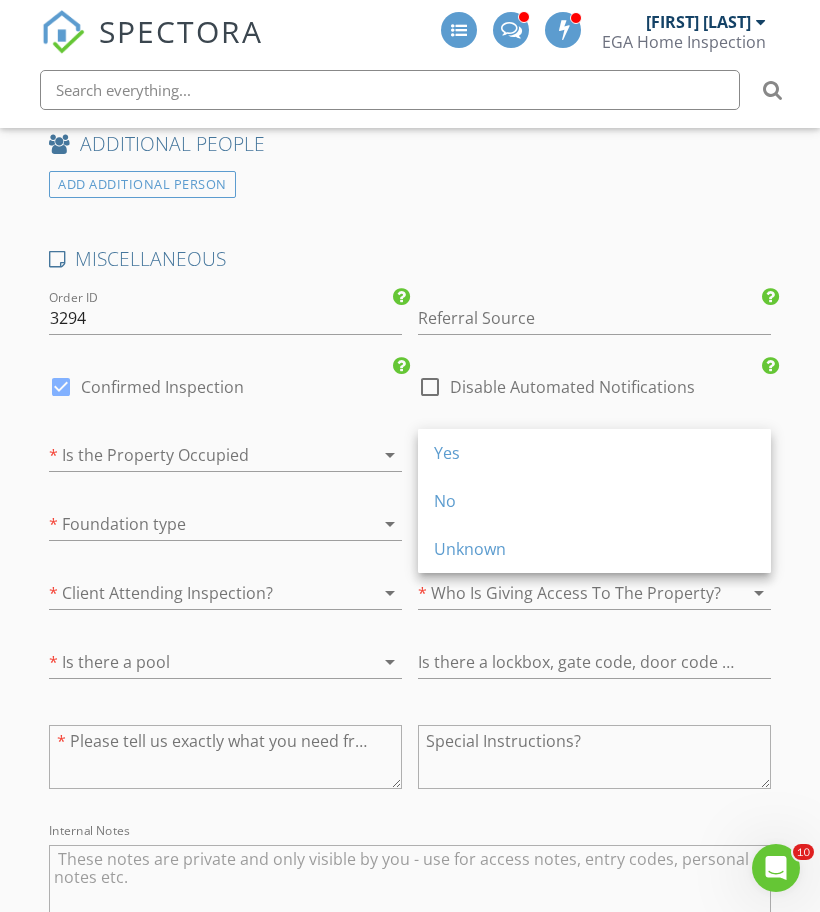 click on "Yes" at bounding box center (594, 453) 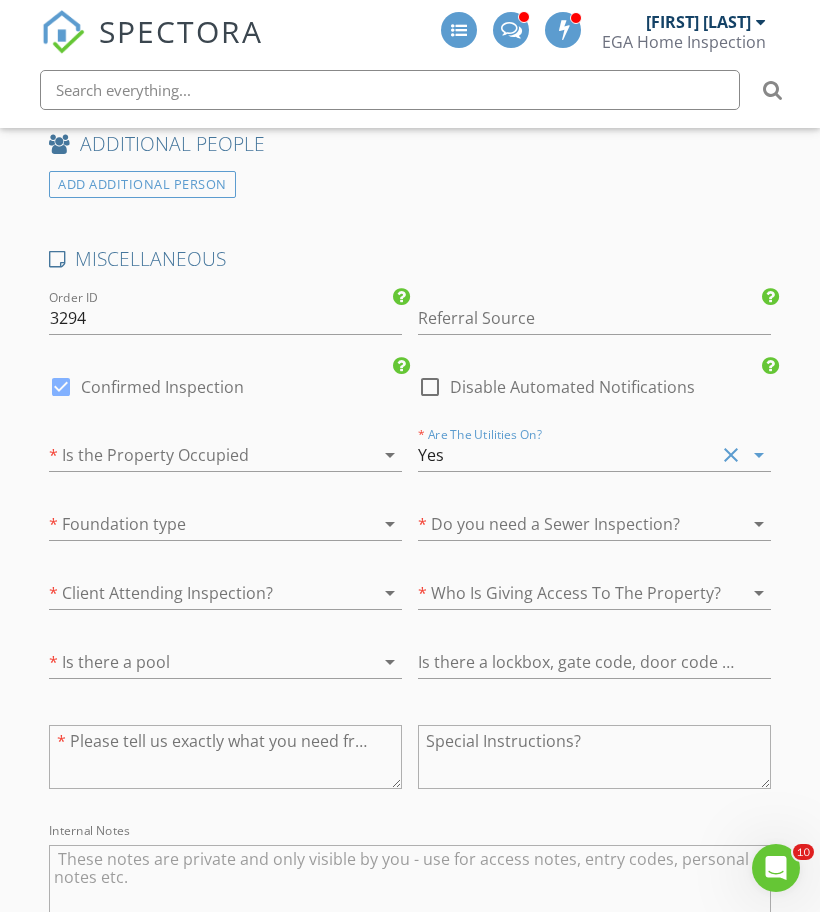 click at bounding box center [197, 455] 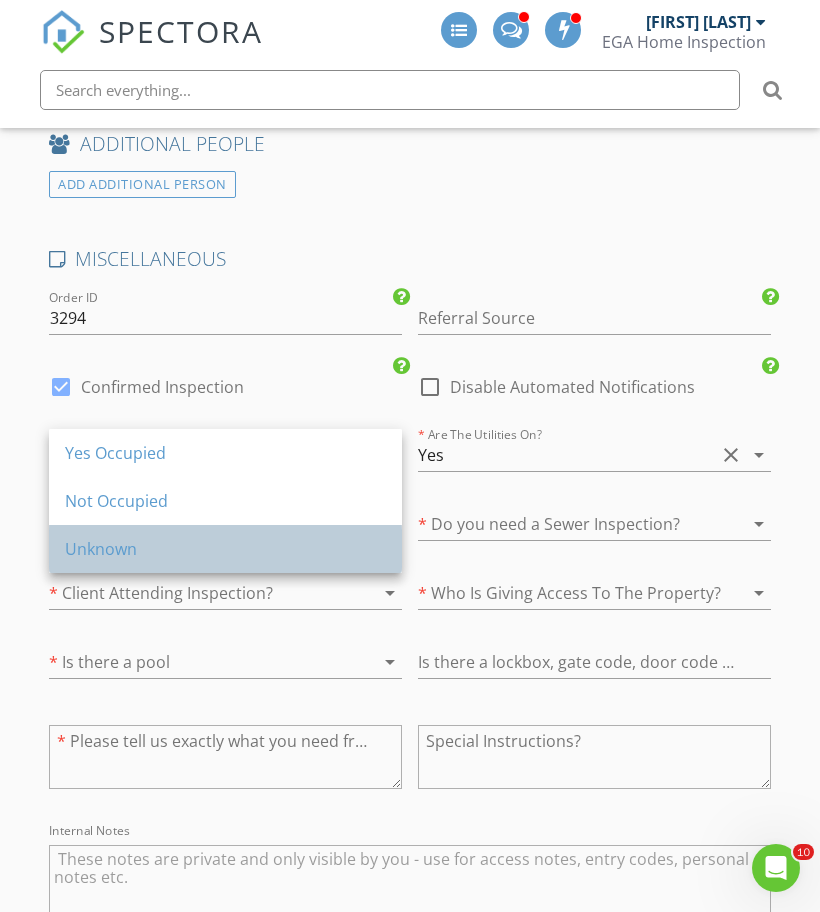 click on "Unknown" at bounding box center (225, 549) 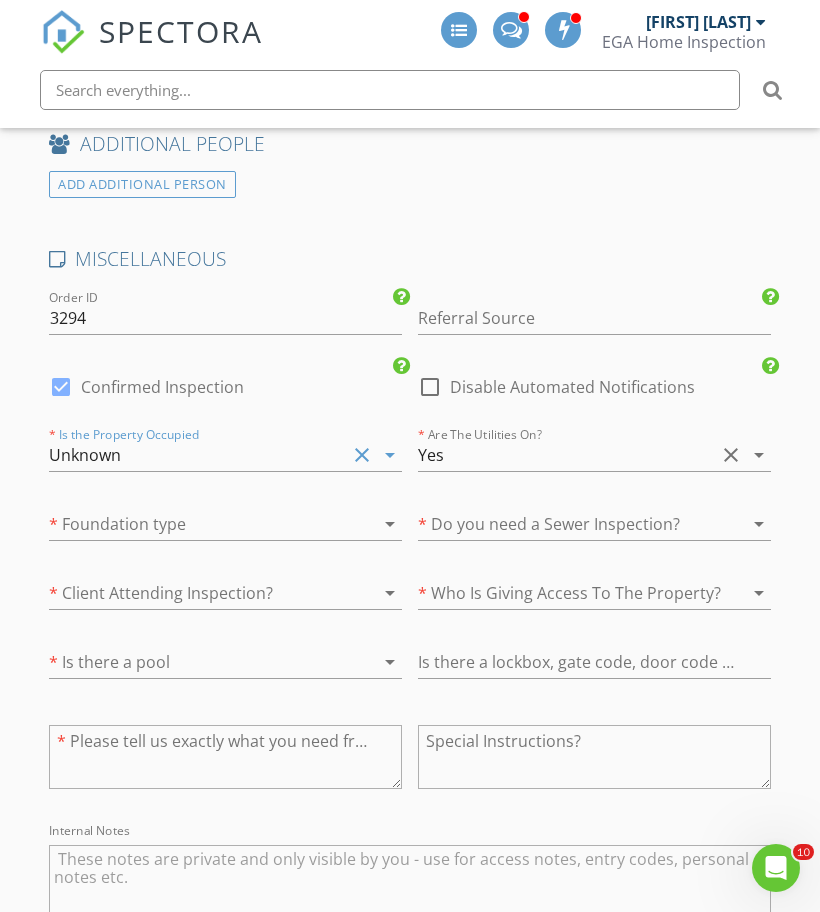 click at bounding box center (197, 524) 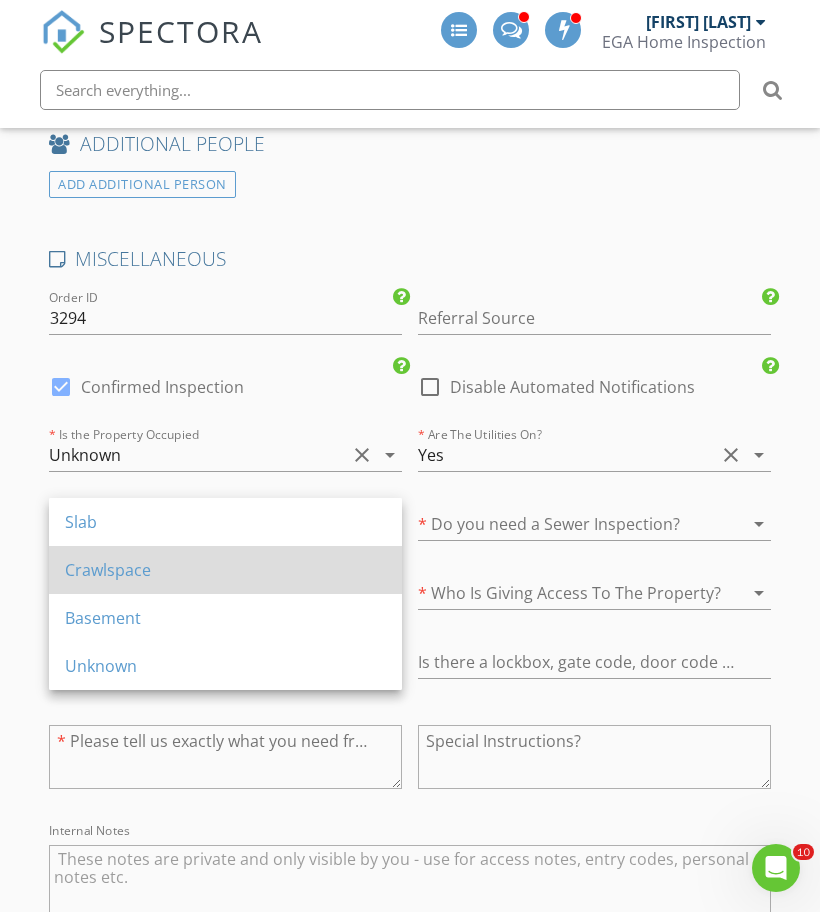 click on "Crawlspace" at bounding box center (225, 570) 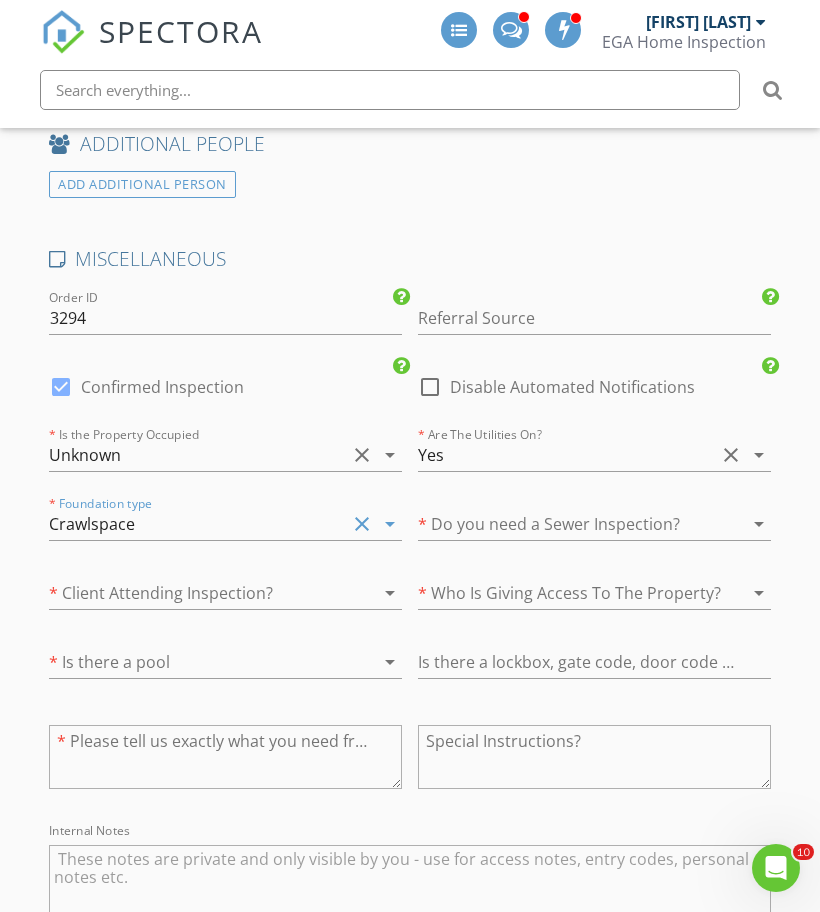 click at bounding box center (566, 524) 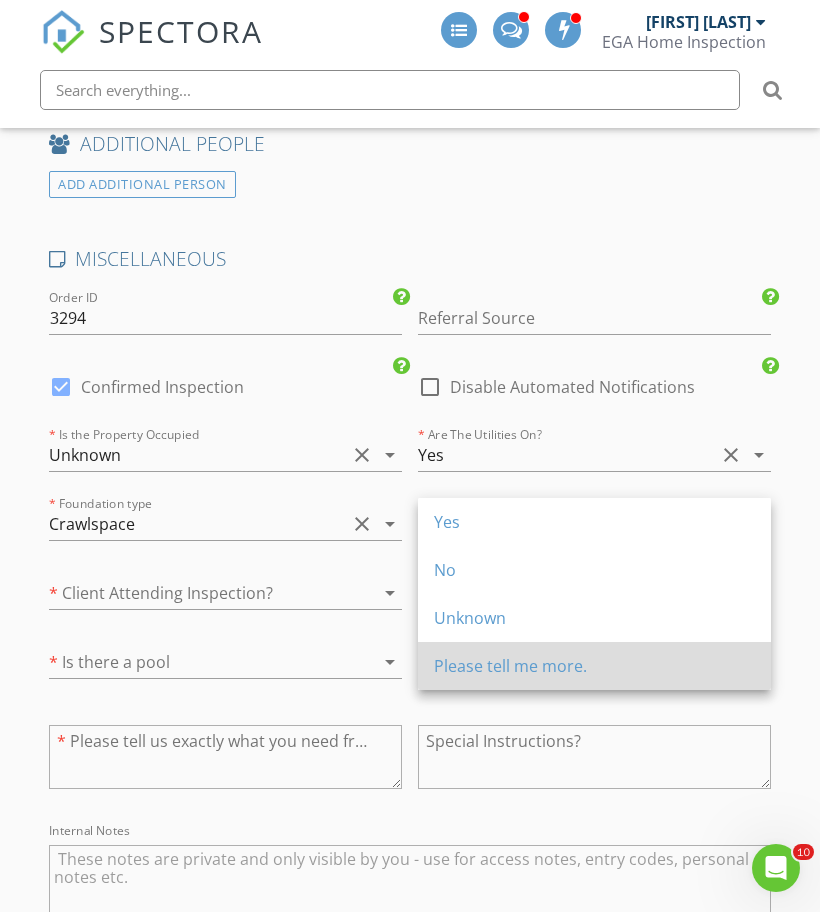click on "Please tell me more." at bounding box center [594, 666] 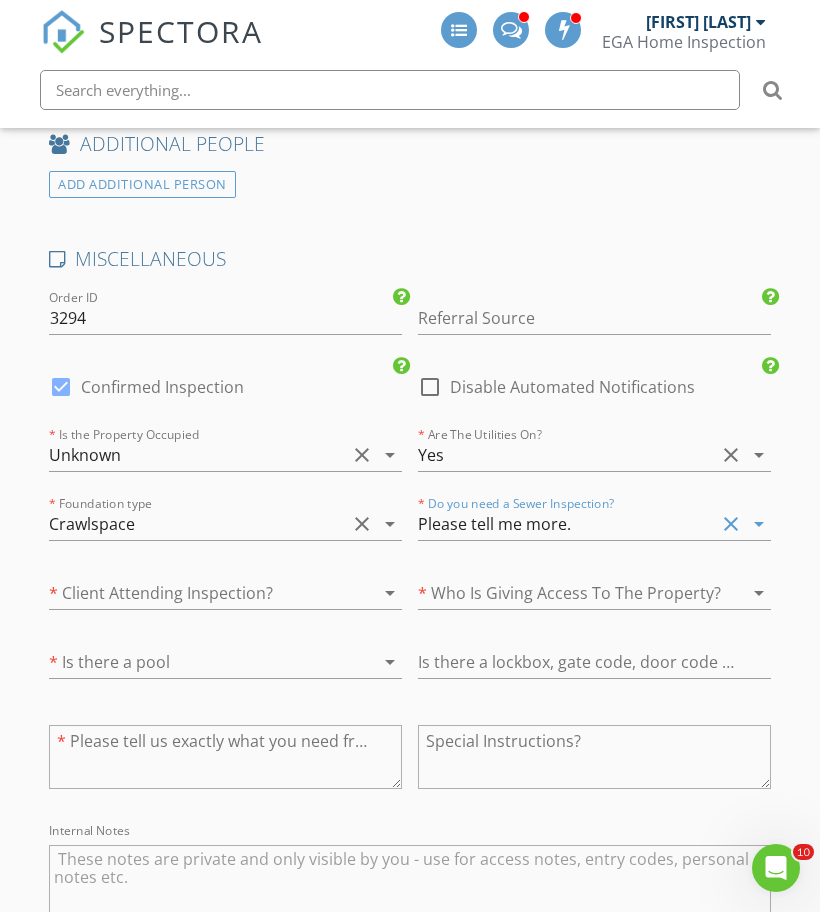 click at bounding box center (197, 593) 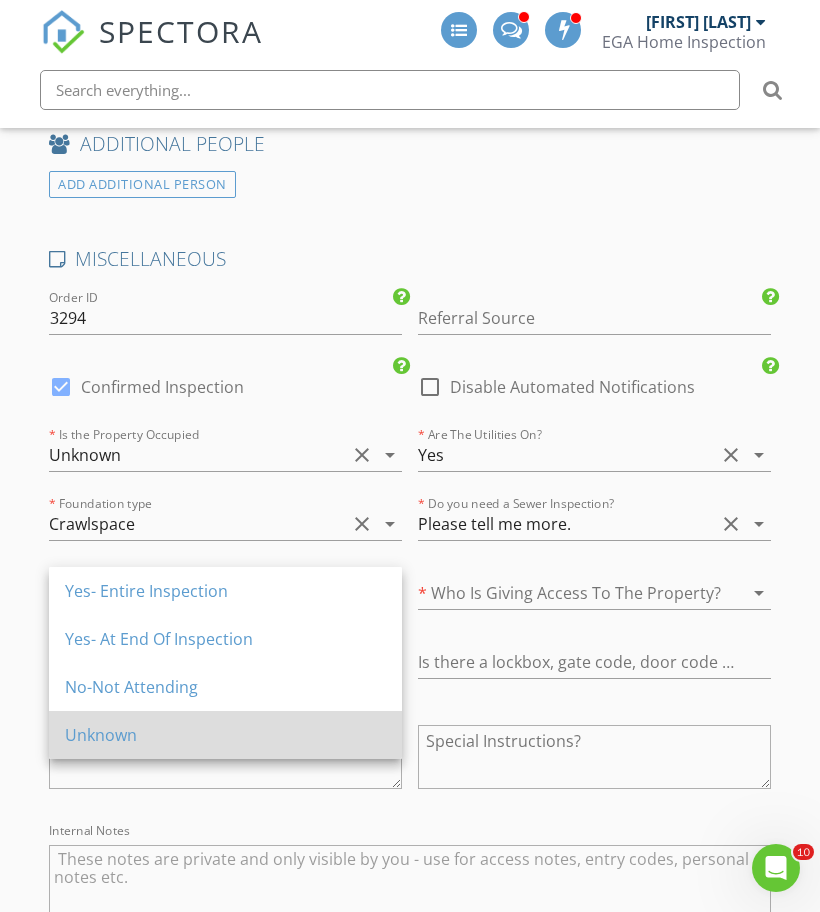 click on "Unknown" at bounding box center (225, 735) 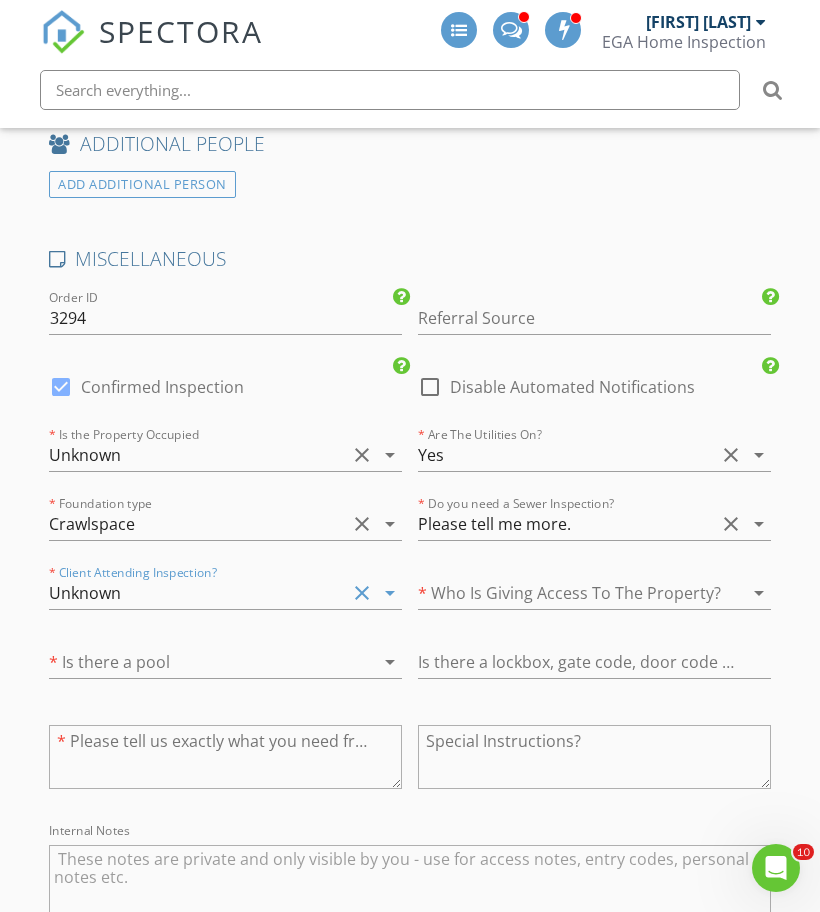 click at bounding box center [197, 662] 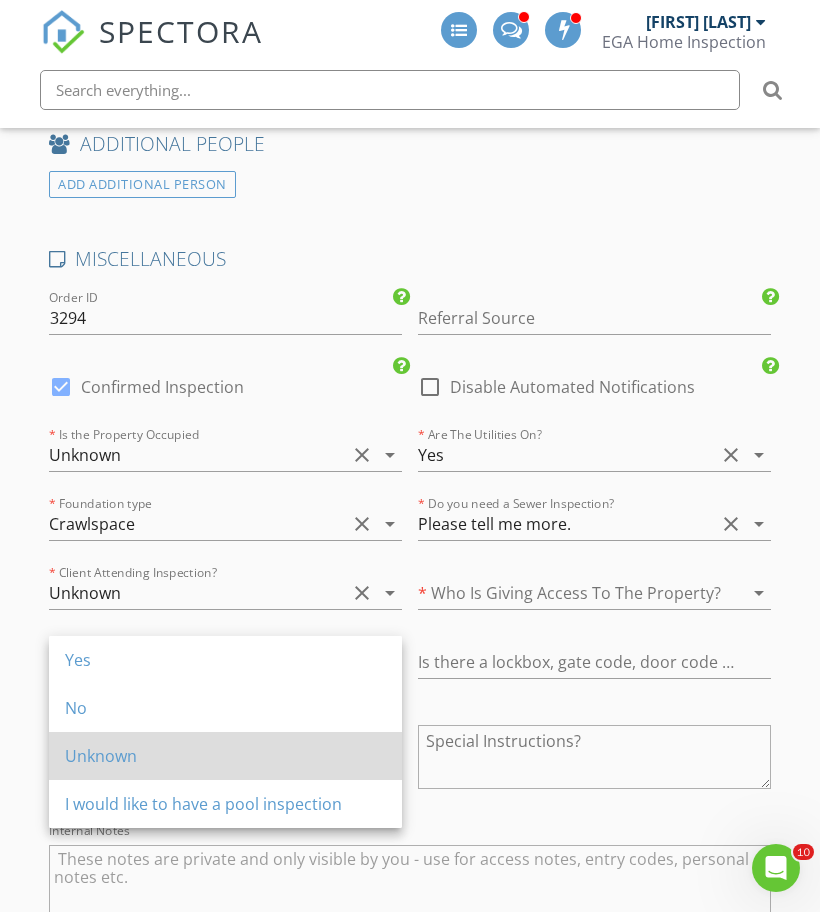 click on "Unknown" at bounding box center [225, 756] 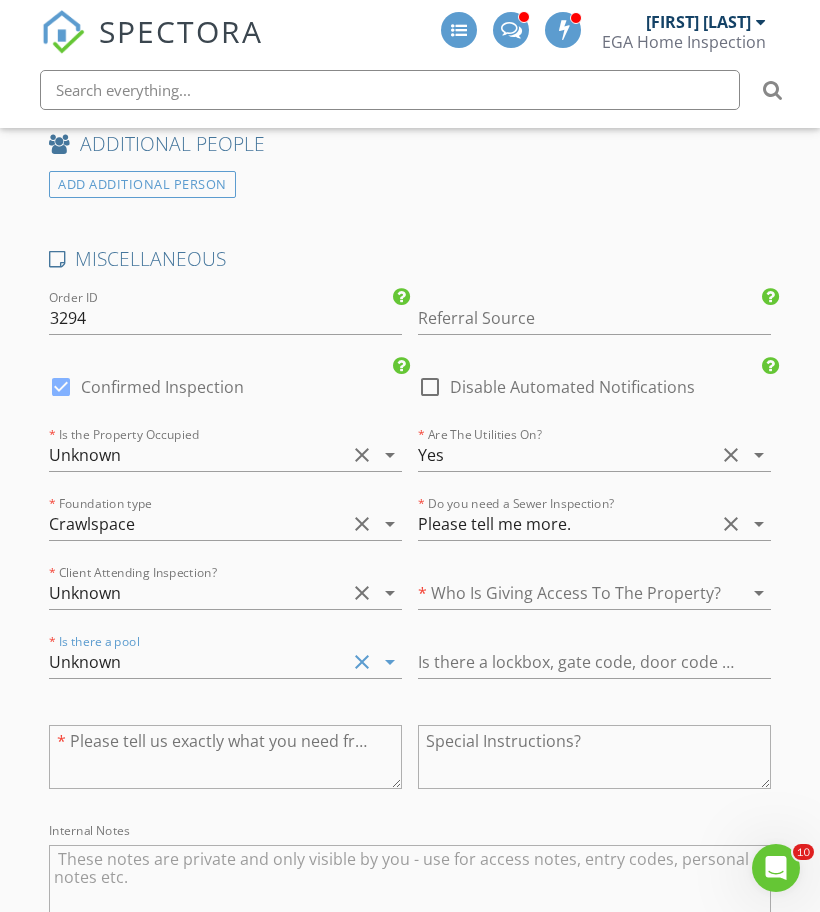 click at bounding box center [566, 593] 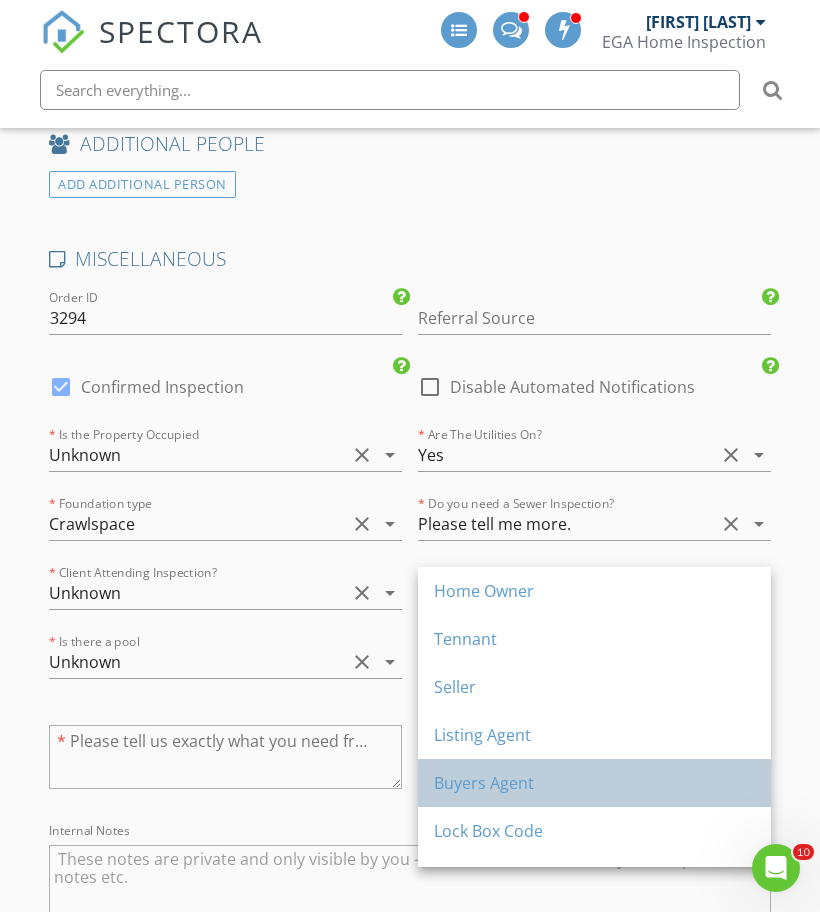 click on "Buyers Agent" at bounding box center (594, 783) 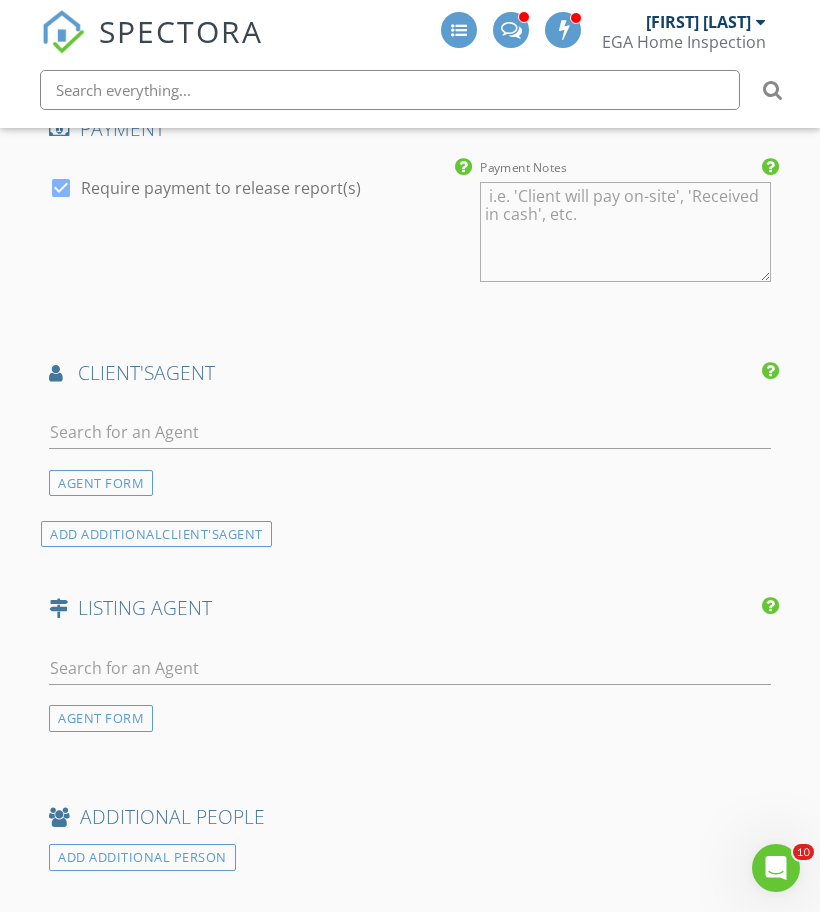 scroll, scrollTop: 2999, scrollLeft: 0, axis: vertical 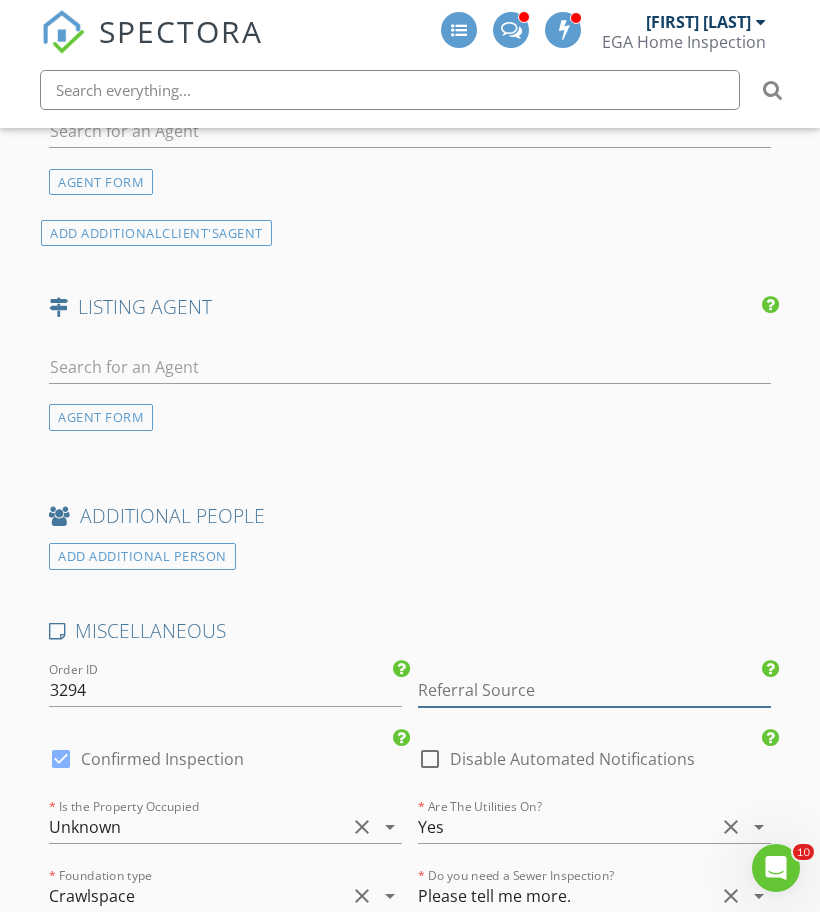 click at bounding box center (594, 690) 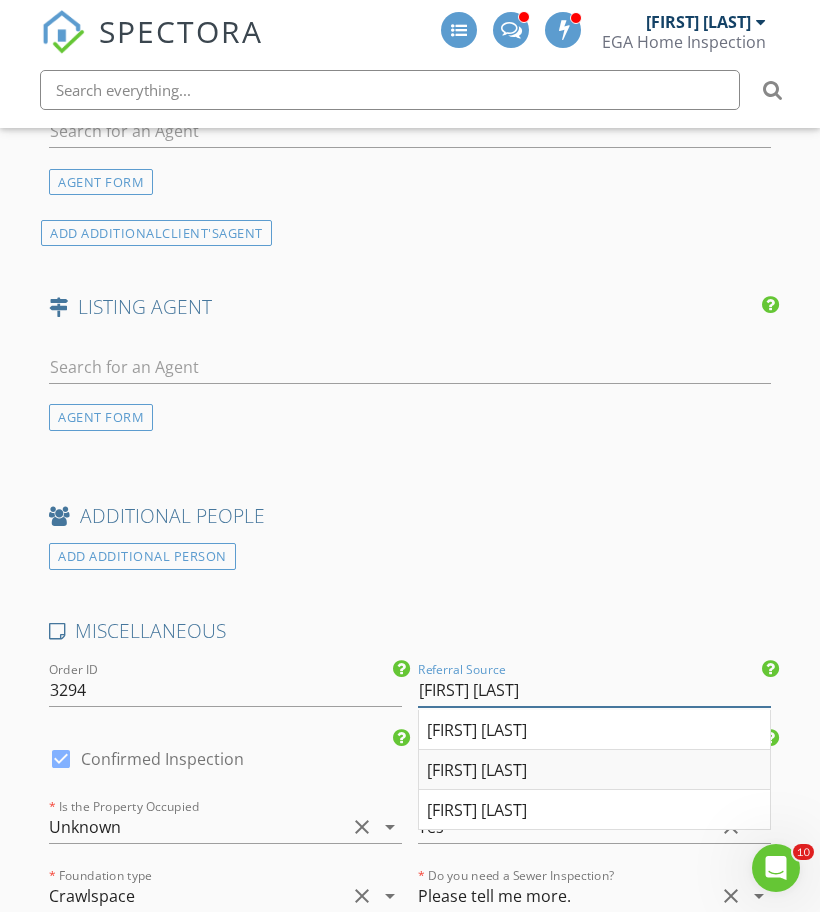type on "Brian Hoh" 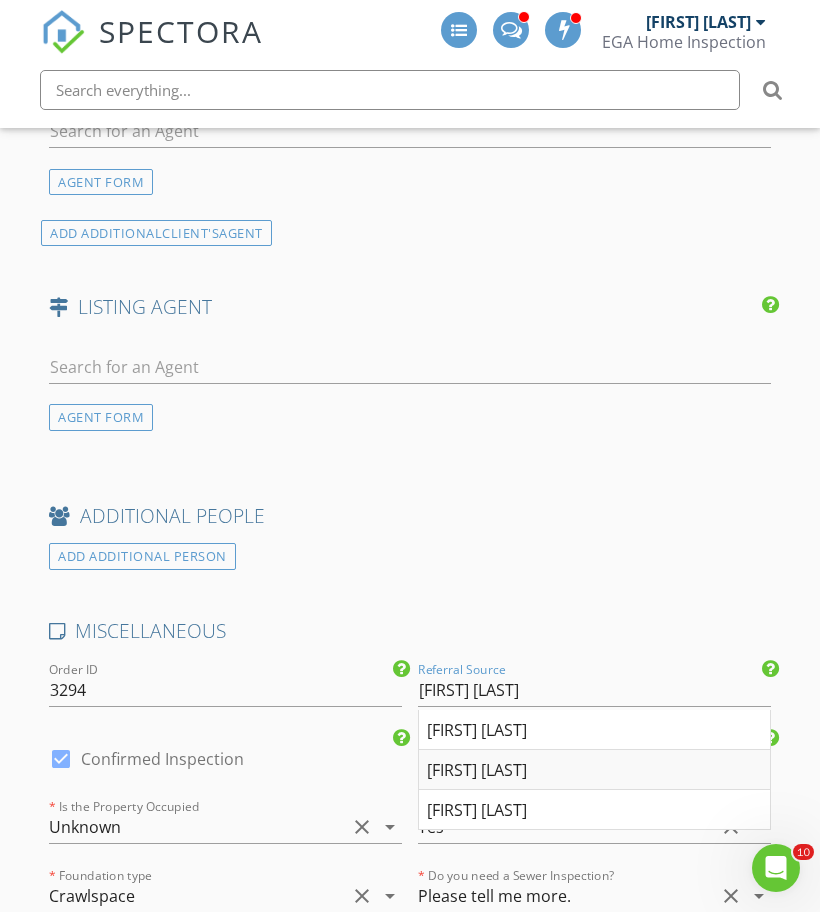 click on "Brian Hoh" at bounding box center (594, 770) 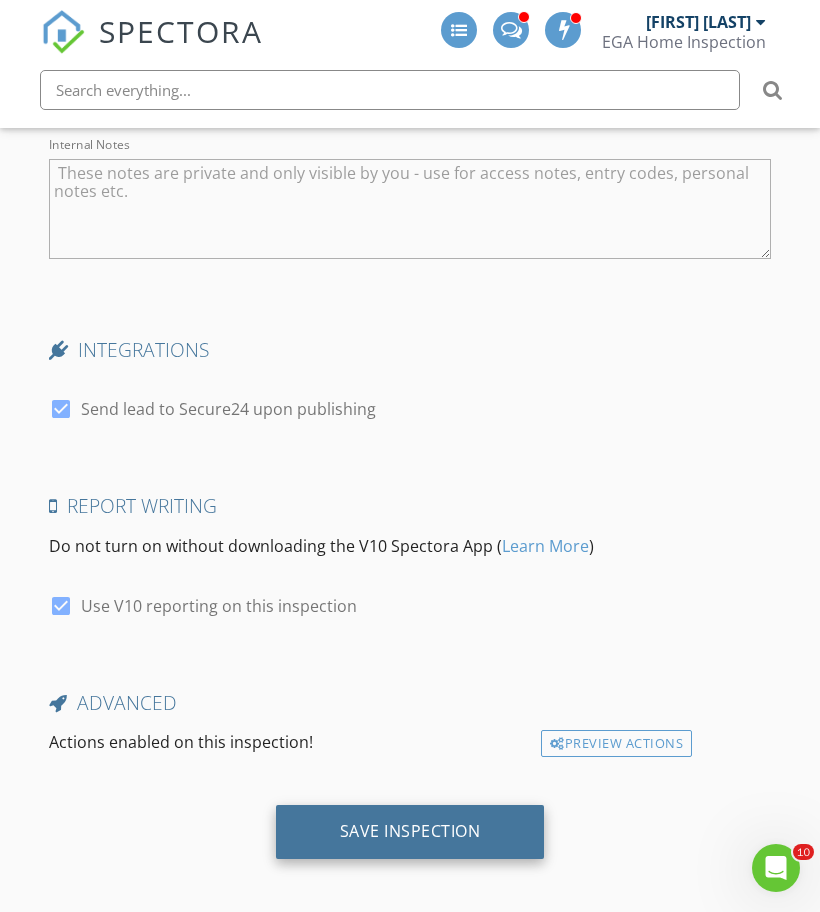 scroll, scrollTop: 4055, scrollLeft: 0, axis: vertical 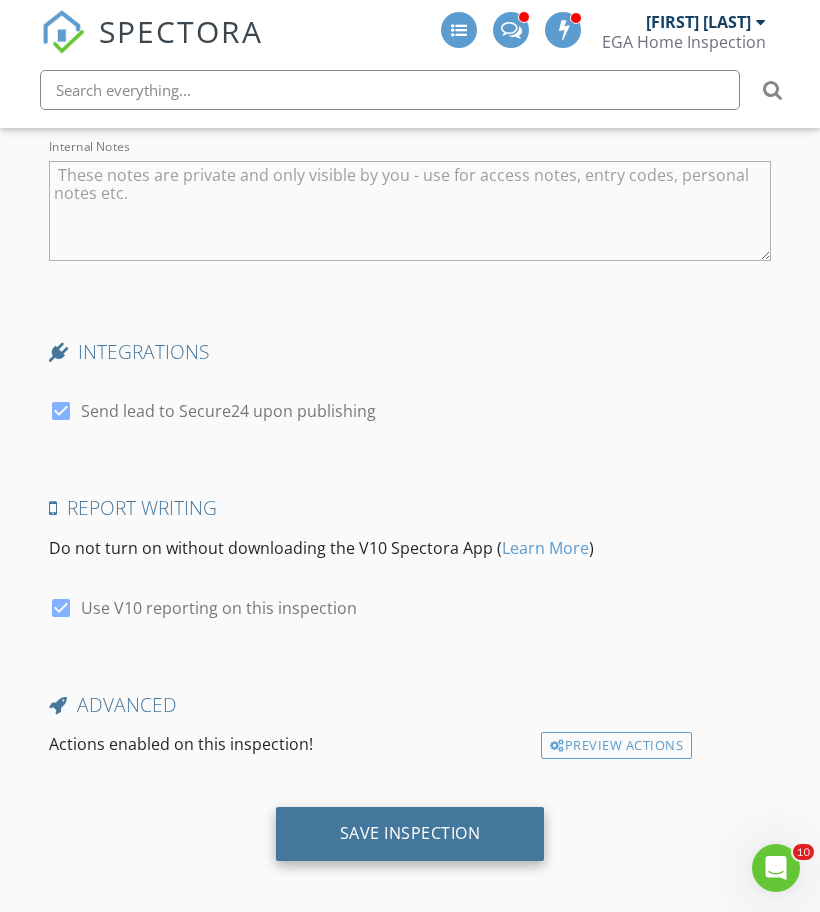 click on "Save Inspection" at bounding box center [410, 833] 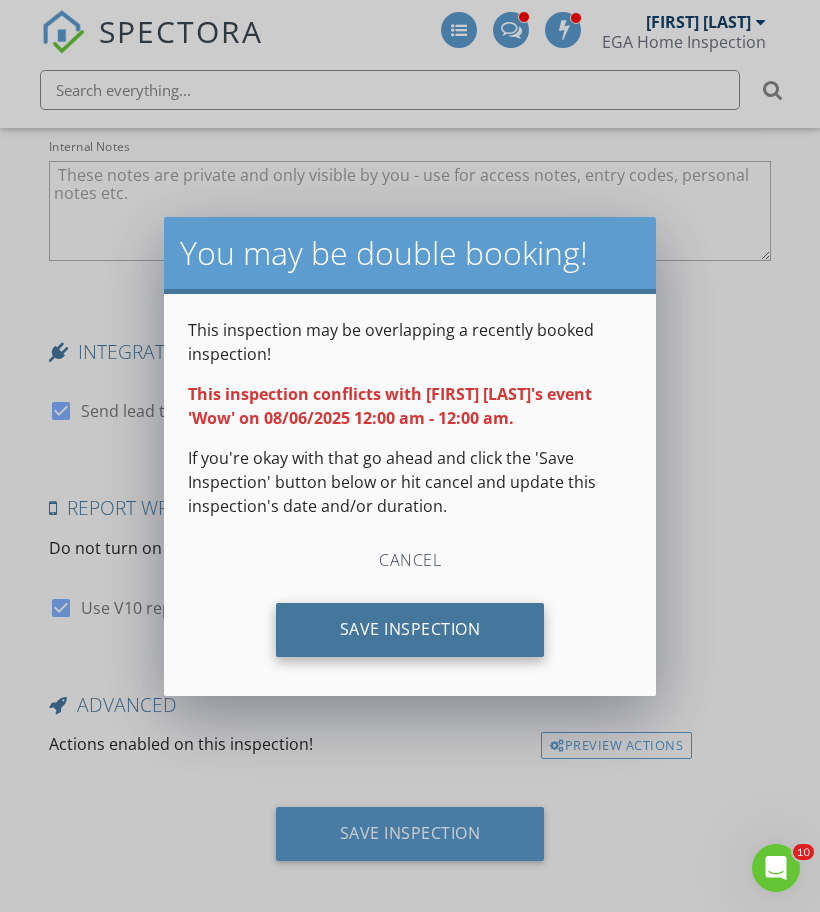 click on "Save Inspection" at bounding box center [410, 630] 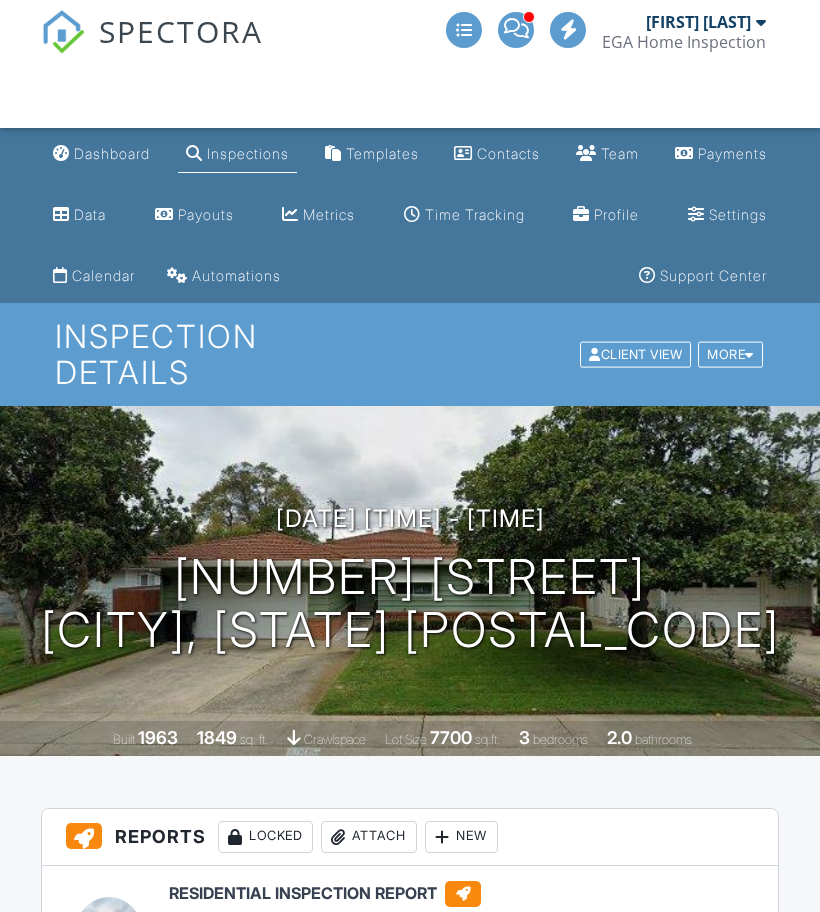 scroll, scrollTop: 0, scrollLeft: 0, axis: both 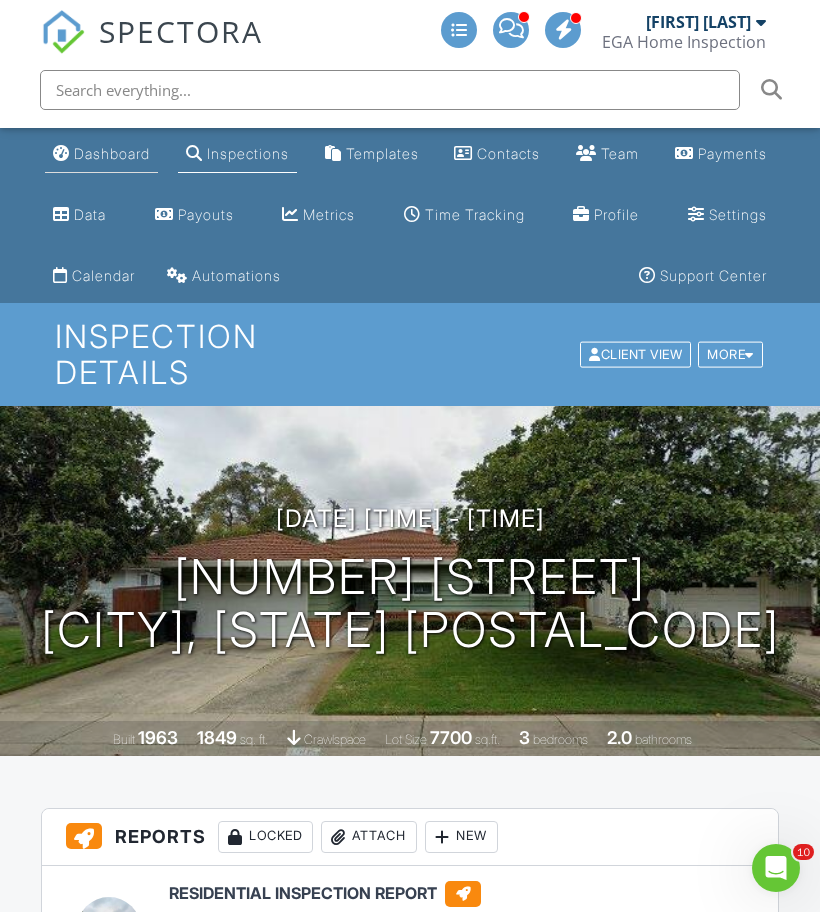 click on "Dashboard" at bounding box center [112, 153] 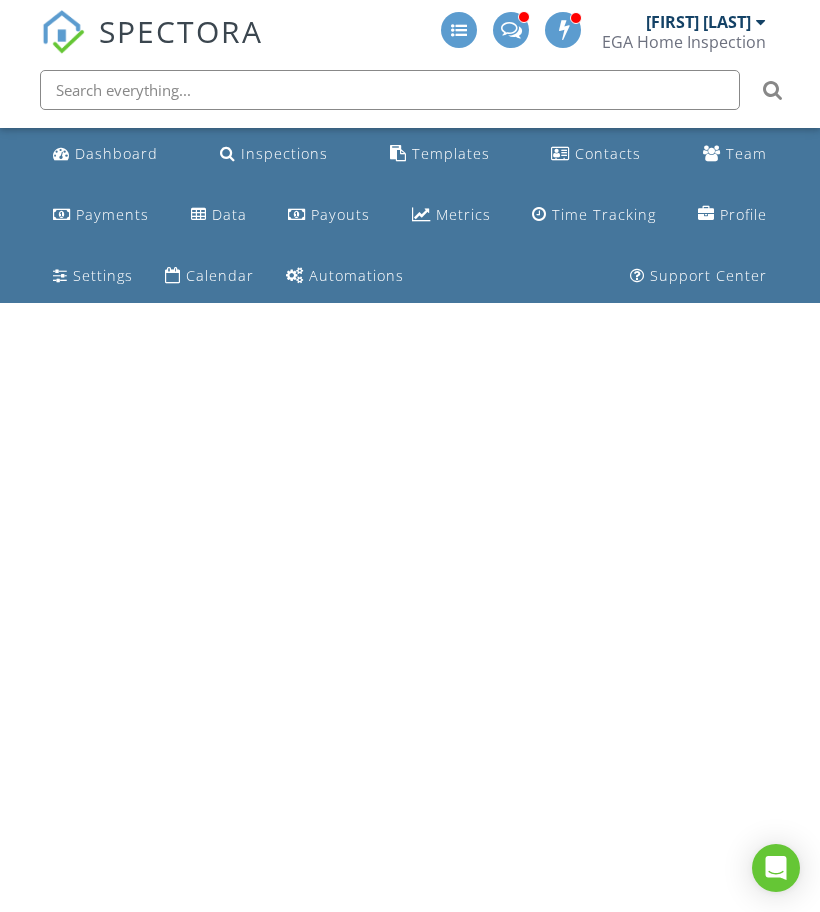 scroll, scrollTop: 0, scrollLeft: 0, axis: both 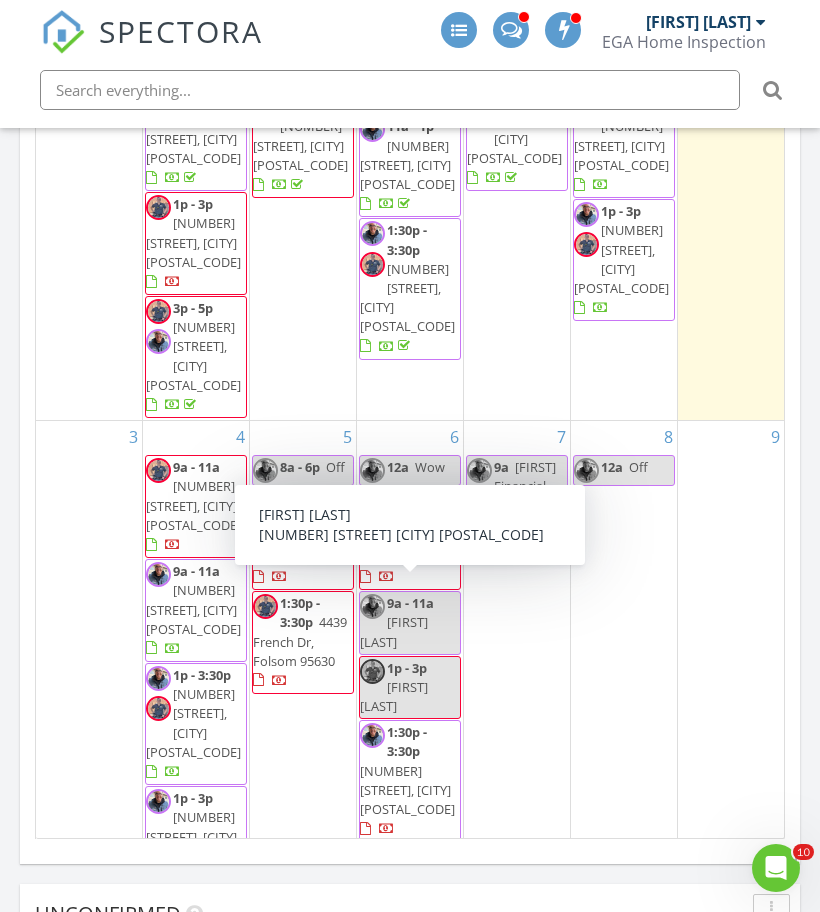 click on "9a - 11a" at bounding box center (410, 603) 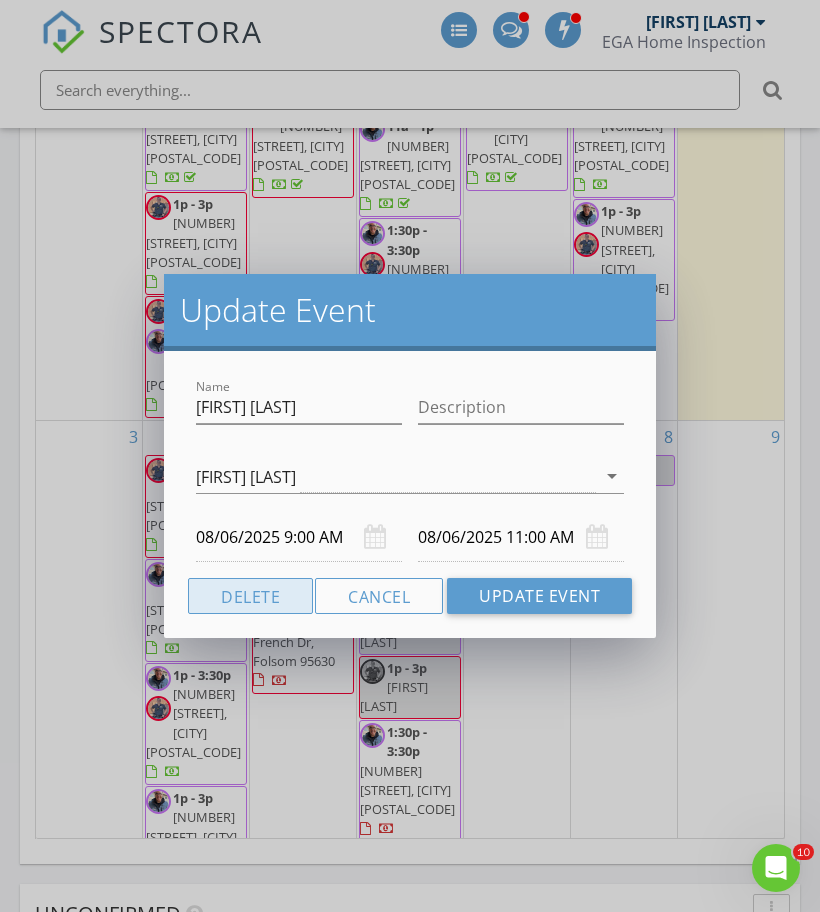 click on "Delete" at bounding box center [250, 596] 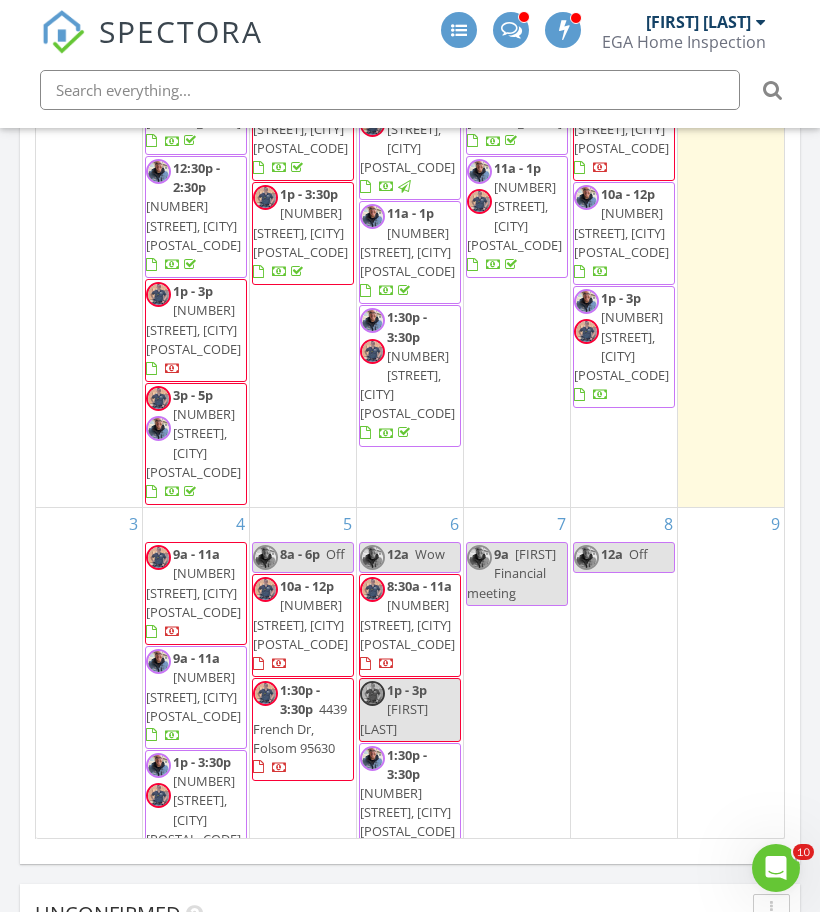 scroll, scrollTop: 144, scrollLeft: 0, axis: vertical 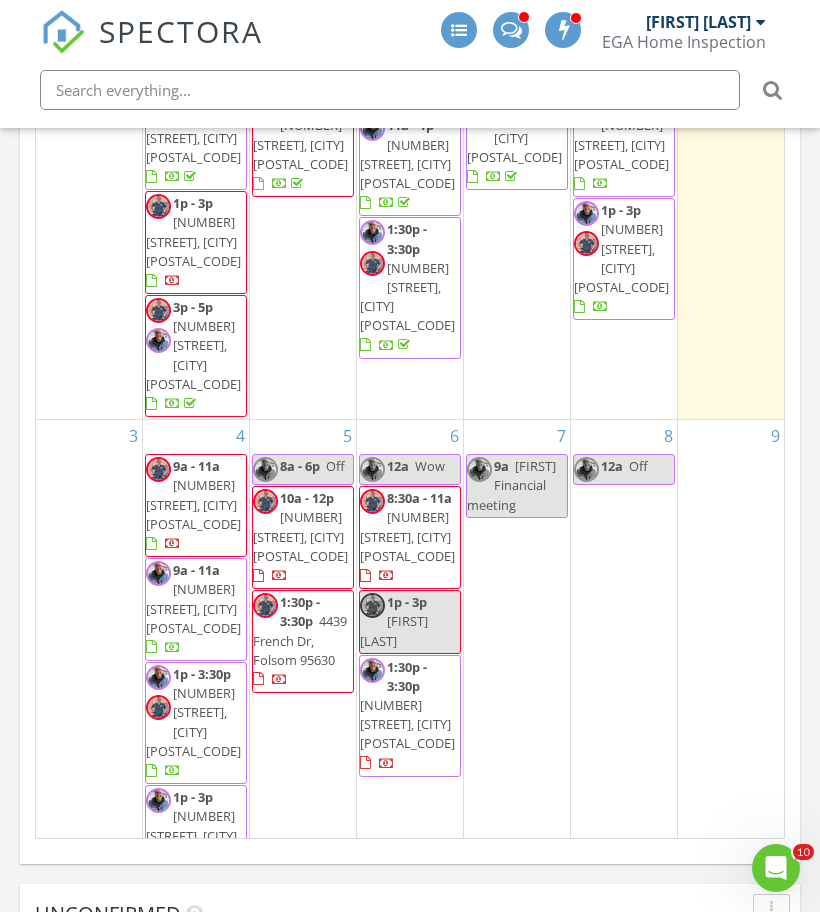 click on "Brian hoh" at bounding box center [394, 630] 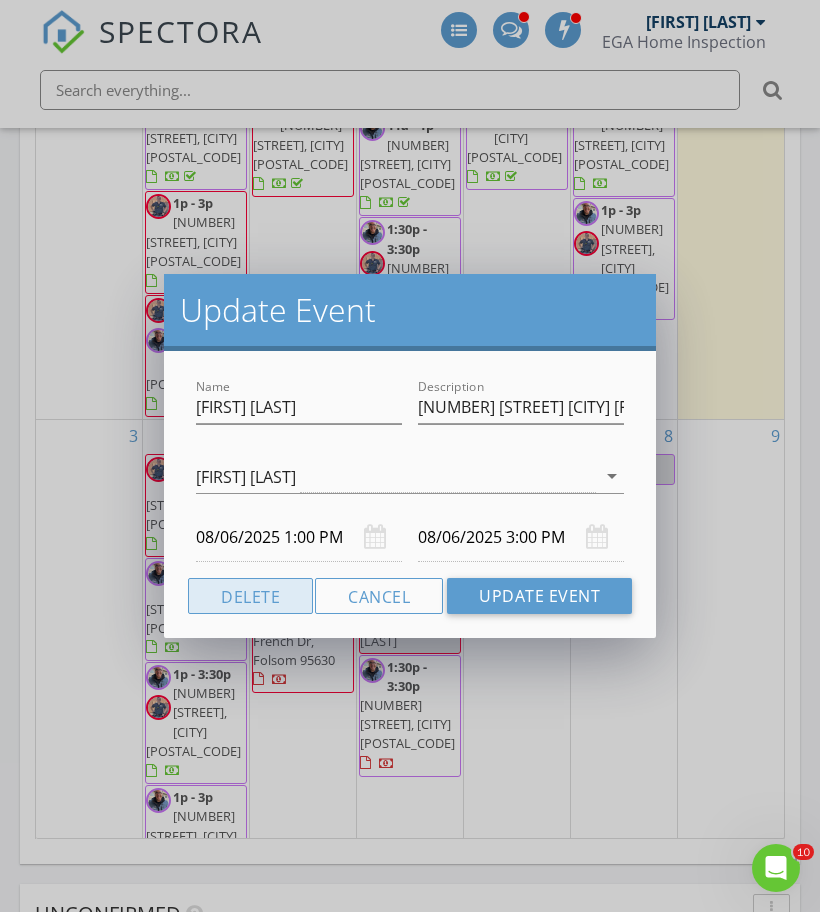 click on "Delete" at bounding box center (250, 596) 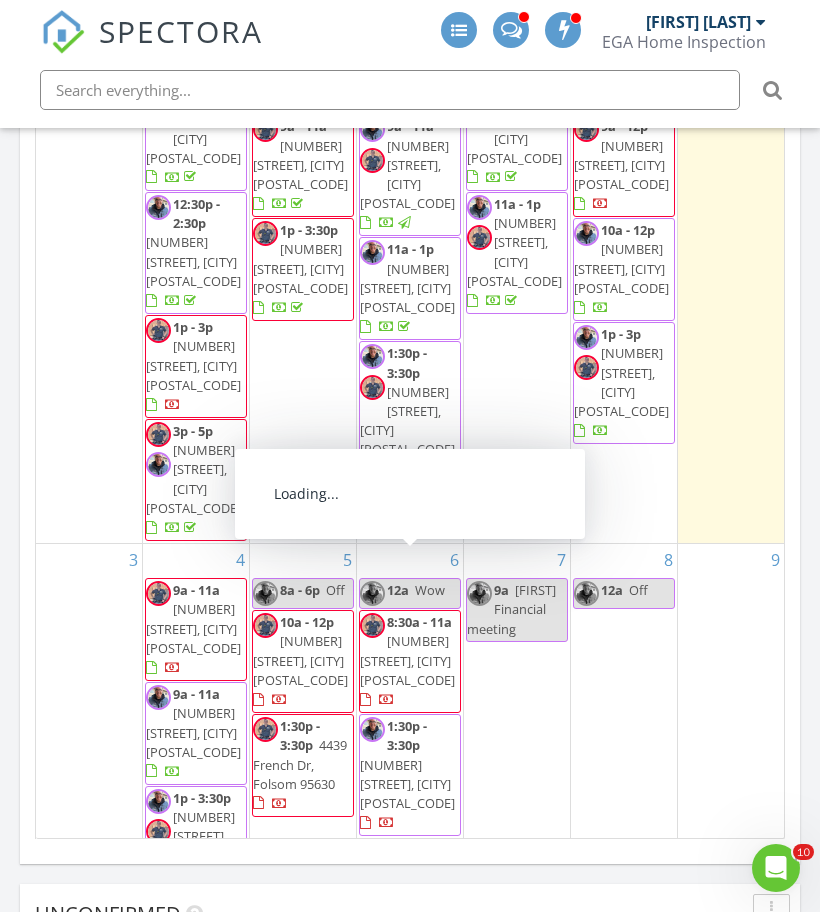 scroll, scrollTop: 24, scrollLeft: 0, axis: vertical 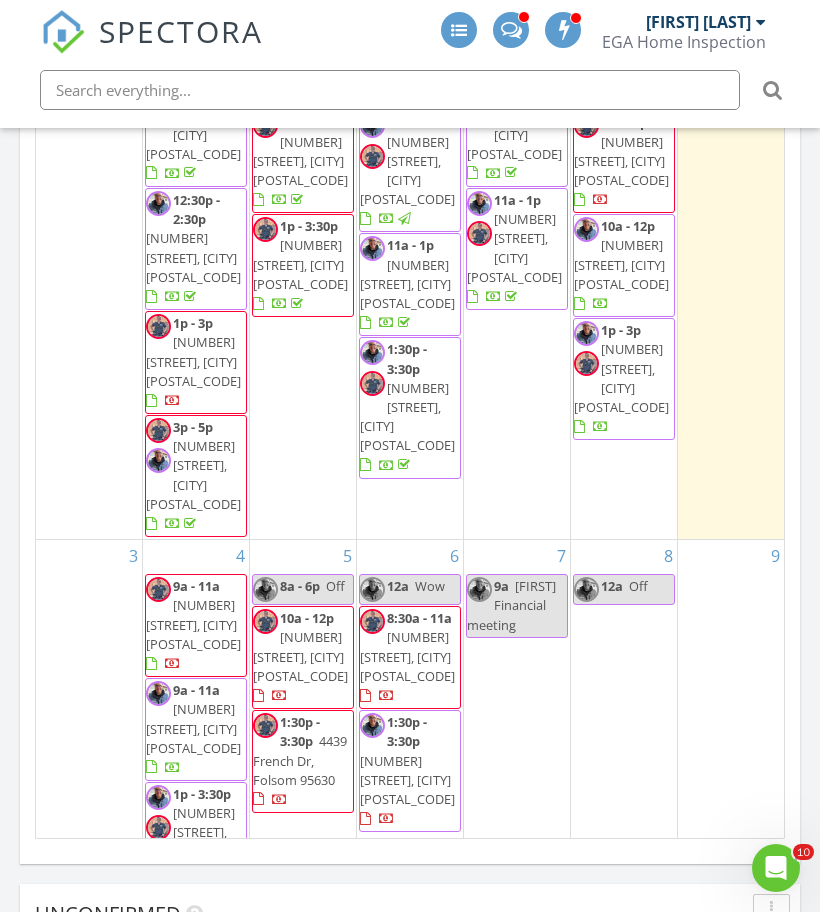 click on "8049 Basque, El doradi hills 95762" at bounding box center [300, 656] 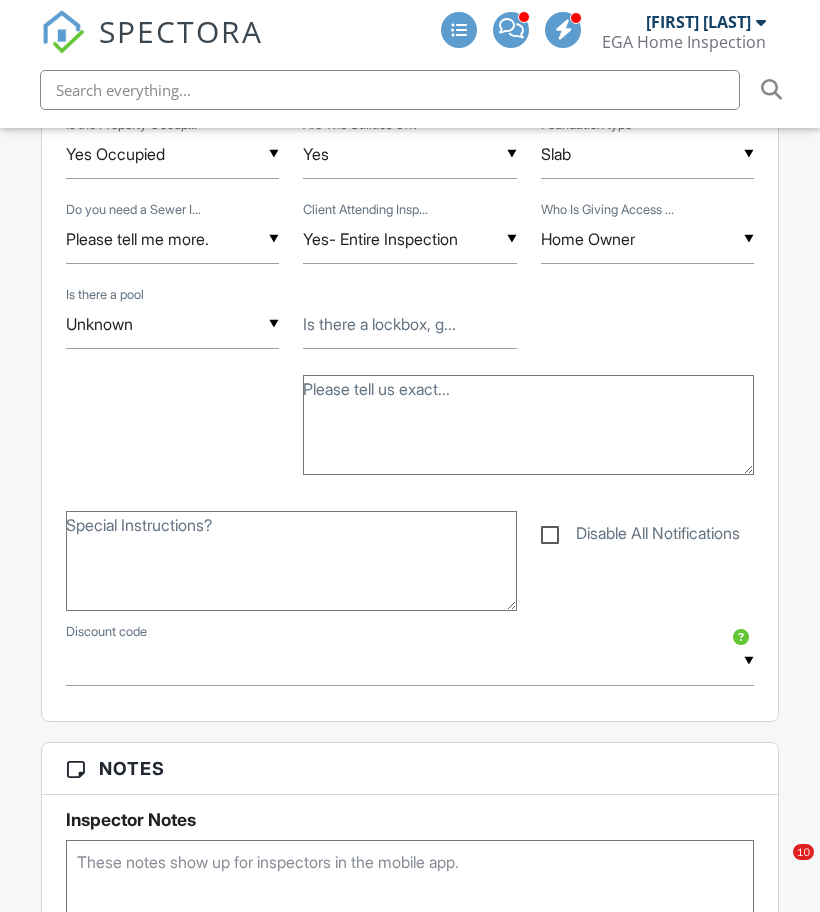 scroll, scrollTop: 1301, scrollLeft: 0, axis: vertical 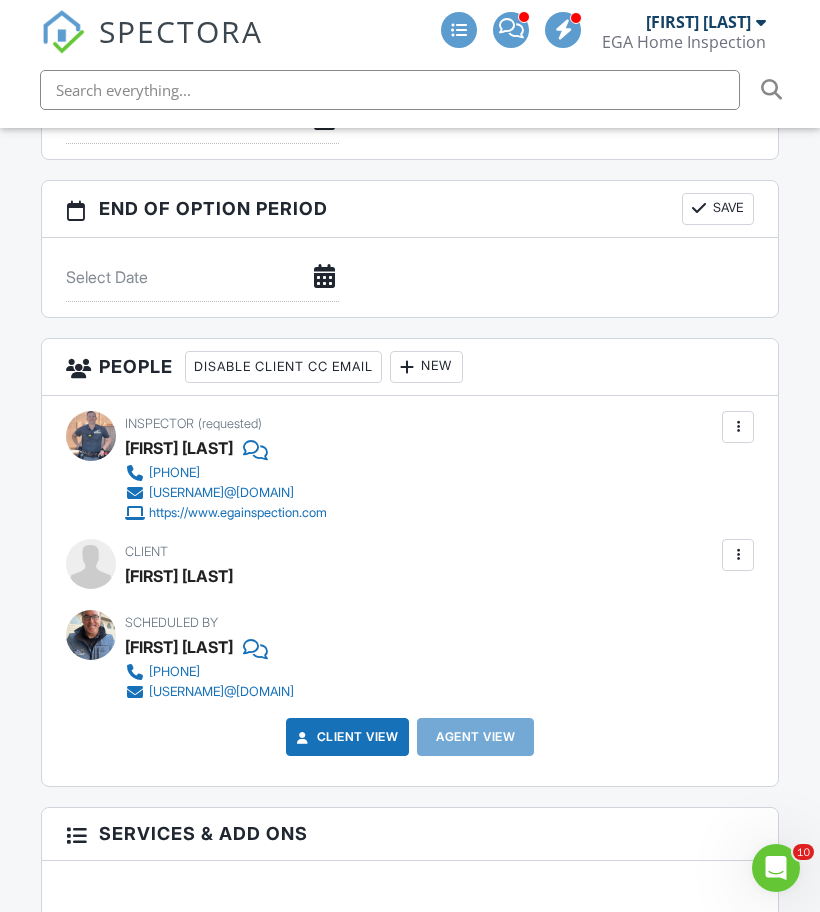 click at bounding box center [738, 555] 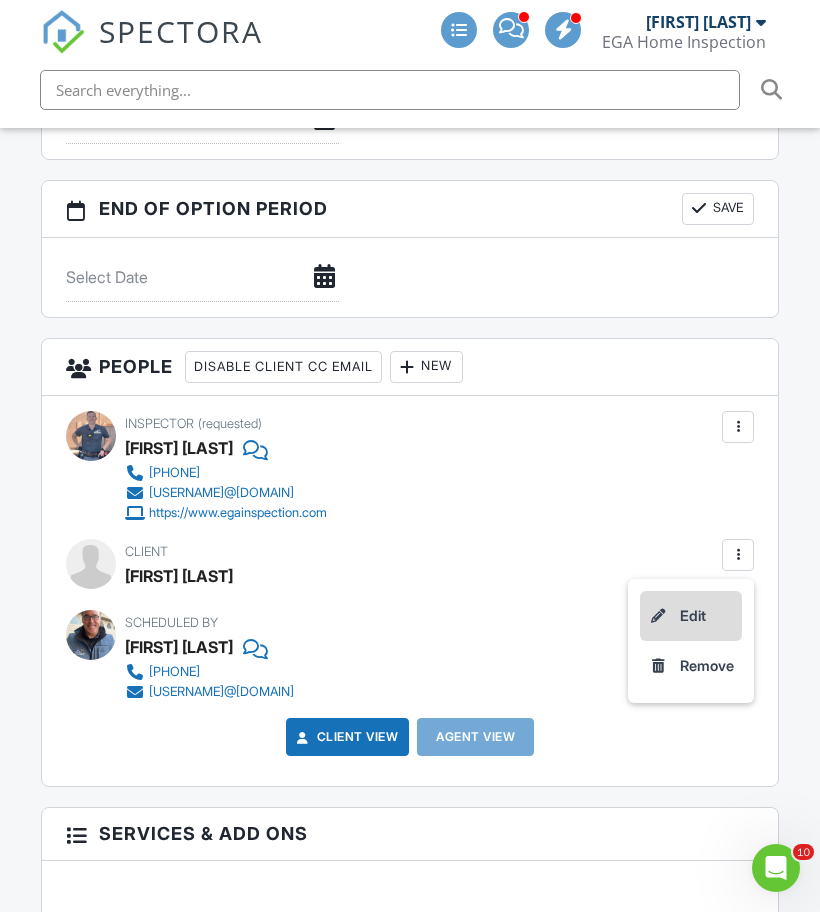 click on "Edit" at bounding box center (691, 616) 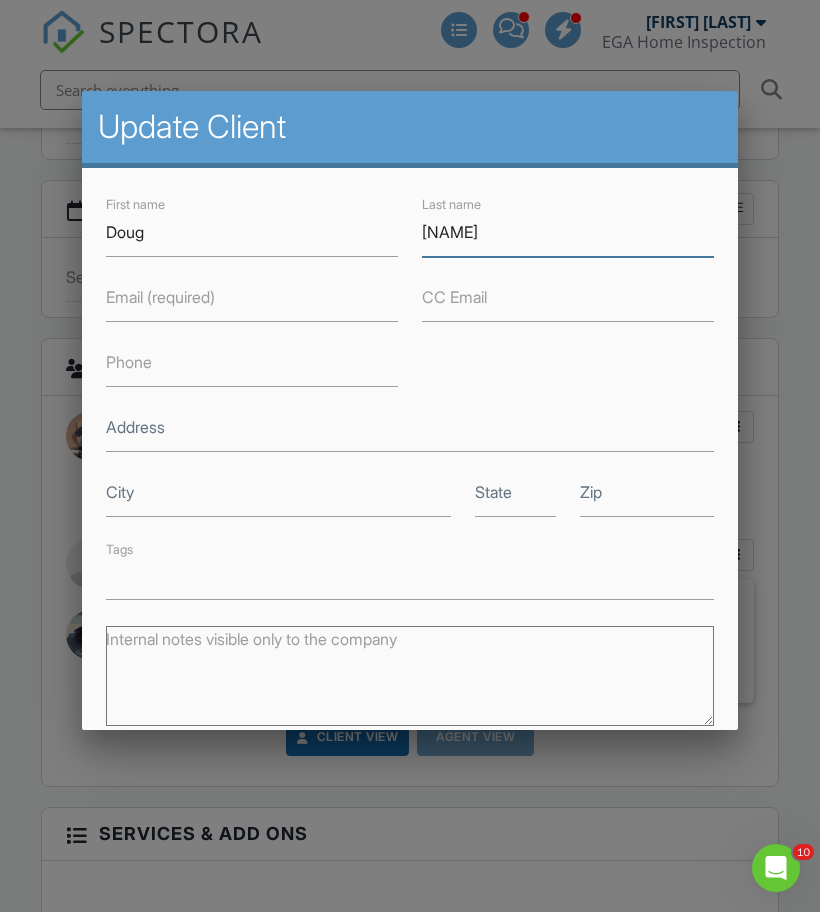 type on "Kuehnis" 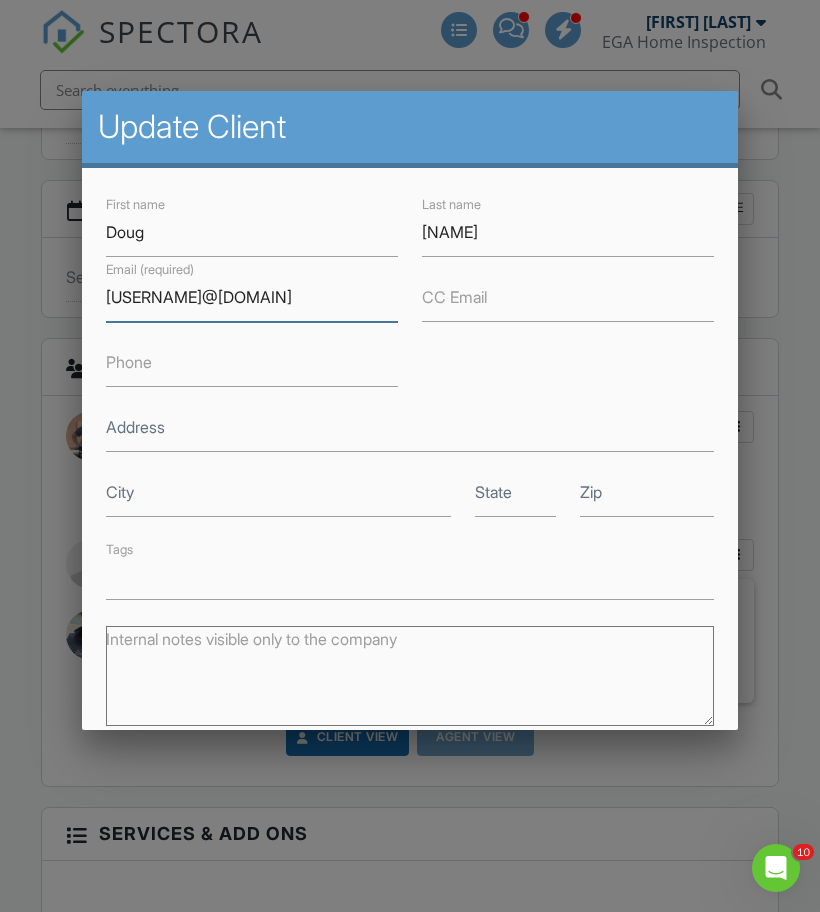 scroll, scrollTop: 0, scrollLeft: 0, axis: both 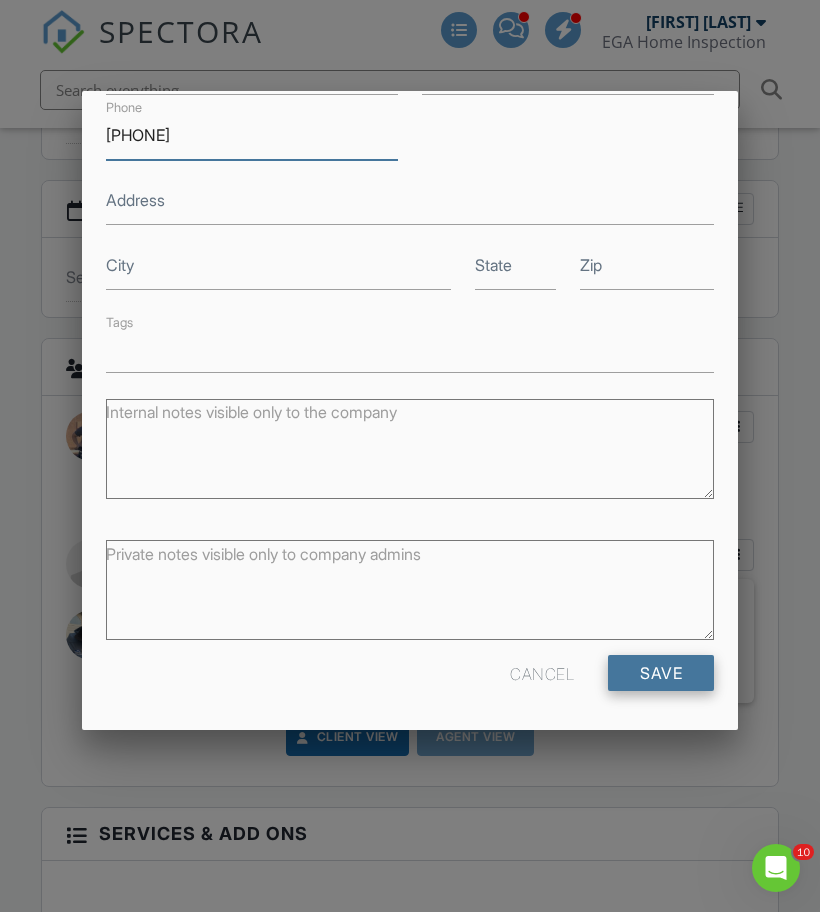 type on "408-529-4983" 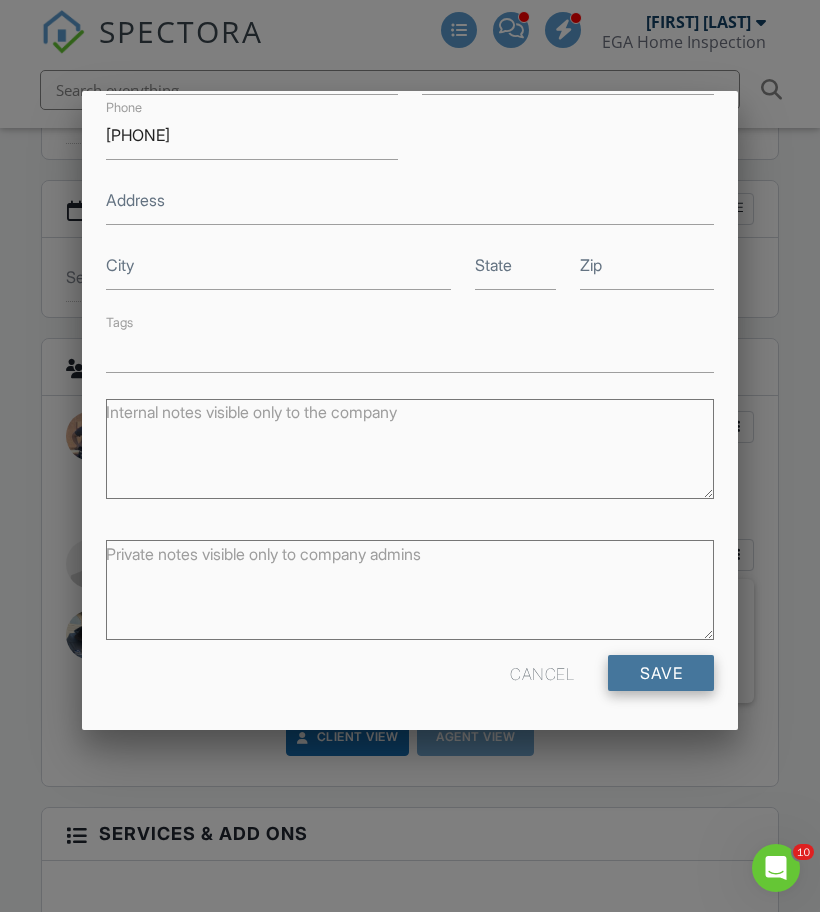 click on "Save" at bounding box center [661, 673] 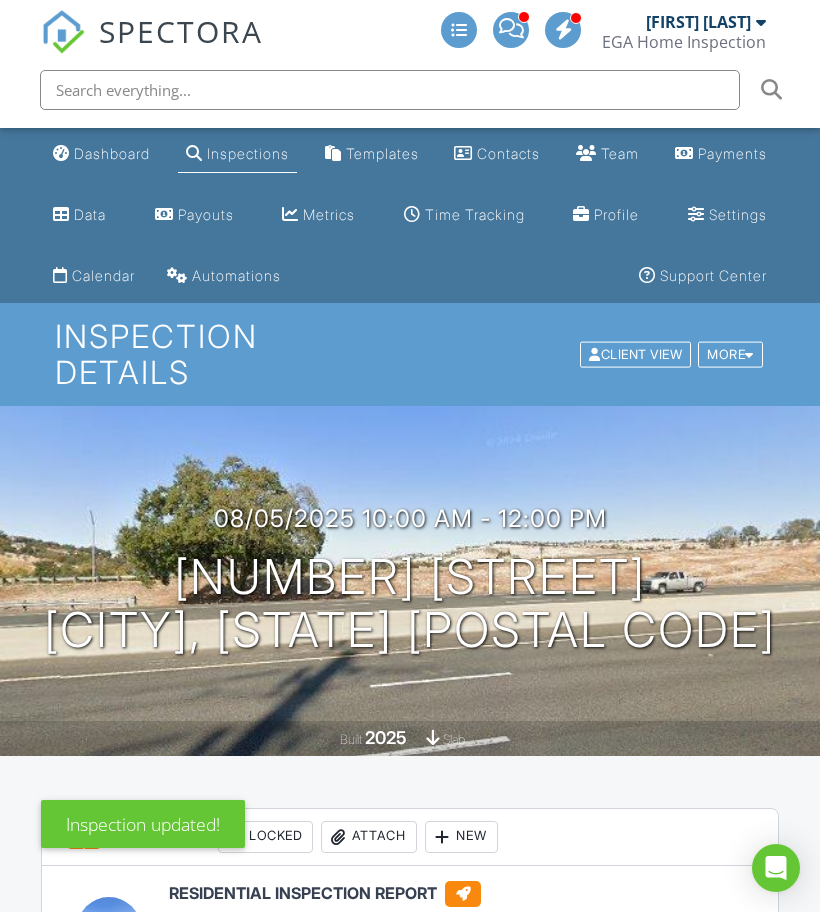 scroll, scrollTop: 0, scrollLeft: 0, axis: both 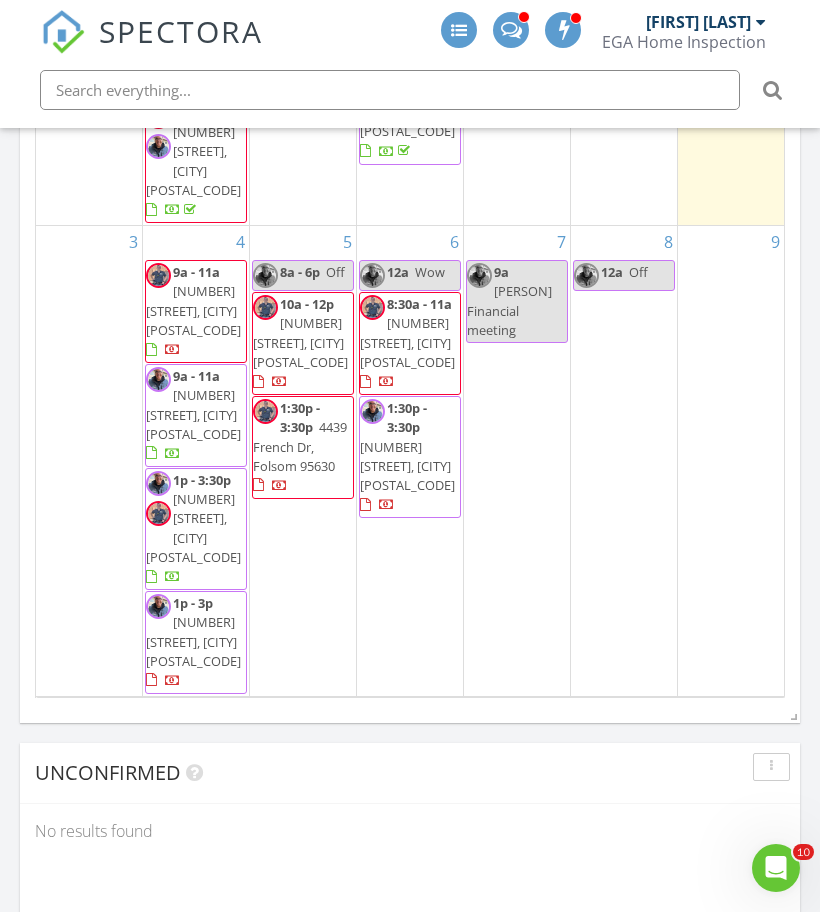 click on "[NUMBER] [STREET], [CITY] [POSTAL_CODE]" at bounding box center [410, 461] 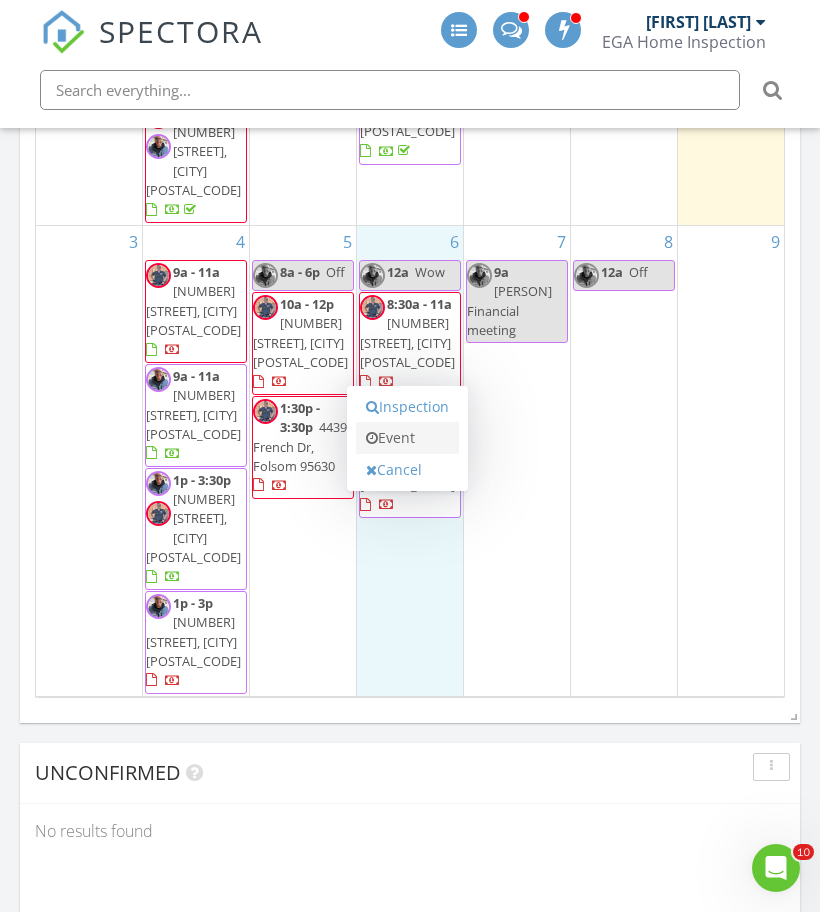 click on "Event" at bounding box center (407, 438) 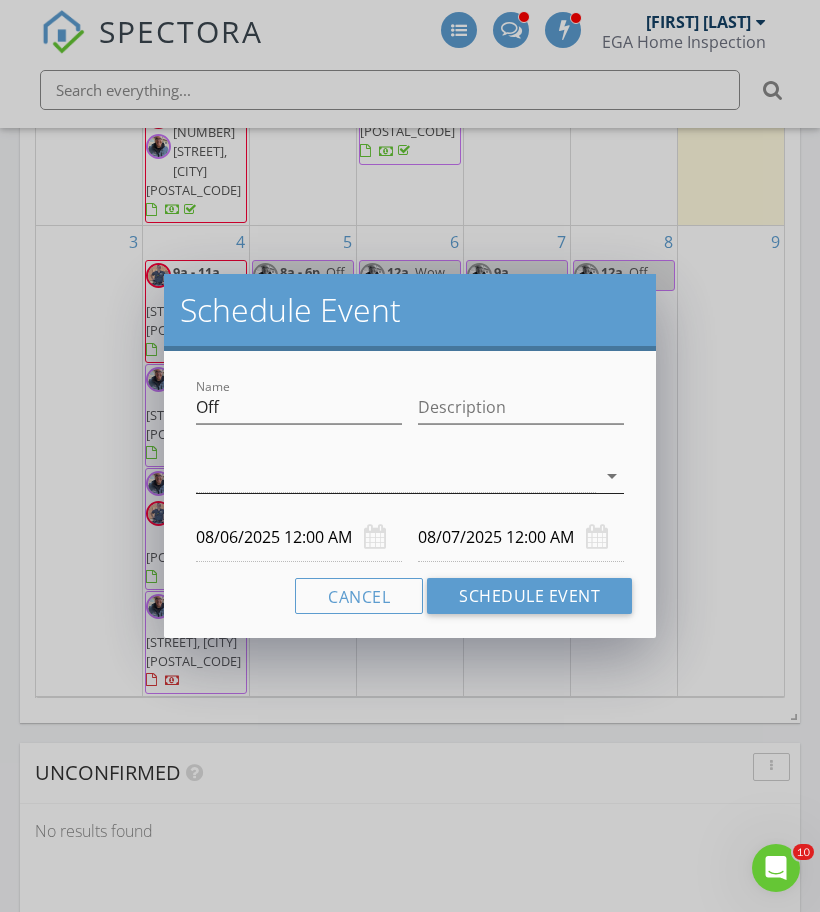 click at bounding box center (396, 476) 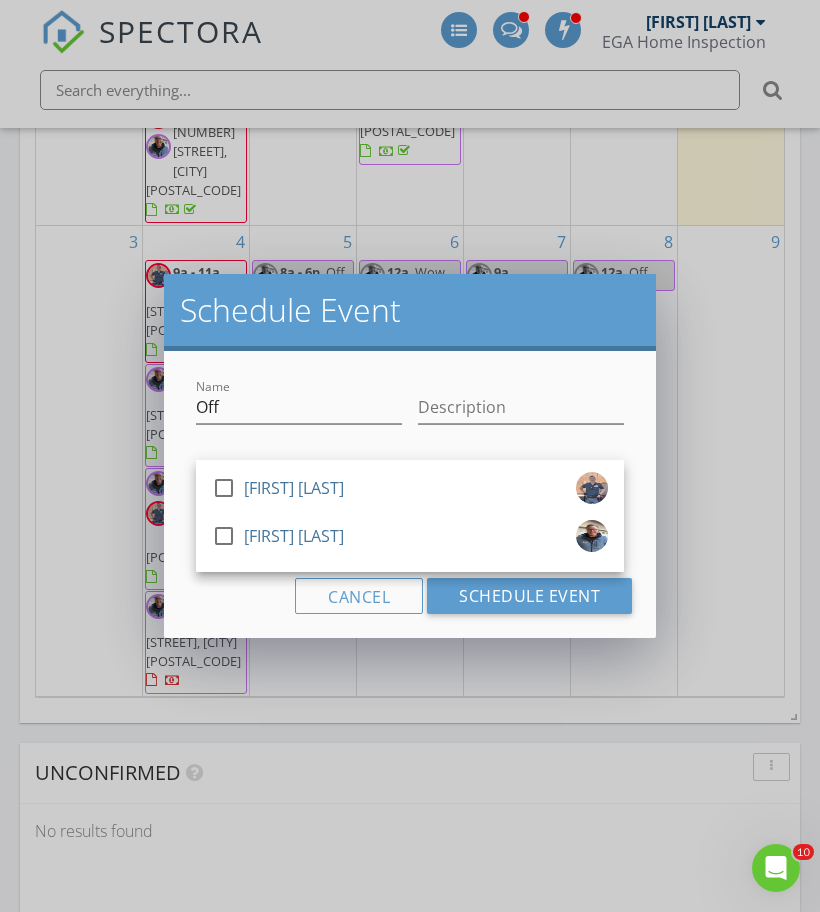 click on "Josh Wood" at bounding box center [294, 488] 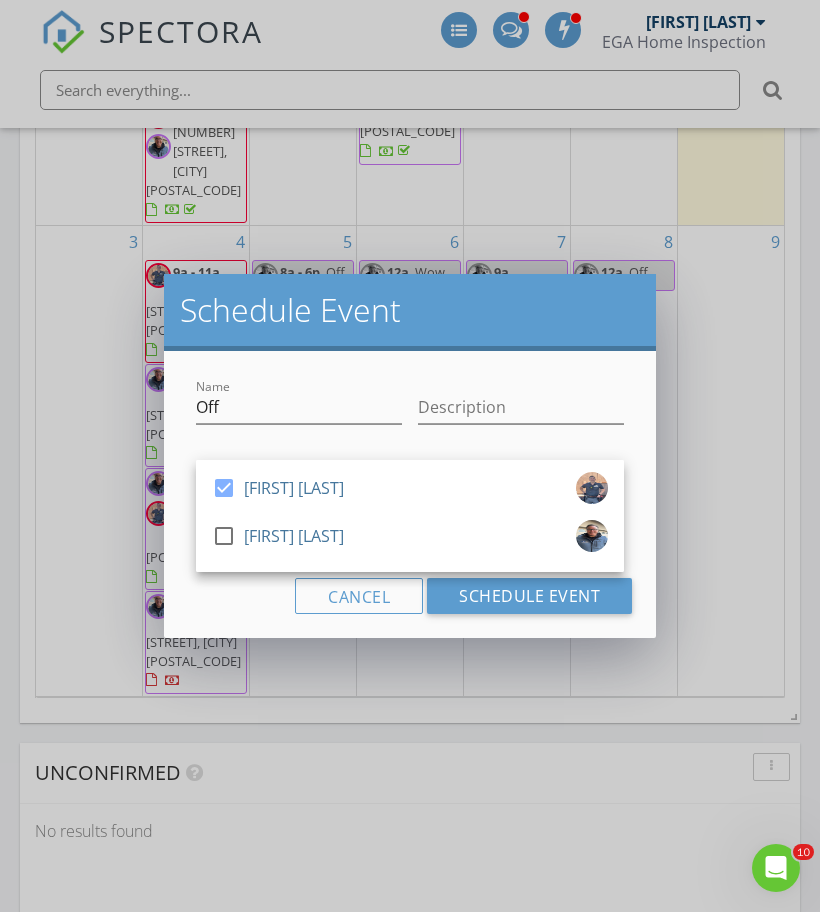 click on "Josh Wood" at bounding box center (294, 488) 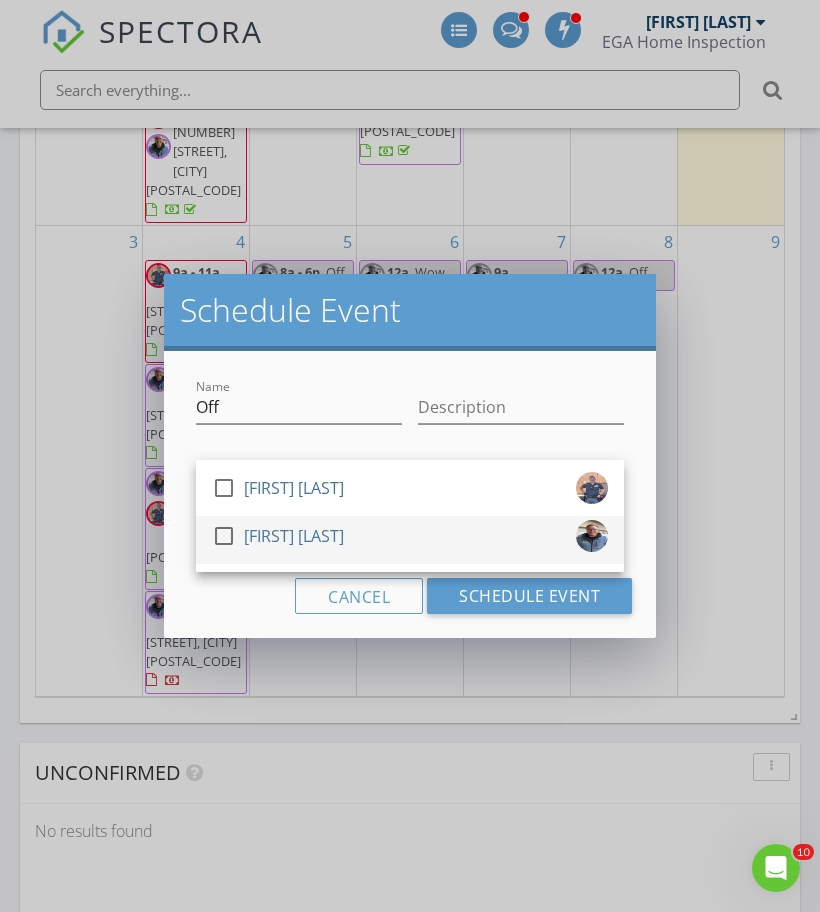 click at bounding box center (224, 536) 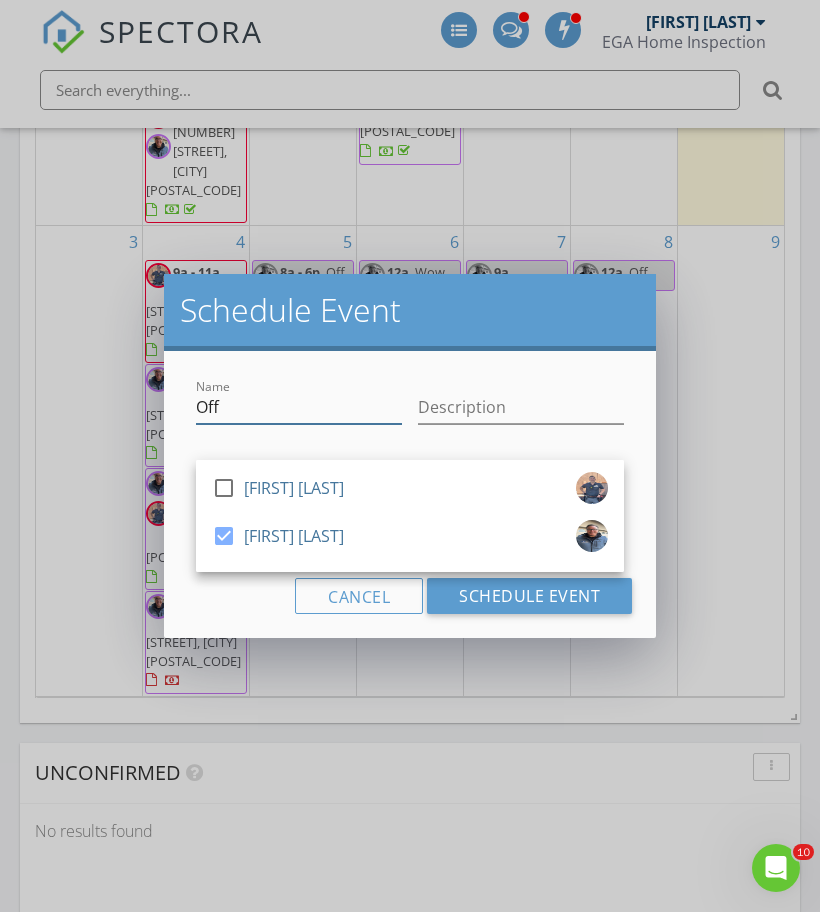 click on "Off" at bounding box center [299, 407] 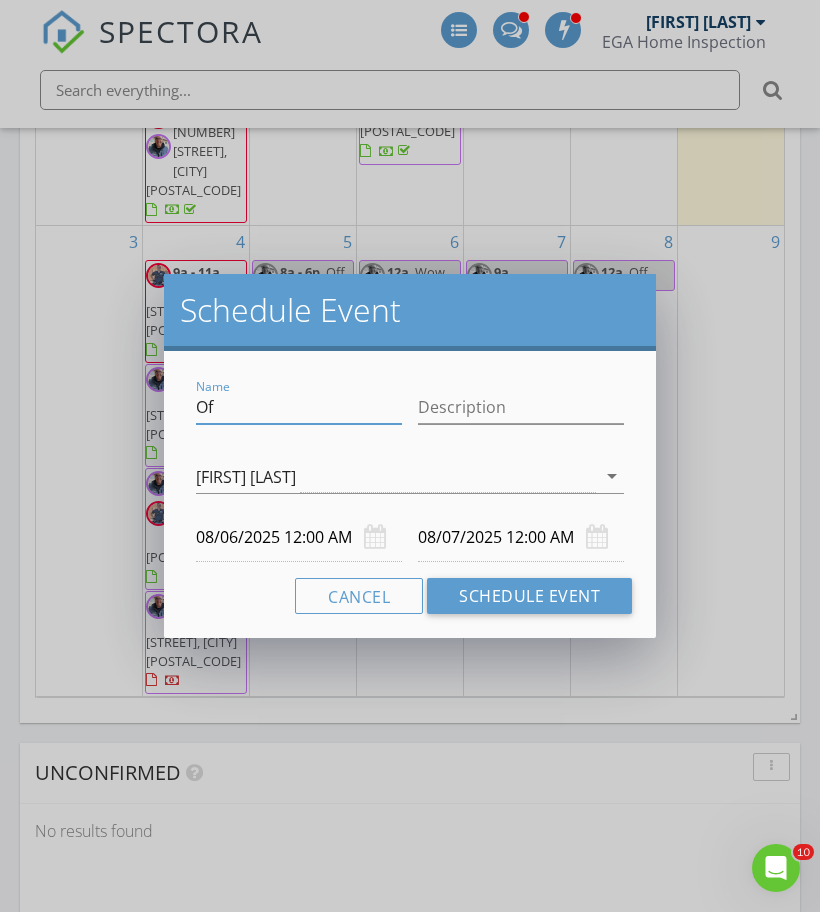 type on "O" 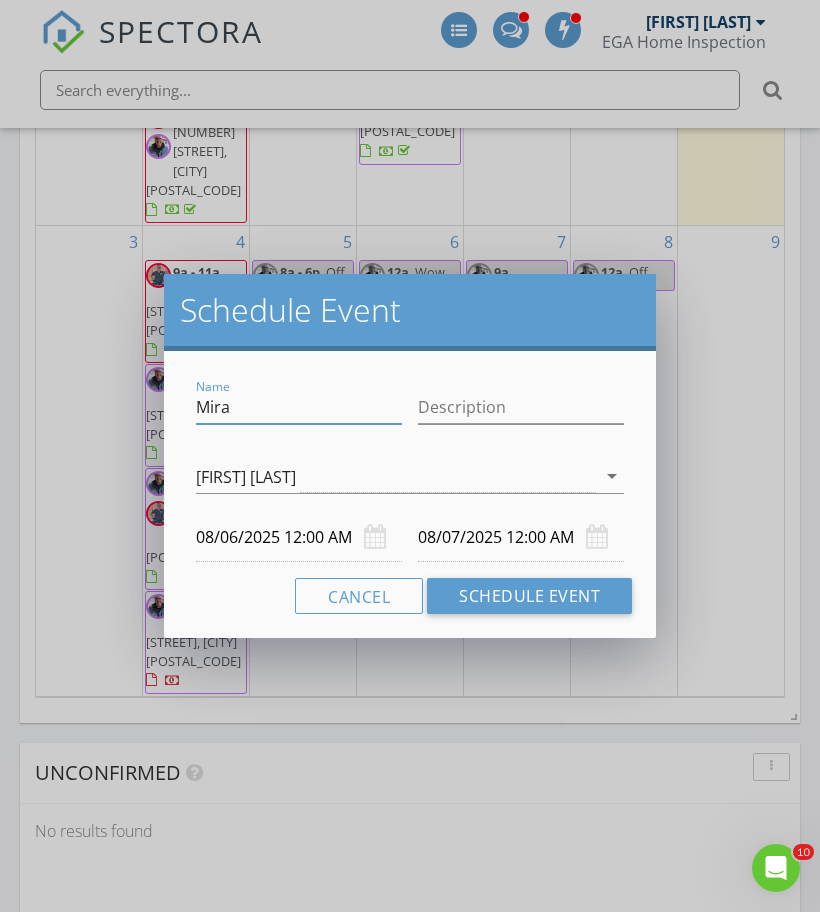 type on "Mira" 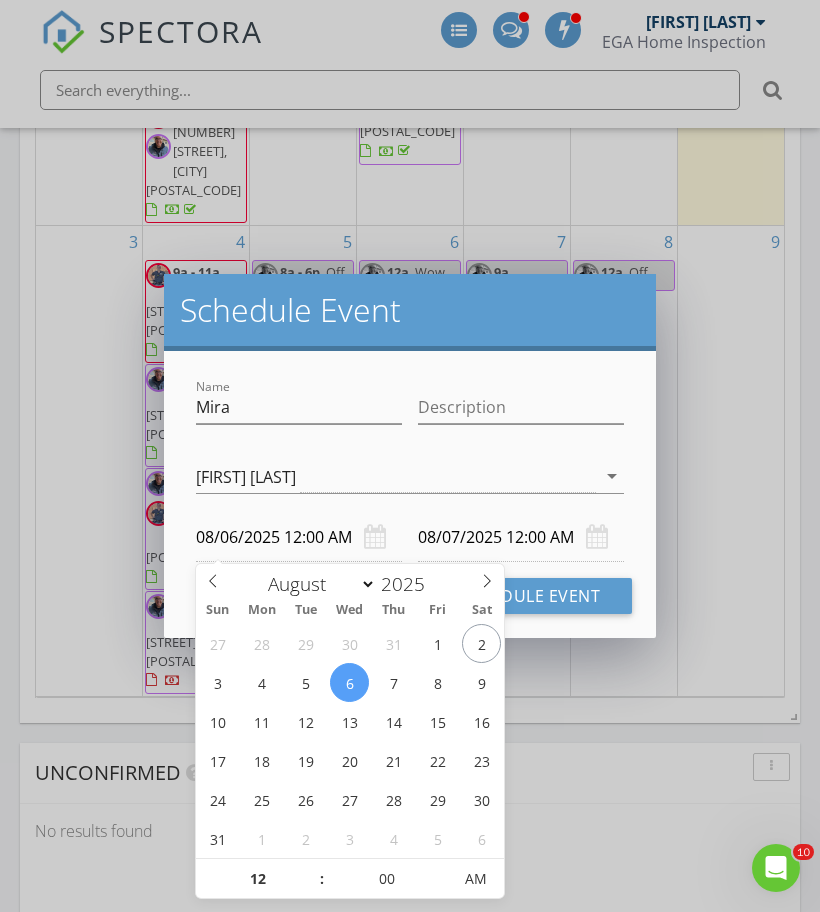 click on "08/06/2025 12:00 AM" at bounding box center [299, 537] 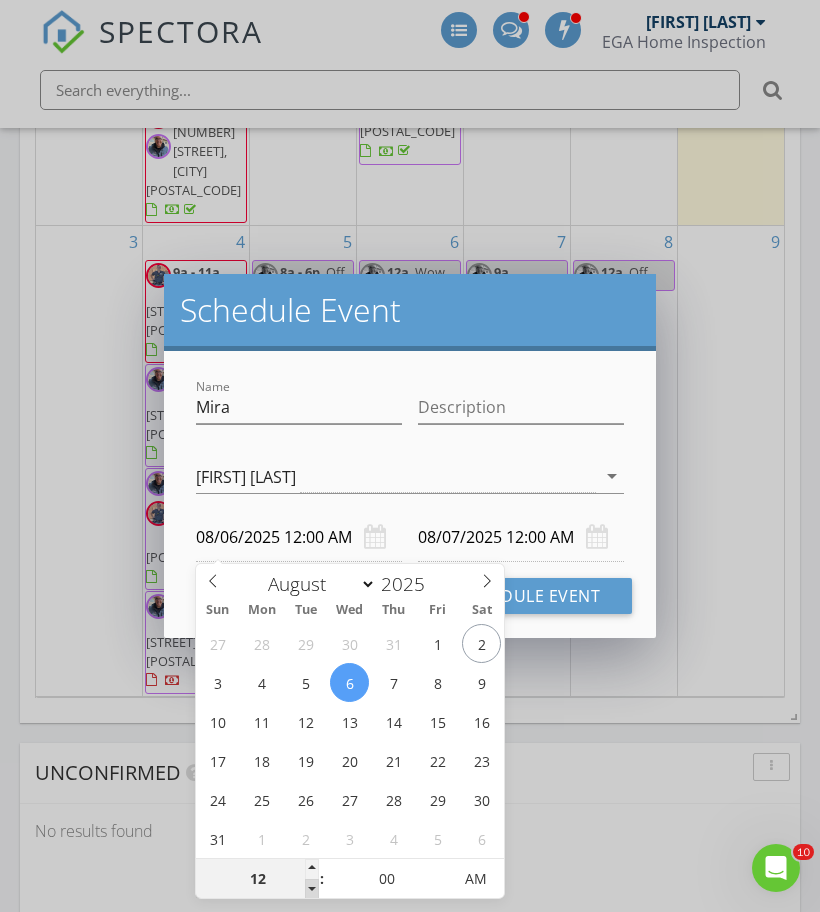 type on "11" 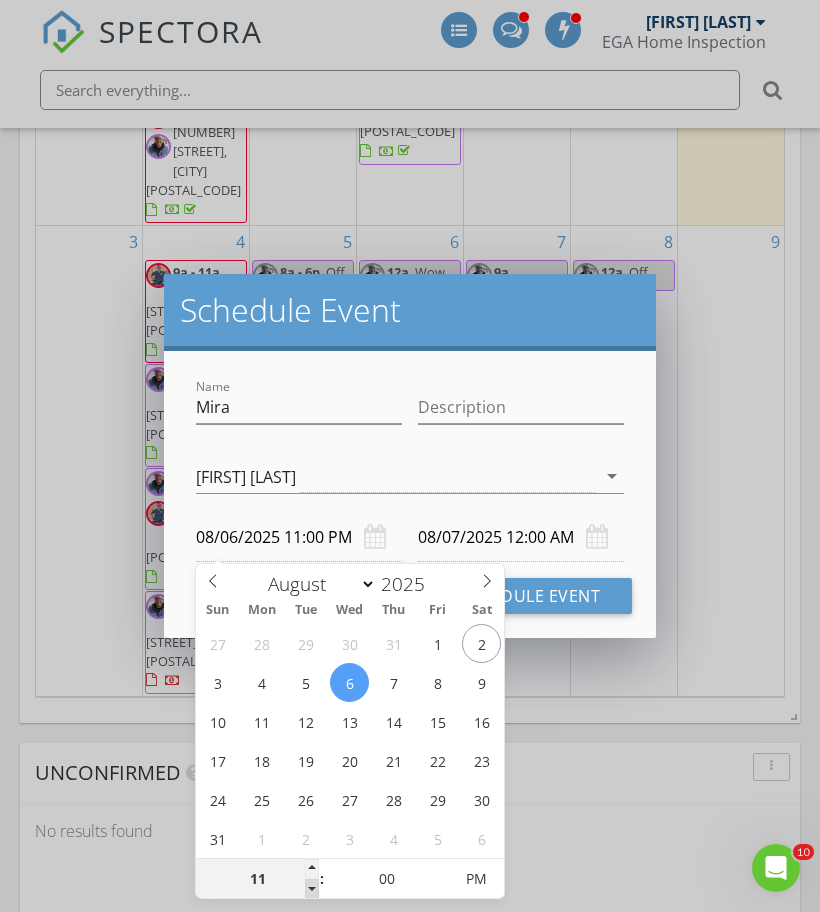 click at bounding box center [312, 889] 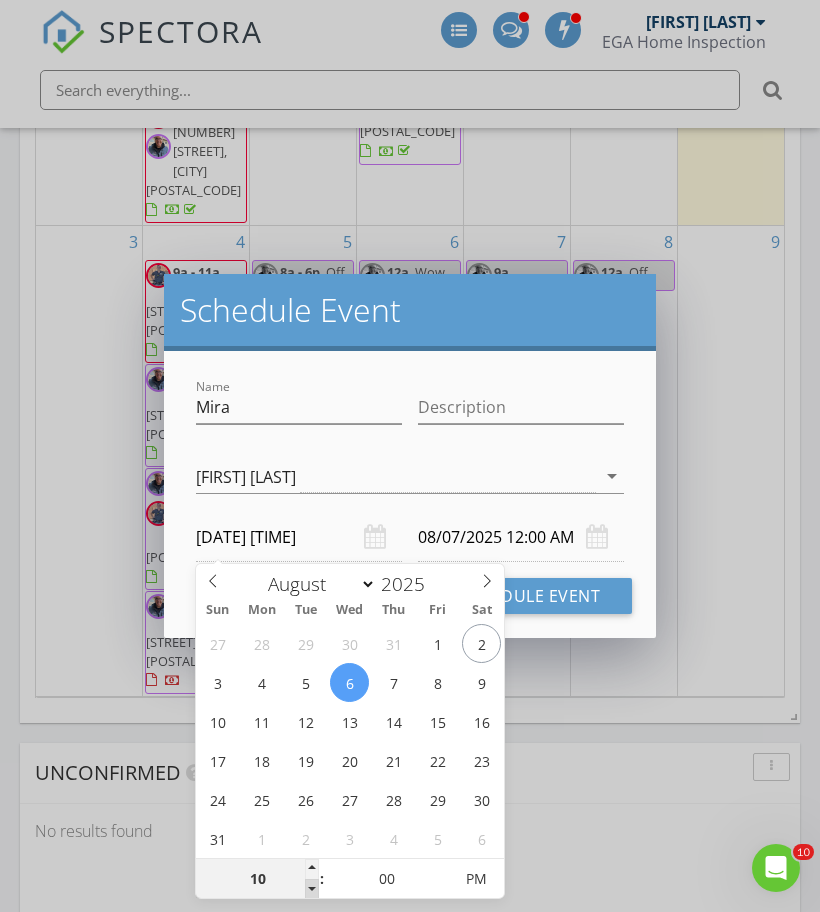 click at bounding box center [312, 889] 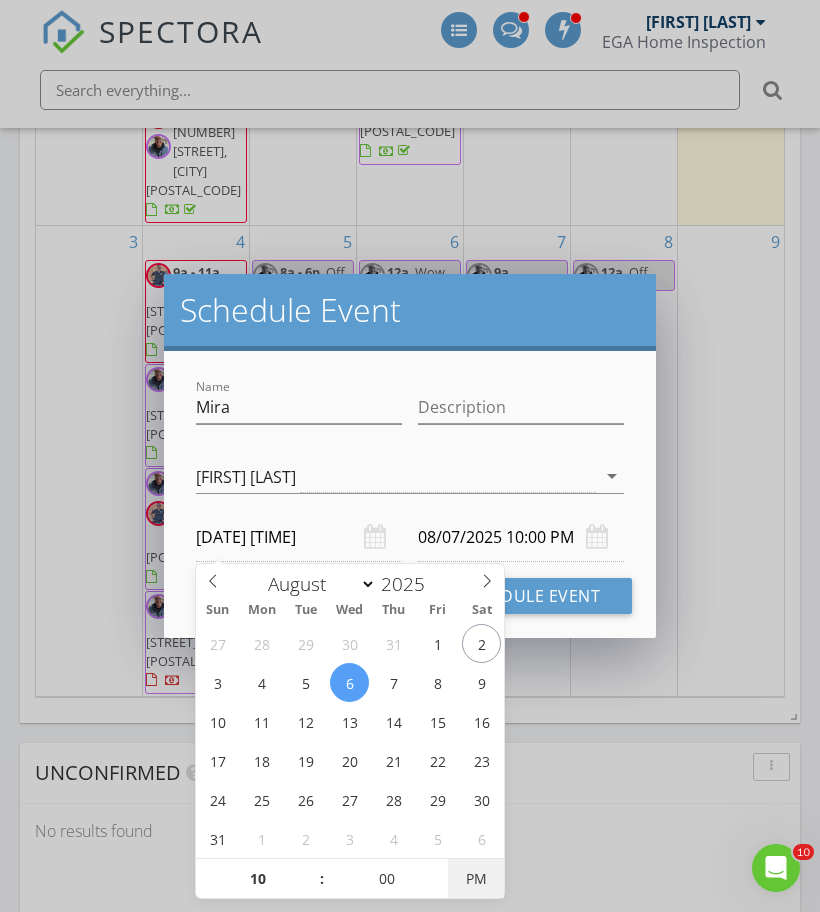 type on "08/06/2025 10:00 AM" 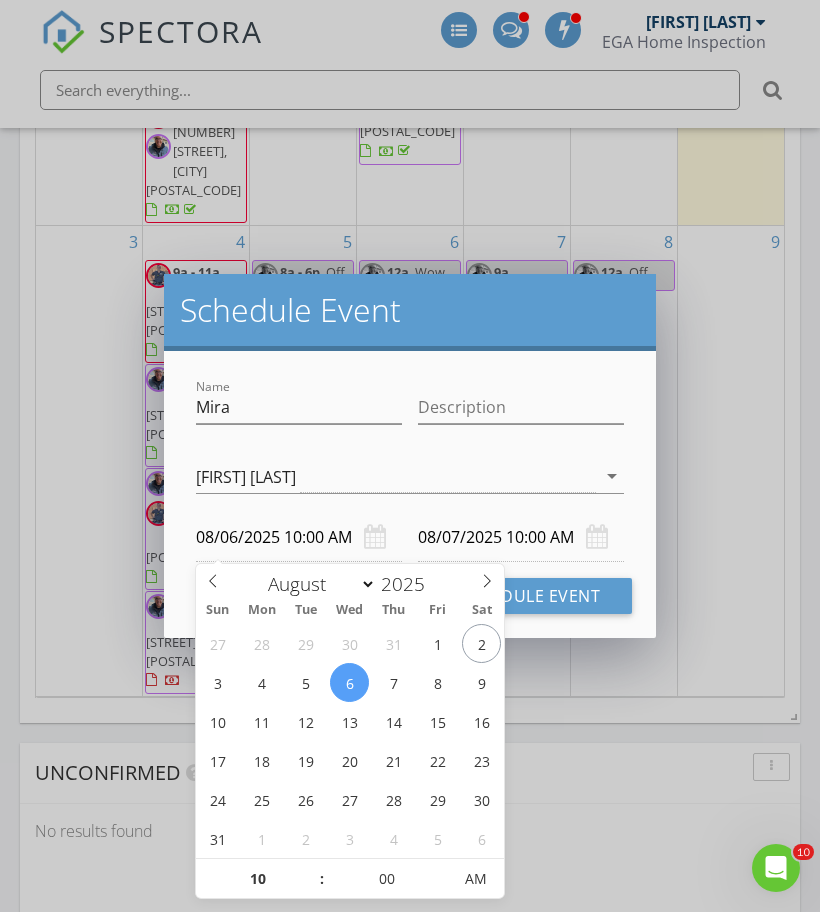 click on "08/07/2025 10:00 AM" at bounding box center [521, 537] 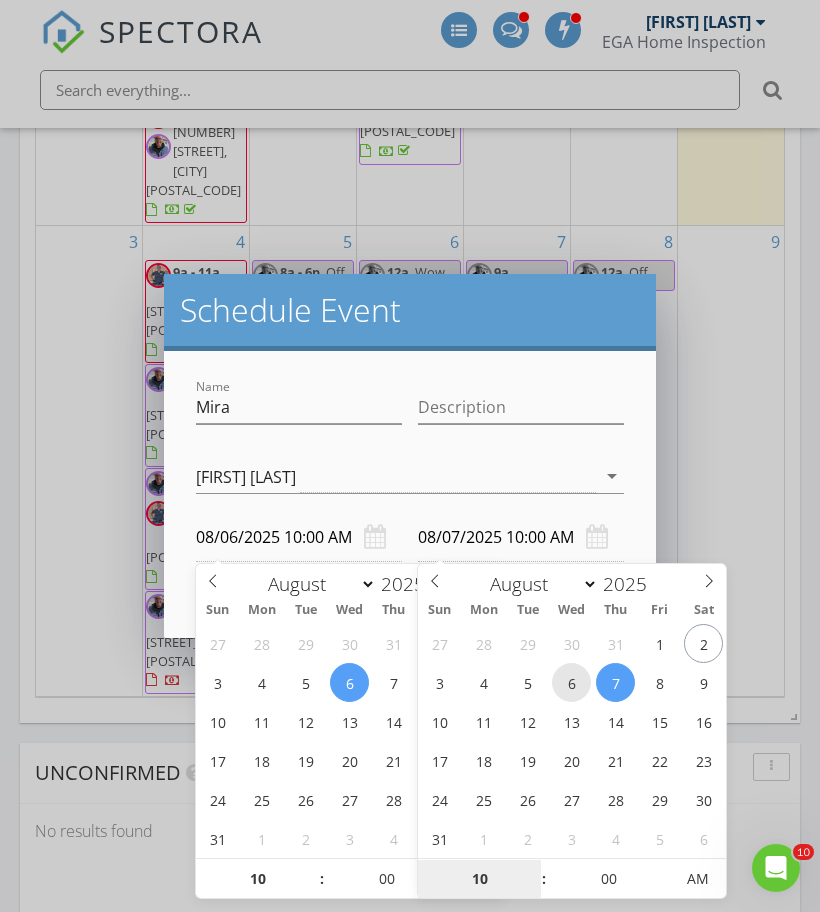 type on "08/06/2025 10:00 AM" 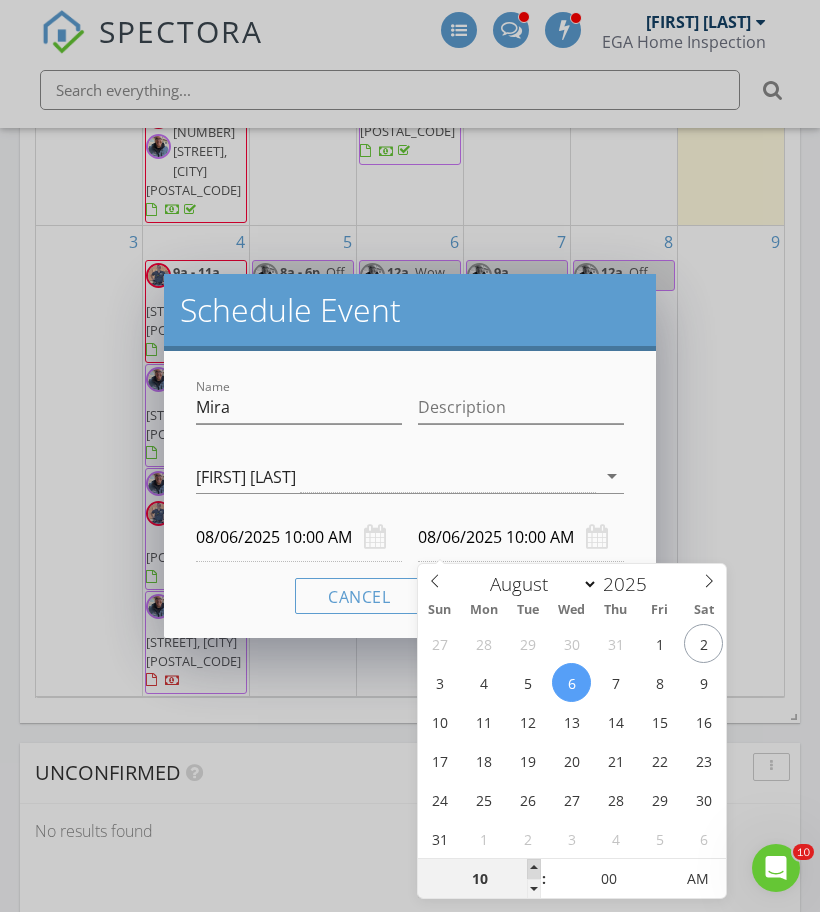 type on "11" 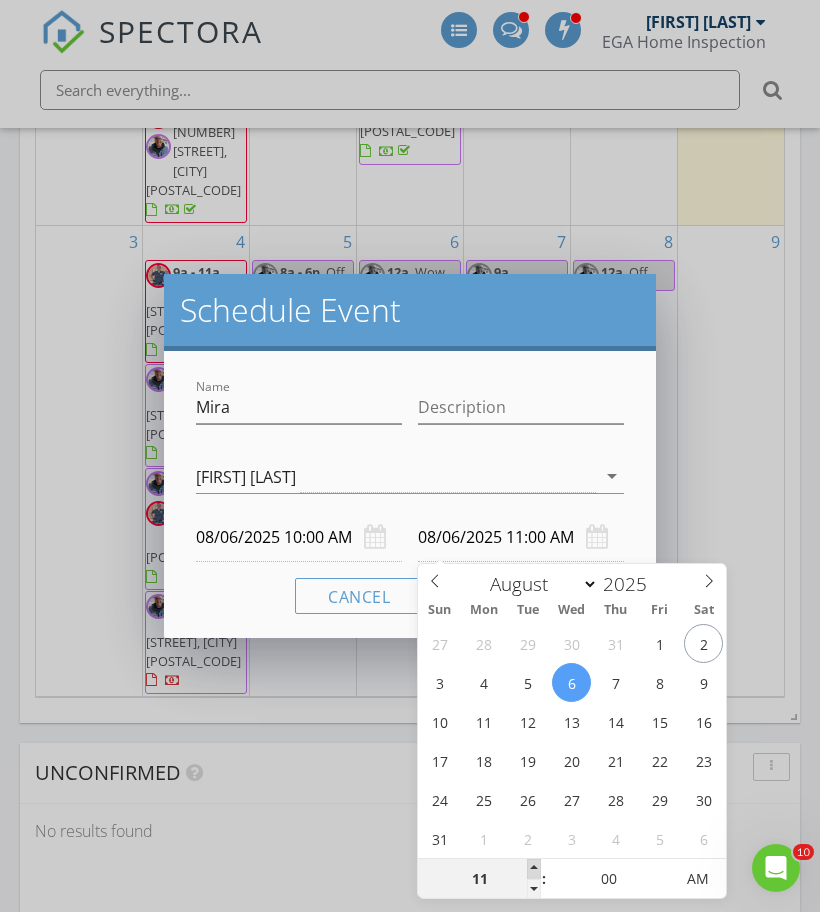 click at bounding box center (534, 869) 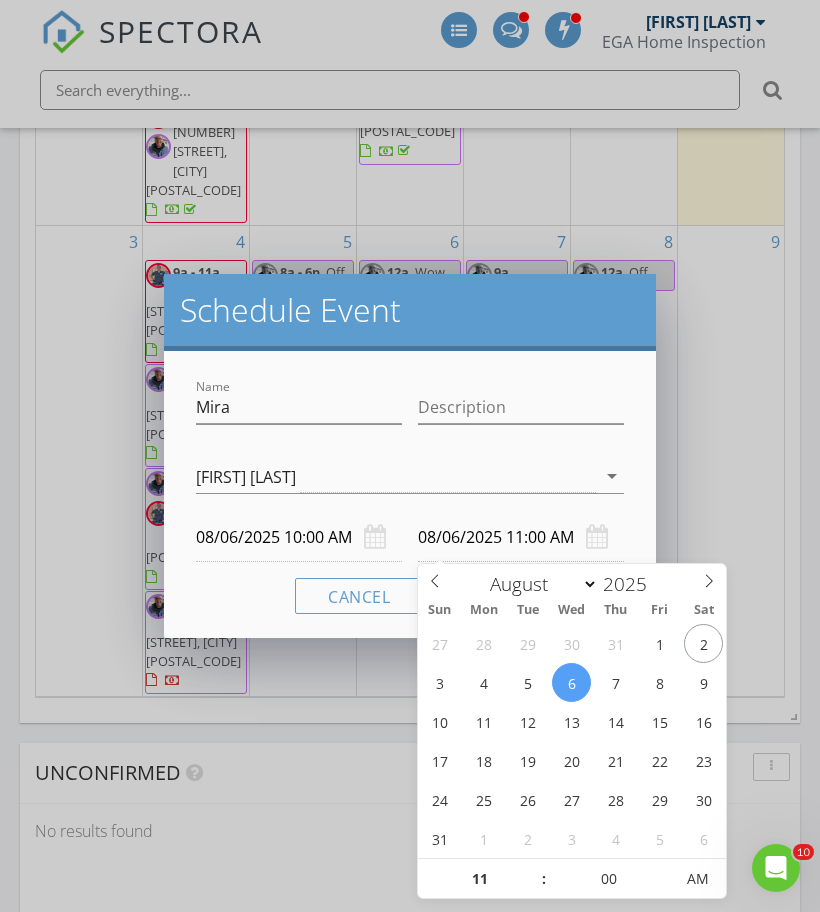 click on "Cancel   Schedule Event" at bounding box center [410, 596] 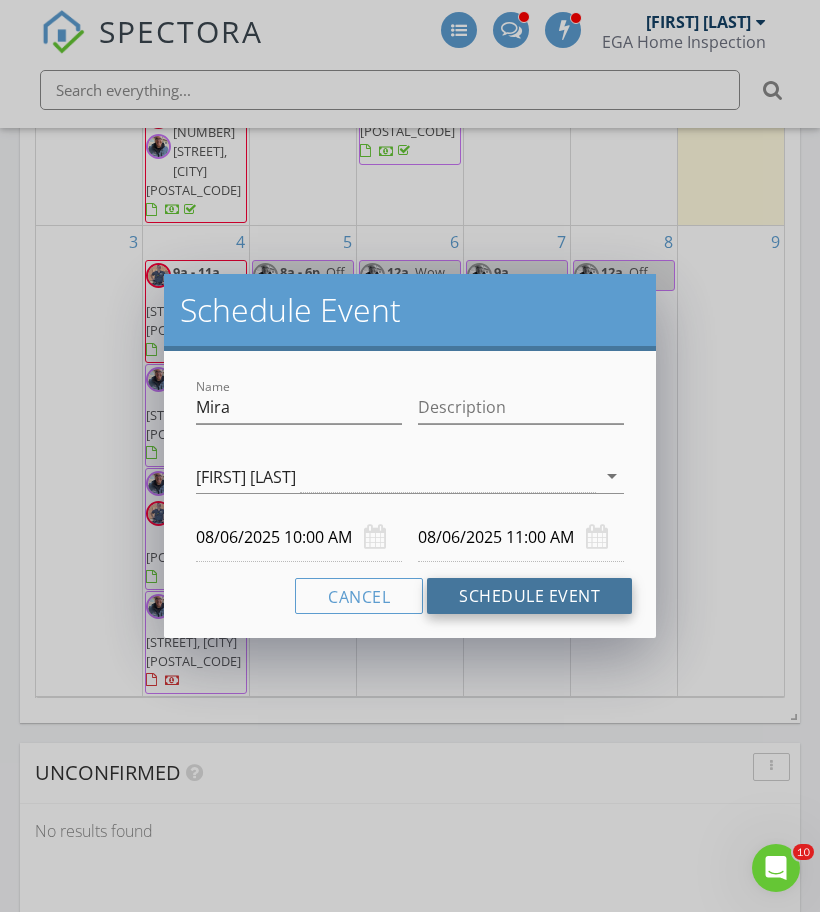 click on "Schedule Event" at bounding box center [529, 596] 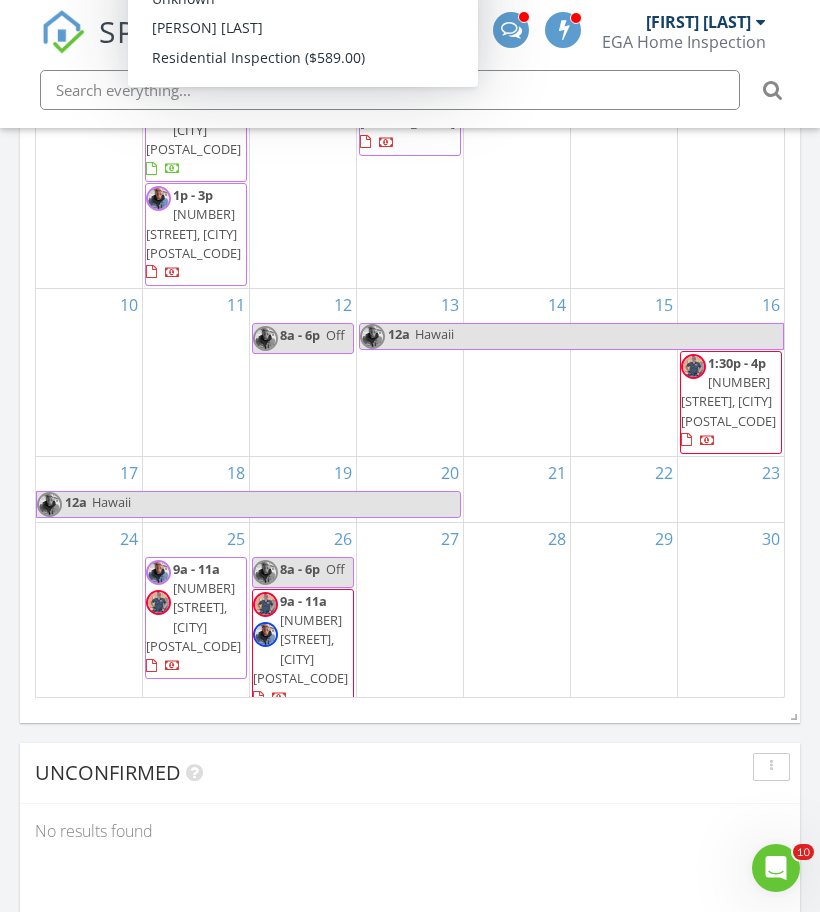 scroll, scrollTop: 598, scrollLeft: 0, axis: vertical 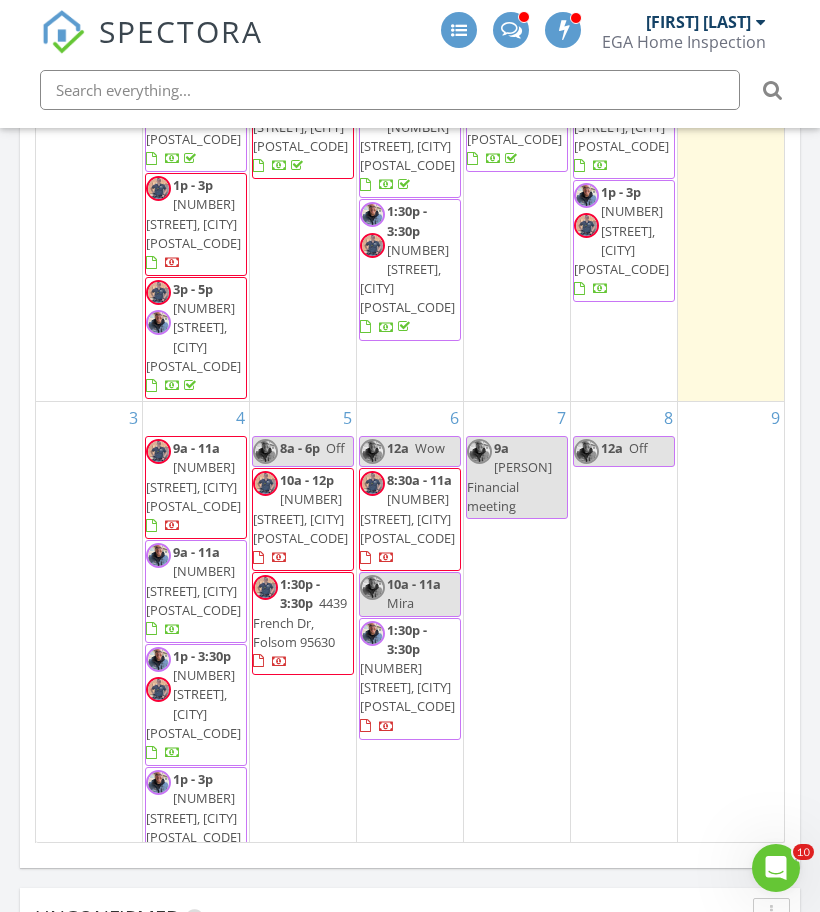 click on "Off" at bounding box center [638, 448] 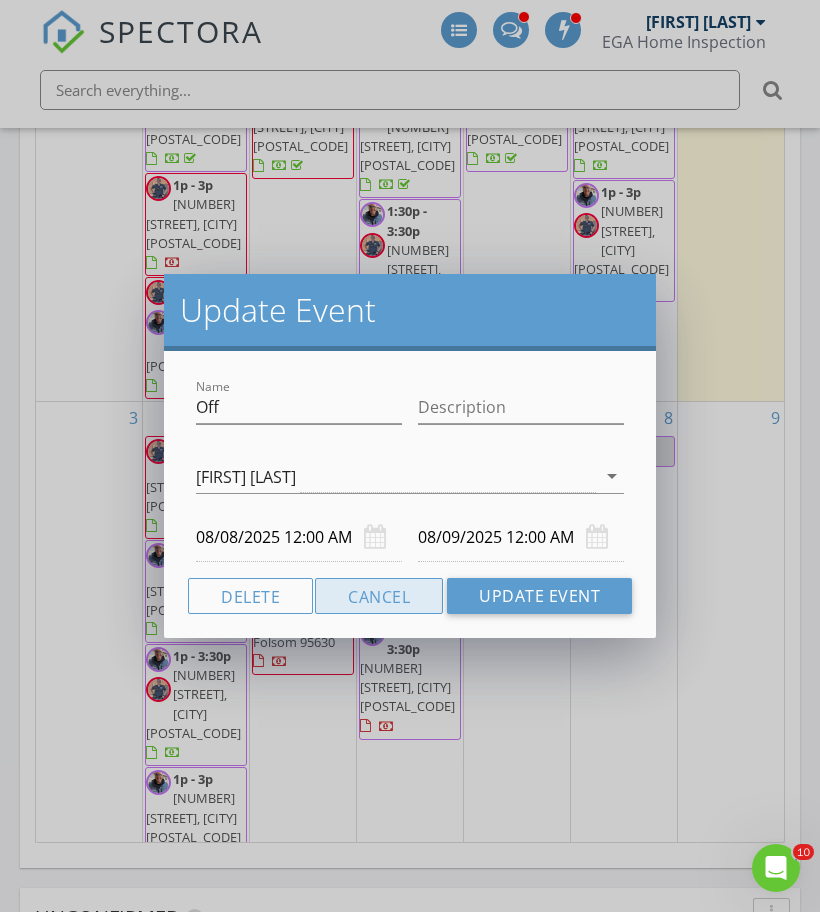 click on "Cancel" at bounding box center (379, 596) 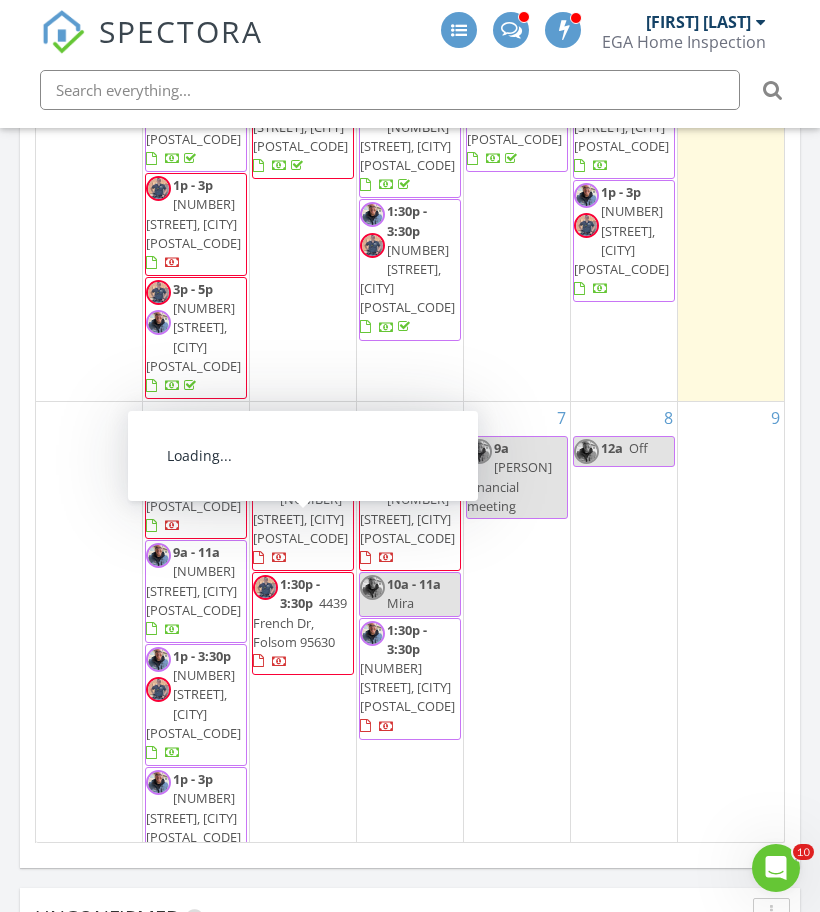 scroll, scrollTop: 171, scrollLeft: 0, axis: vertical 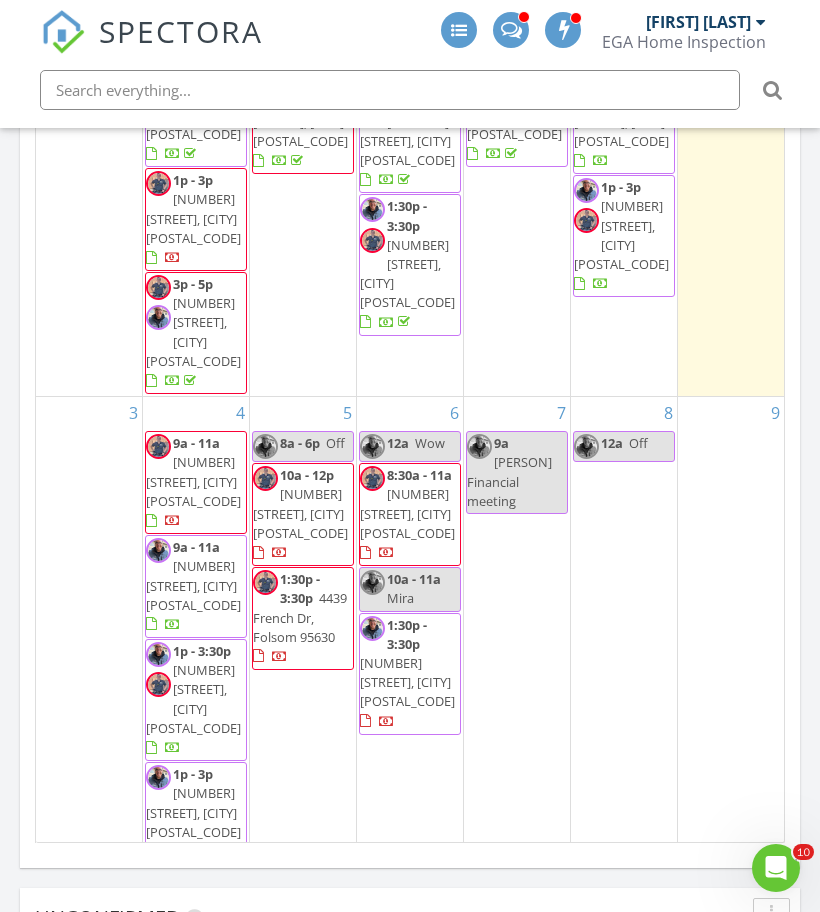 click on "Wow" at bounding box center (430, 443) 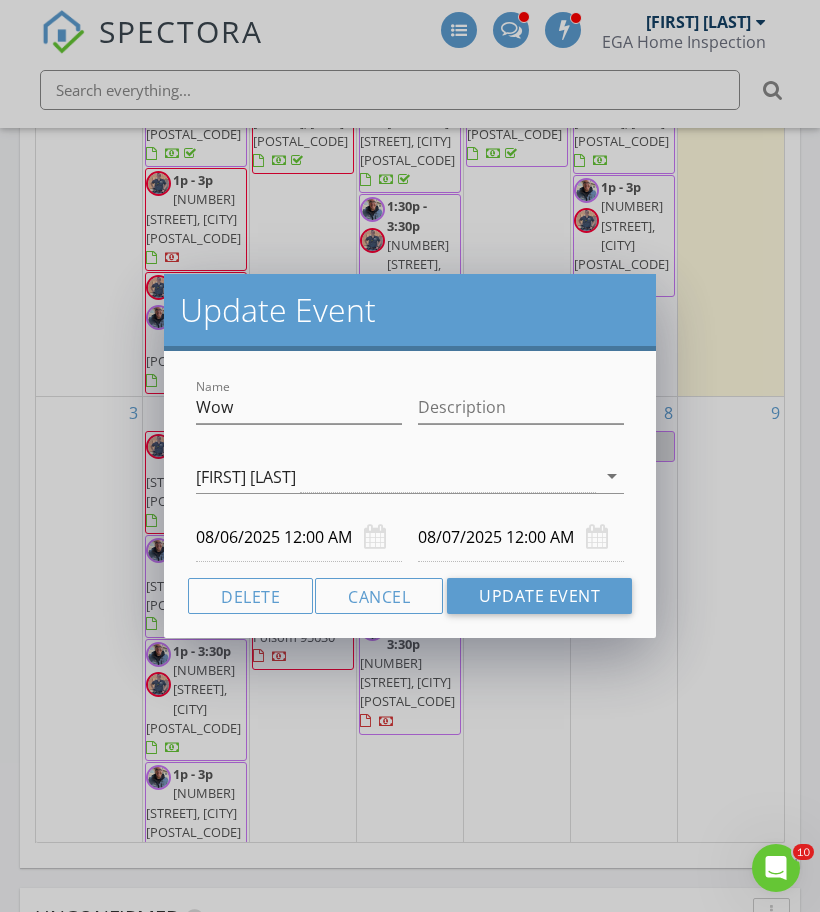 click on "Description" at bounding box center [521, 409] 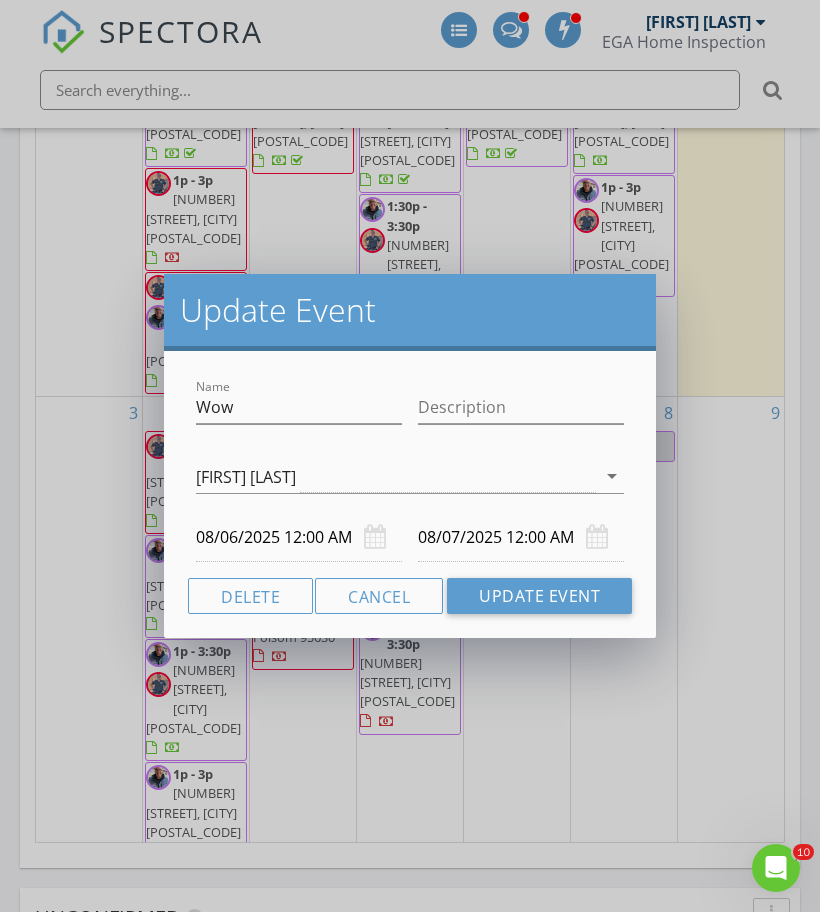 click on "08/06/2025 12:00 AM" at bounding box center [299, 537] 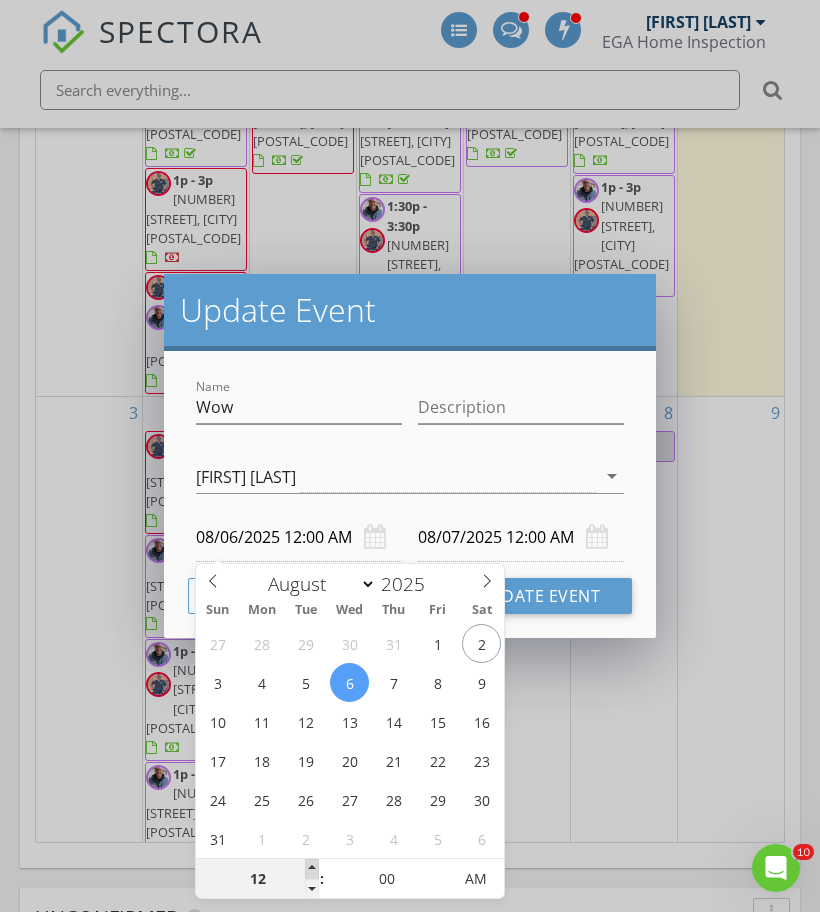 type on "01" 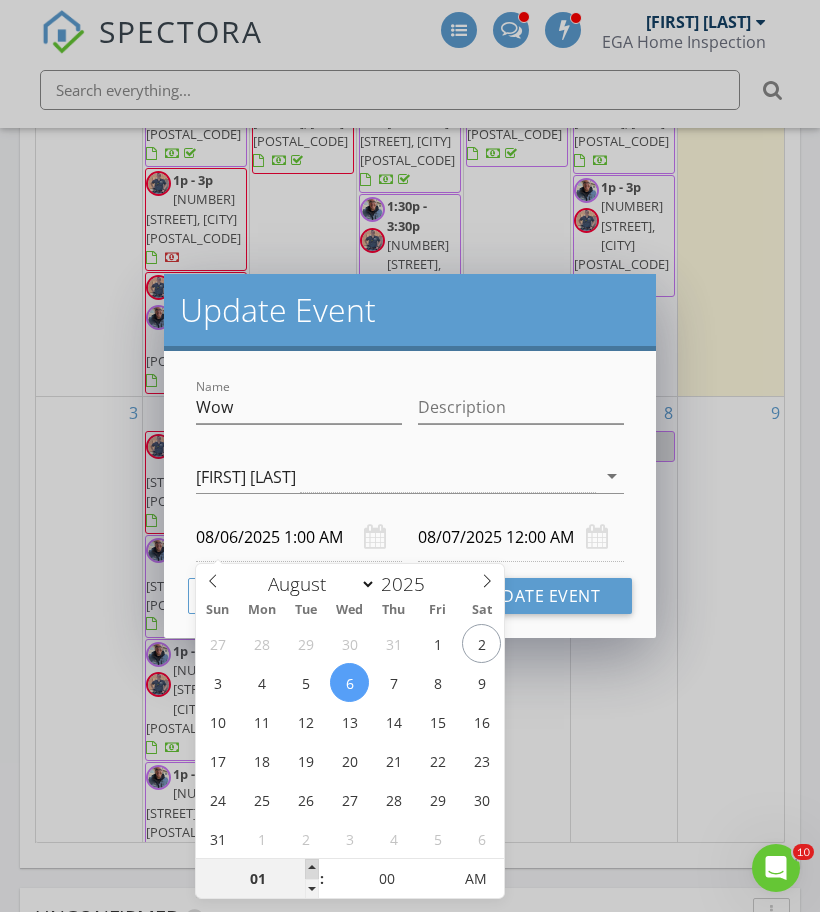 click at bounding box center (312, 869) 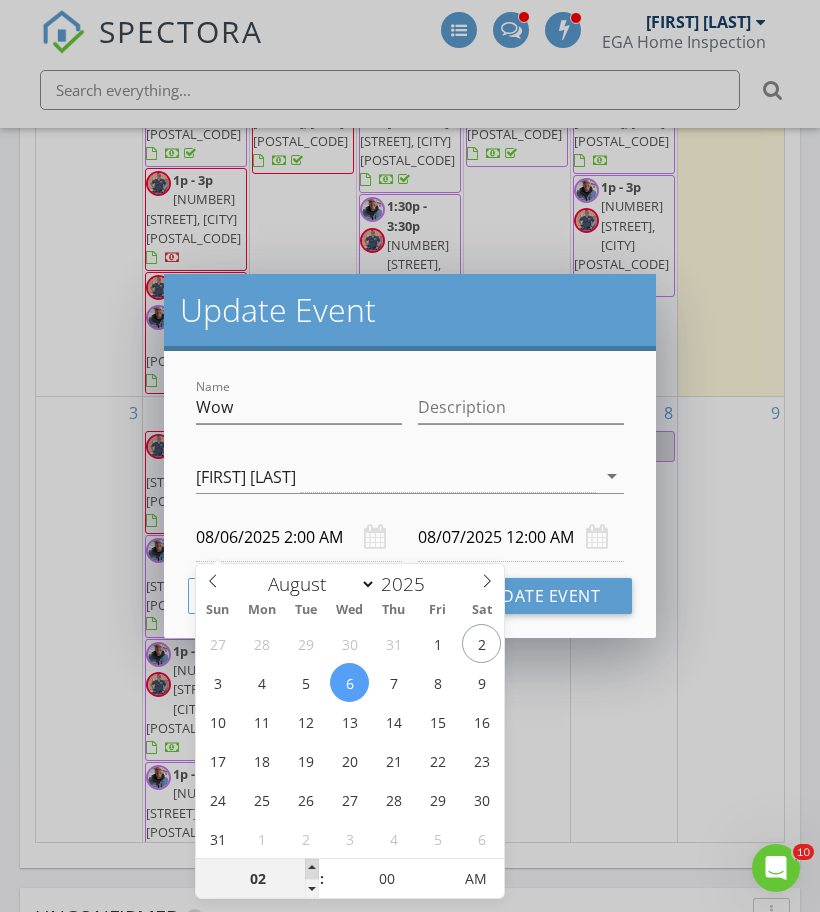 click at bounding box center (312, 869) 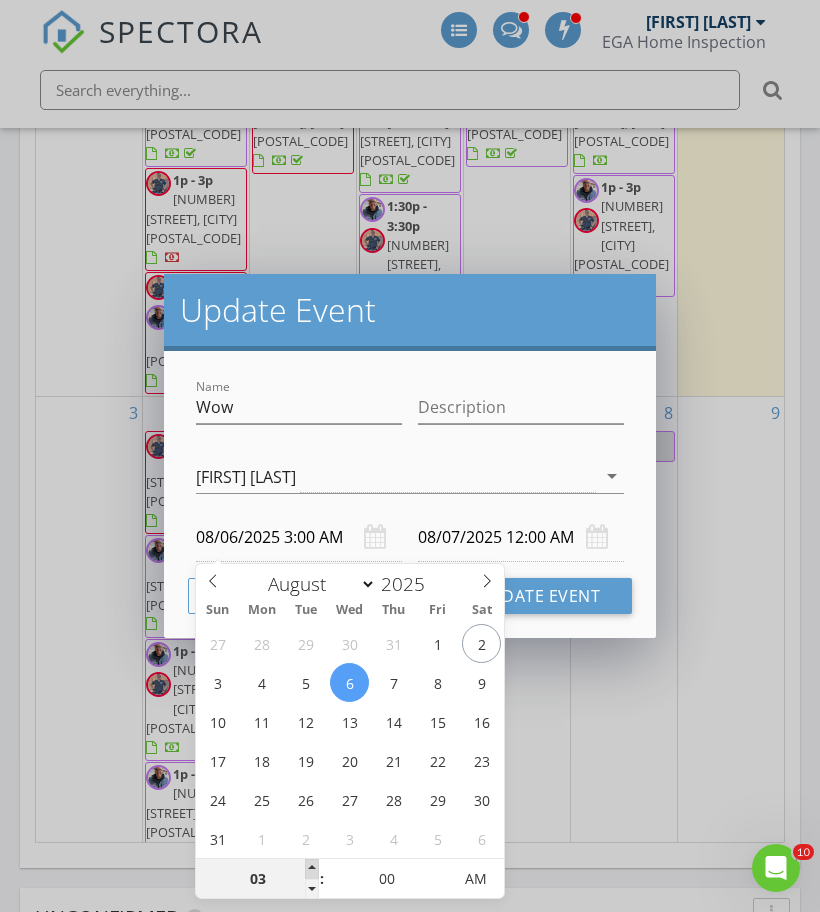 click at bounding box center (312, 869) 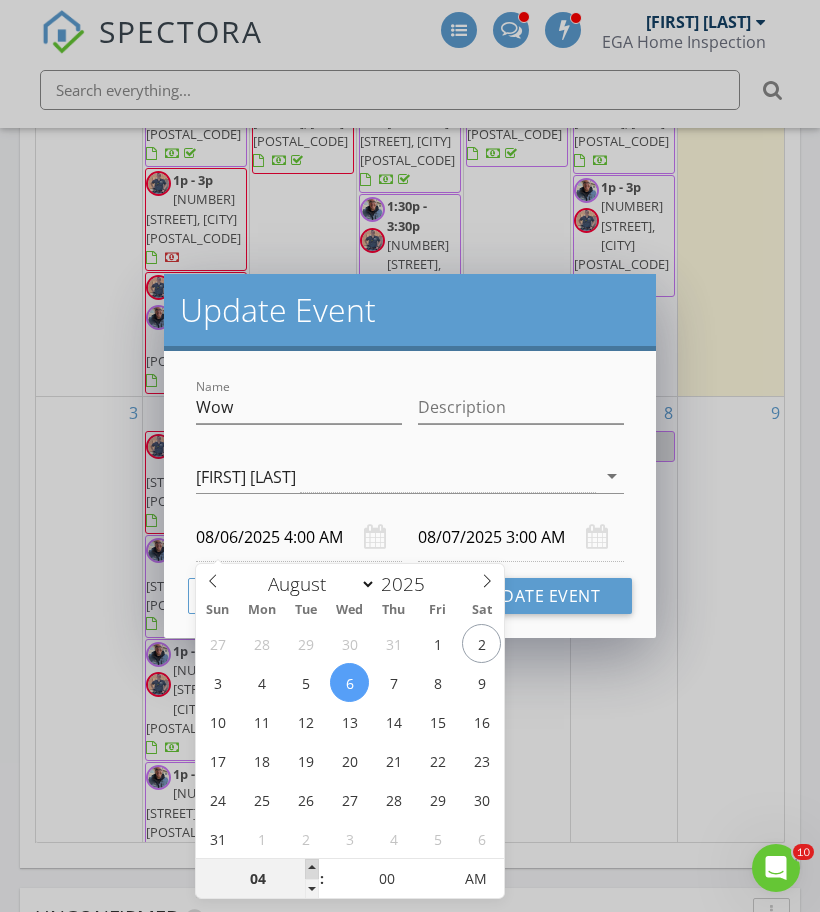 click at bounding box center [312, 869] 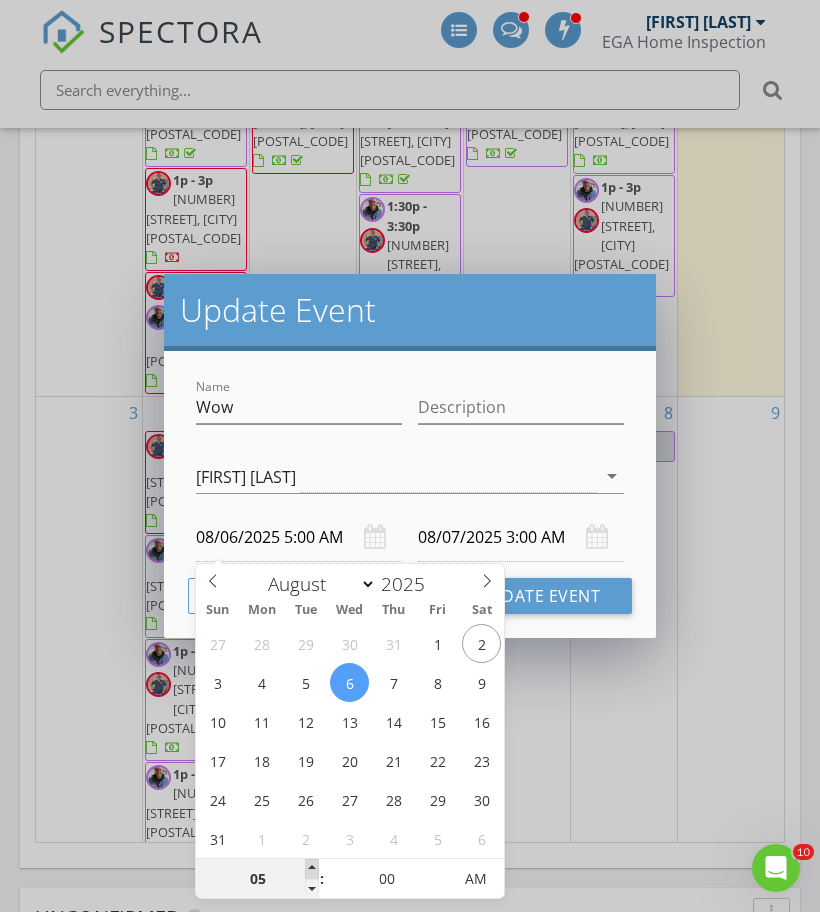 click at bounding box center [312, 869] 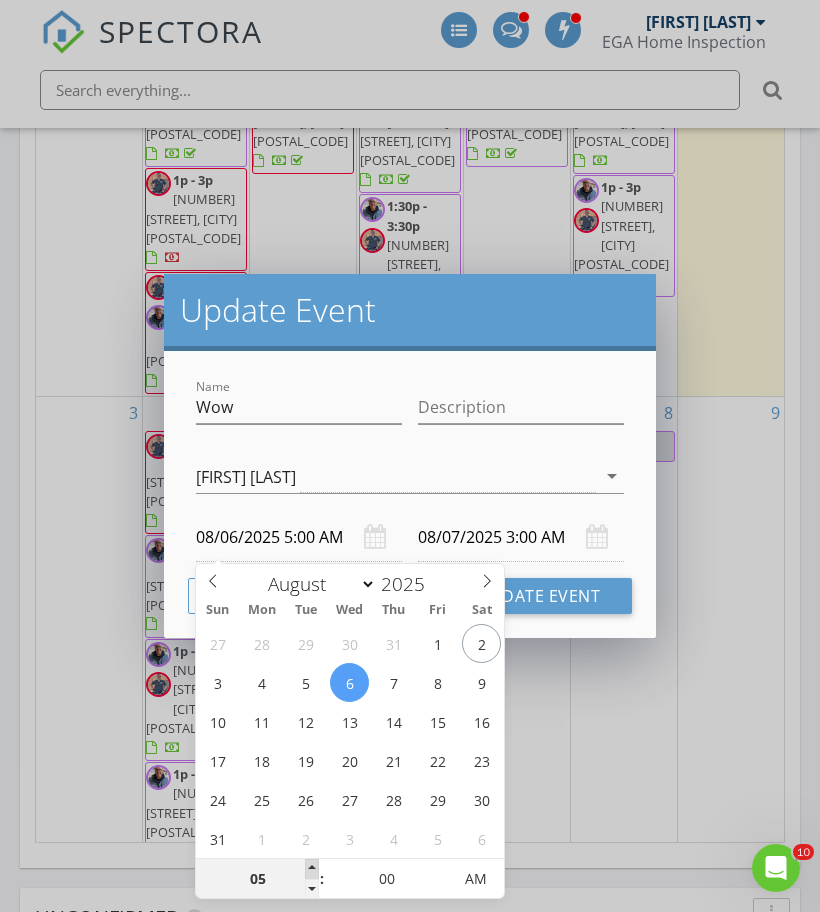 type on "08/07/2025 5:00 AM" 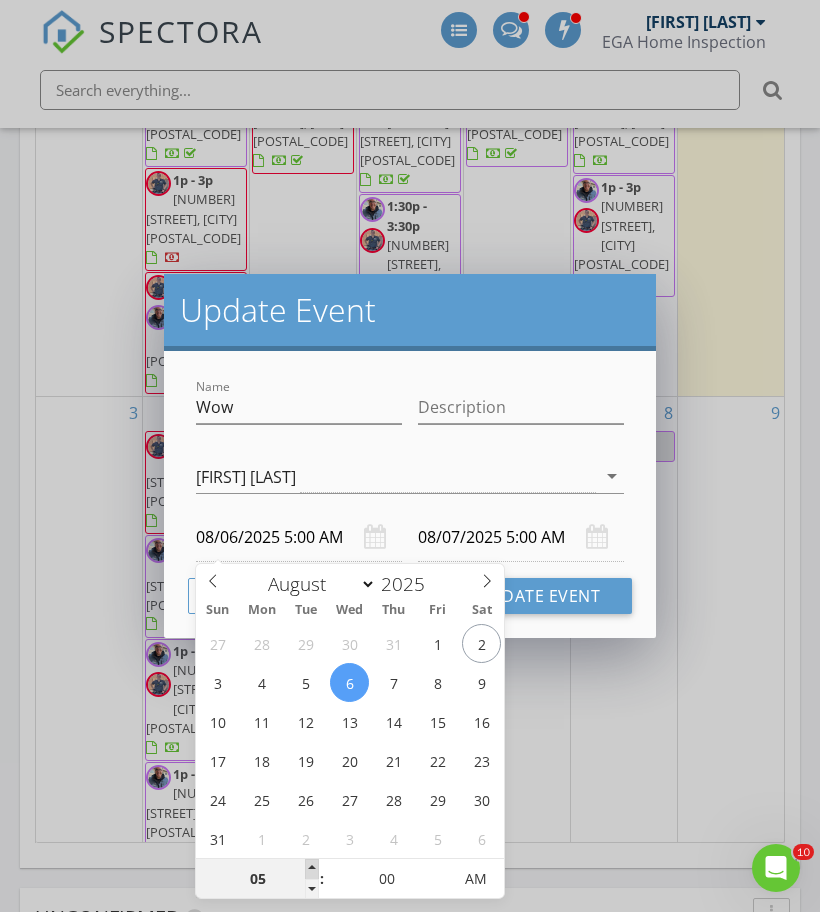type on "06" 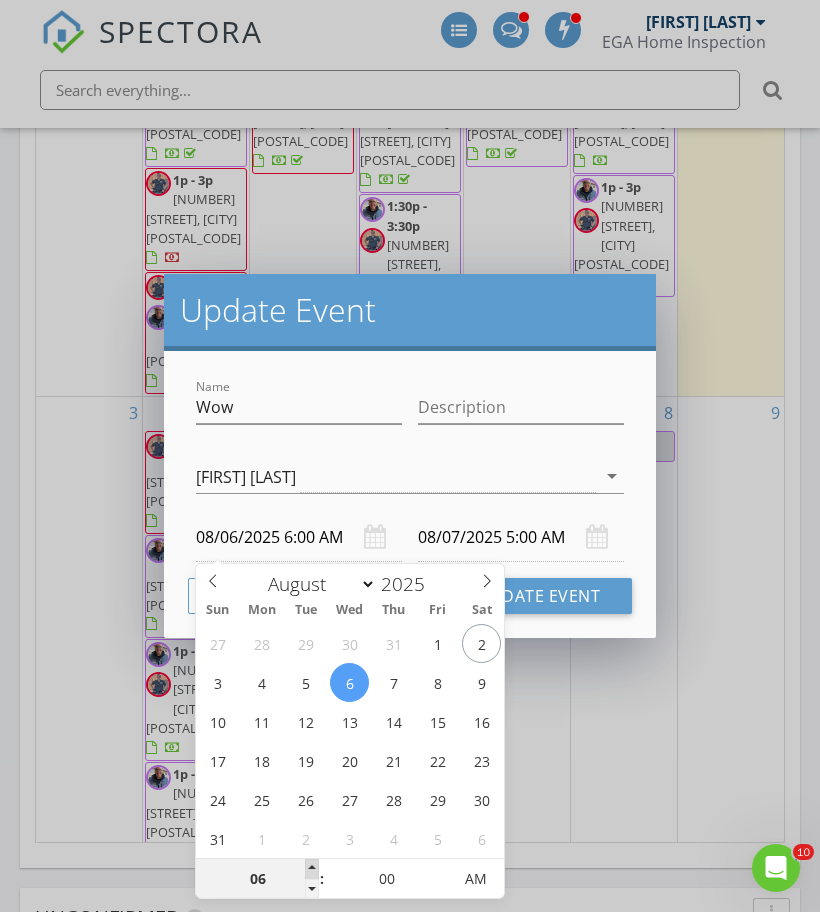 click at bounding box center [312, 869] 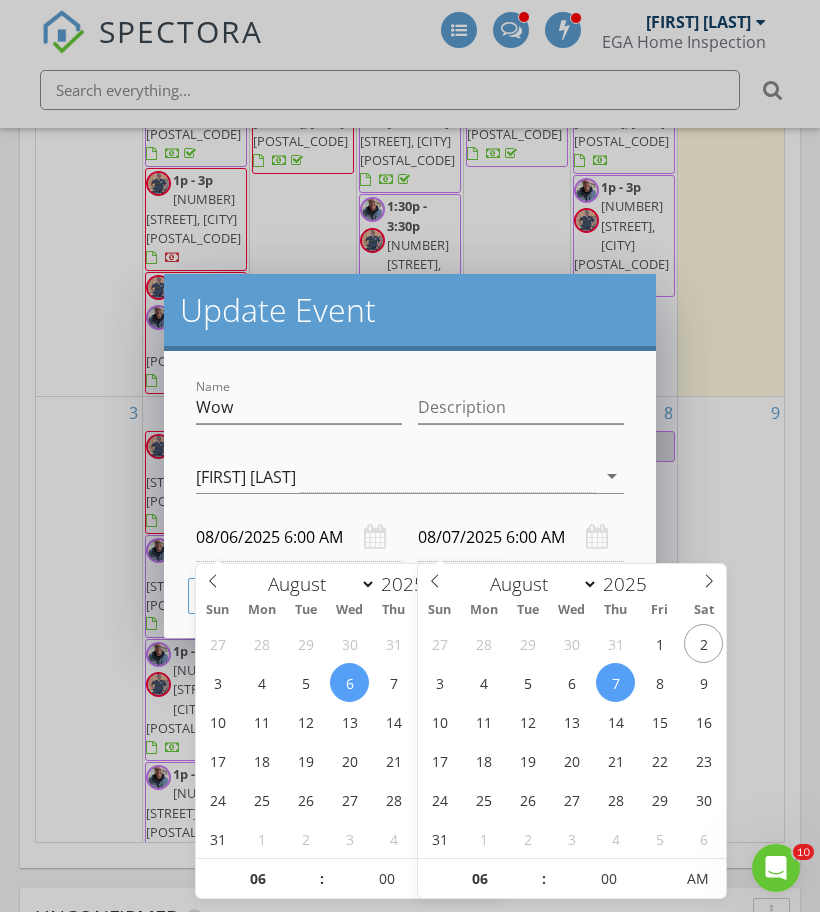 click on "08/07/2025 6:00 AM" at bounding box center (521, 537) 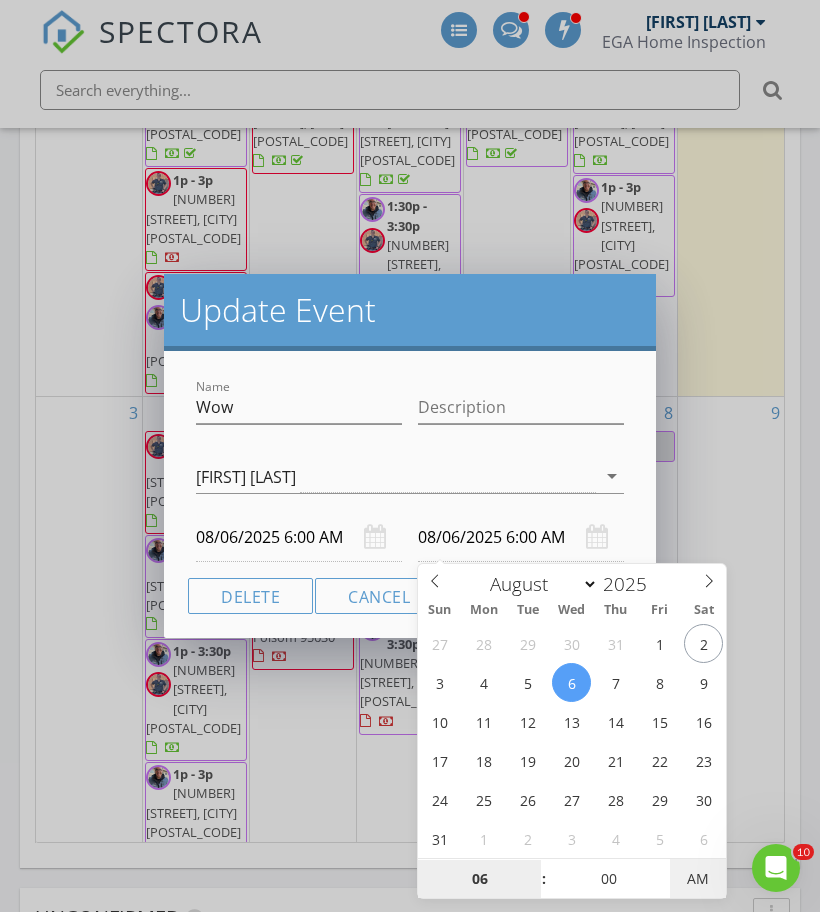 type on "08/06/2025 6:00 PM" 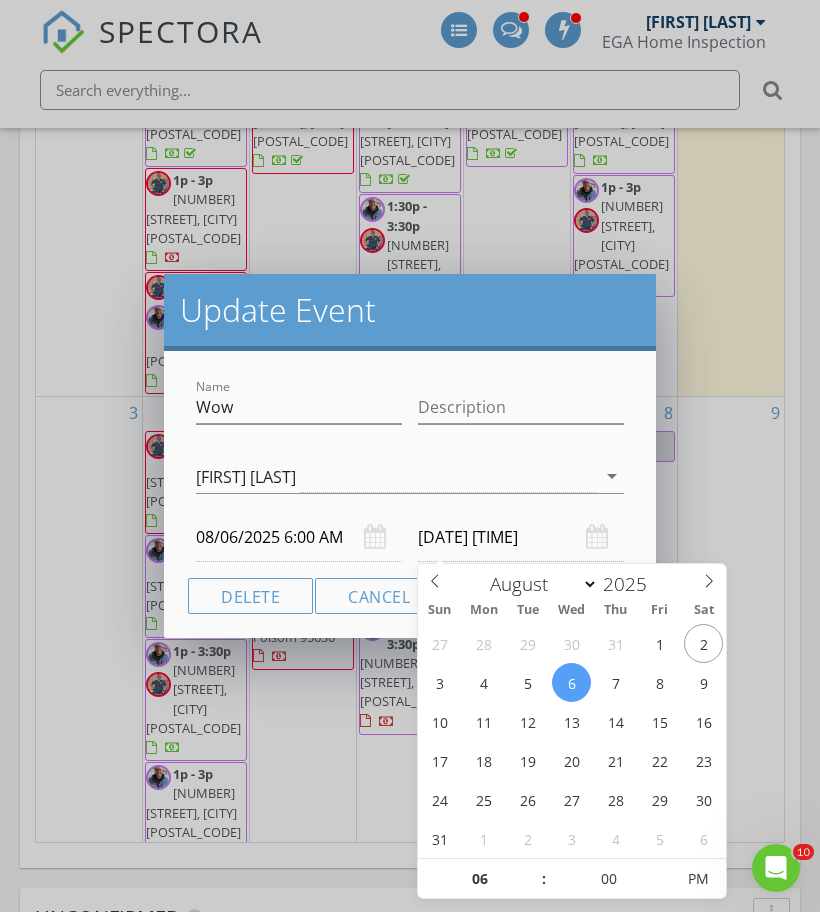 click on "Name Wow   Description     Josh Wood   Robert Reynoso Robert Reynoso arrow_drop_down     08/06/2025 6:00 AM   08/06/2025 6:00 PM       Delete   Cancel   Update Event" at bounding box center (410, 494) 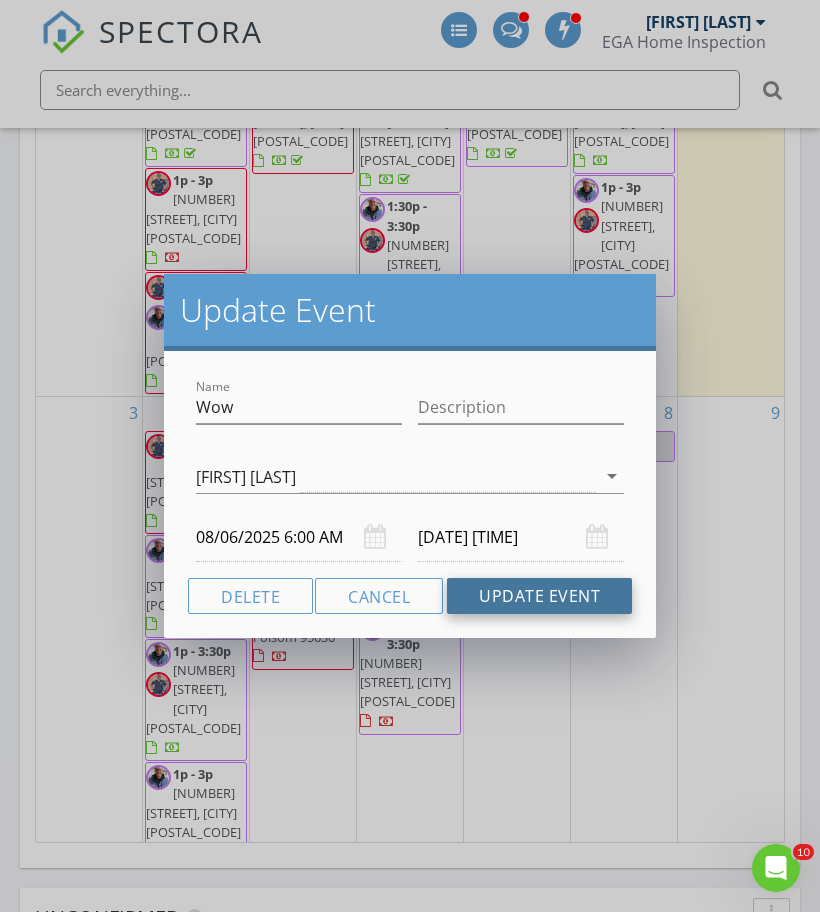 click on "Update Event" at bounding box center [539, 596] 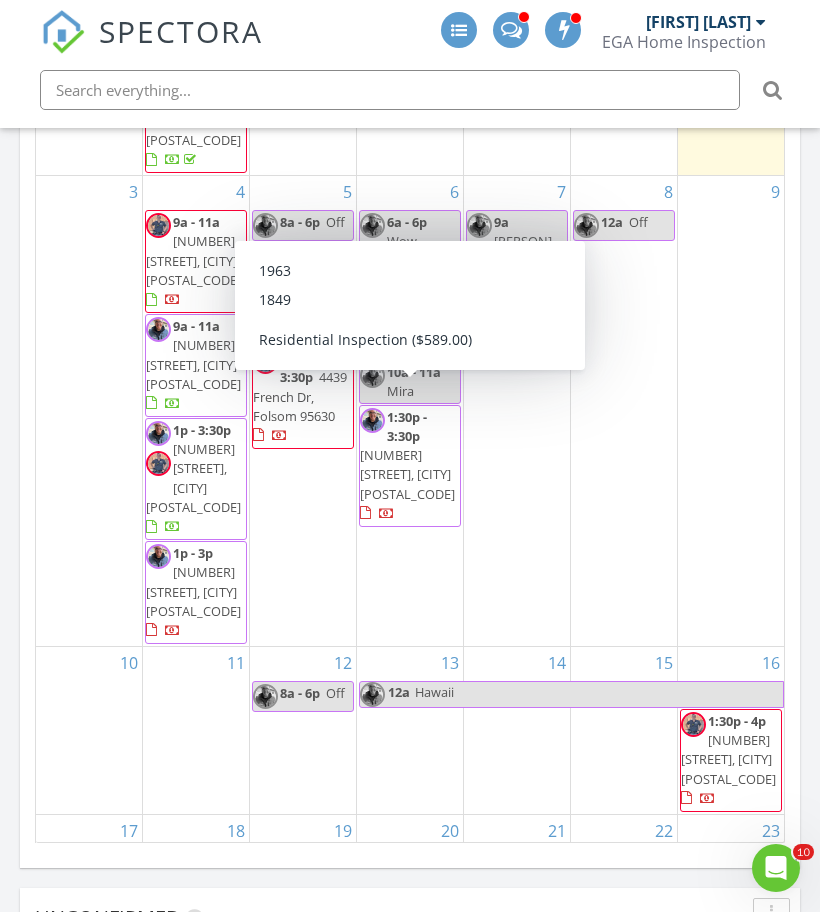 scroll, scrollTop: 470, scrollLeft: 0, axis: vertical 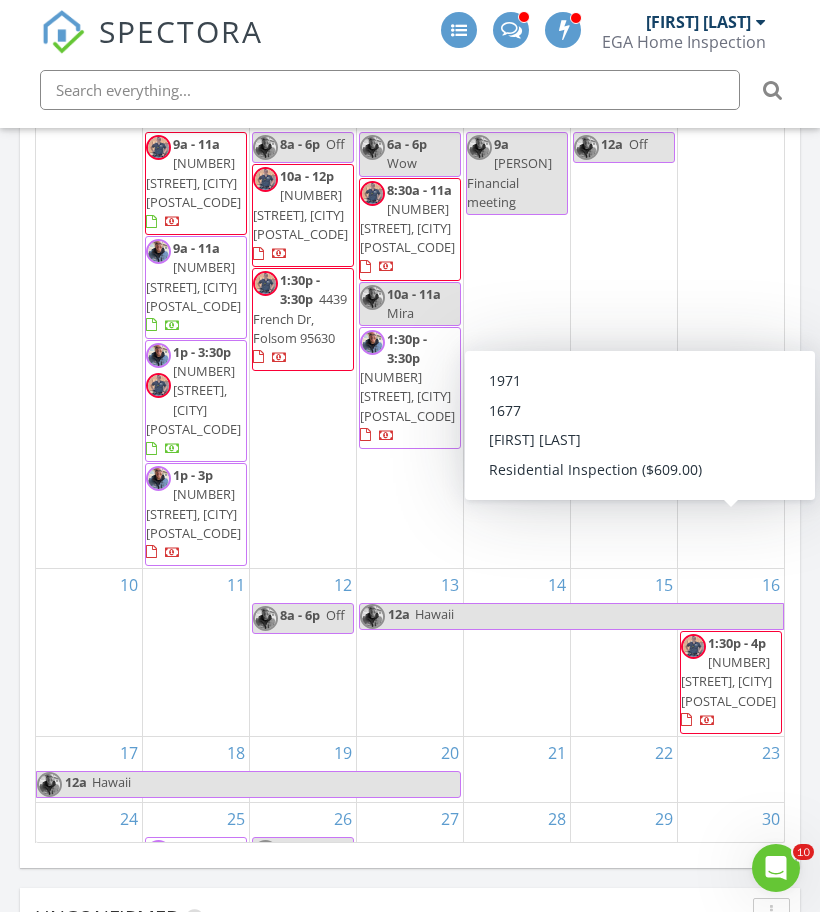 click on "[NUMBER] [STREET], [CITY] [POSTAL_CODE]" at bounding box center [728, 681] 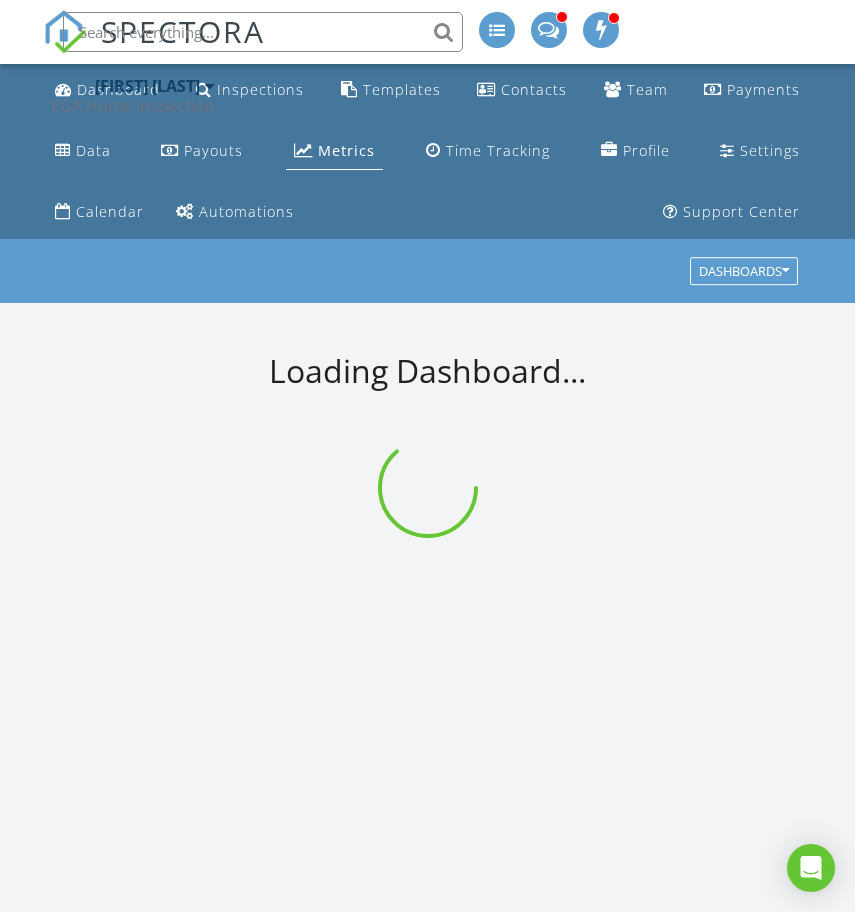 scroll, scrollTop: 0, scrollLeft: 0, axis: both 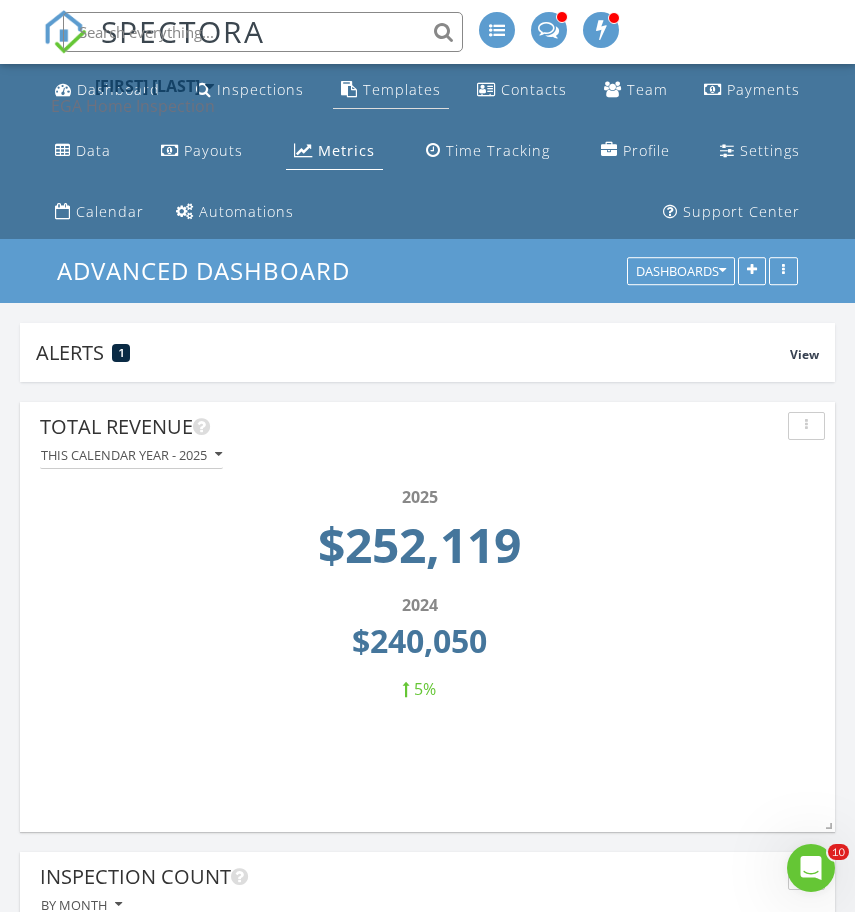 click on "Templates" at bounding box center [402, 89] 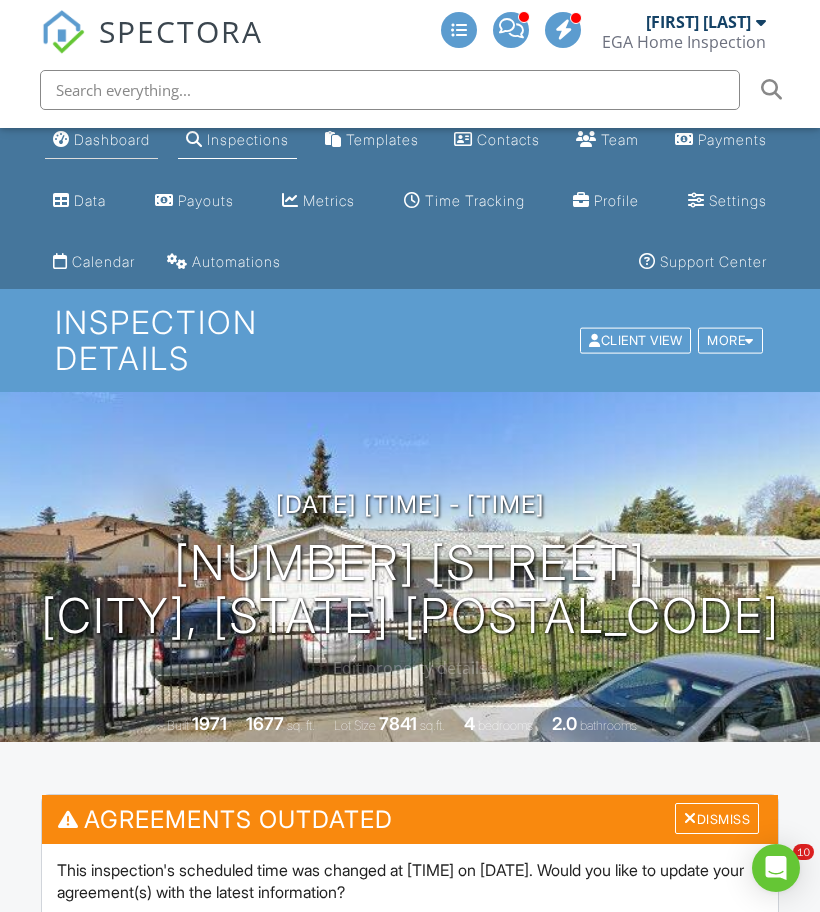 scroll, scrollTop: 0, scrollLeft: 0, axis: both 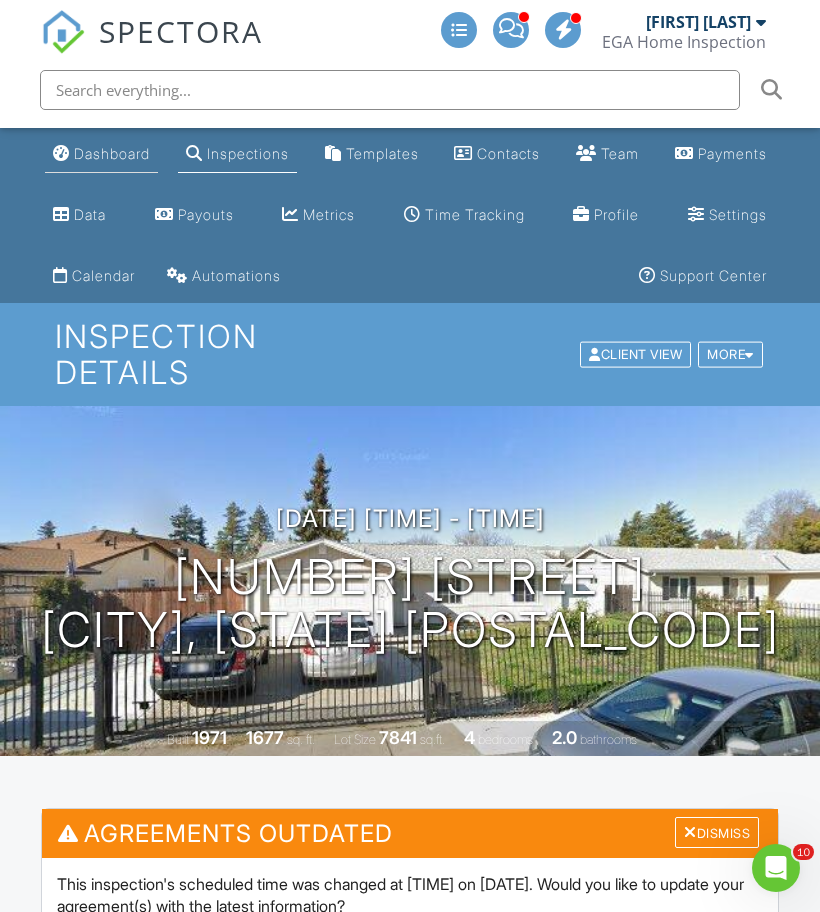 click on "Dashboard" at bounding box center (112, 153) 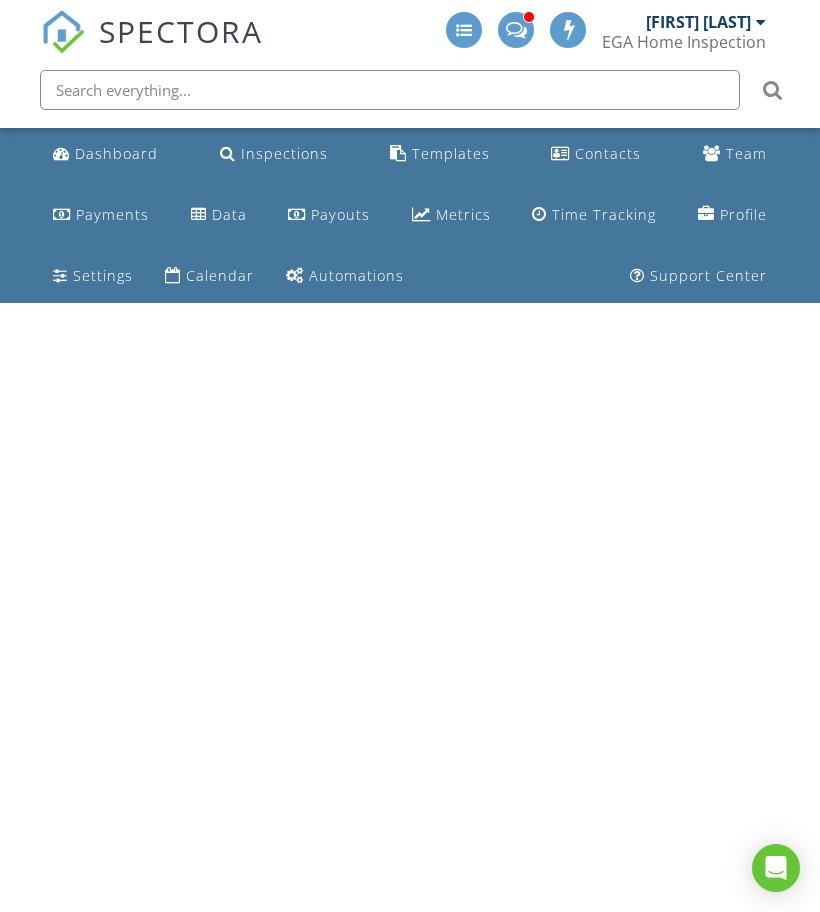 scroll, scrollTop: 0, scrollLeft: 0, axis: both 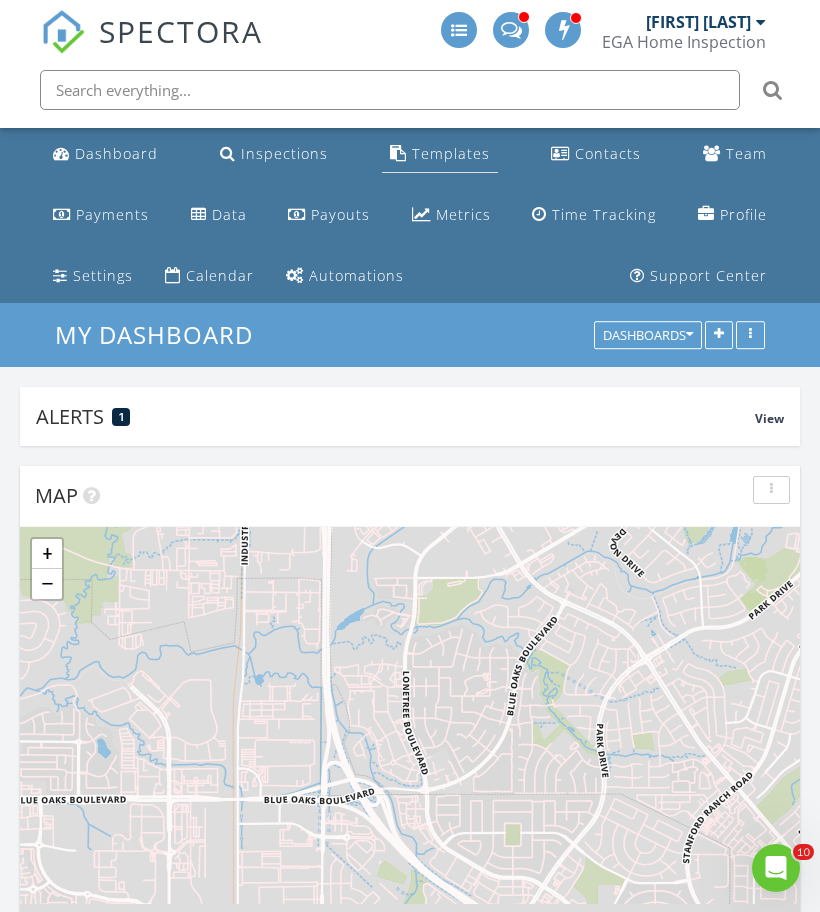 click on "Templates" at bounding box center (451, 153) 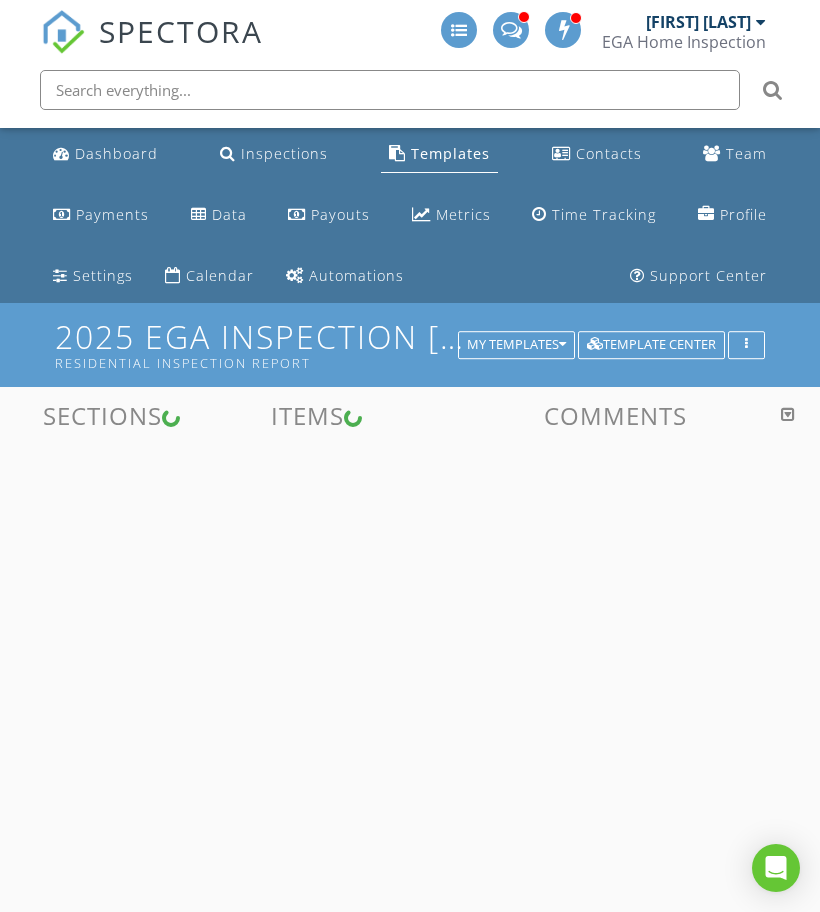 scroll, scrollTop: 0, scrollLeft: 0, axis: both 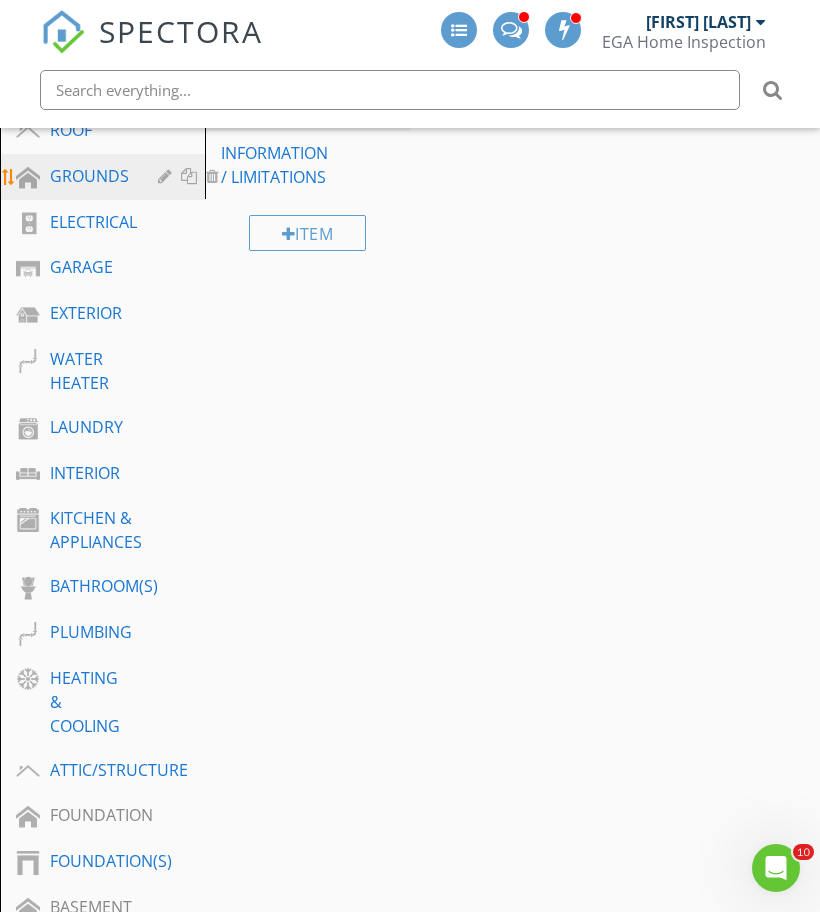 click on "GROUNDS" at bounding box center (89, 176) 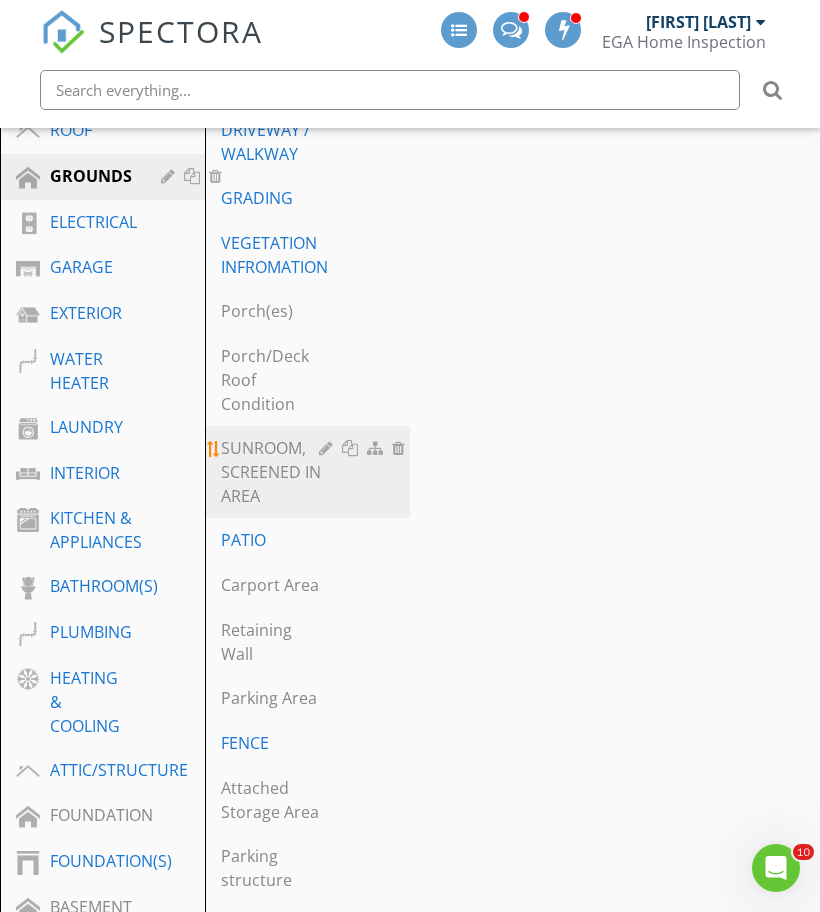 scroll, scrollTop: 329, scrollLeft: 0, axis: vertical 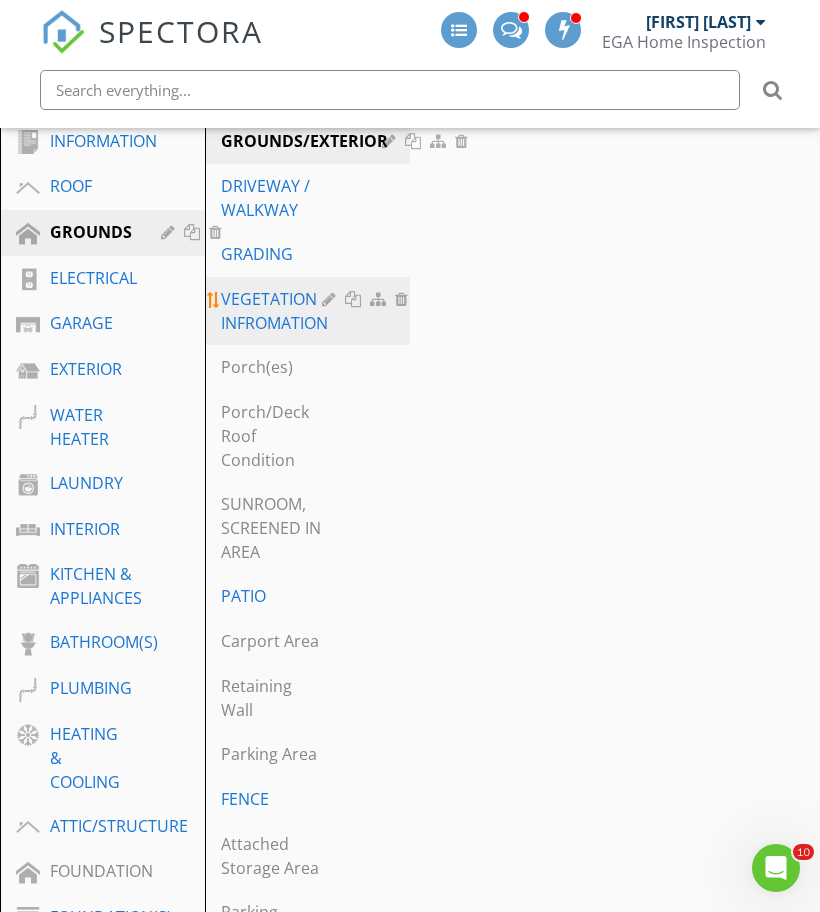 click on "VEGETATION INFROMATION" at bounding box center (312, 311) 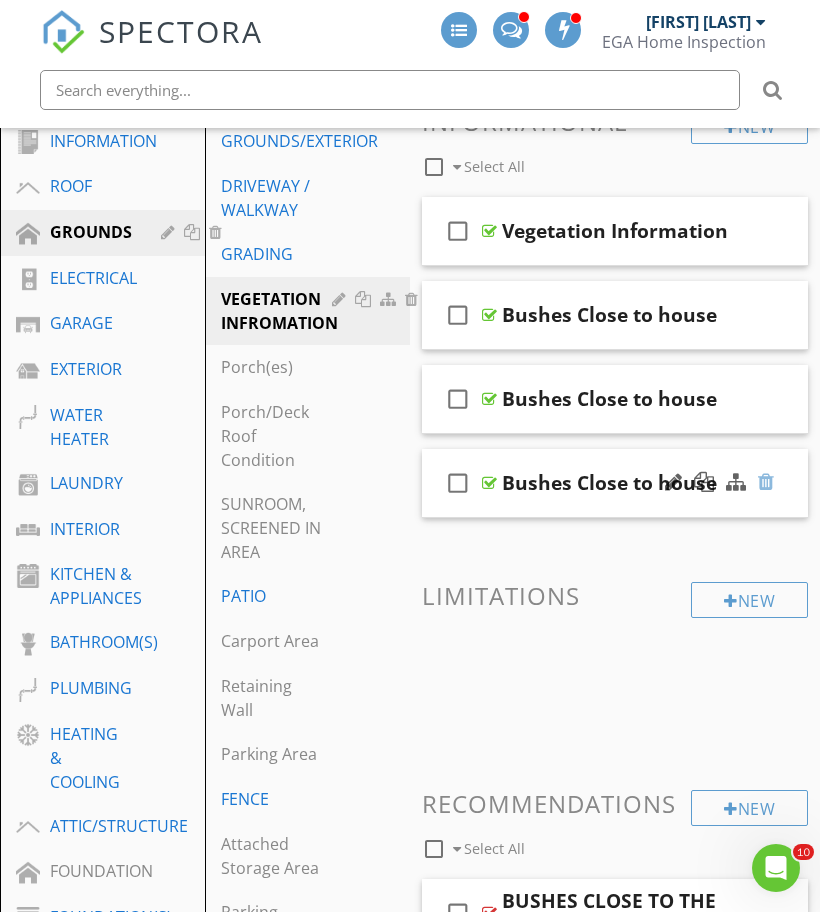 click at bounding box center [766, 482] 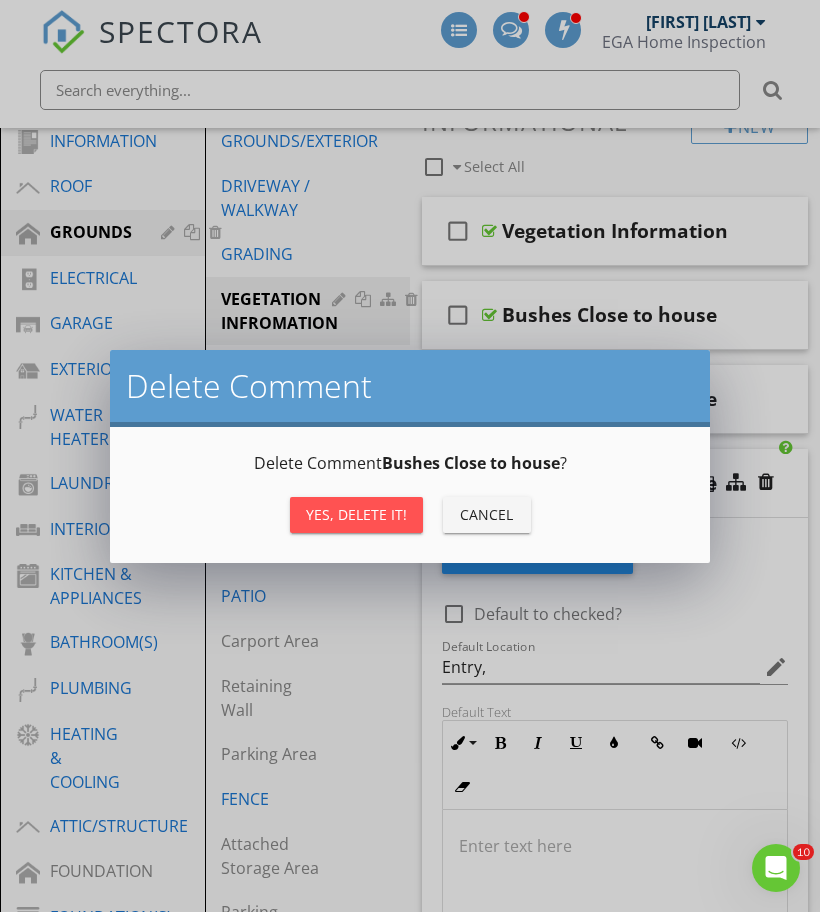 click on "Yes, Delete it!" at bounding box center [356, 514] 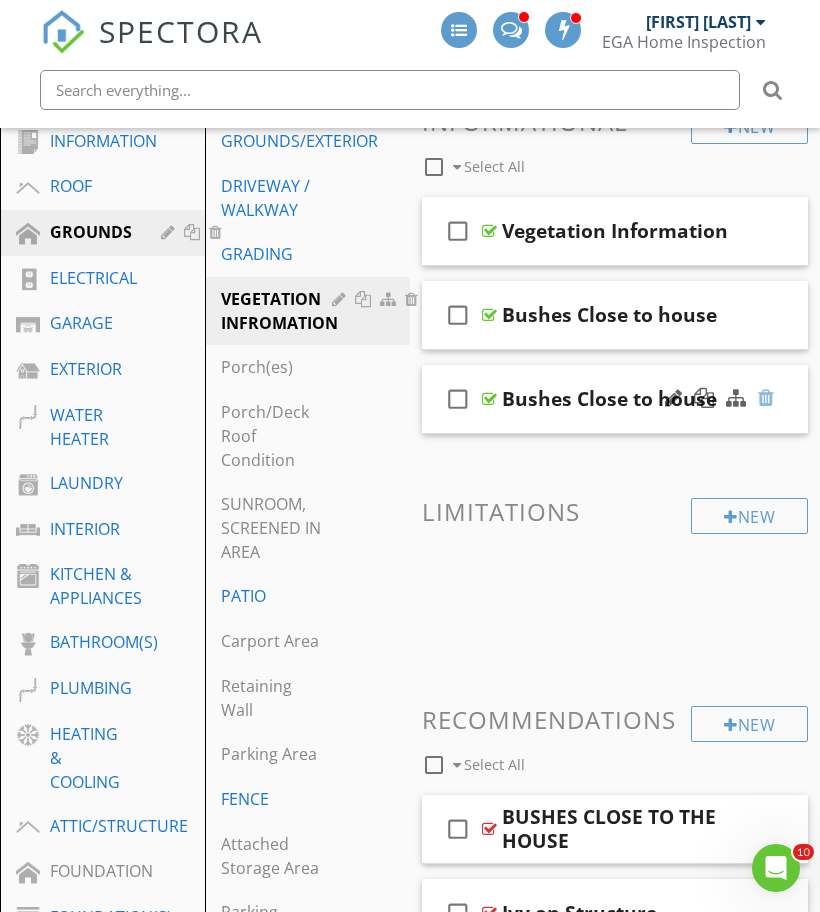 click at bounding box center [766, 398] 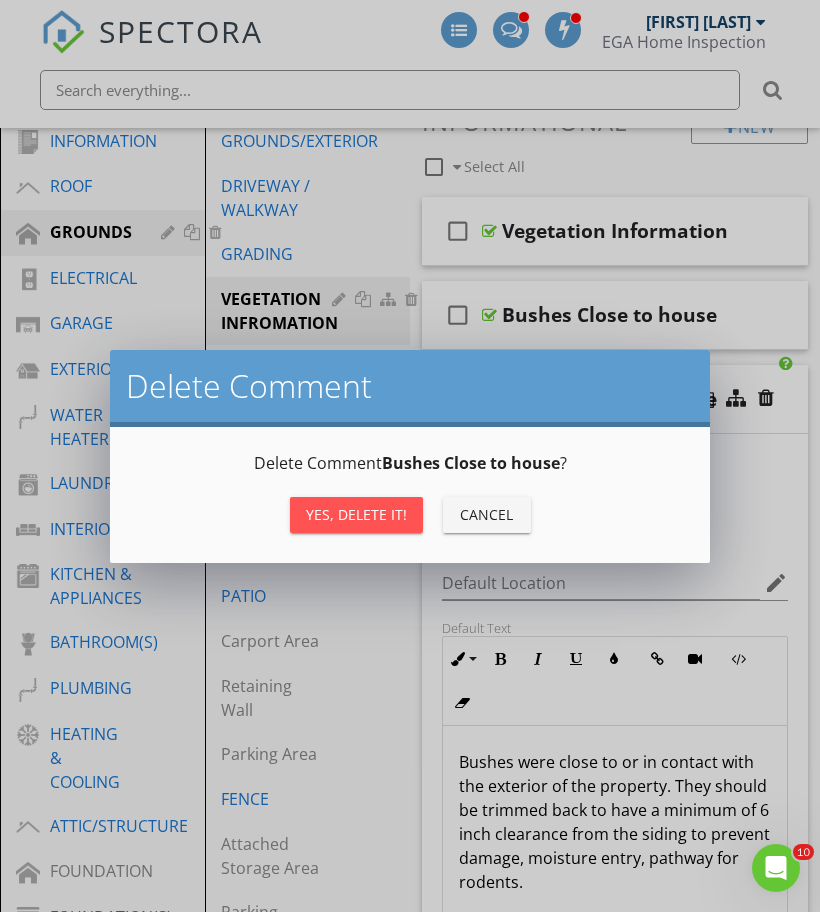 click on "Yes, Delete it!" at bounding box center (356, 514) 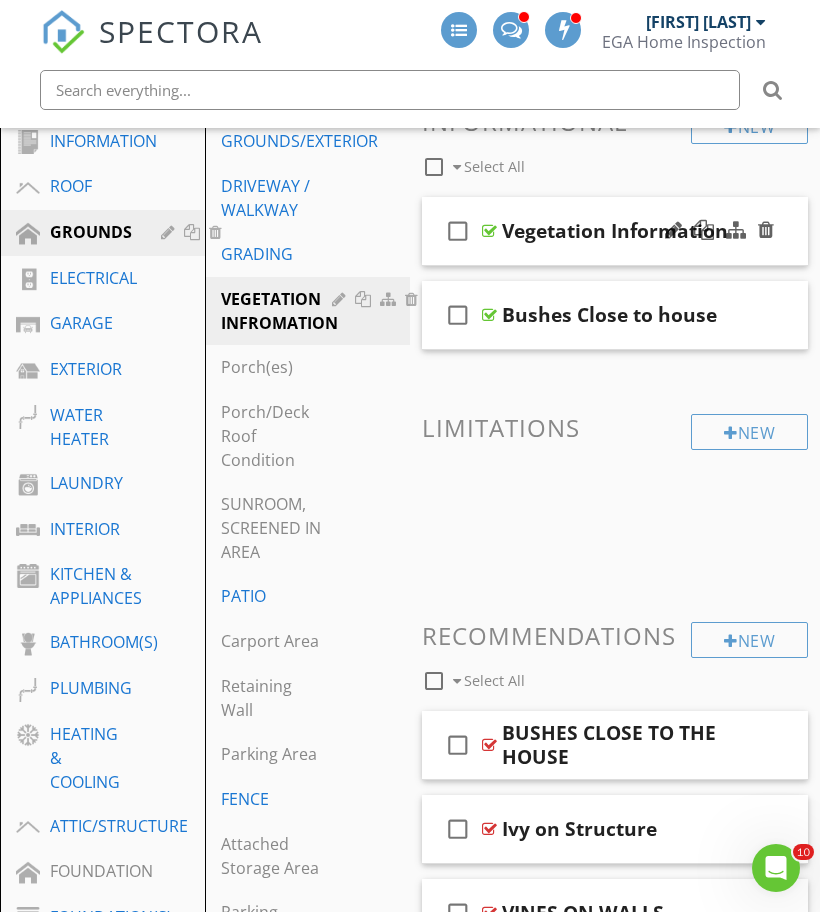 click on "check_box_outline_blank
Vegetation Information" at bounding box center [615, 231] 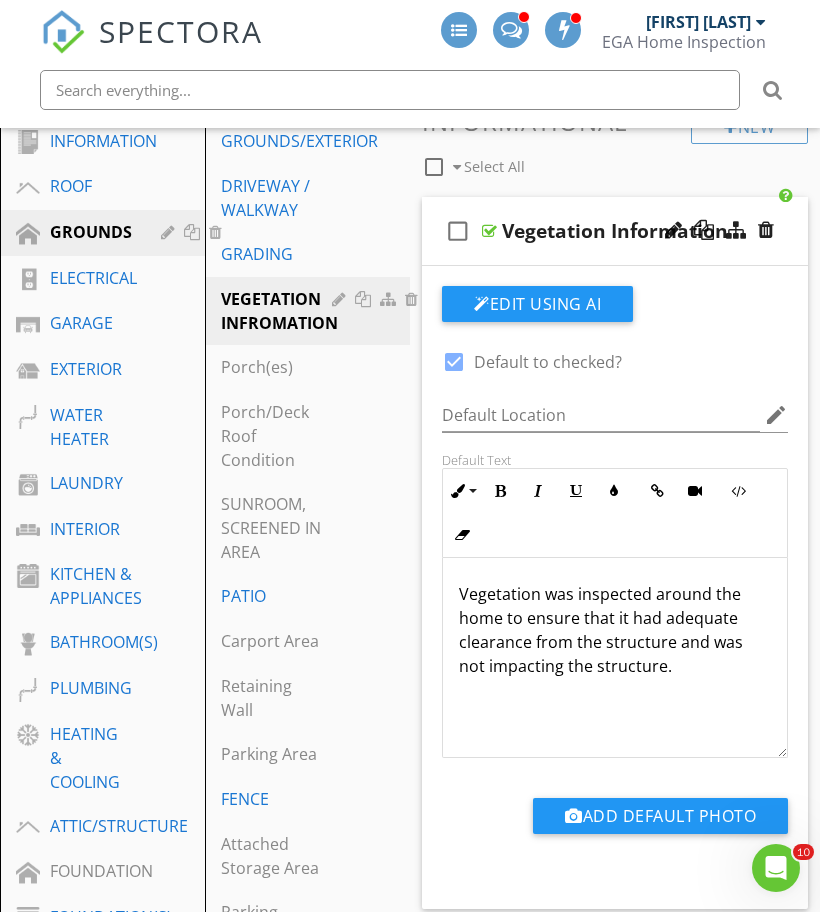 click on "check_box_outline_blank
Vegetation Information" at bounding box center [615, 231] 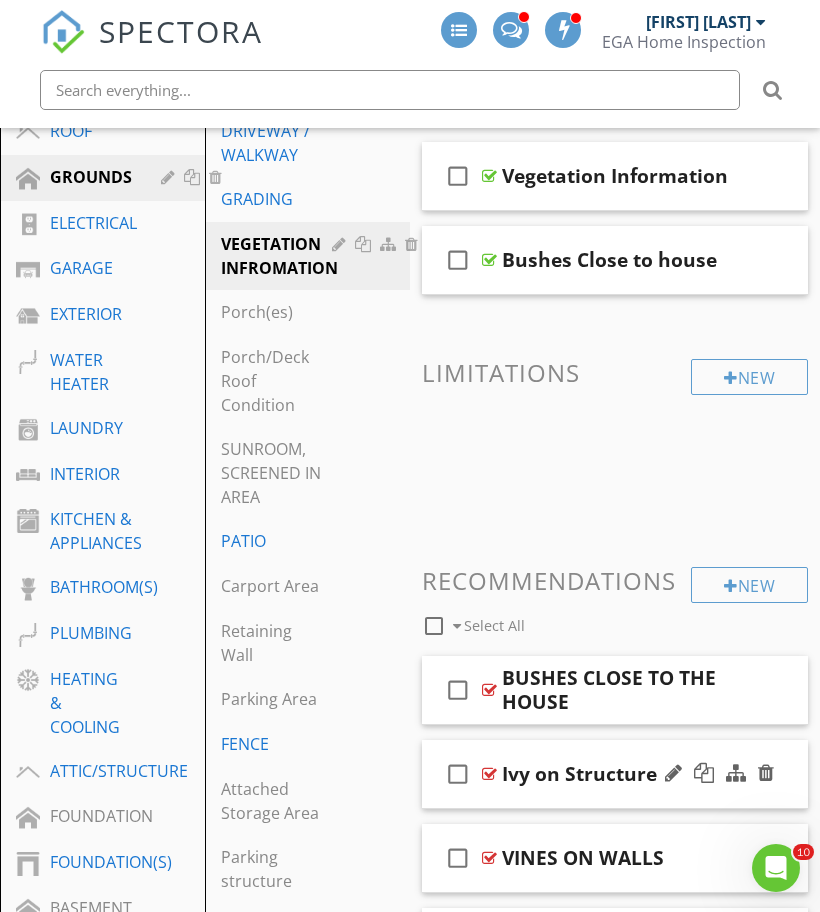 scroll, scrollTop: 395, scrollLeft: 0, axis: vertical 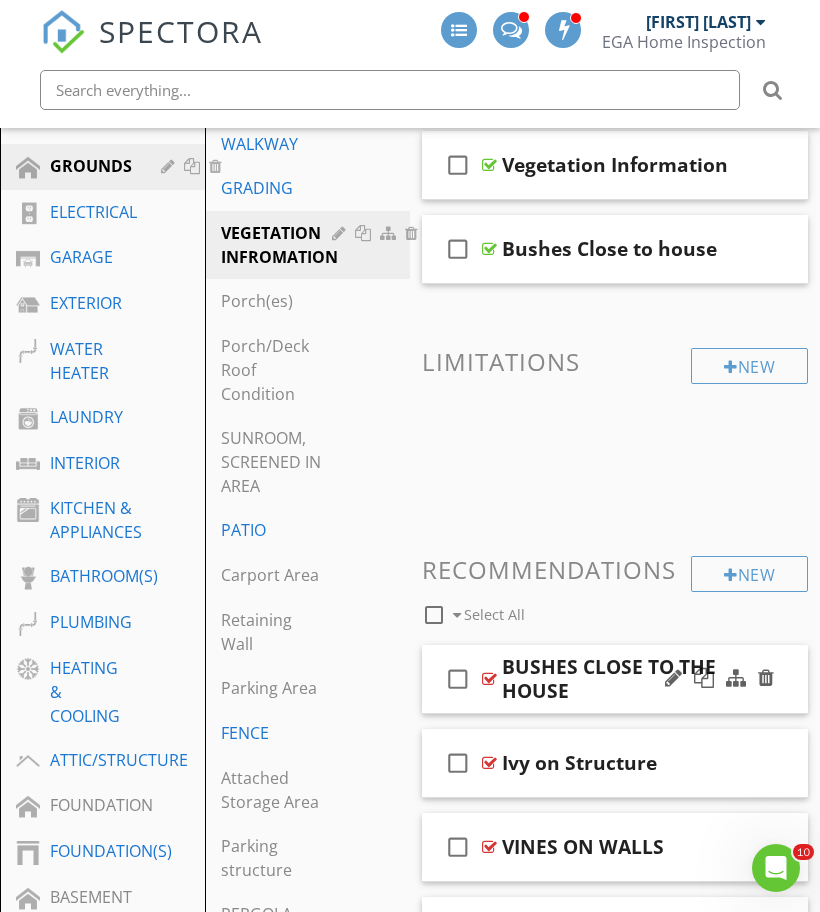click on "check_box_outline_blank
BUSHES CLOSE TO THE HOUSE" at bounding box center [615, 679] 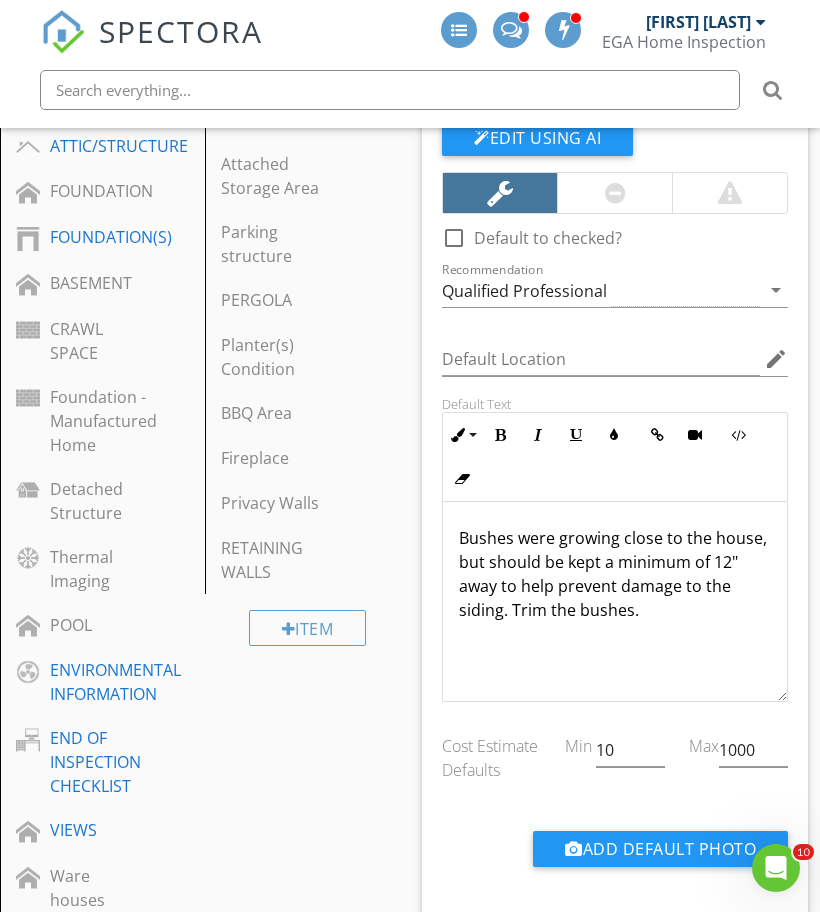 scroll, scrollTop: 993, scrollLeft: 0, axis: vertical 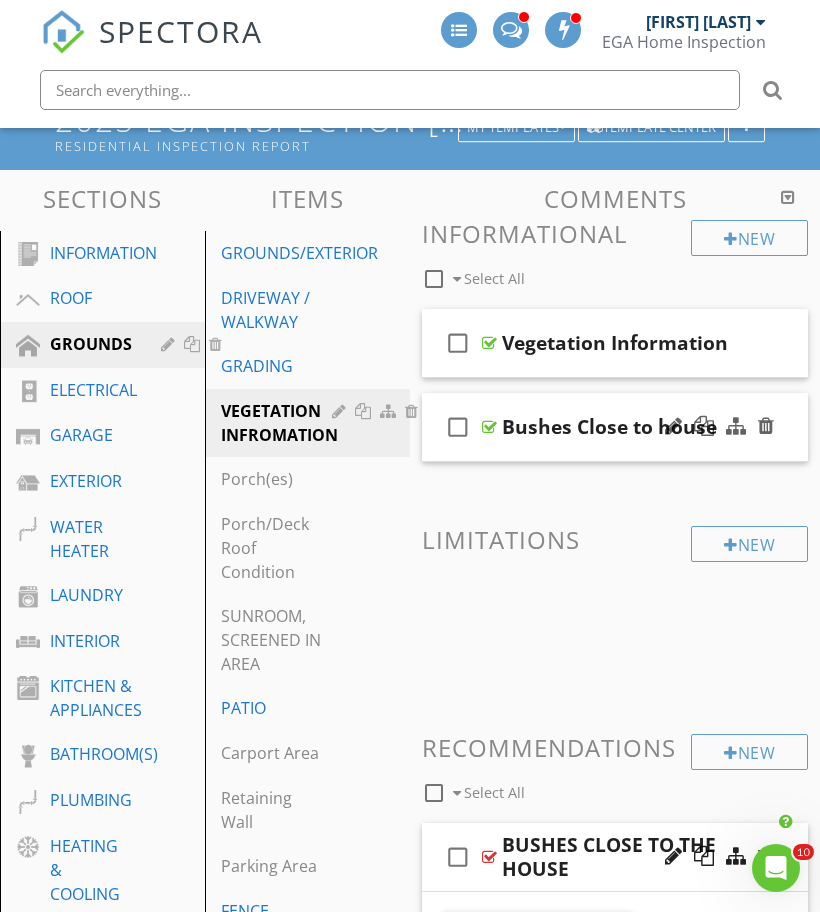 click on "check_box_outline_blank
Bushes Close to house" at bounding box center [615, 427] 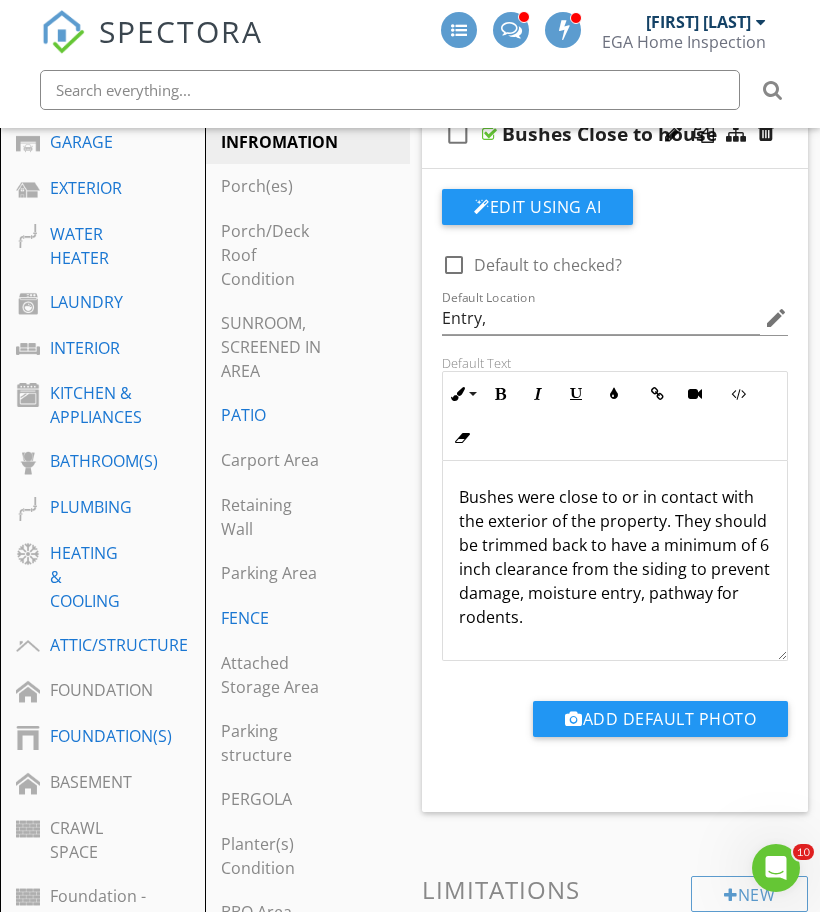 scroll, scrollTop: 531, scrollLeft: 0, axis: vertical 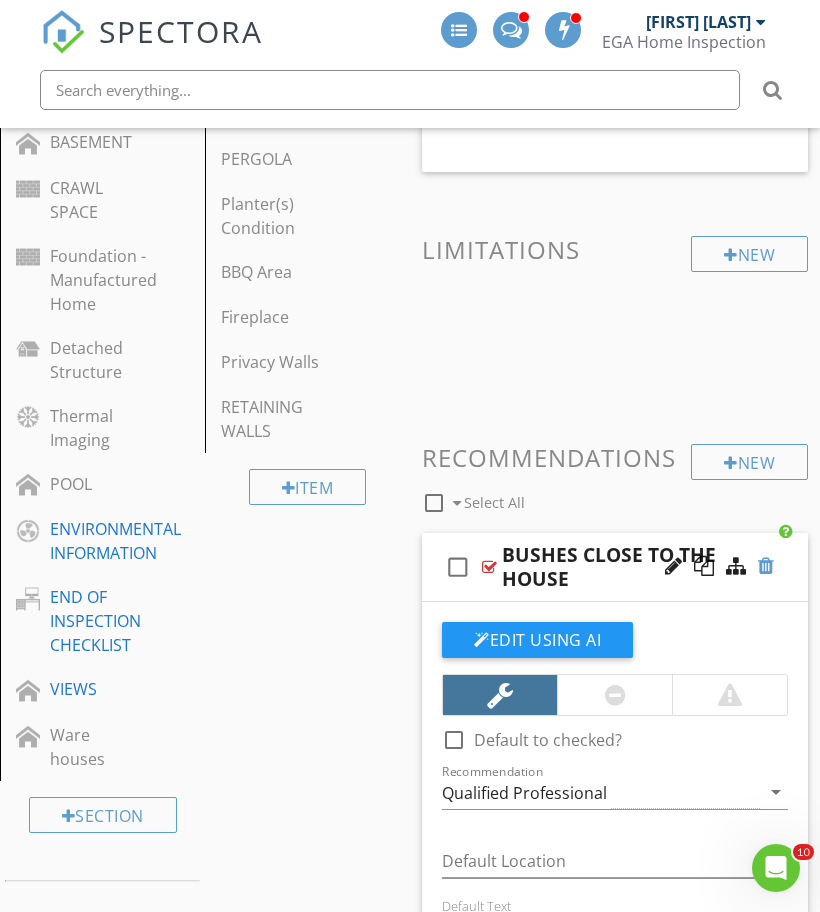 click at bounding box center (766, 566) 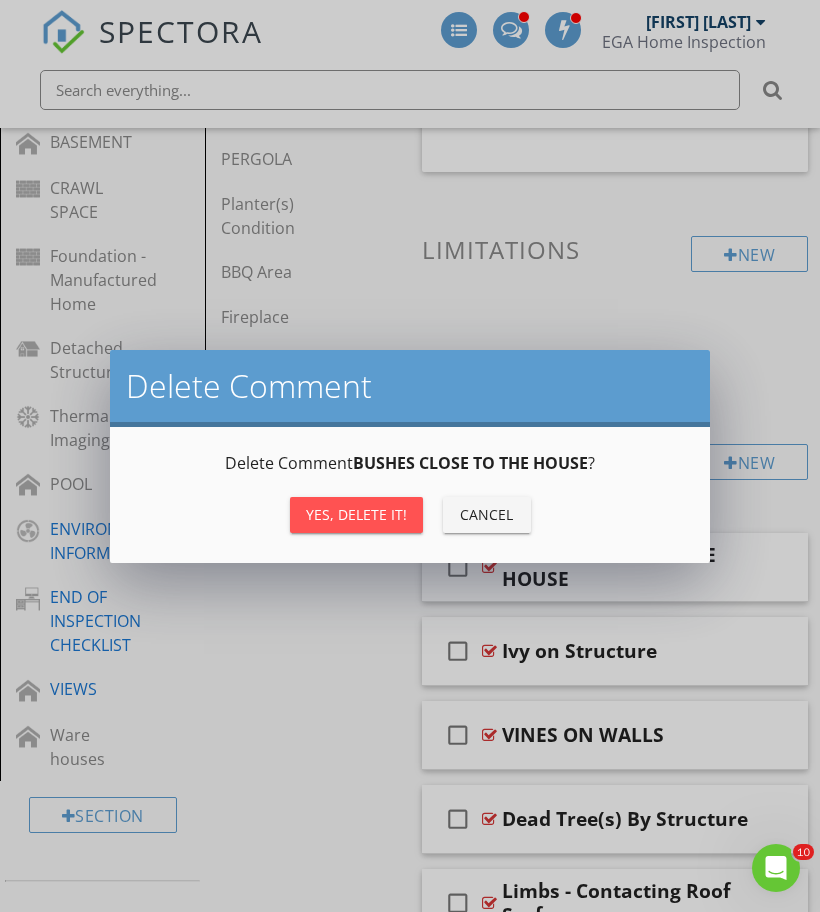 click on "Yes, Delete it!" at bounding box center [356, 514] 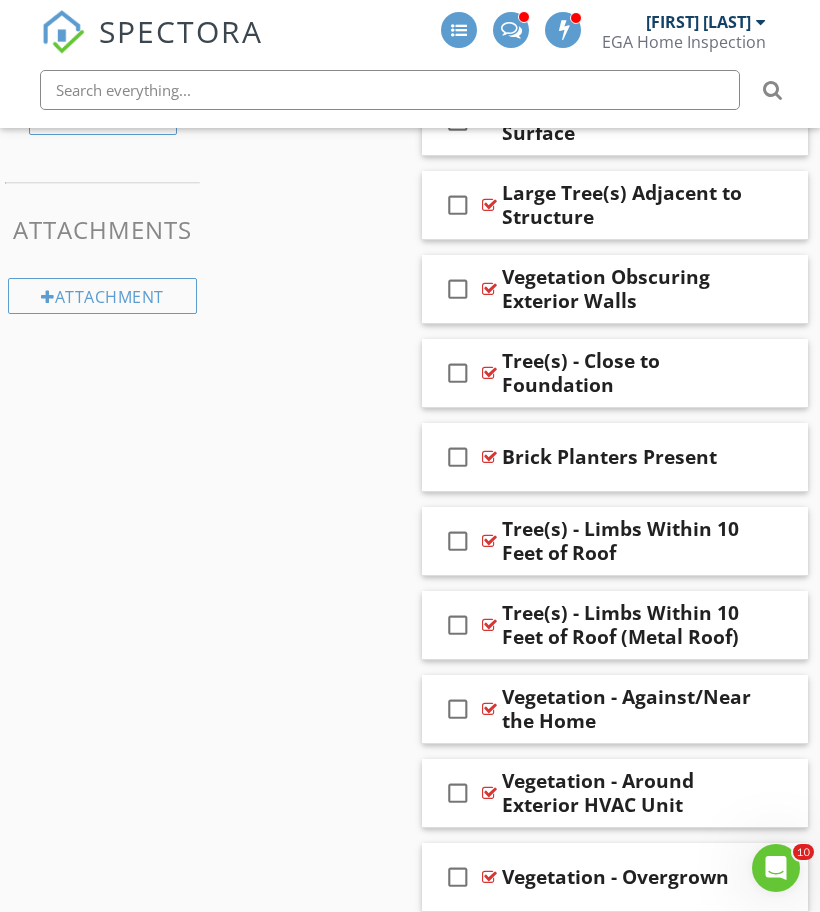 scroll, scrollTop: 1848, scrollLeft: 0, axis: vertical 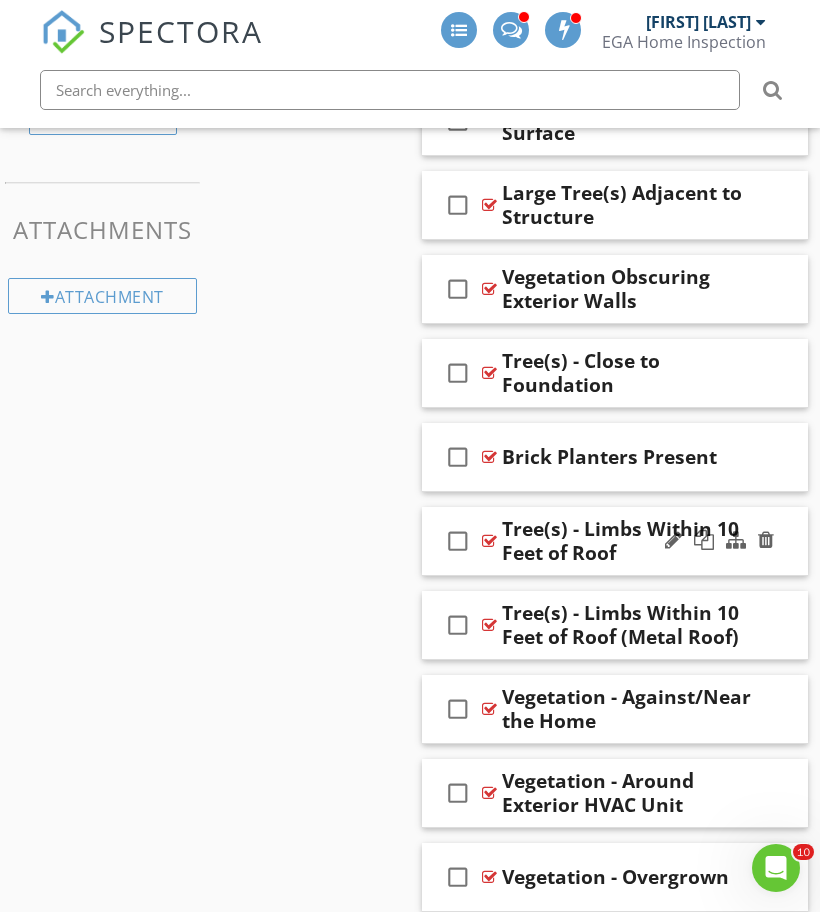 click on "check_box_outline_blank
Tree(s) - Limbs Within 10 Feet of Roof" at bounding box center (615, 541) 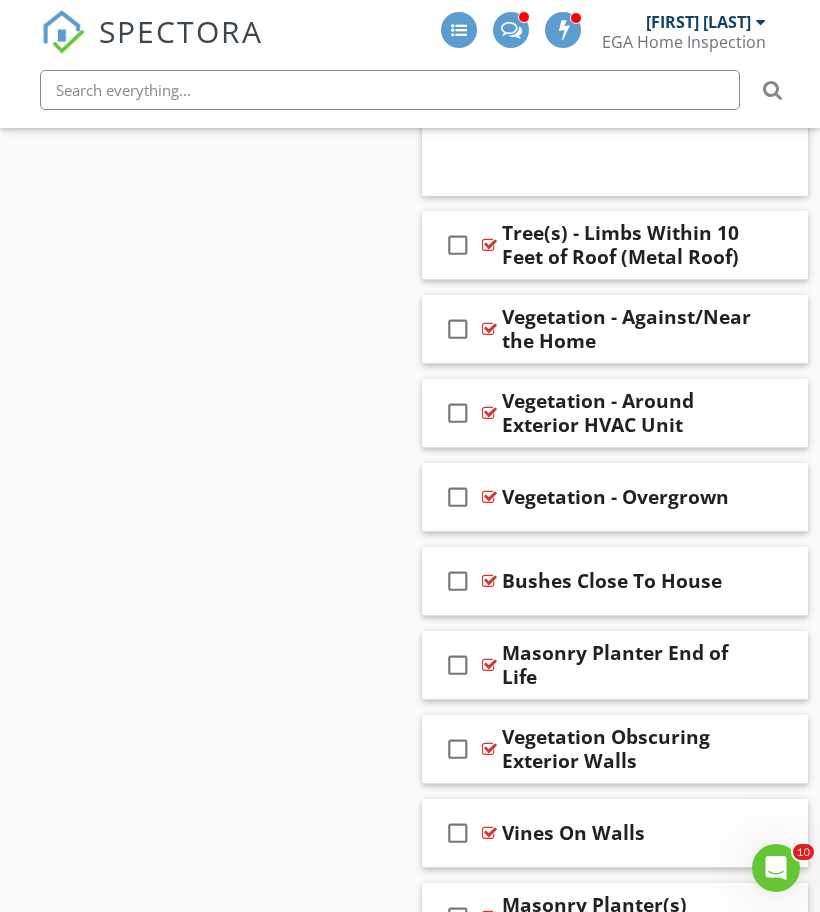 scroll, scrollTop: 3078, scrollLeft: 0, axis: vertical 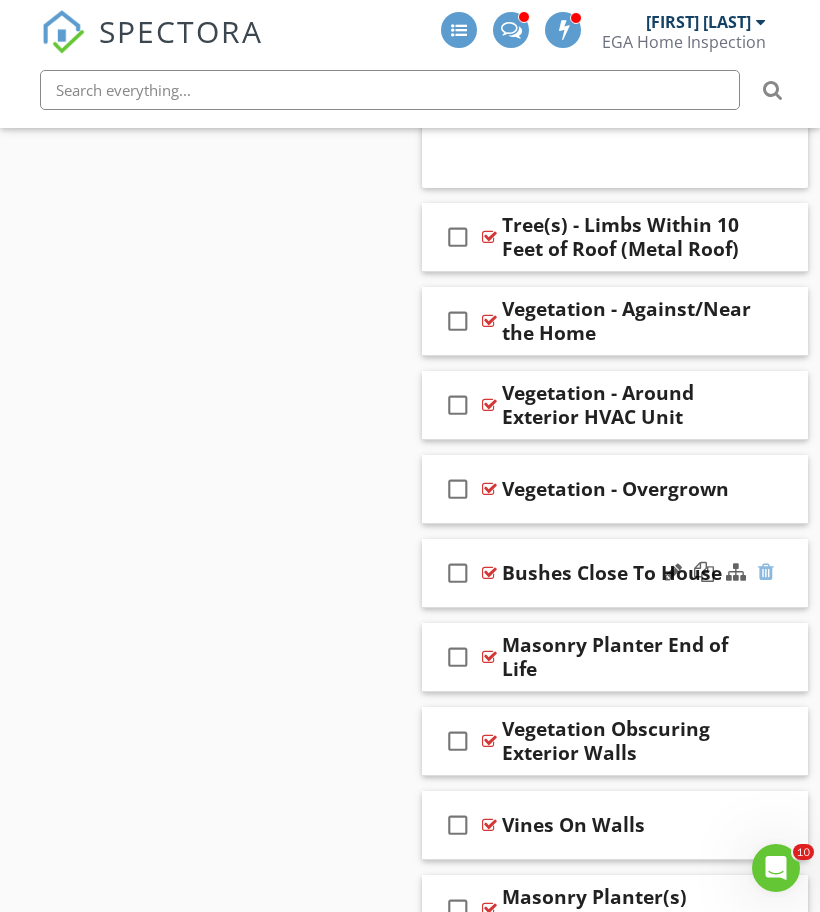click at bounding box center [766, 572] 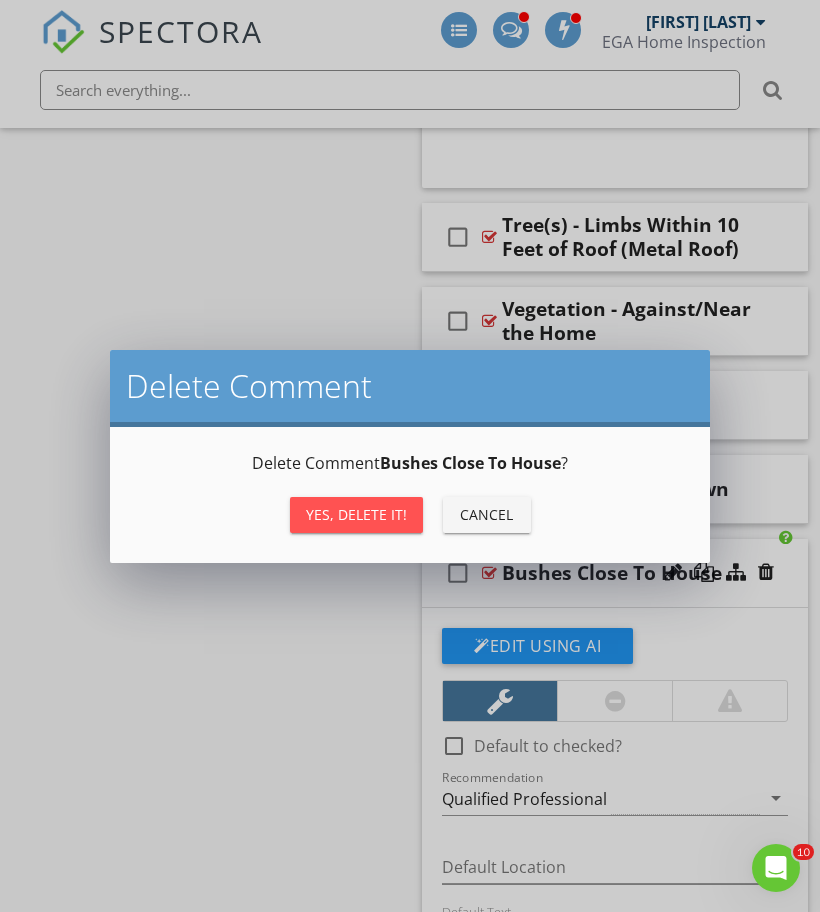 click on "Yes, Delete it!" at bounding box center (356, 514) 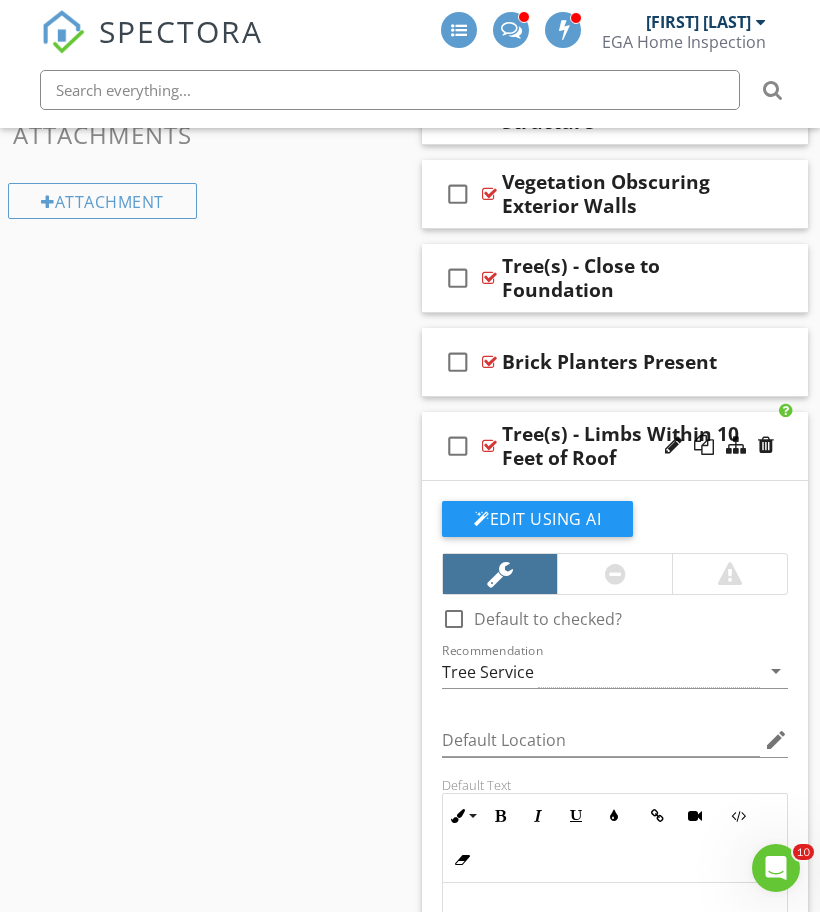 scroll, scrollTop: 1941, scrollLeft: 0, axis: vertical 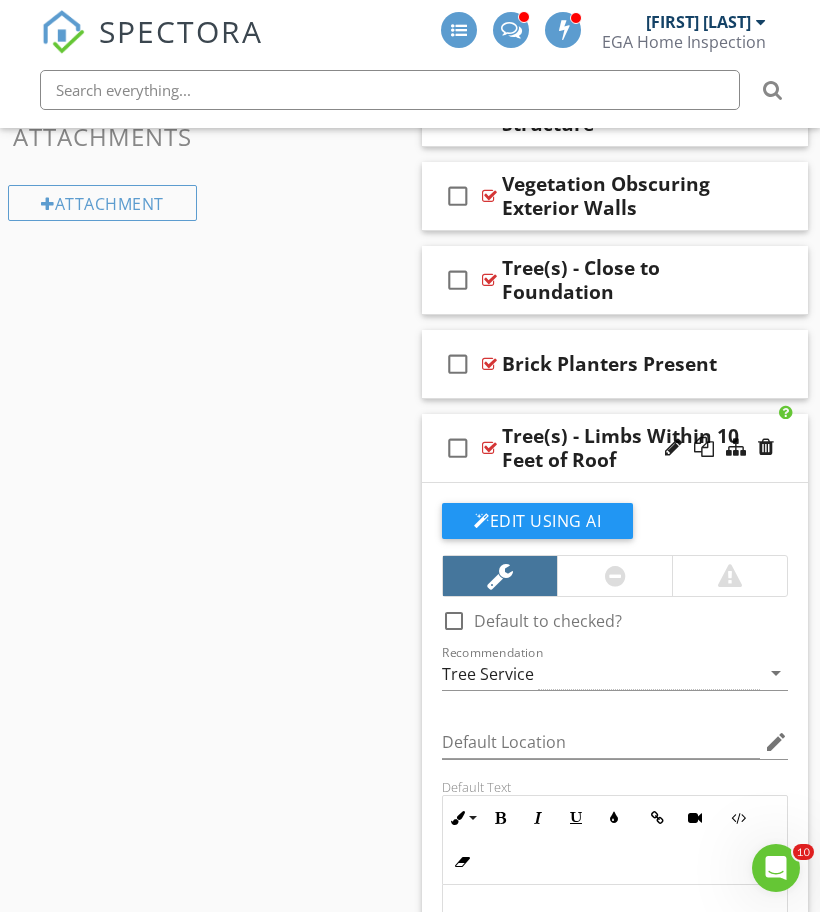 click on "check_box_outline_blank
Tree(s) - Limbs Within 10 Feet of Roof" at bounding box center [615, 448] 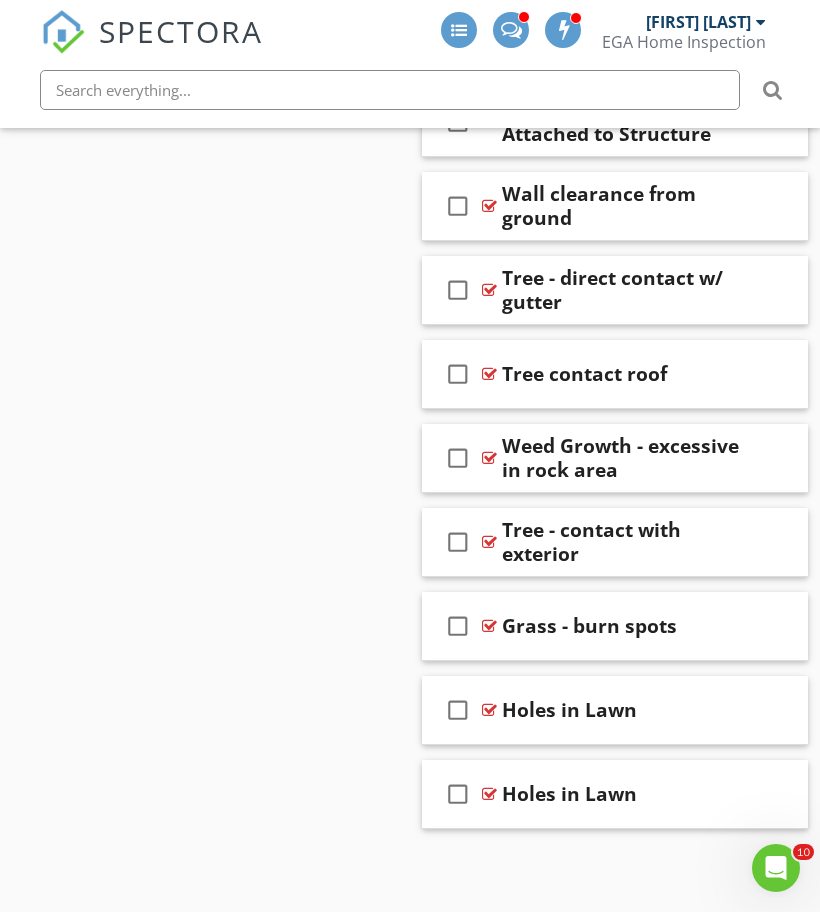 scroll, scrollTop: 2938, scrollLeft: 0, axis: vertical 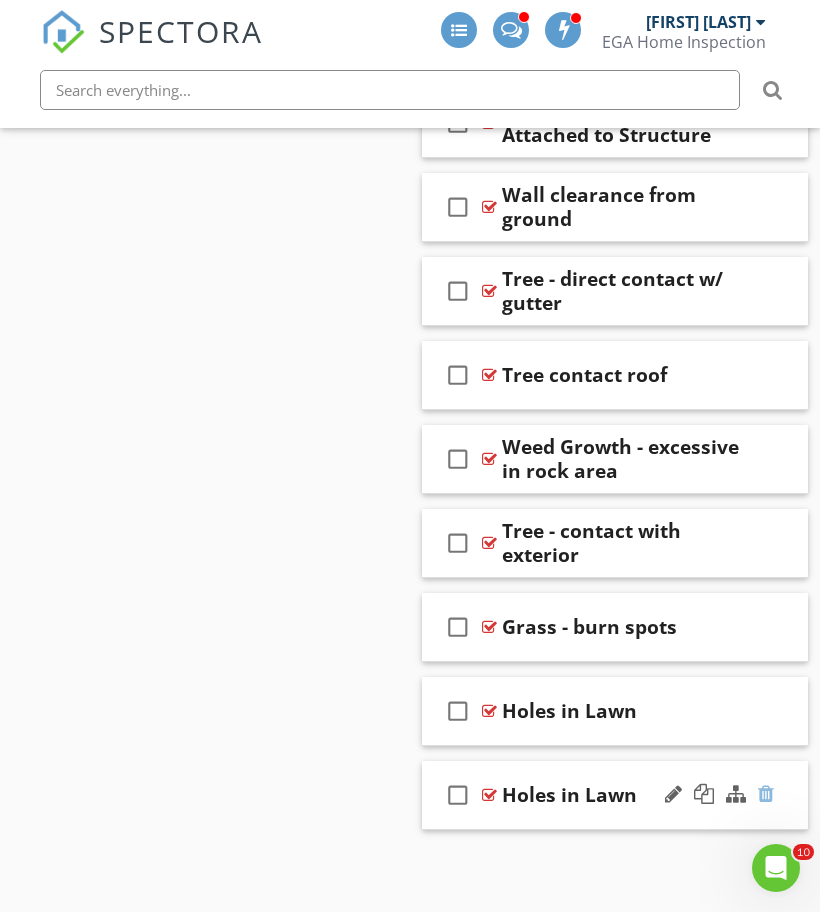 click at bounding box center [766, 794] 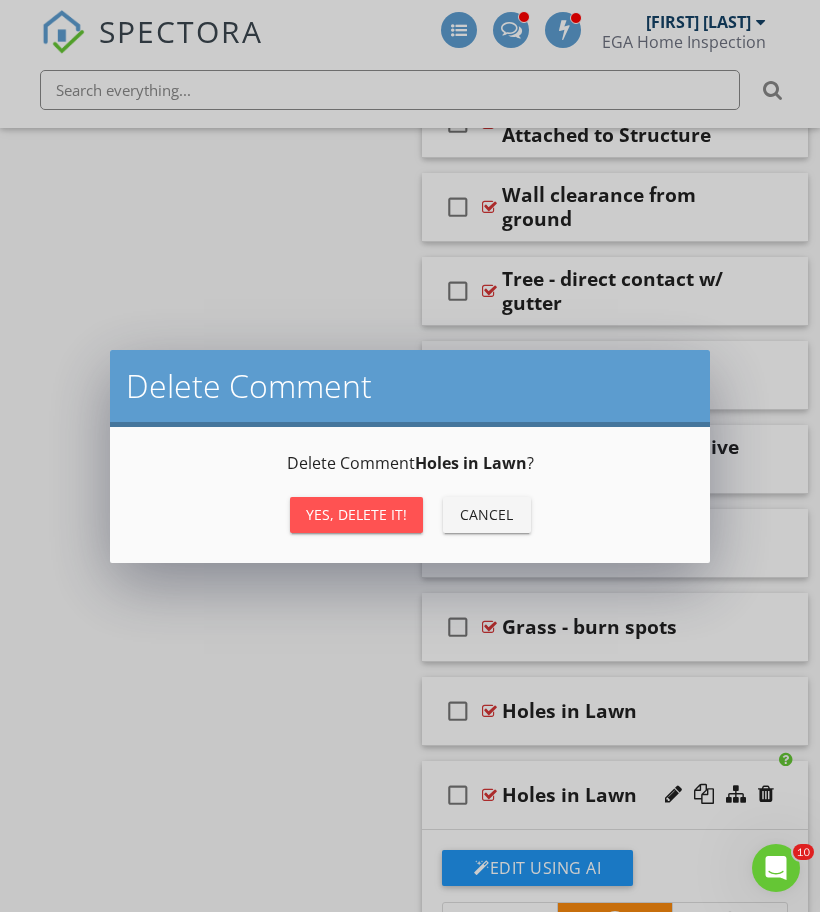 click on "Yes, Delete it!" at bounding box center (356, 514) 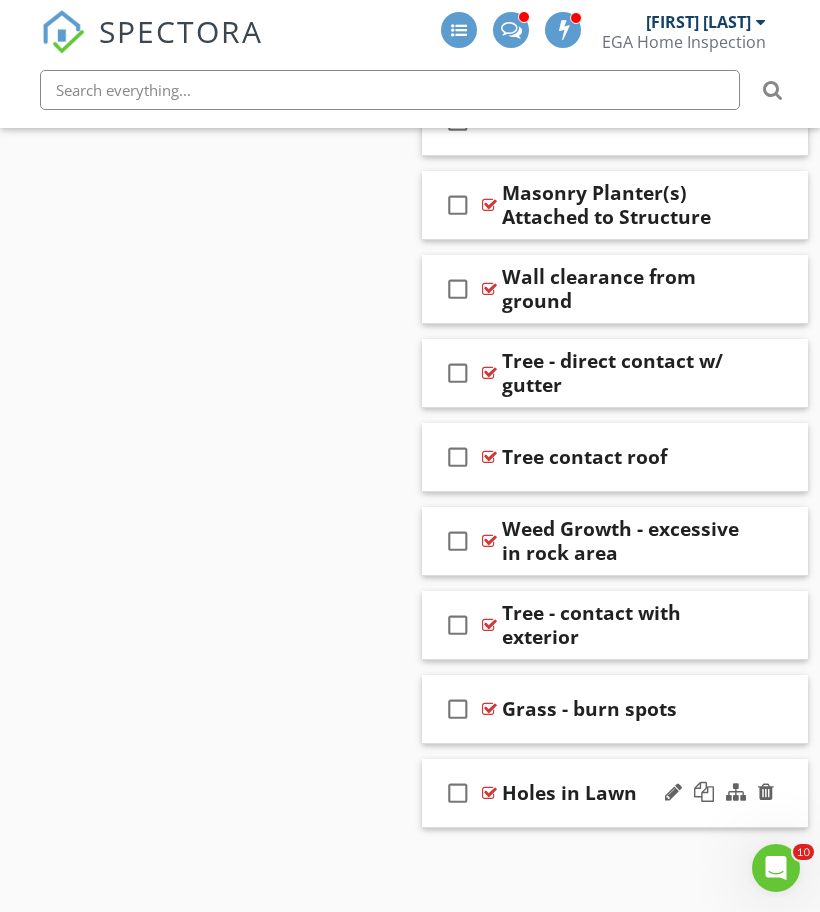 scroll, scrollTop: 2854, scrollLeft: 0, axis: vertical 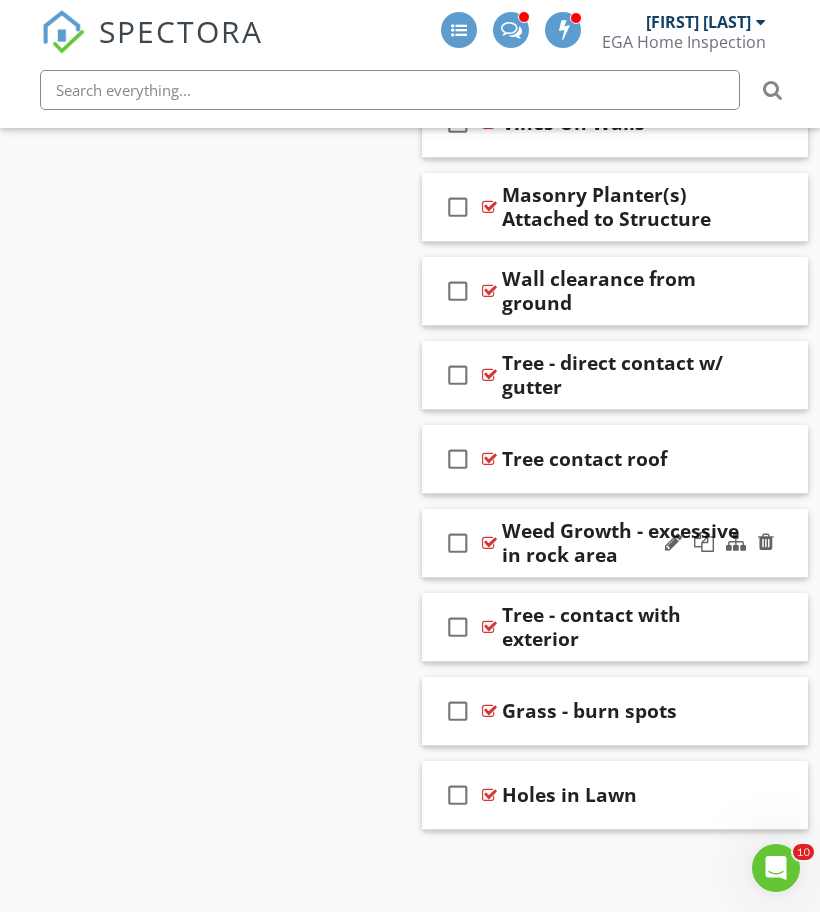 click on "check_box_outline_blank" at bounding box center (462, 543) 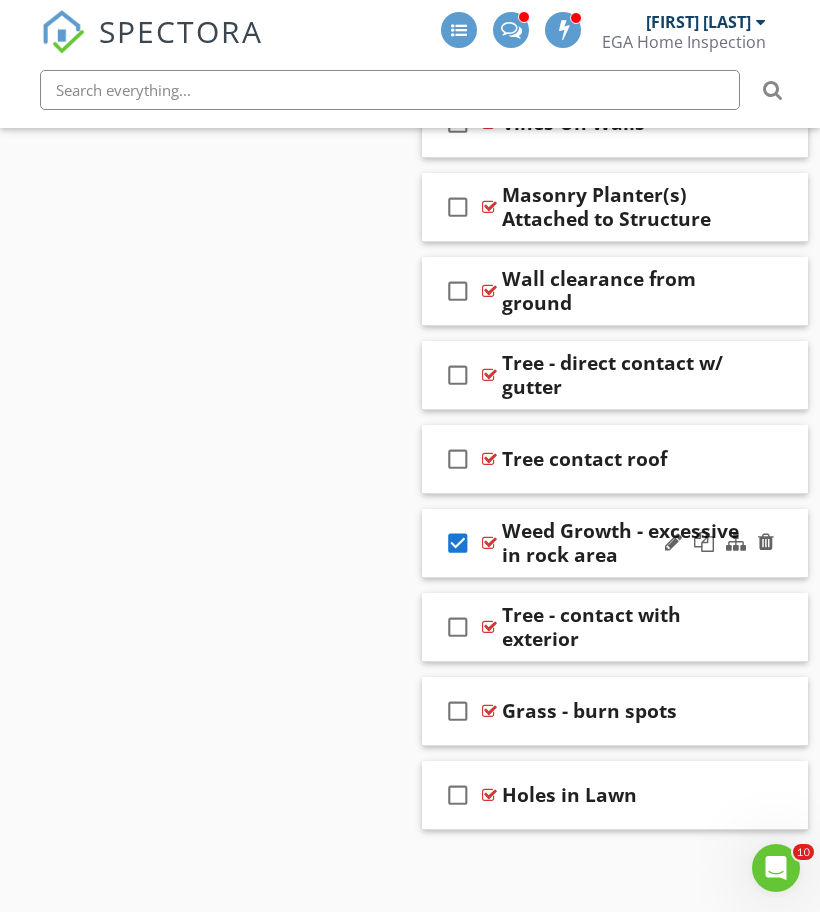 click on "check_box
Weed Growth - excessive in rock area" at bounding box center [615, 543] 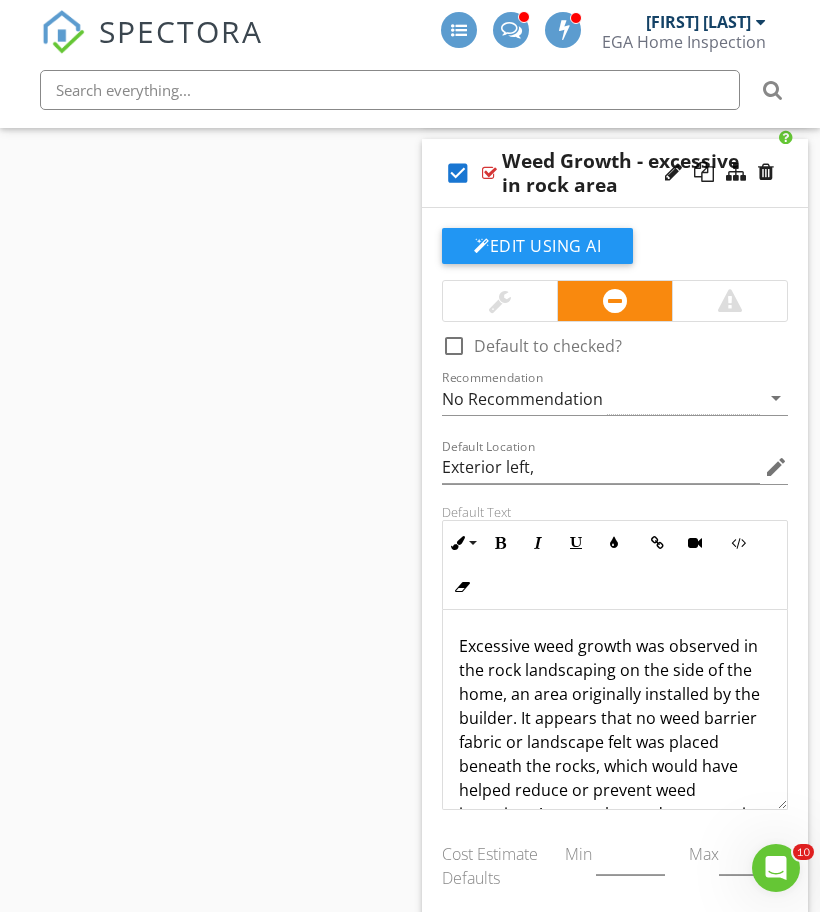 scroll, scrollTop: 3246, scrollLeft: 0, axis: vertical 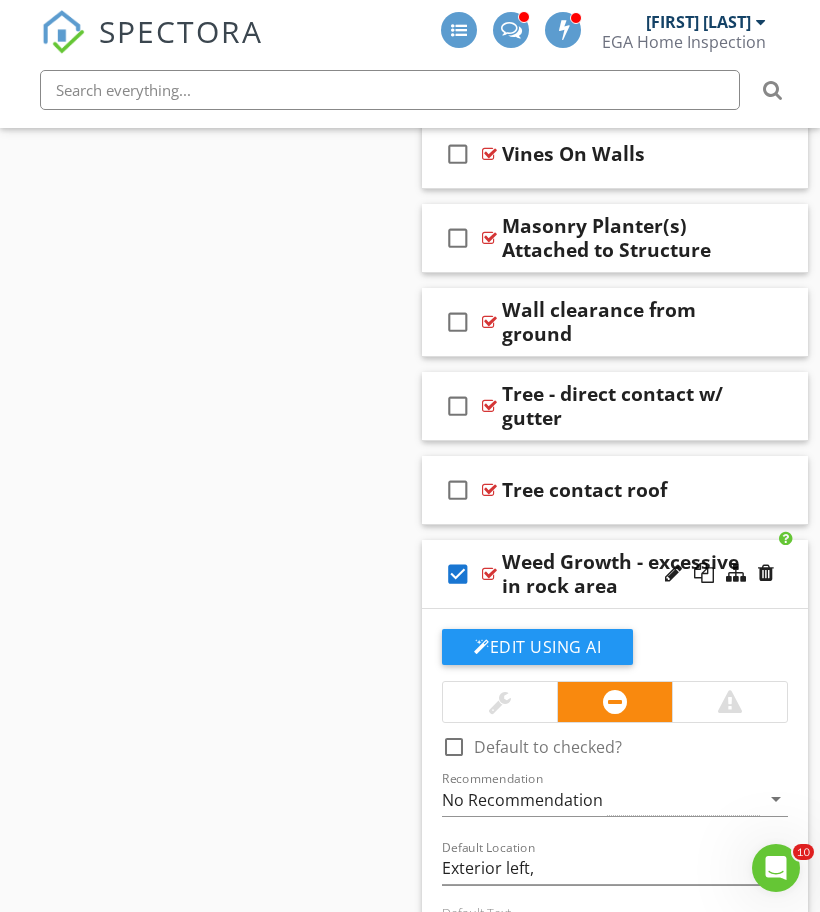 click on "check_box" at bounding box center [462, 574] 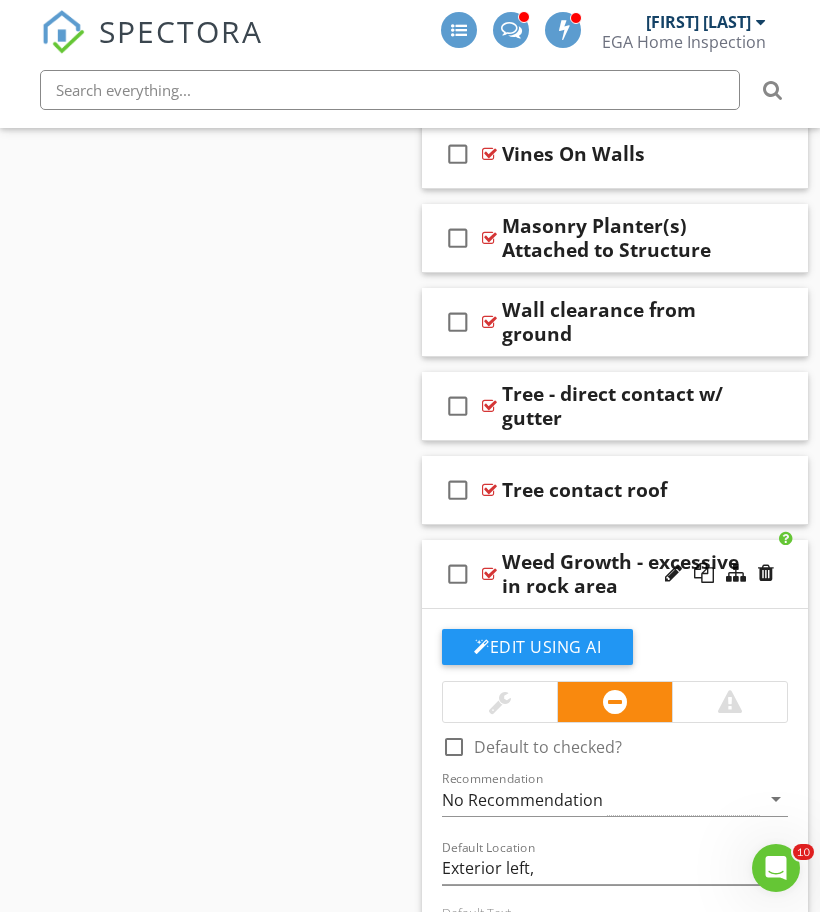 click on "check_box_outline_blank
Weed Growth - excessive in rock area" at bounding box center (615, 574) 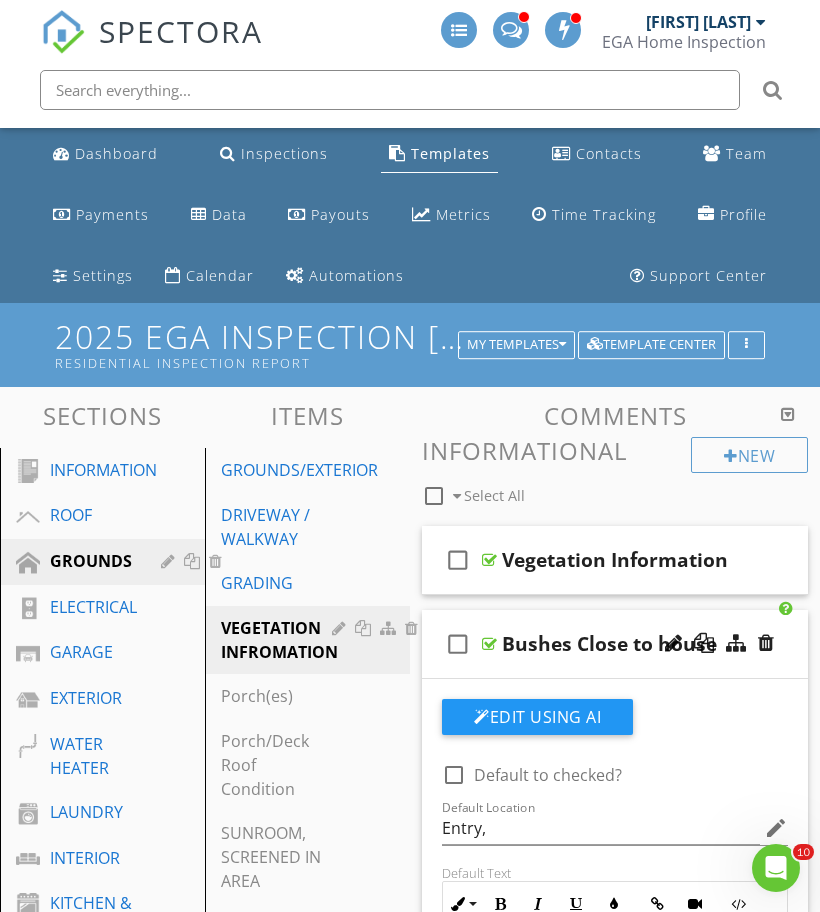 scroll, scrollTop: 0, scrollLeft: 0, axis: both 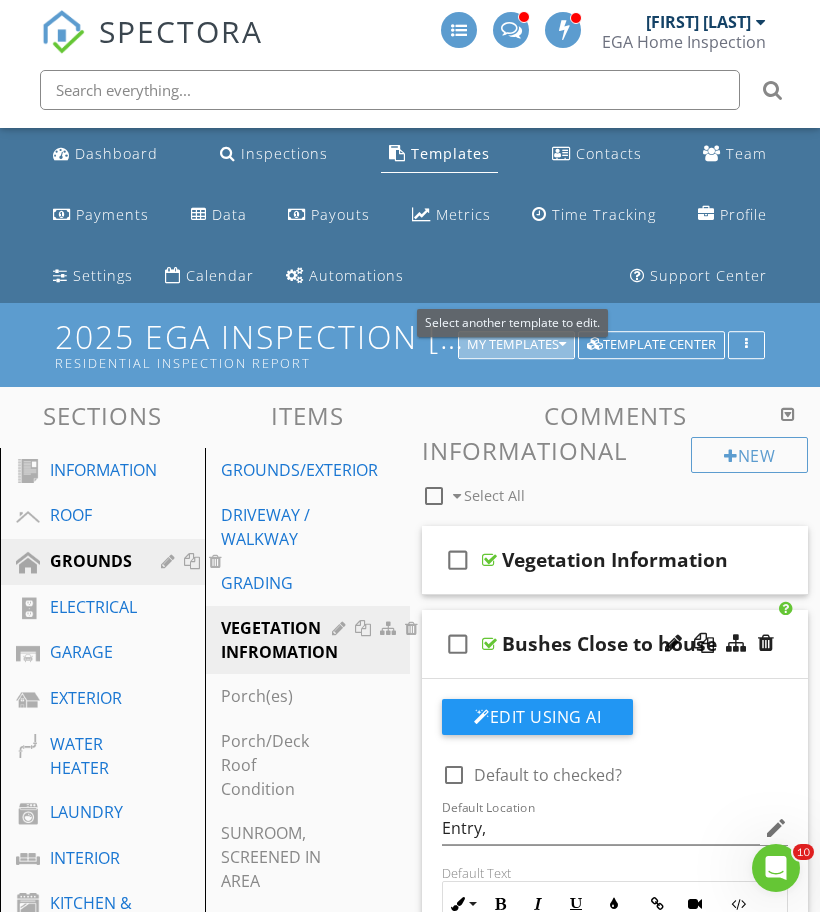 click on "My Templates" at bounding box center (516, 345) 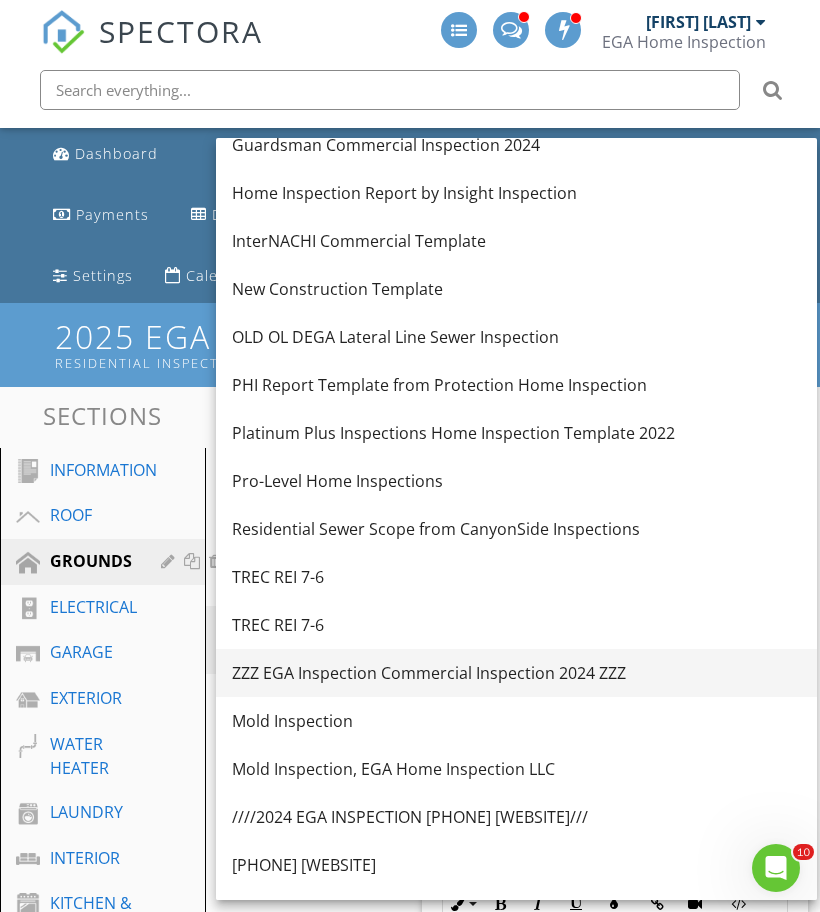 scroll, scrollTop: 396, scrollLeft: 0, axis: vertical 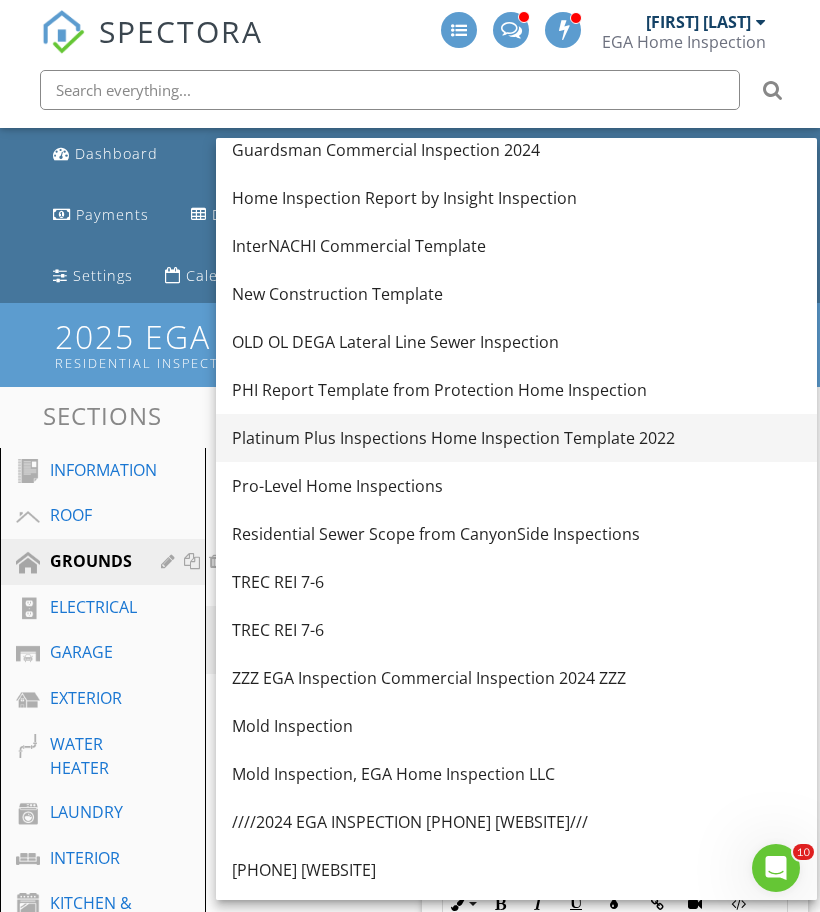 click on "Platinum Plus Inspections Home Inspection Template 2022" at bounding box center (516, 438) 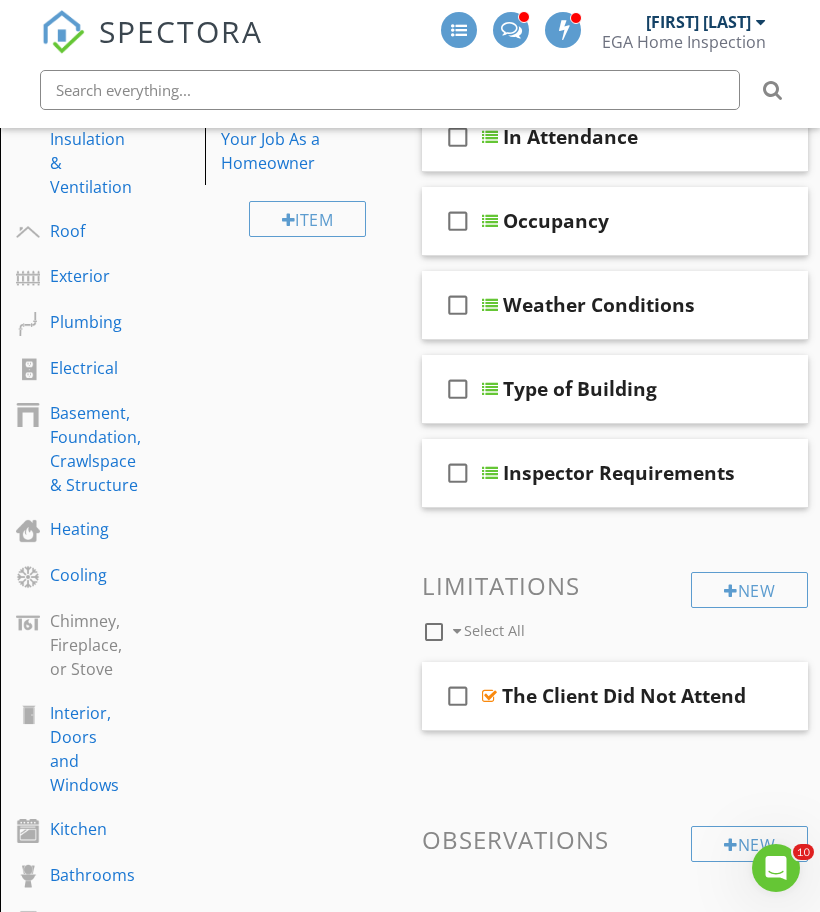 scroll, scrollTop: 441, scrollLeft: 0, axis: vertical 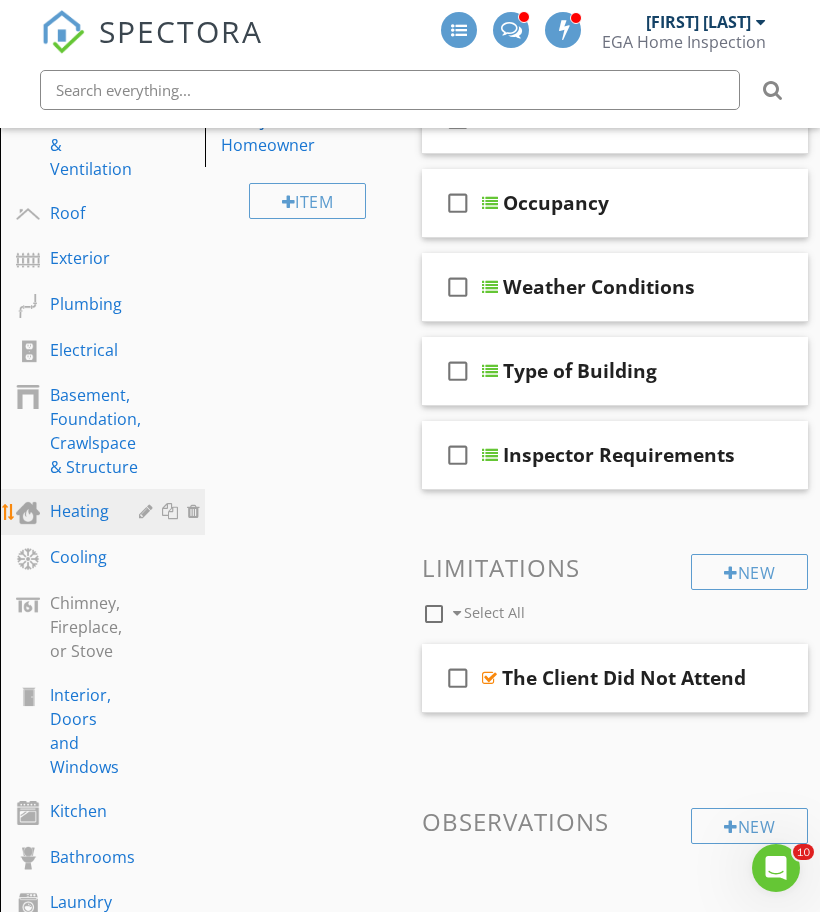 click on "Heating" at bounding box center (80, 511) 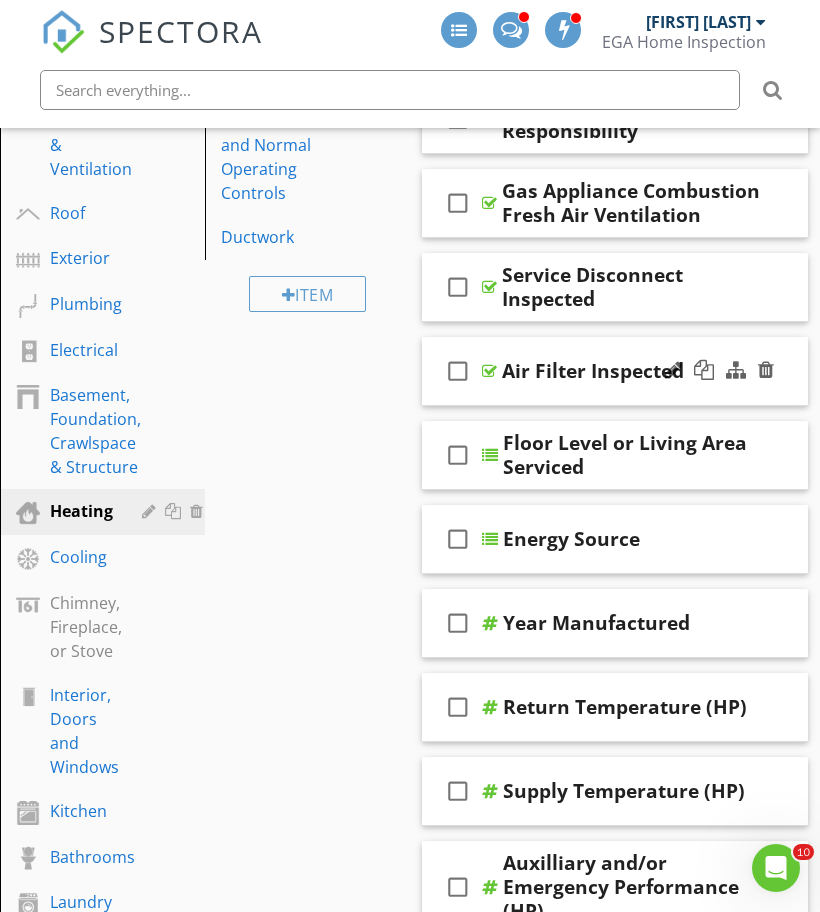 click on "check_box_outline_blank
Air Filter Inspected" at bounding box center [615, 371] 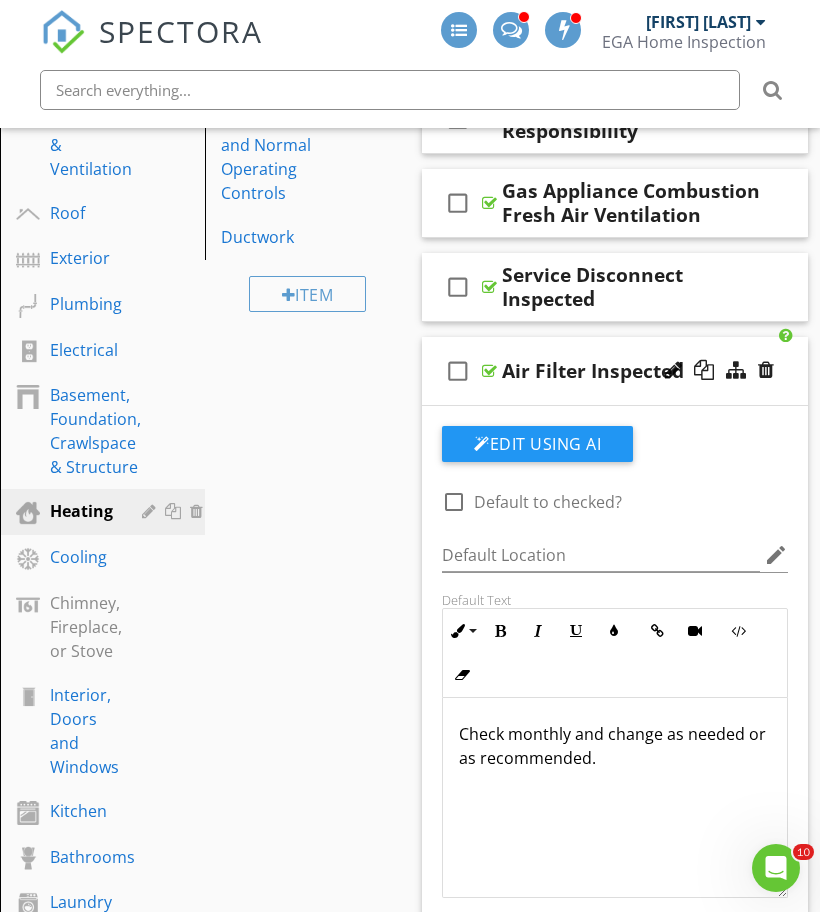 click on "check_box_outline_blank
Air Filter Inspected" at bounding box center [615, 371] 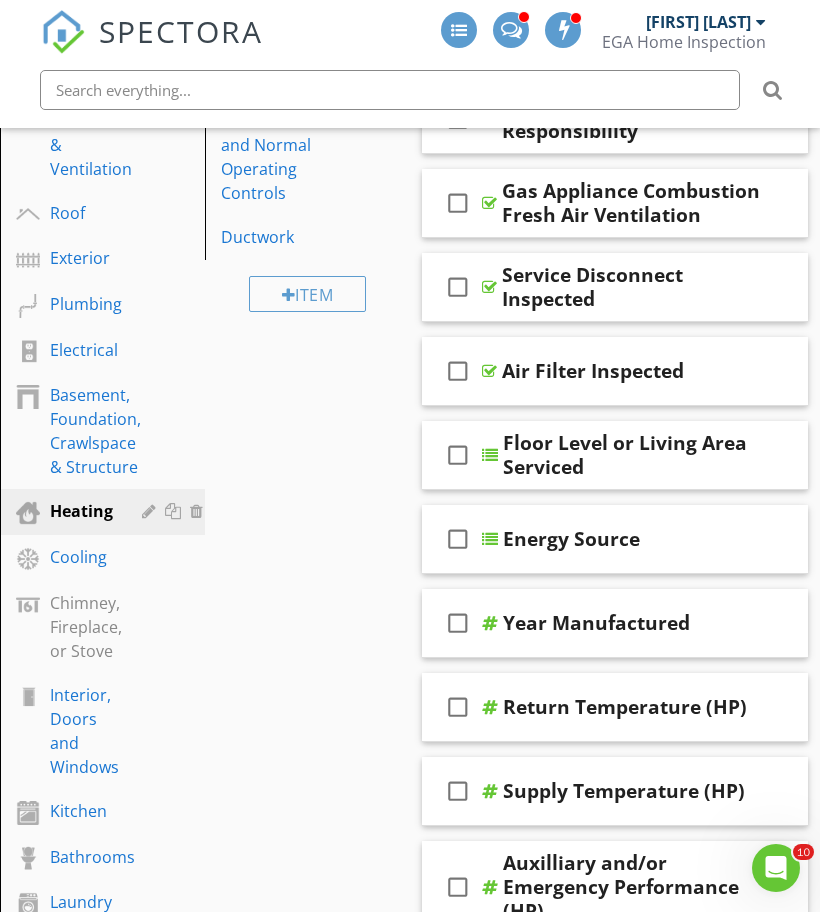 scroll, scrollTop: 459, scrollLeft: 0, axis: vertical 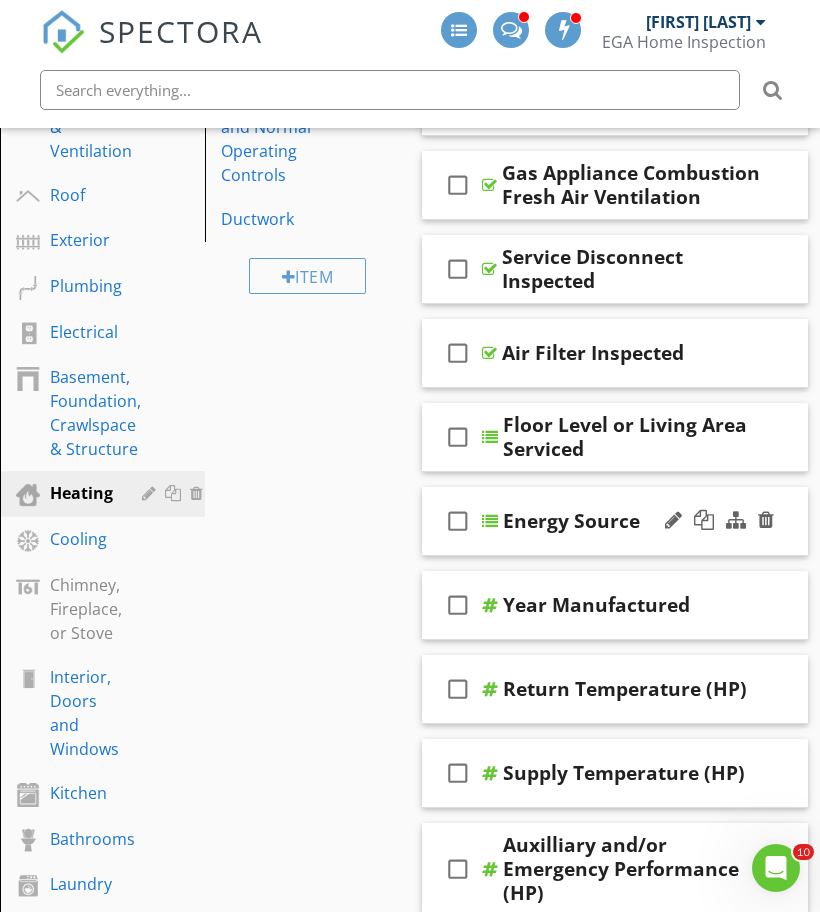 click on "check_box_outline_blank
Energy Source" at bounding box center [615, 521] 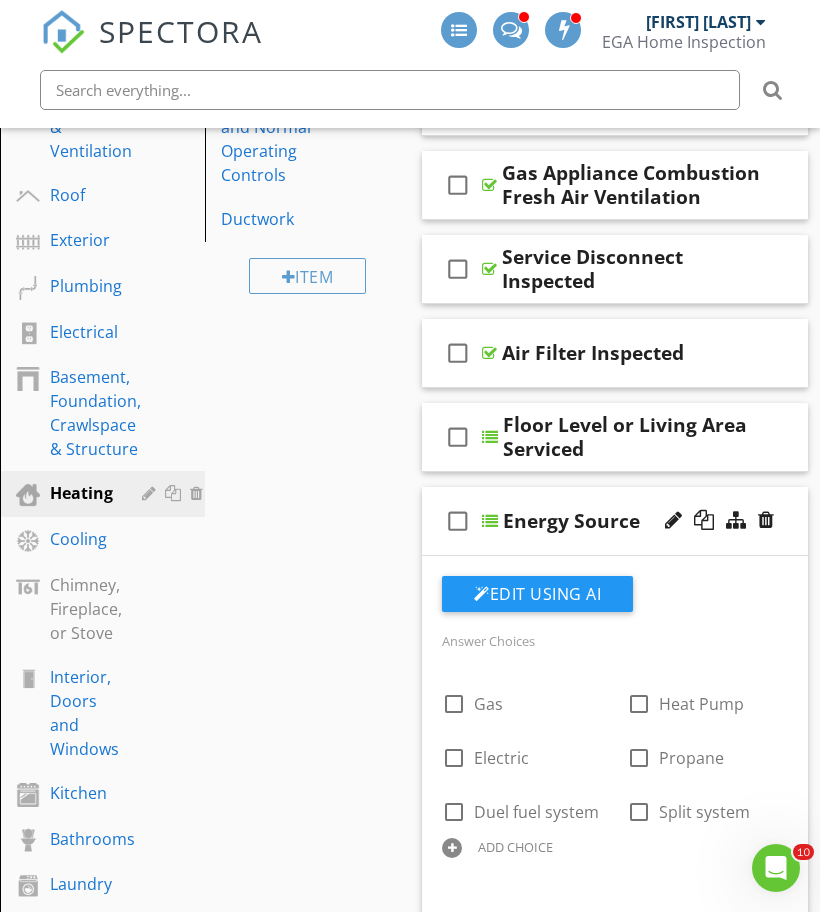 click on "check_box_outline_blank
Energy Source" at bounding box center [615, 521] 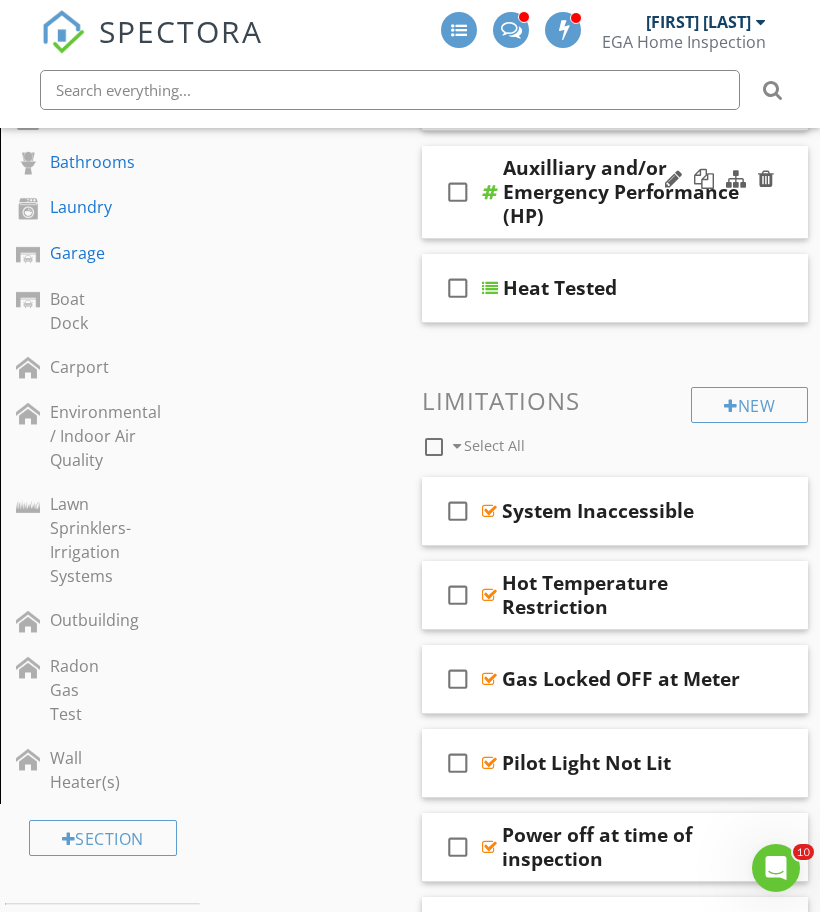 scroll, scrollTop: 1178, scrollLeft: 0, axis: vertical 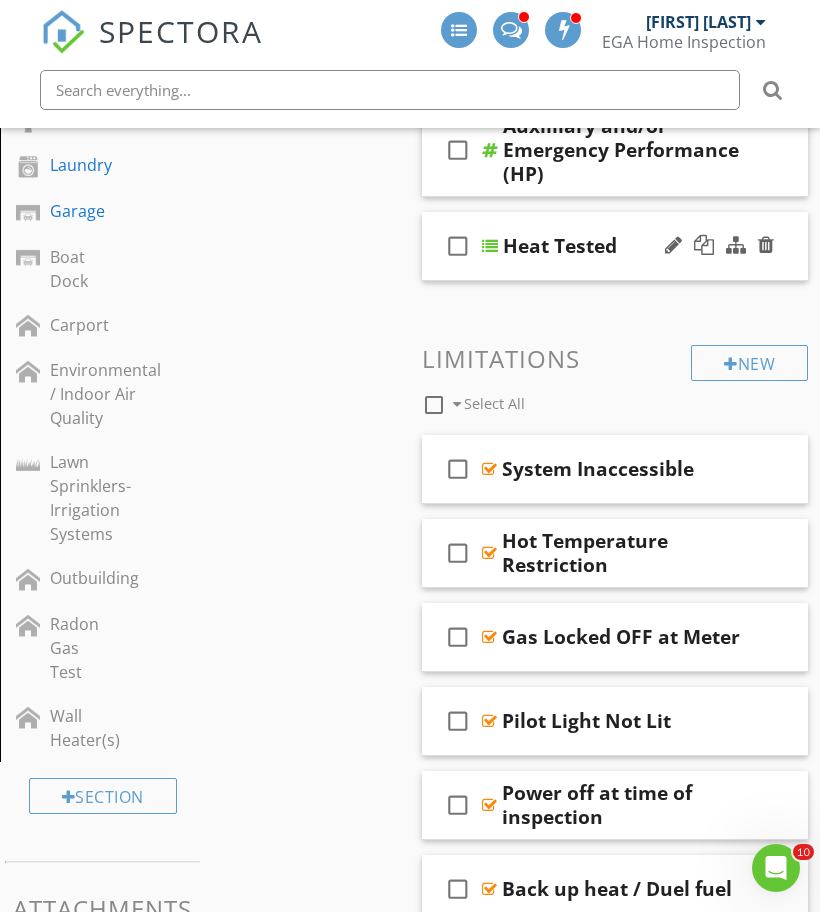click on "check_box_outline_blank
Heat Tested" at bounding box center (615, 246) 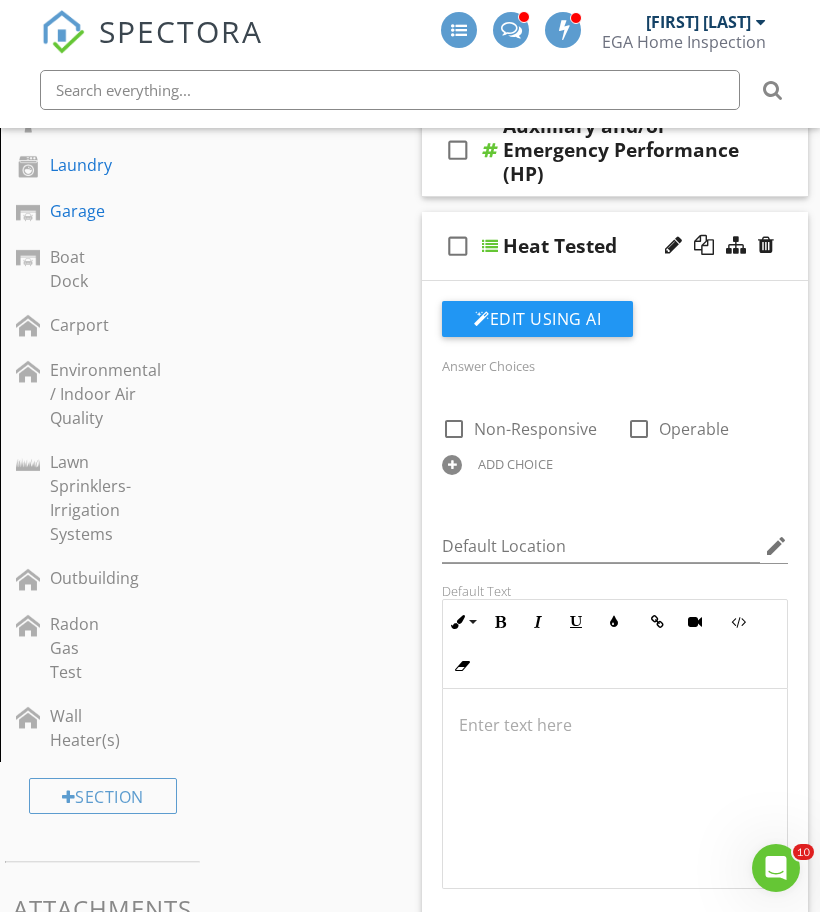 click on "check_box_outline_blank
Heat Tested" at bounding box center (615, 246) 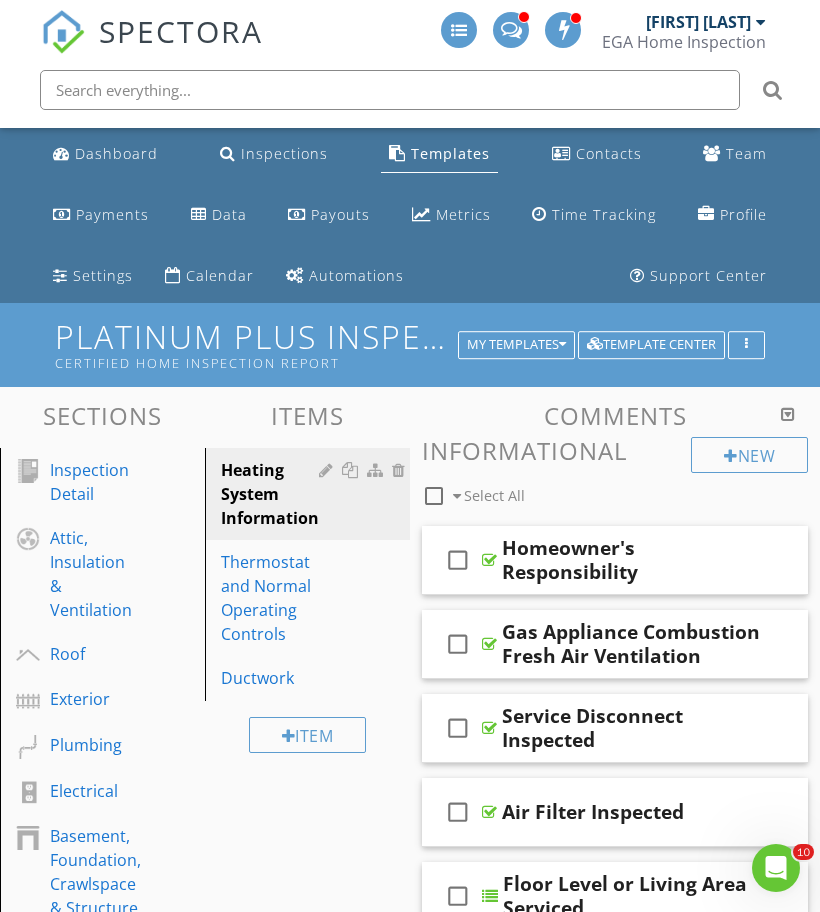 scroll, scrollTop: 0, scrollLeft: 0, axis: both 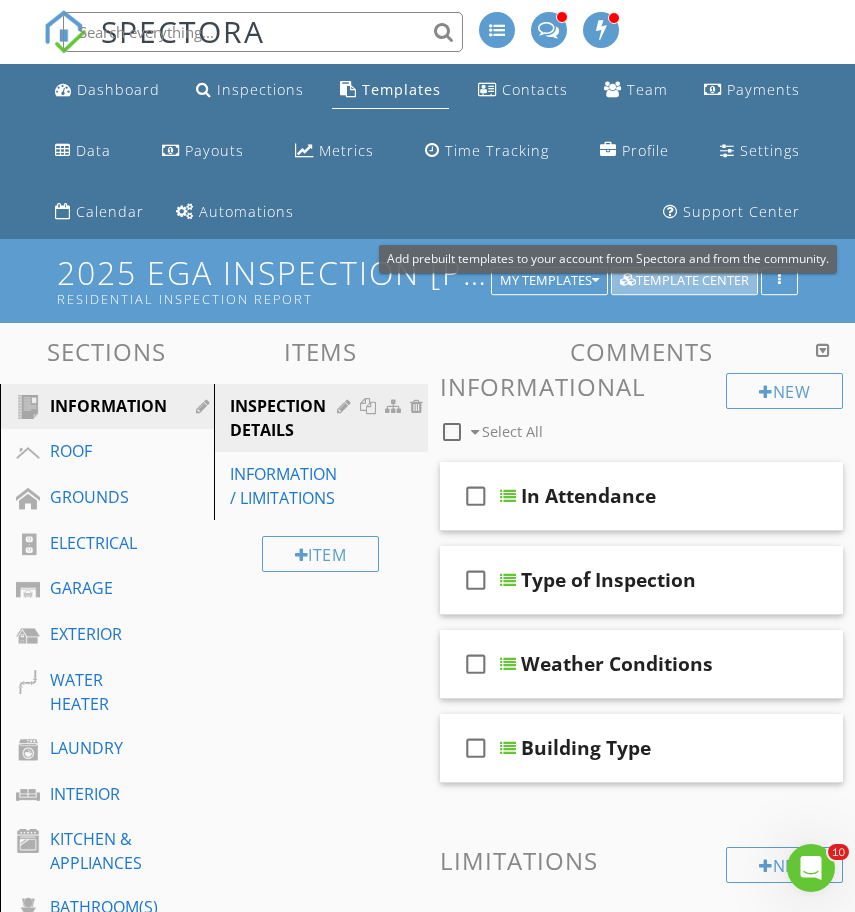 click on "Template Center" at bounding box center (684, 281) 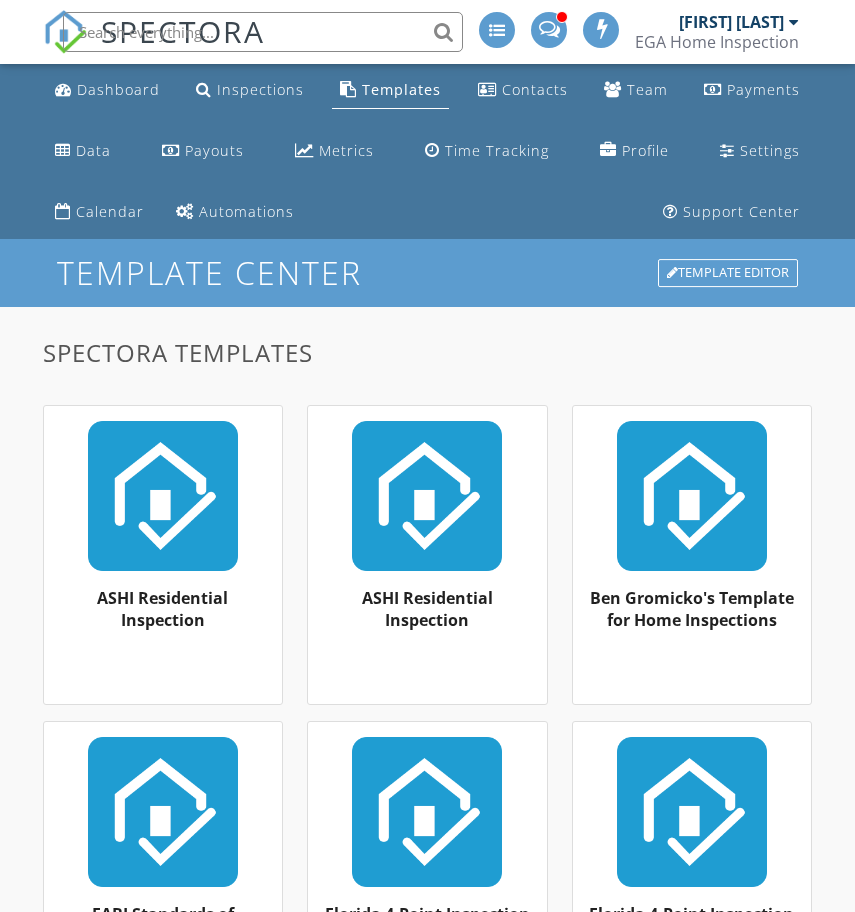 scroll, scrollTop: 0, scrollLeft: 0, axis: both 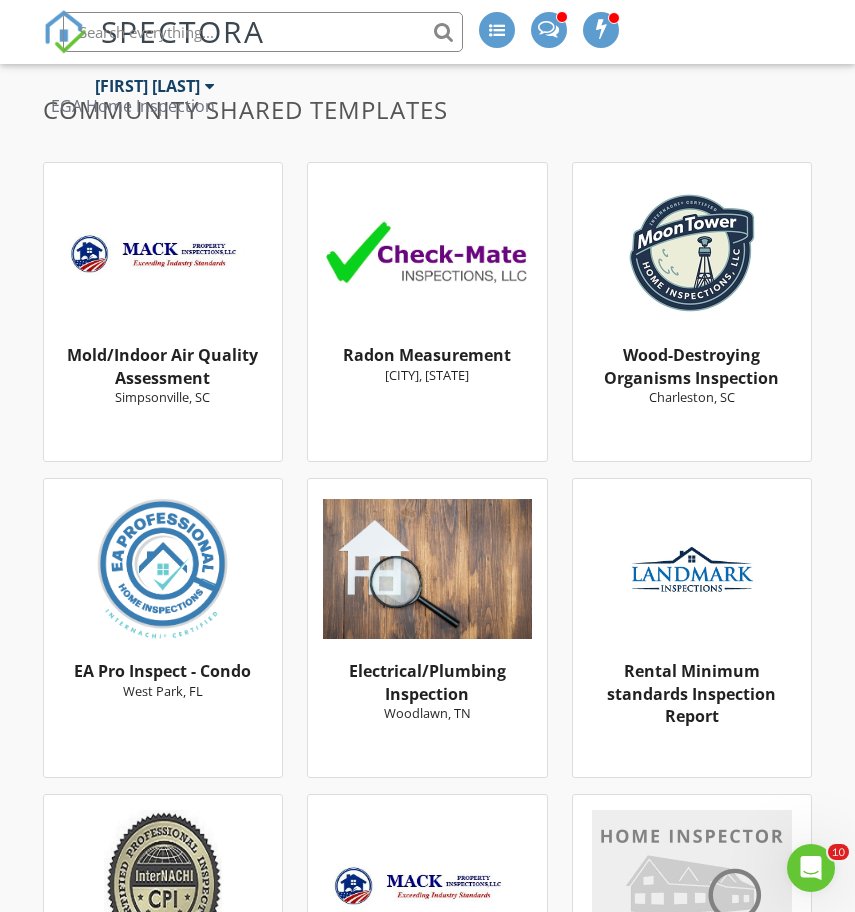 click at bounding box center [163, 569] 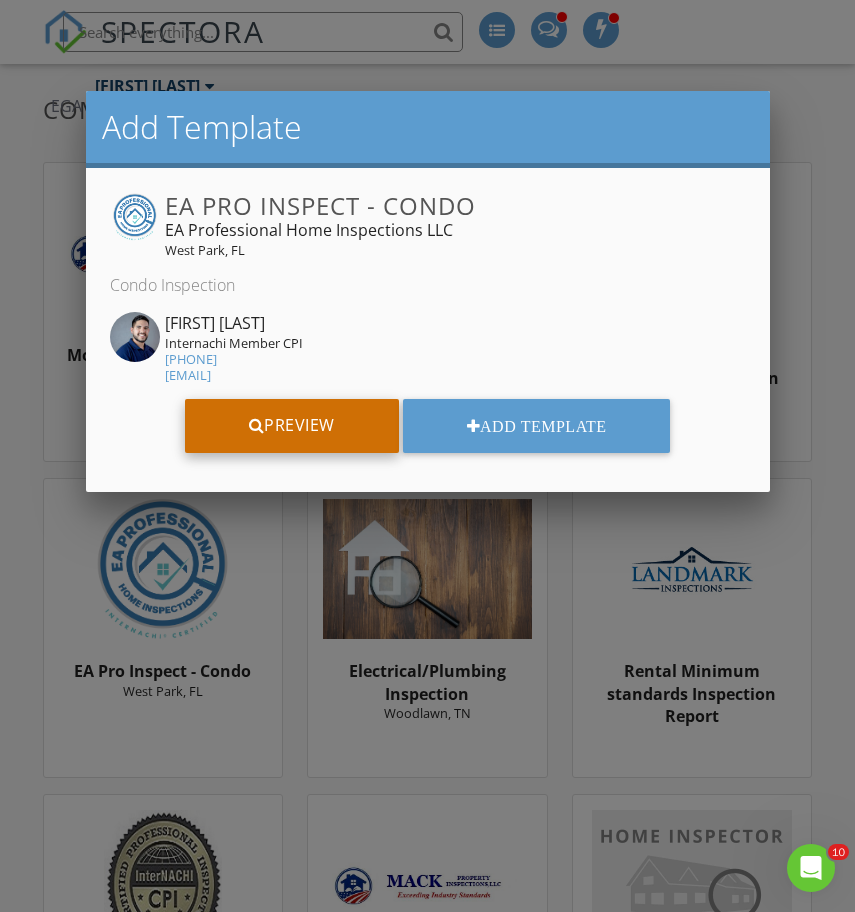 click on "Preview" at bounding box center [292, 426] 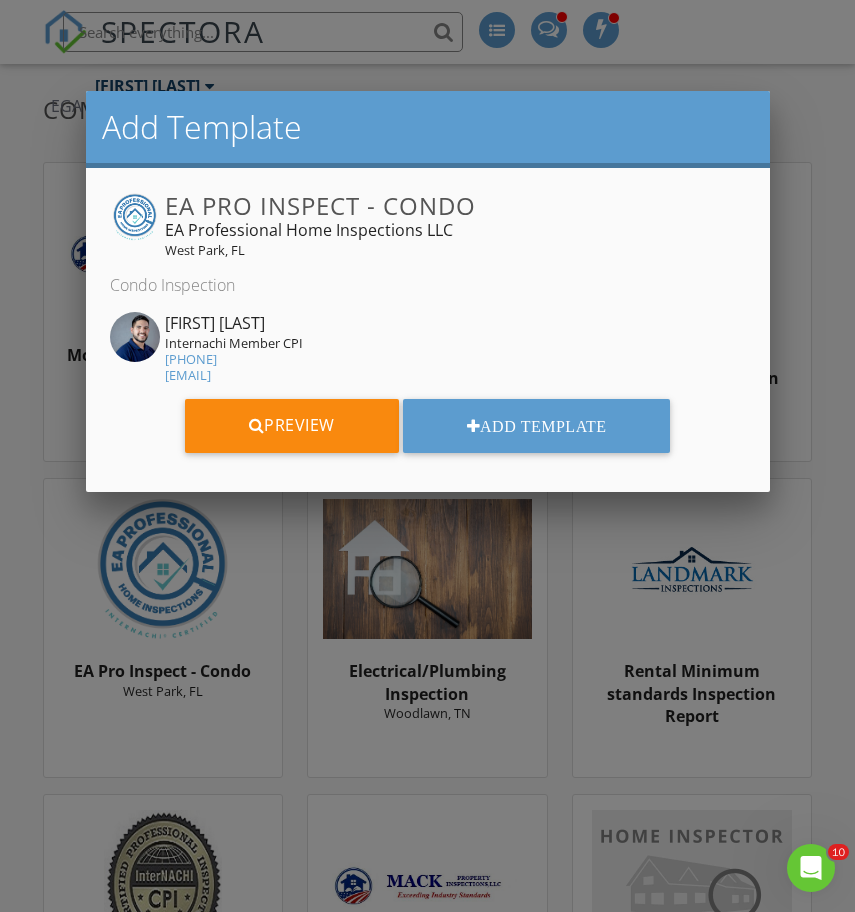 click at bounding box center [427, 470] 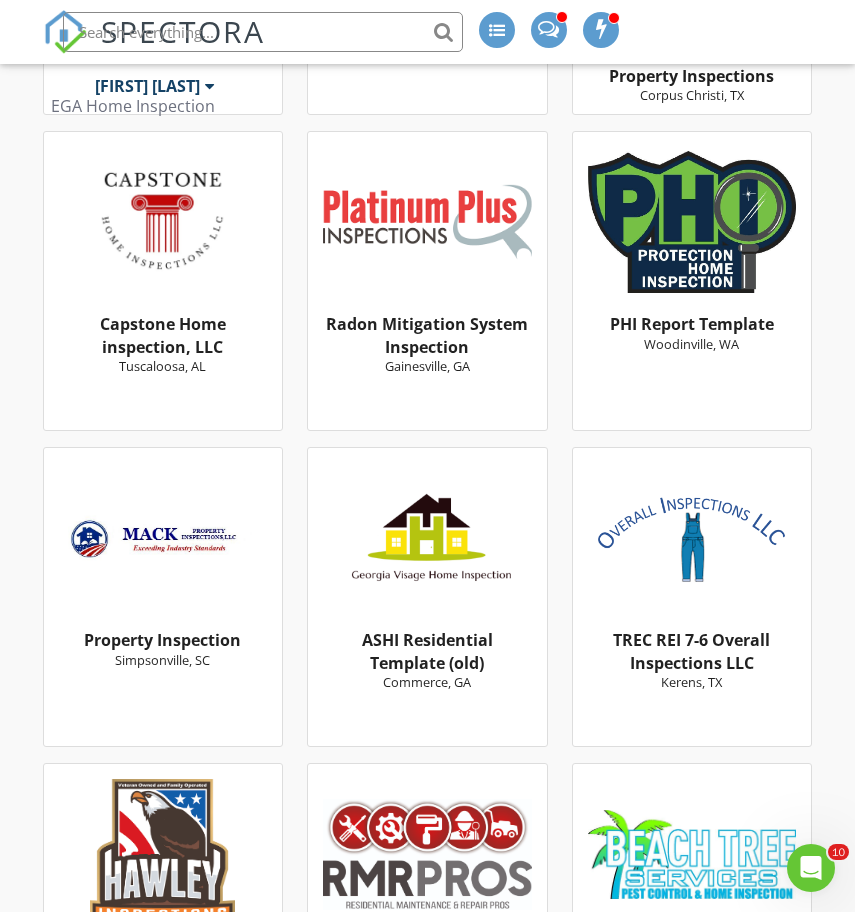 scroll, scrollTop: 8456, scrollLeft: 0, axis: vertical 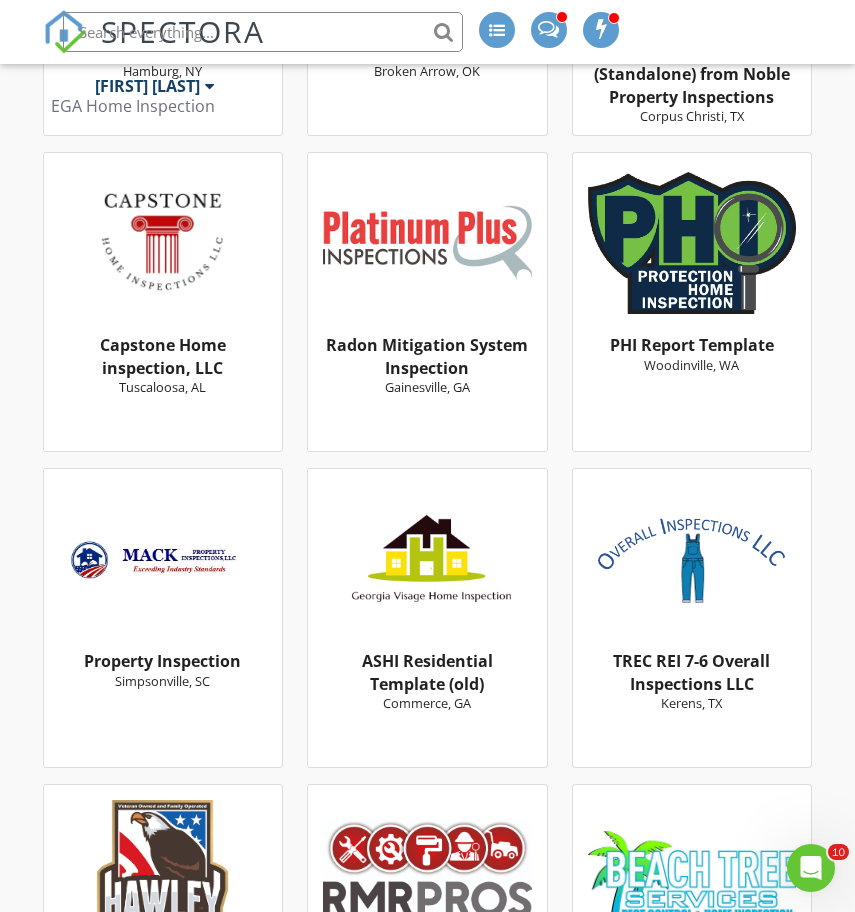 click on "Property Inspection
[CITY], [STATE]" at bounding box center [163, 618] 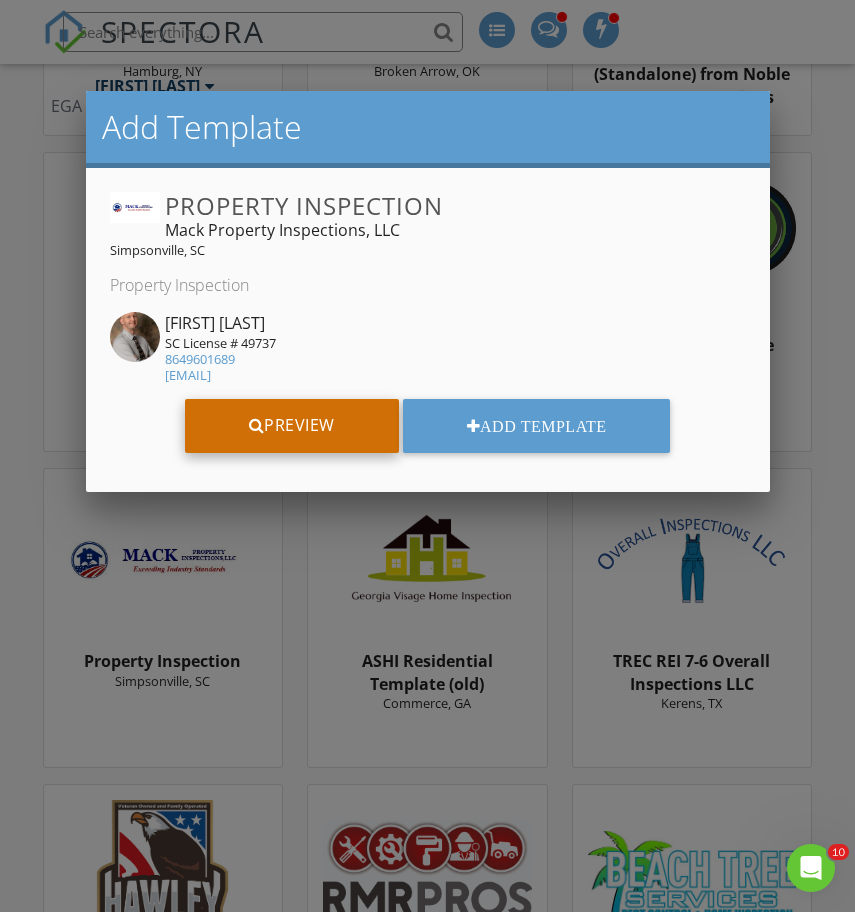 click on "Preview" at bounding box center (292, 426) 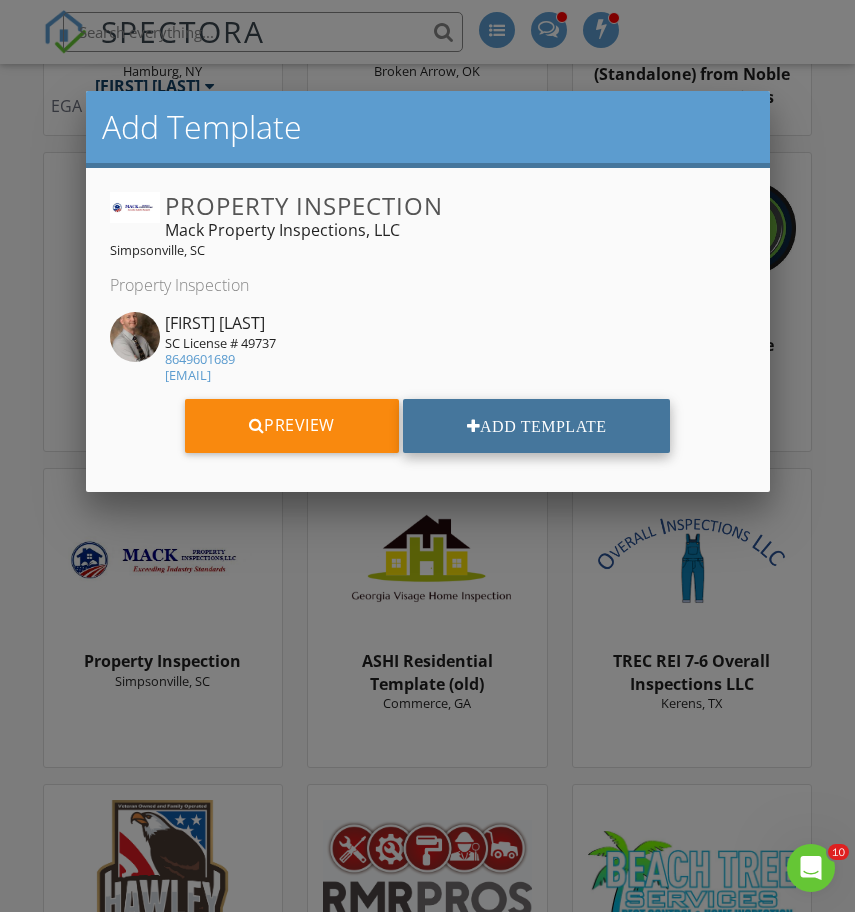 click on "Add Template" at bounding box center [537, 426] 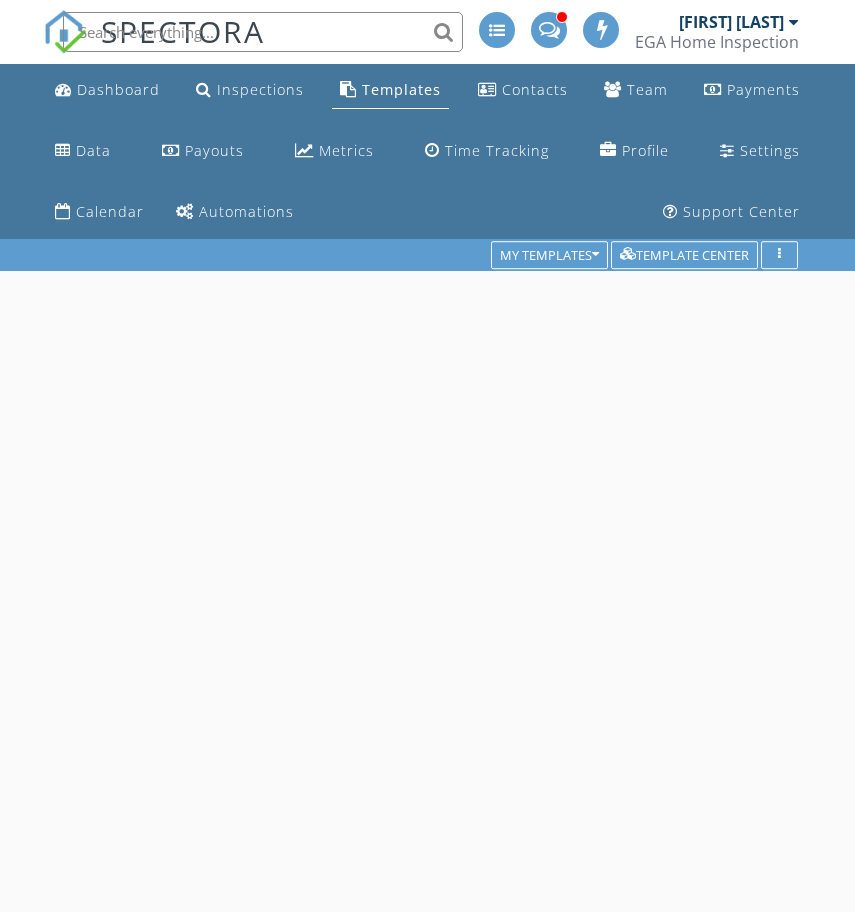 scroll, scrollTop: 0, scrollLeft: 0, axis: both 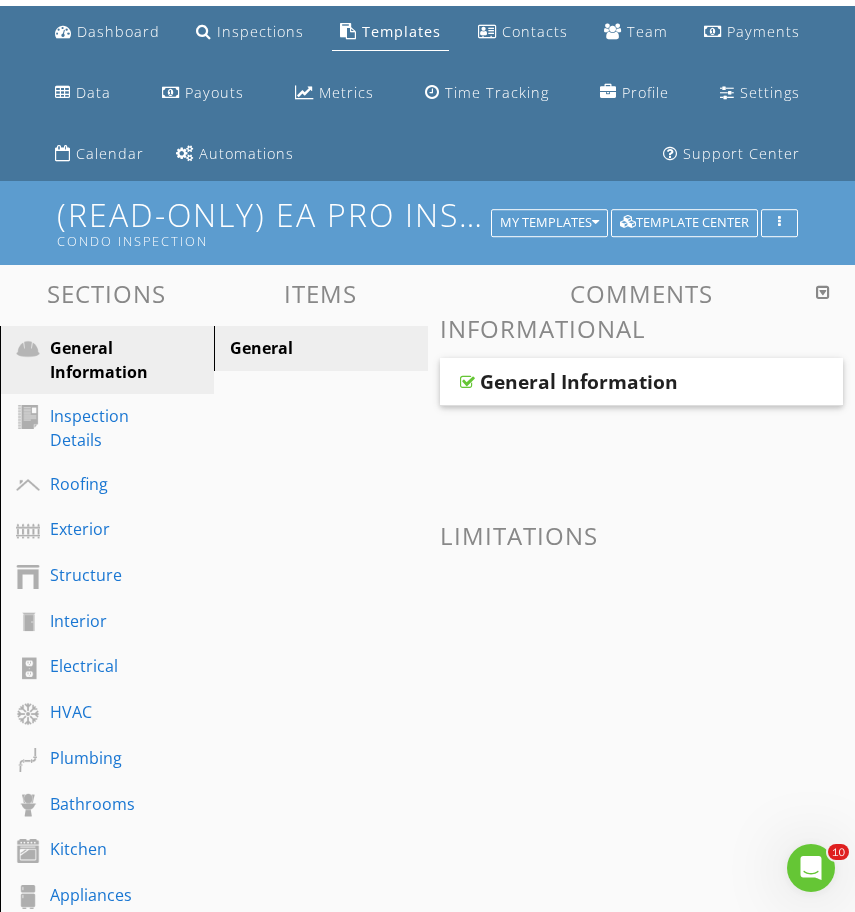 click on "General Information" at bounding box center (642, 382) 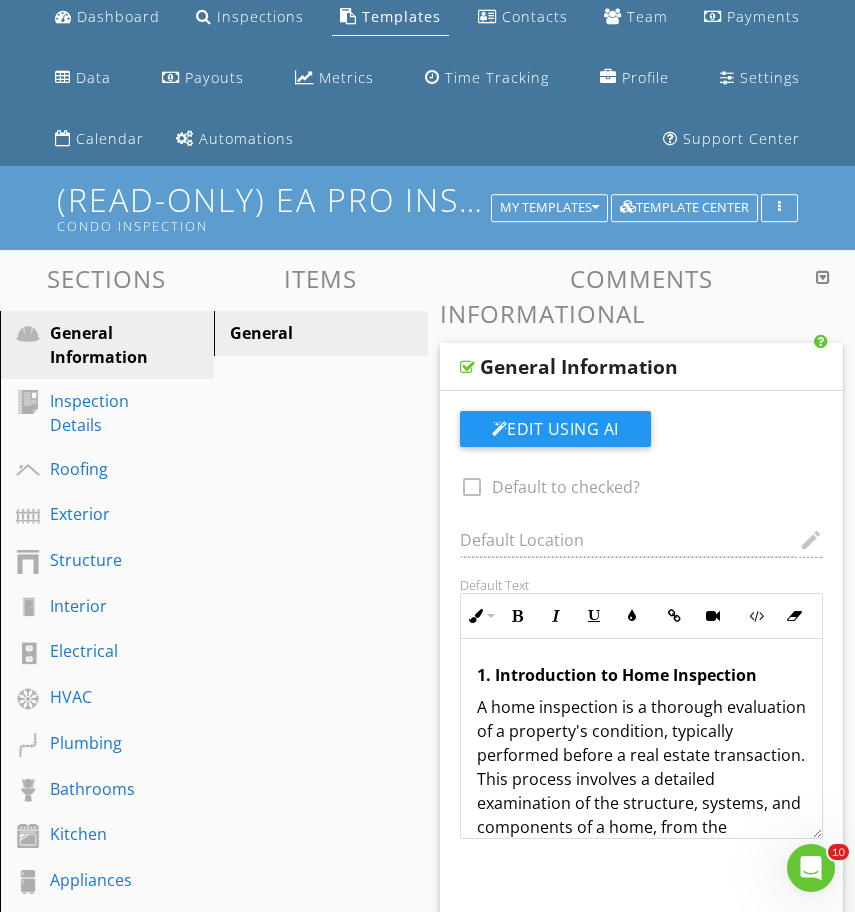 scroll, scrollTop: 83, scrollLeft: 0, axis: vertical 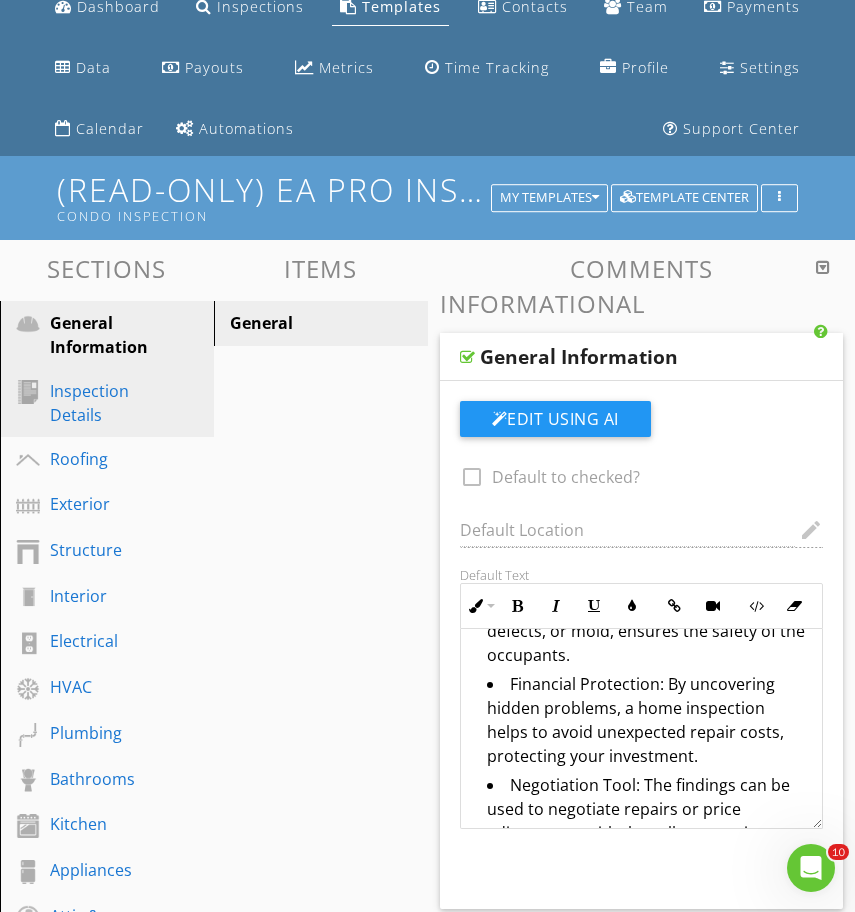 click on "Inspection Details" at bounding box center [89, 403] 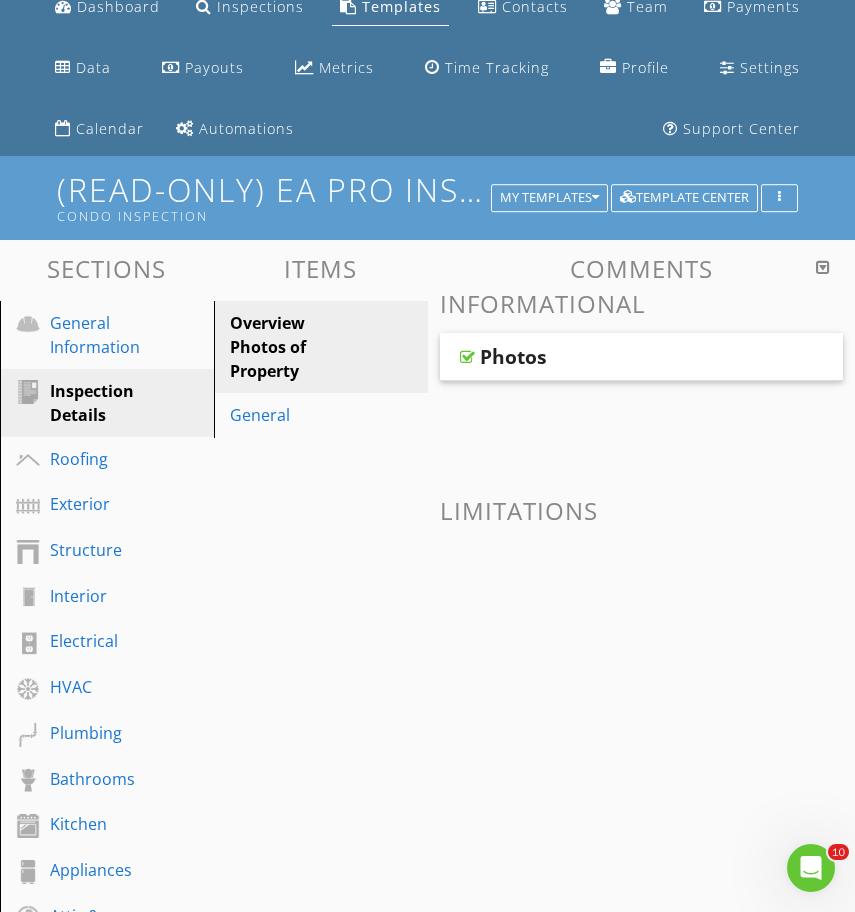 click on "Overview Photos of Property" at bounding box center (286, 347) 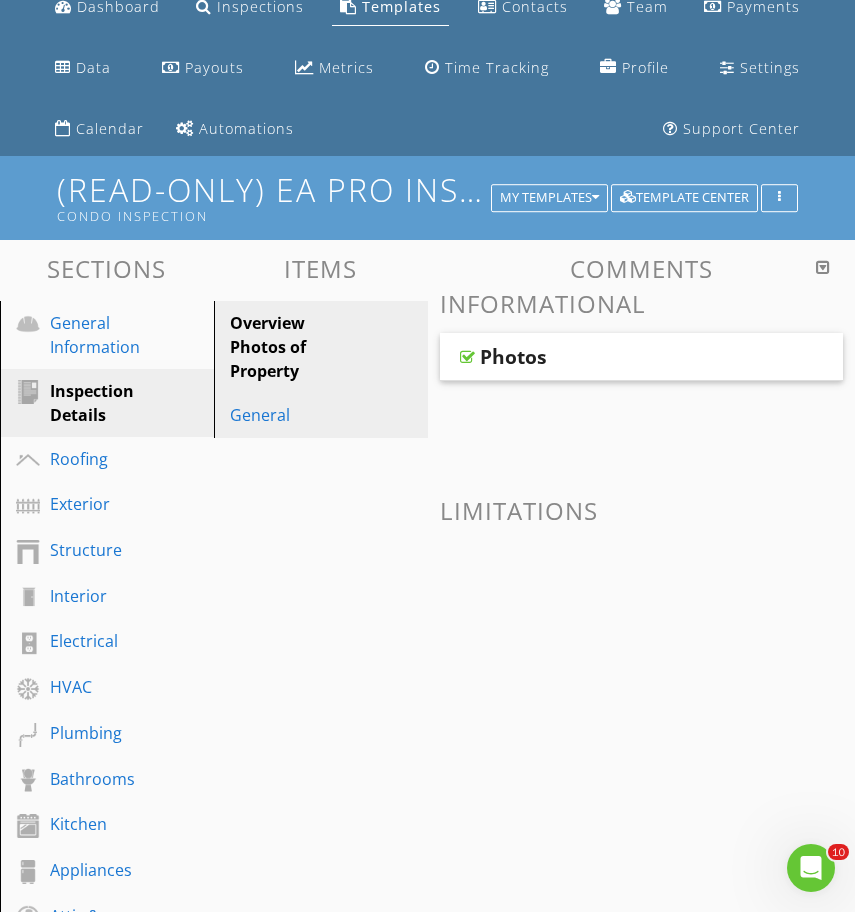 click on "General" at bounding box center (286, 415) 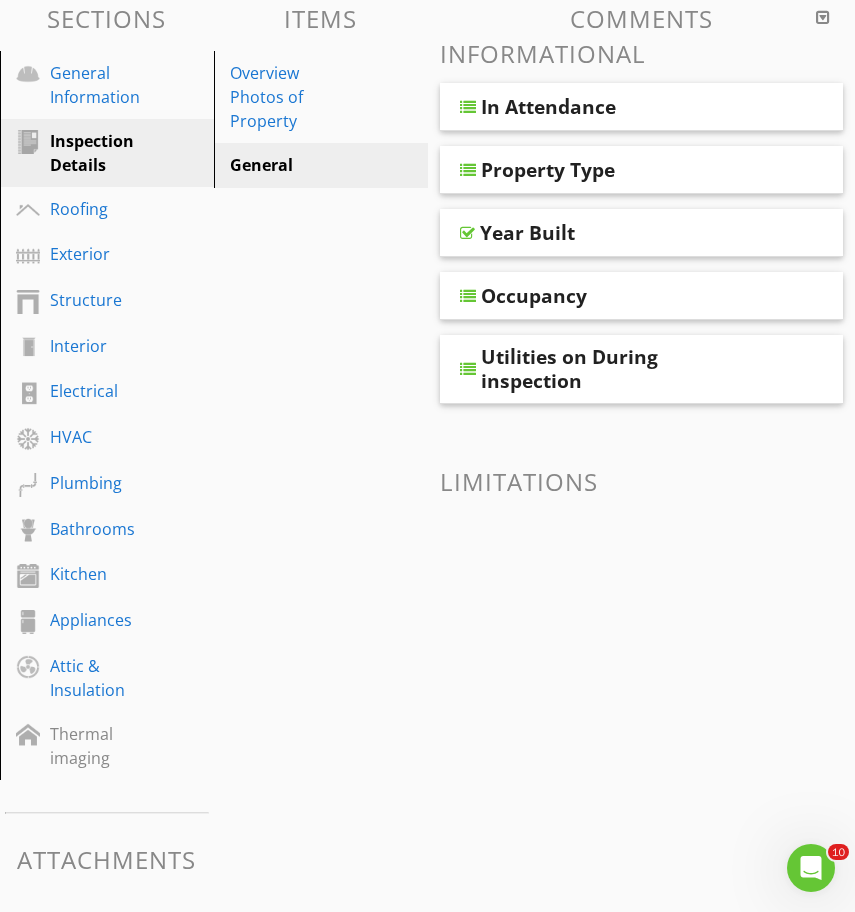 scroll, scrollTop: 332, scrollLeft: 0, axis: vertical 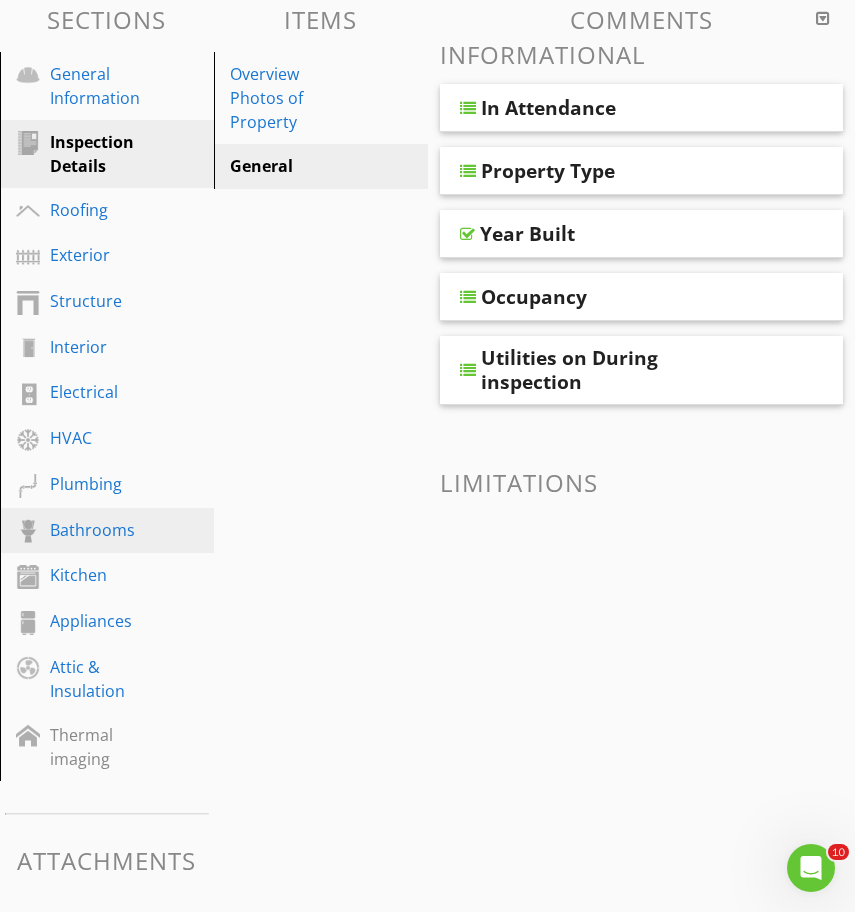click on "Bathrooms" at bounding box center (92, 530) 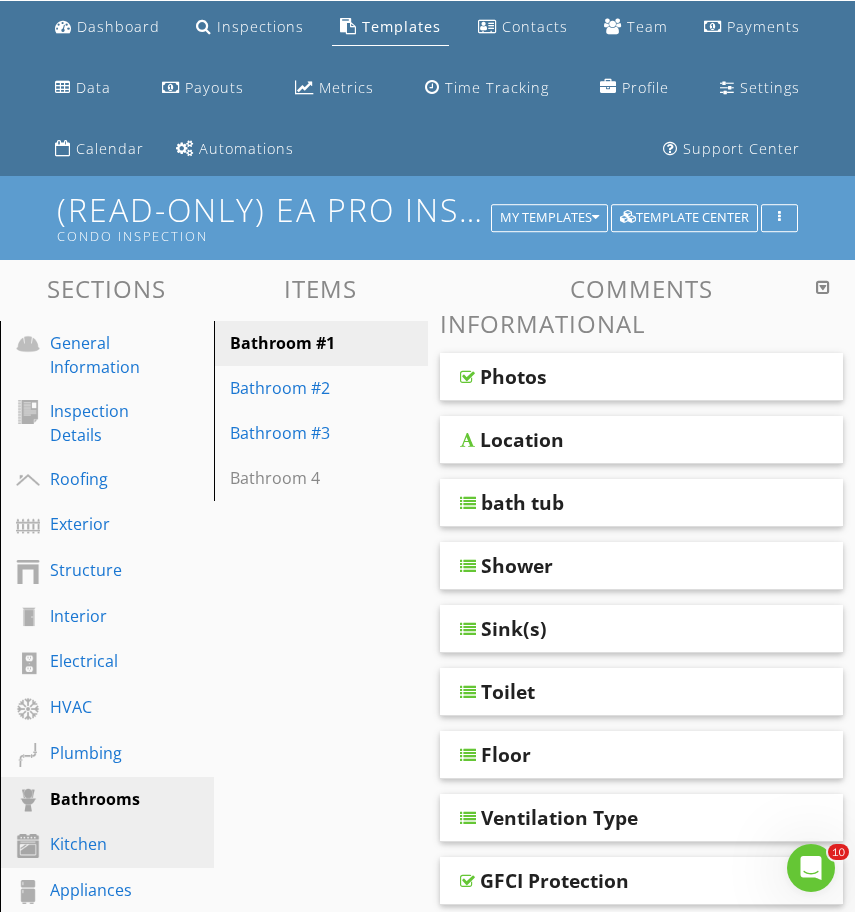 scroll, scrollTop: 62, scrollLeft: 0, axis: vertical 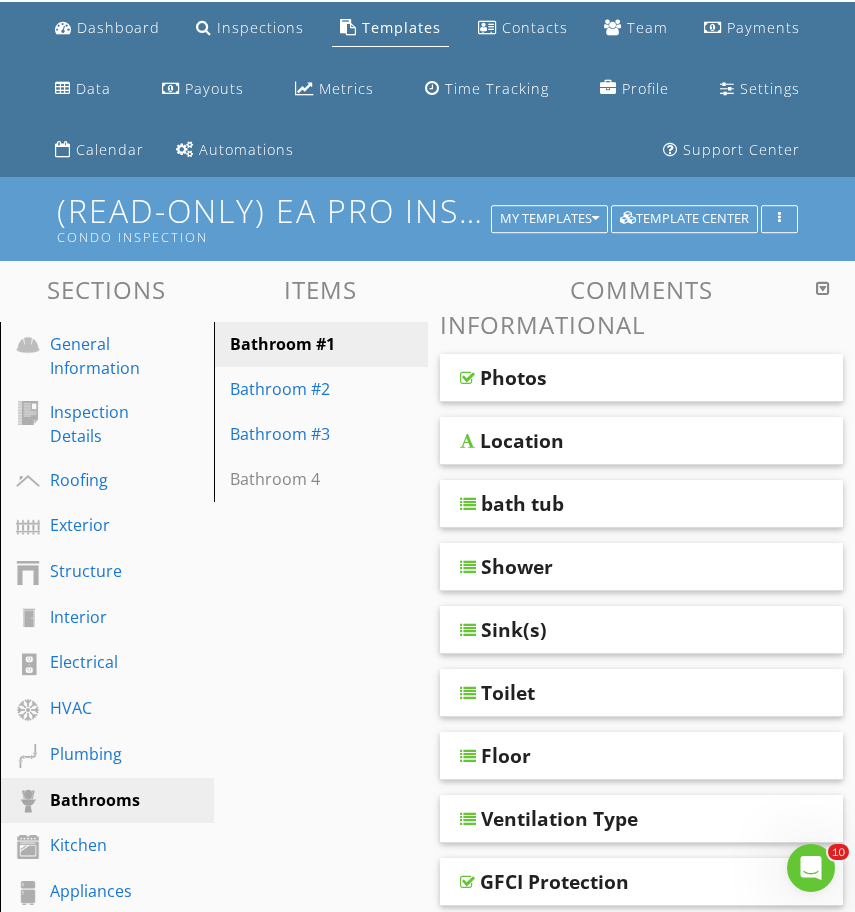 click on "Photos" at bounding box center [642, 378] 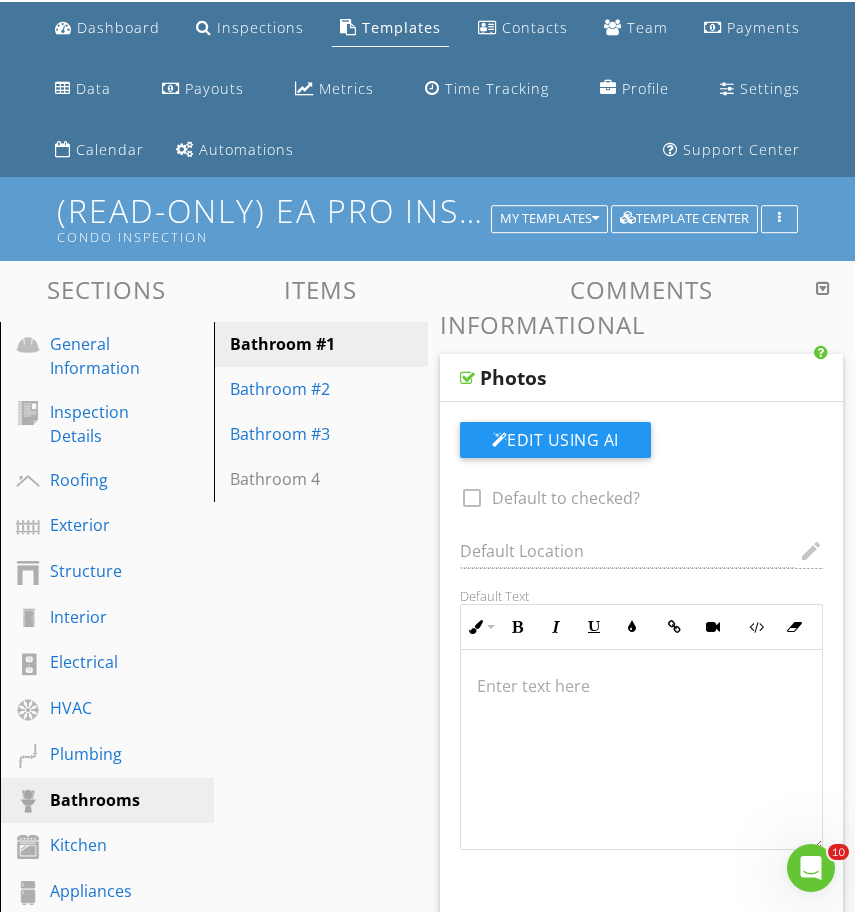 click on "Photos" at bounding box center (642, 378) 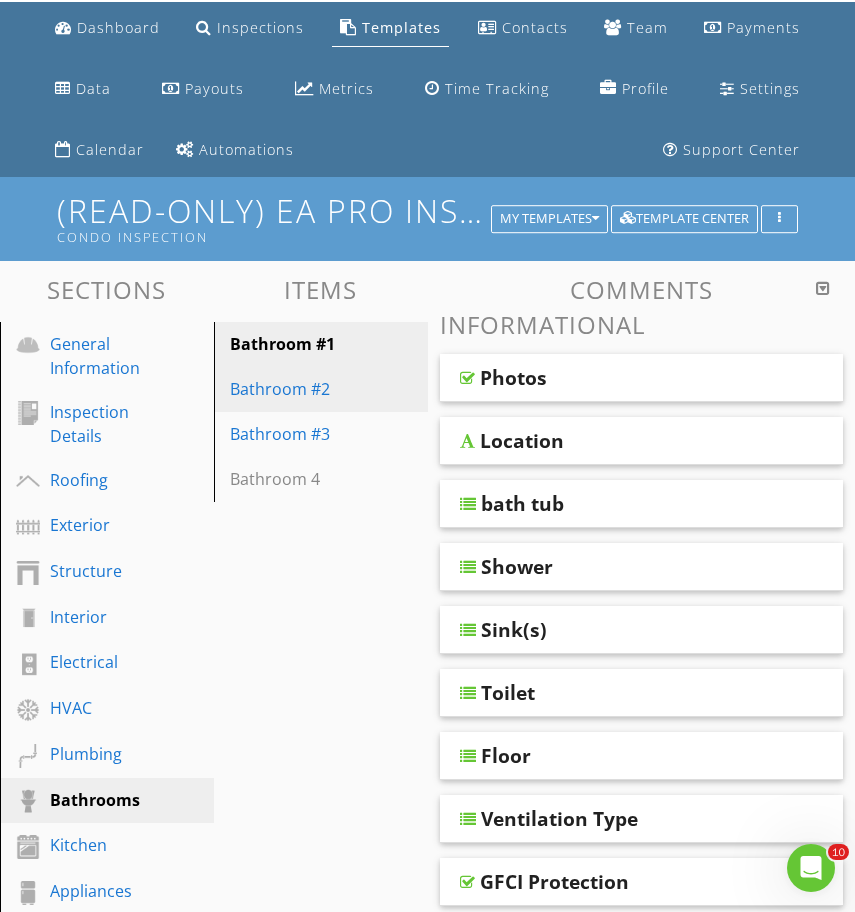 click on "Bathroom #2" at bounding box center [286, 389] 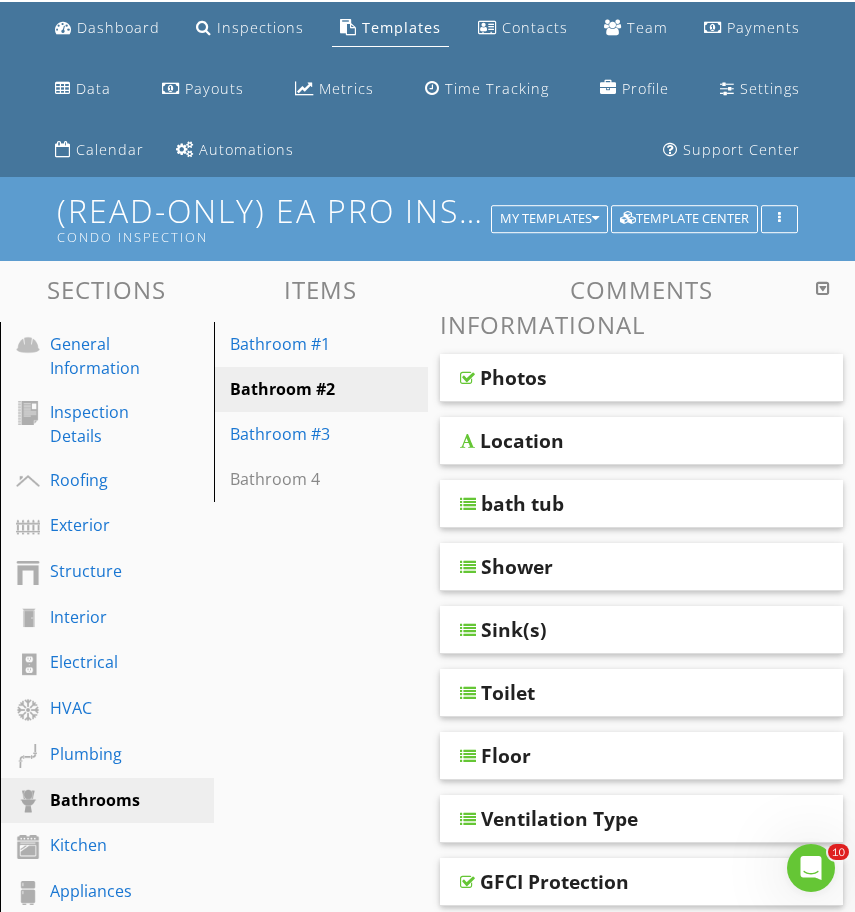 click on "Location" at bounding box center [642, 441] 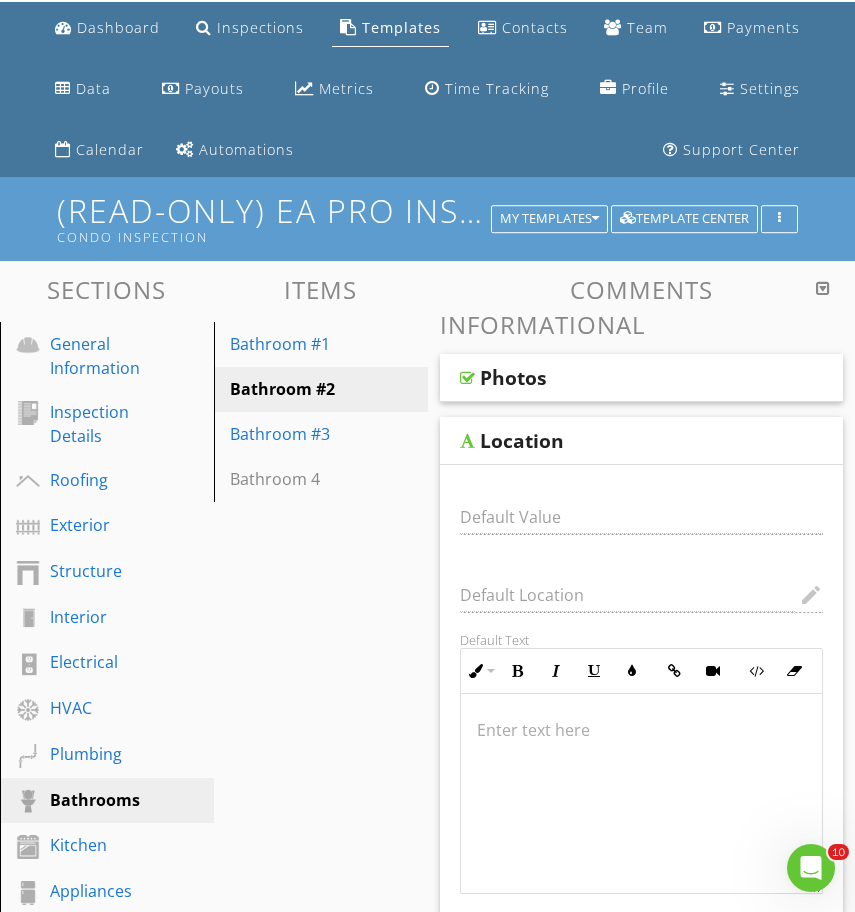 click on "Location" at bounding box center [642, 441] 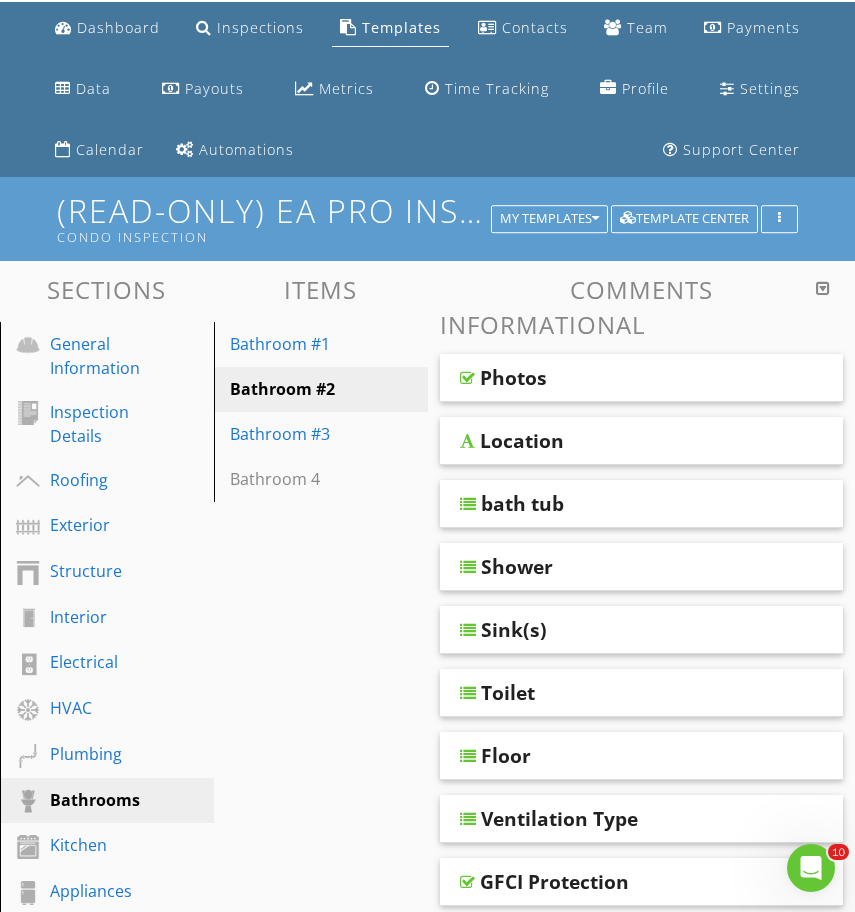 click on "bath tub" at bounding box center (642, 504) 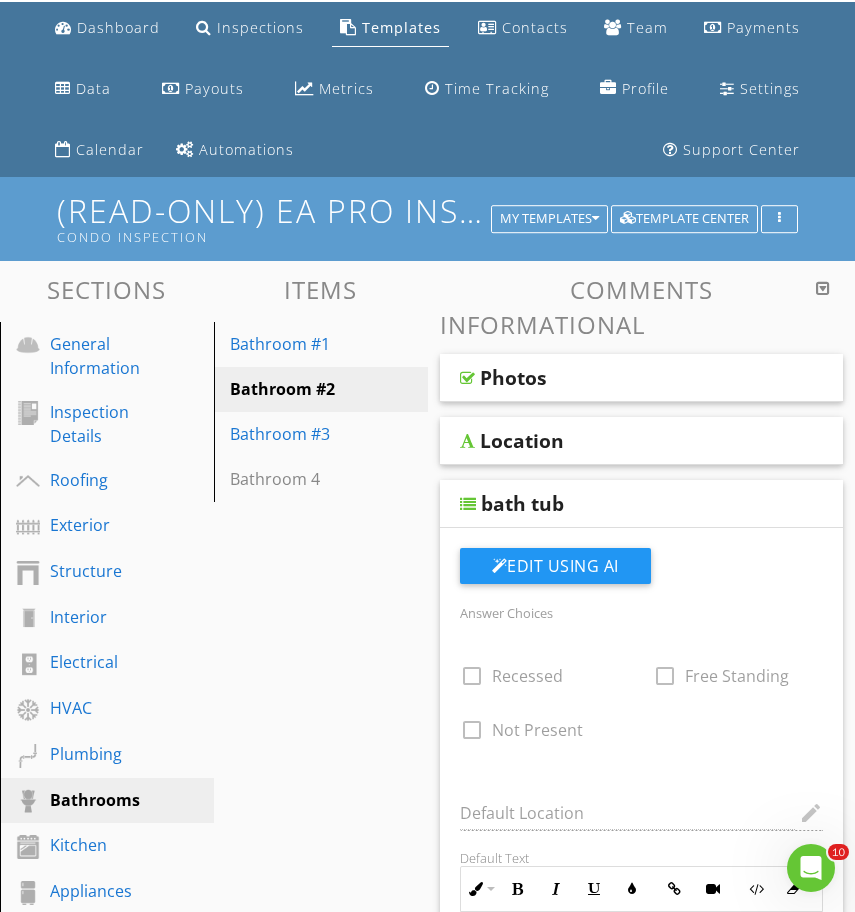 click on "bath tub" at bounding box center [642, 504] 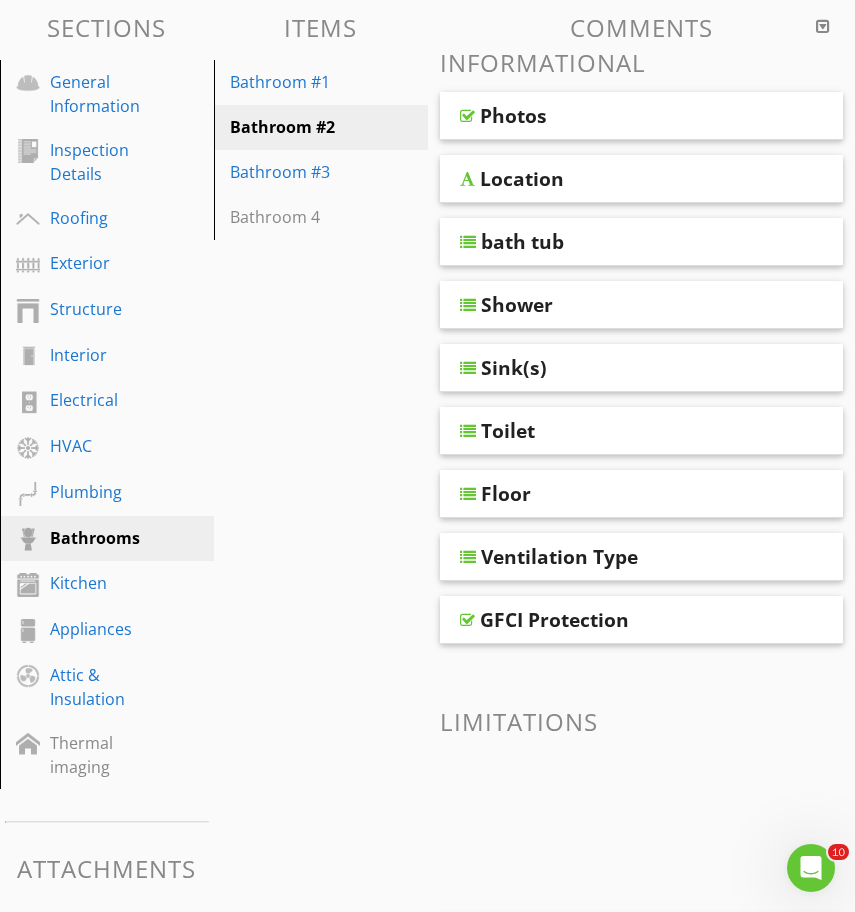 scroll, scrollTop: 364, scrollLeft: 0, axis: vertical 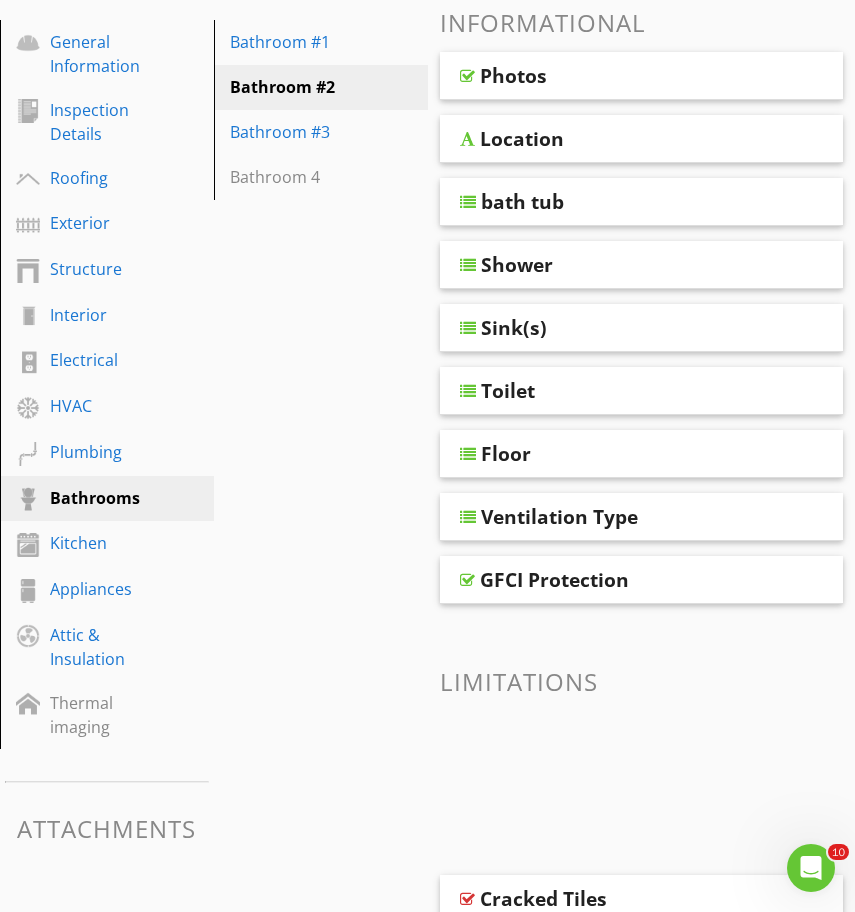 click on "Ventilation Type" at bounding box center [642, 517] 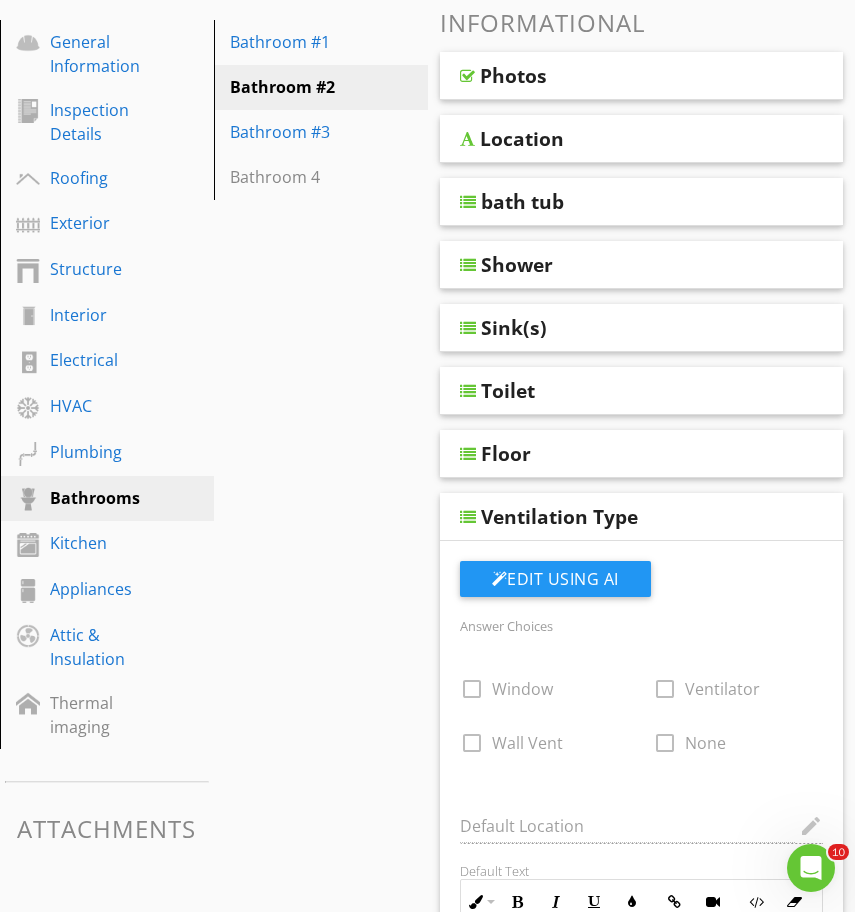 click on "Ventilation Type" at bounding box center (642, 517) 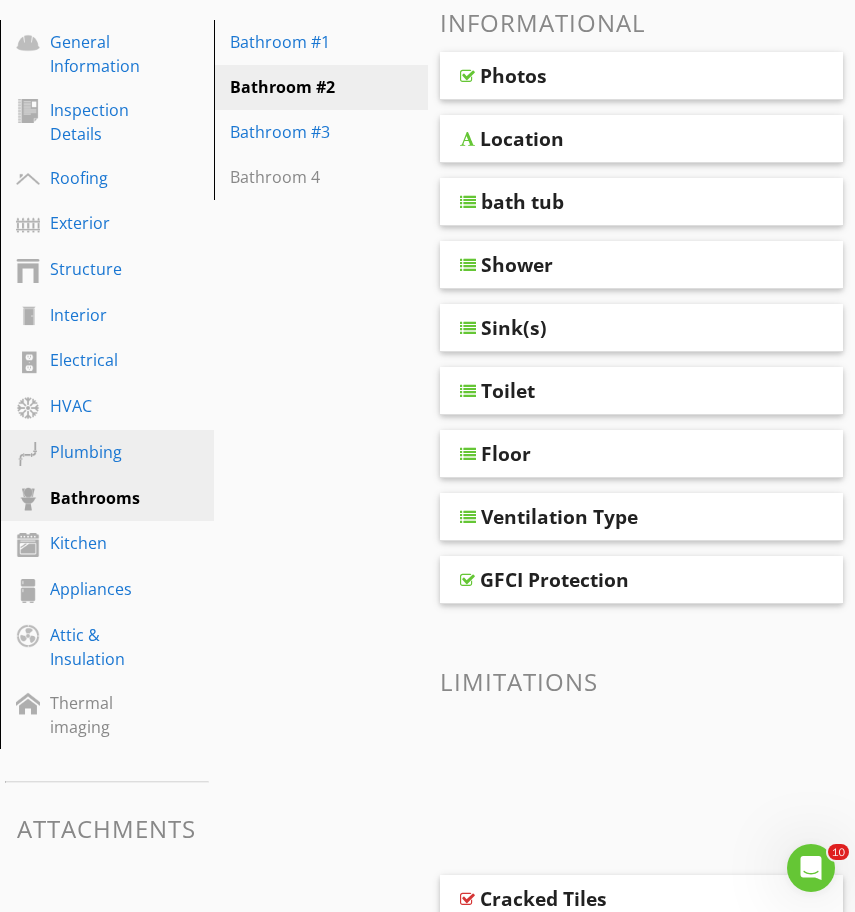 click on "Plumbing" at bounding box center [111, 453] 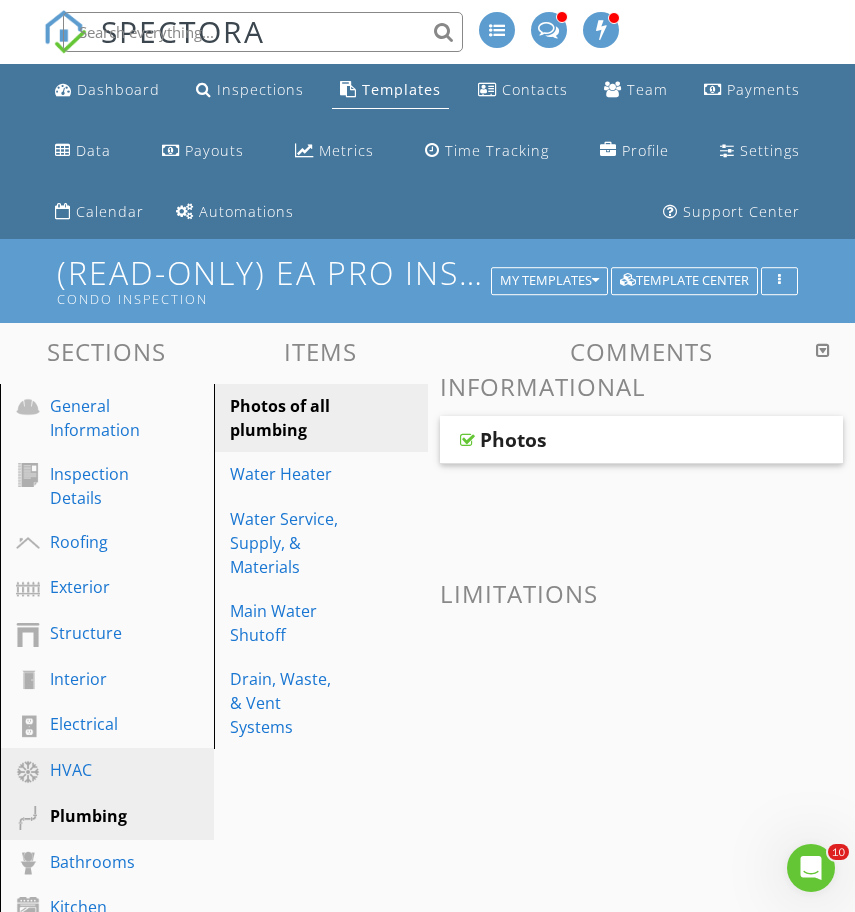 scroll, scrollTop: 0, scrollLeft: 0, axis: both 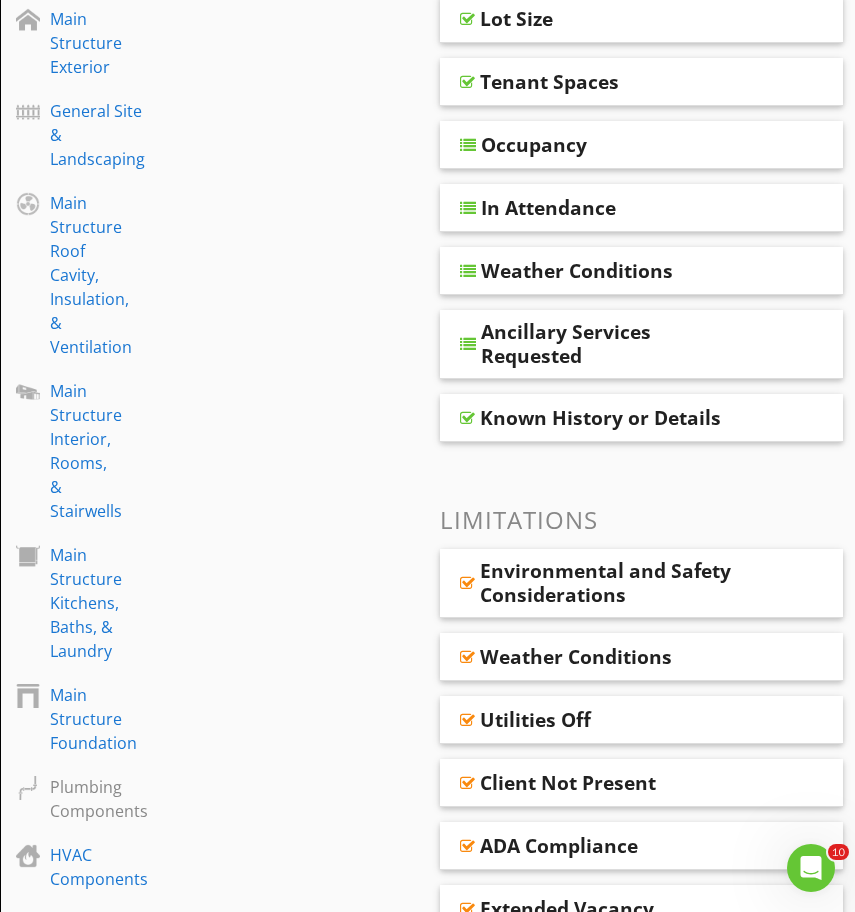 click on "Environmental and Safety Considerations" at bounding box center (642, 583) 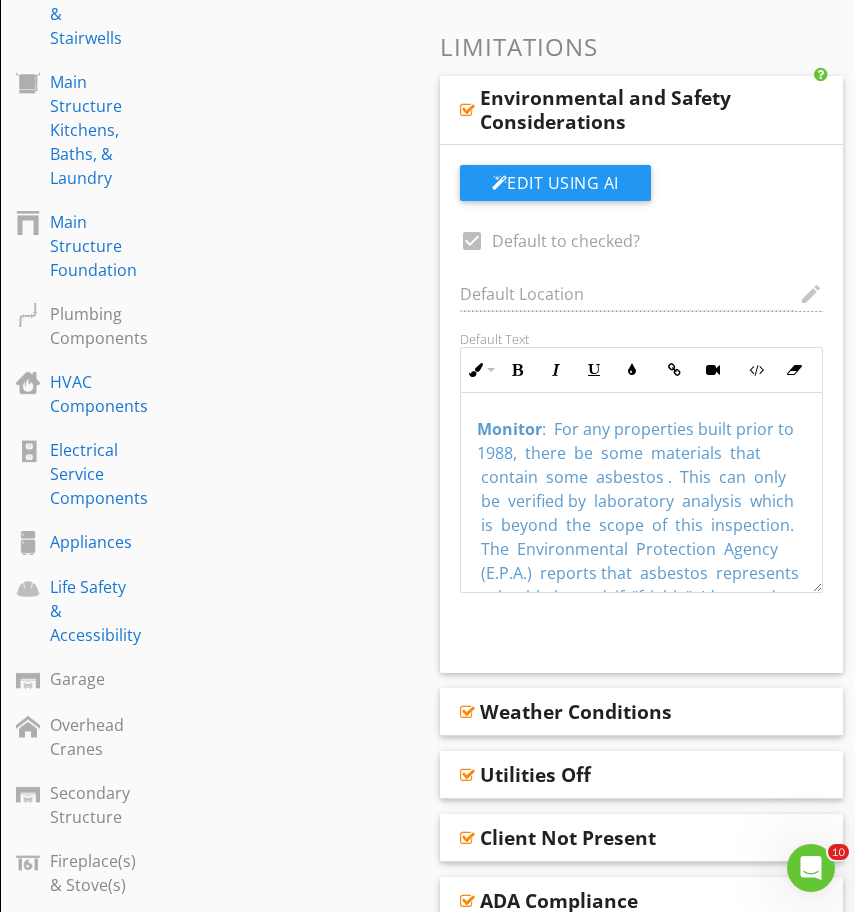 scroll, scrollTop: 1164, scrollLeft: 0, axis: vertical 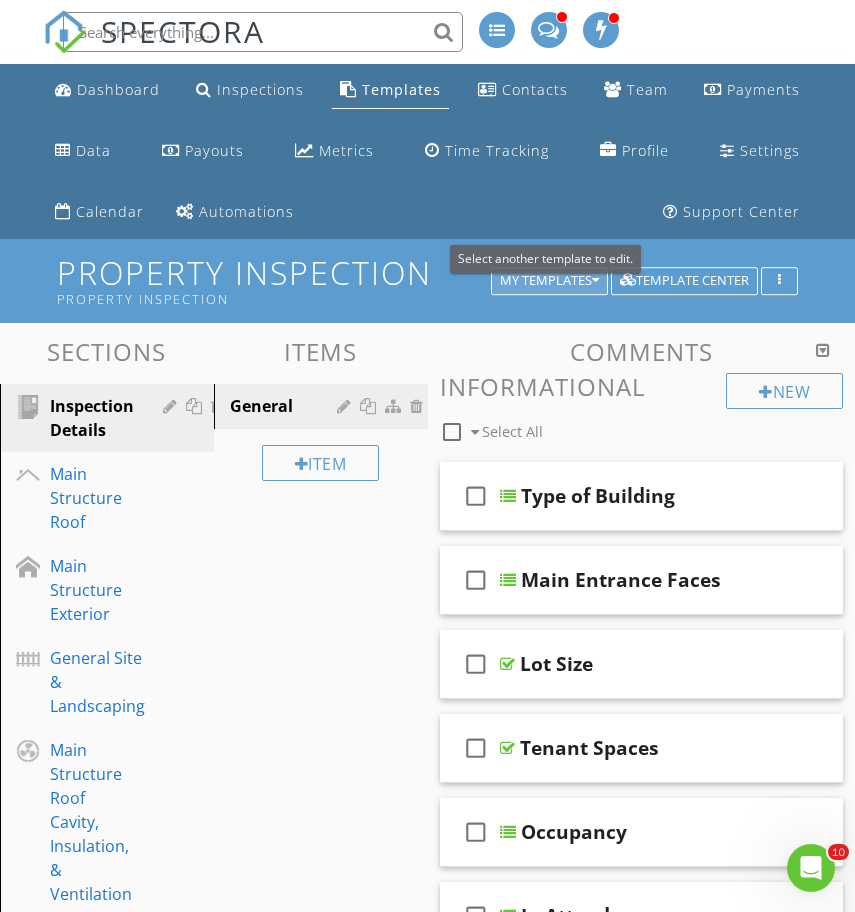 click on "My Templates" at bounding box center [549, 281] 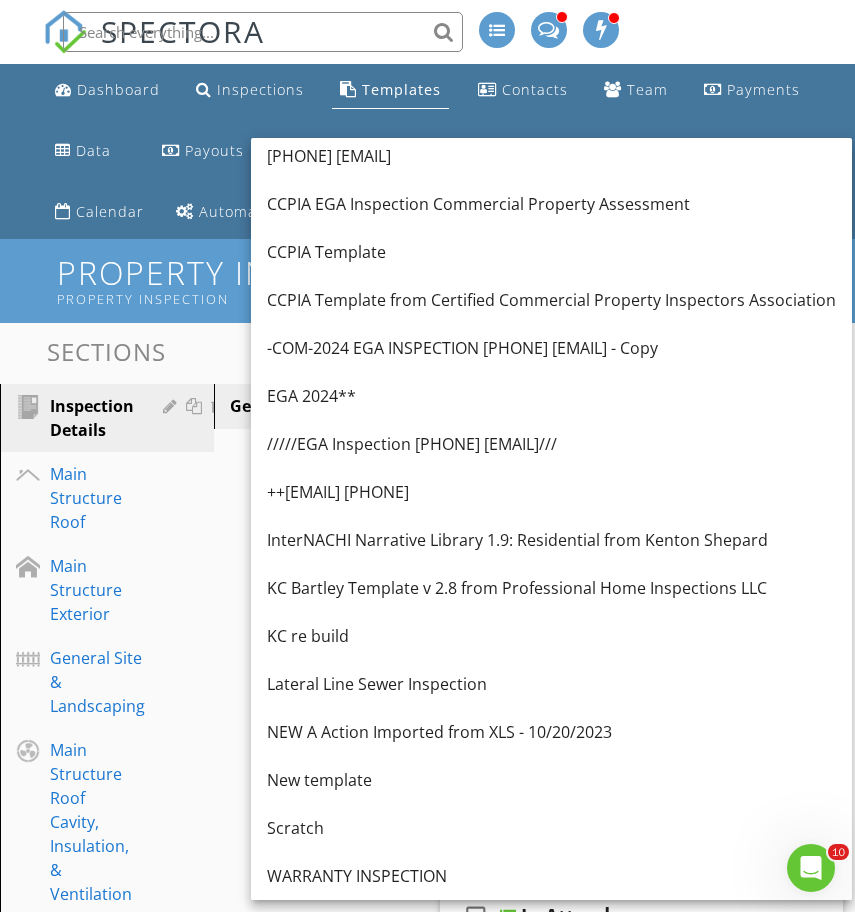 scroll, scrollTop: 1158, scrollLeft: 0, axis: vertical 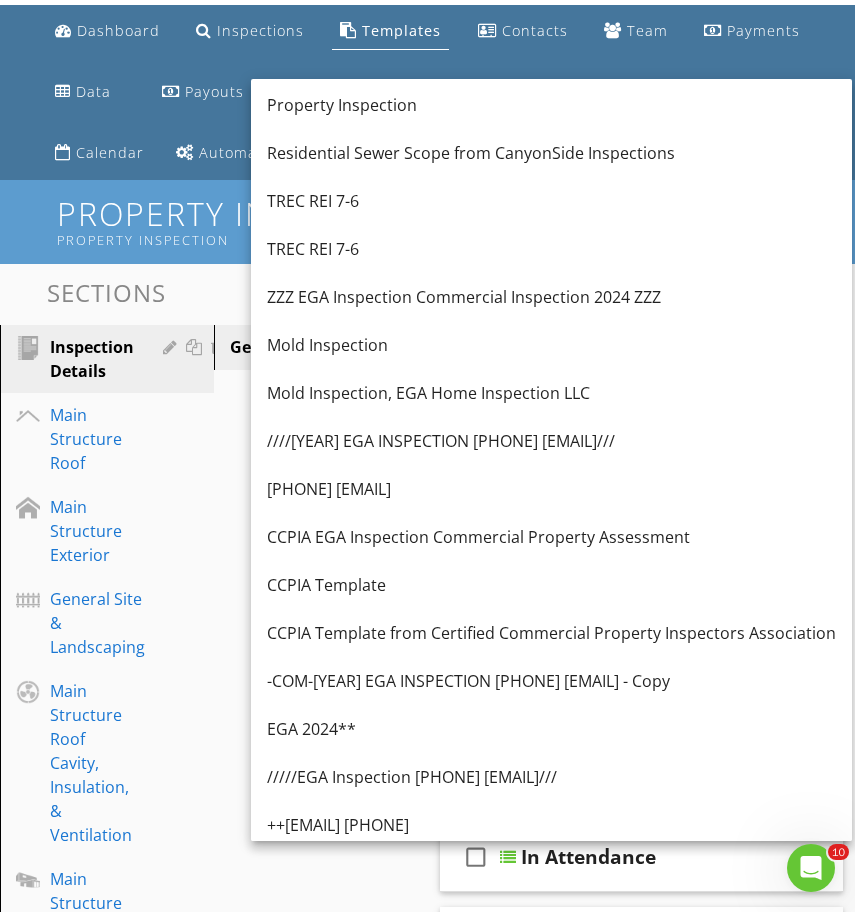 click on "Items" 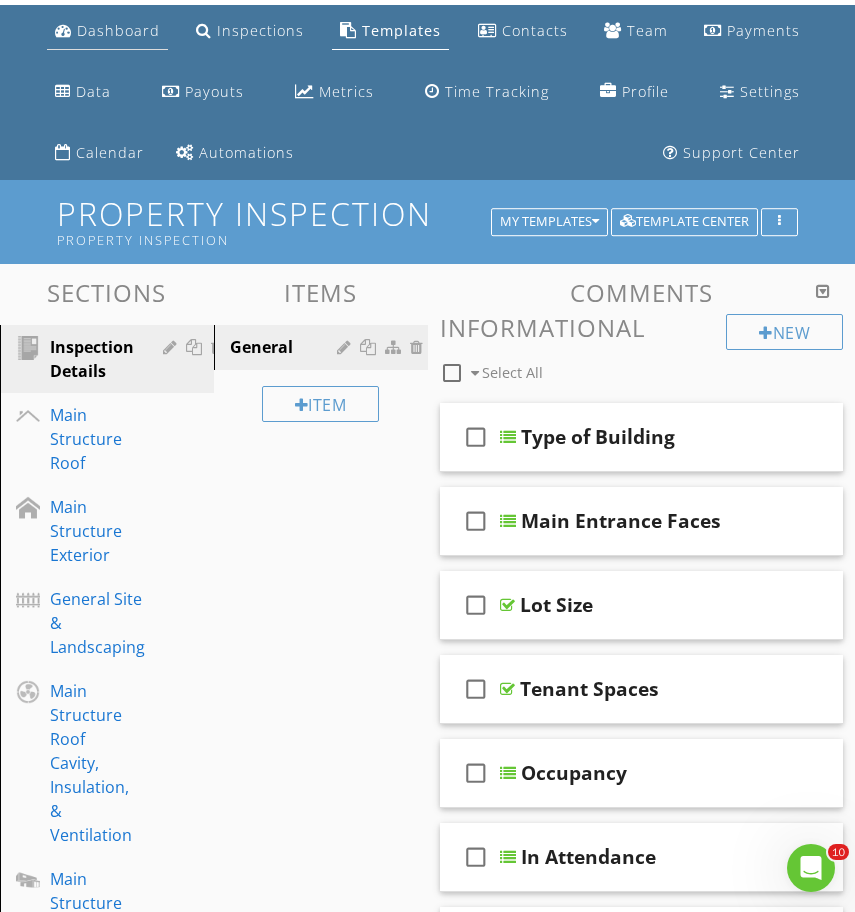 click on "Dashboard" 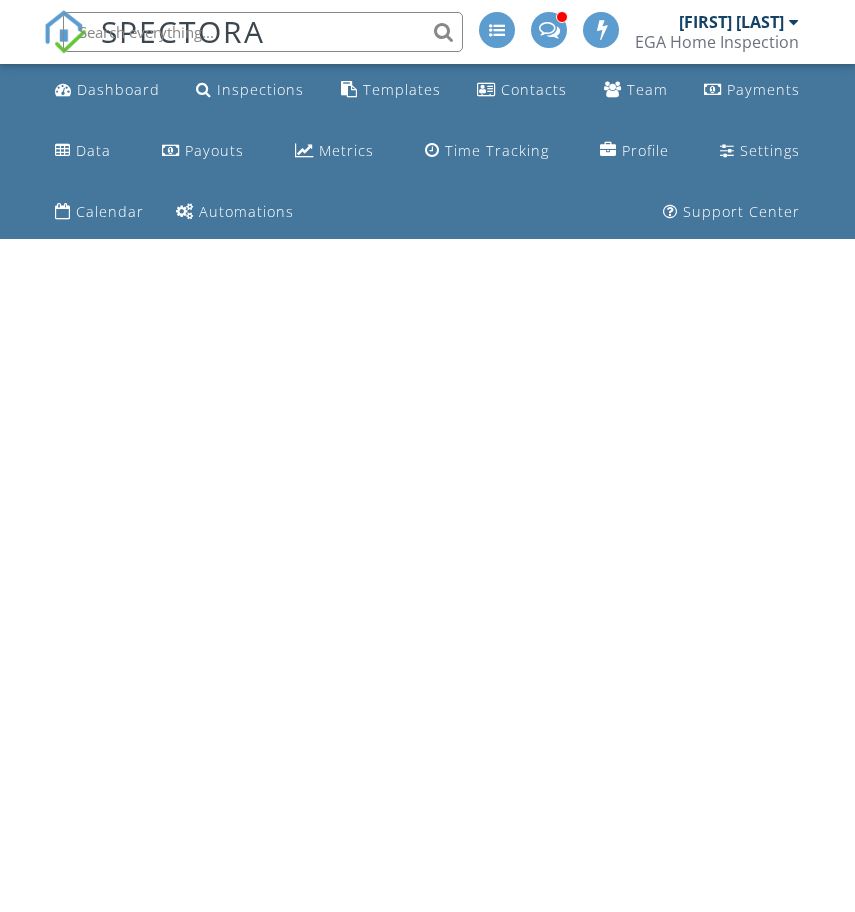 scroll, scrollTop: 0, scrollLeft: 0, axis: both 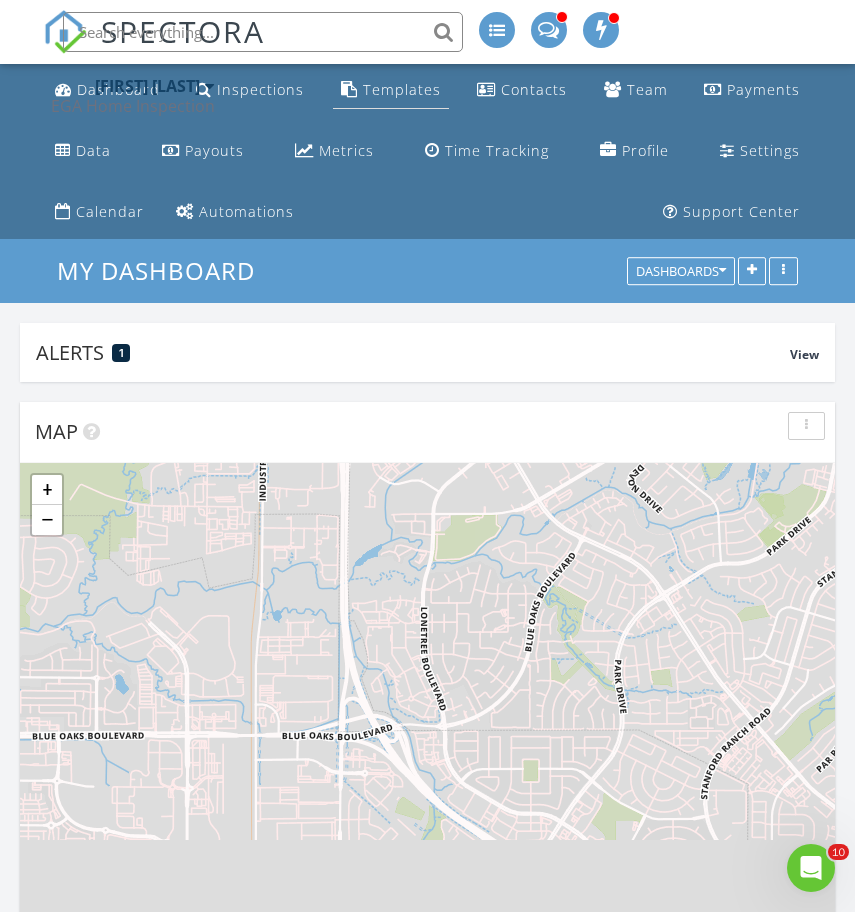click on "Templates" at bounding box center [391, 90] 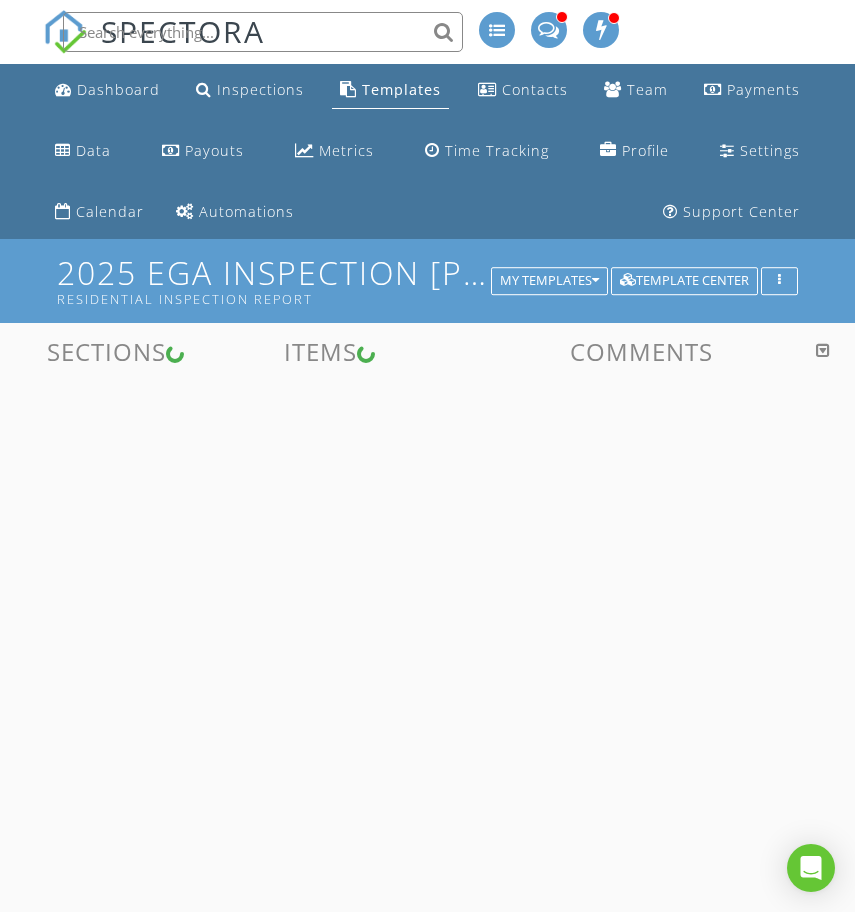 scroll, scrollTop: 0, scrollLeft: 0, axis: both 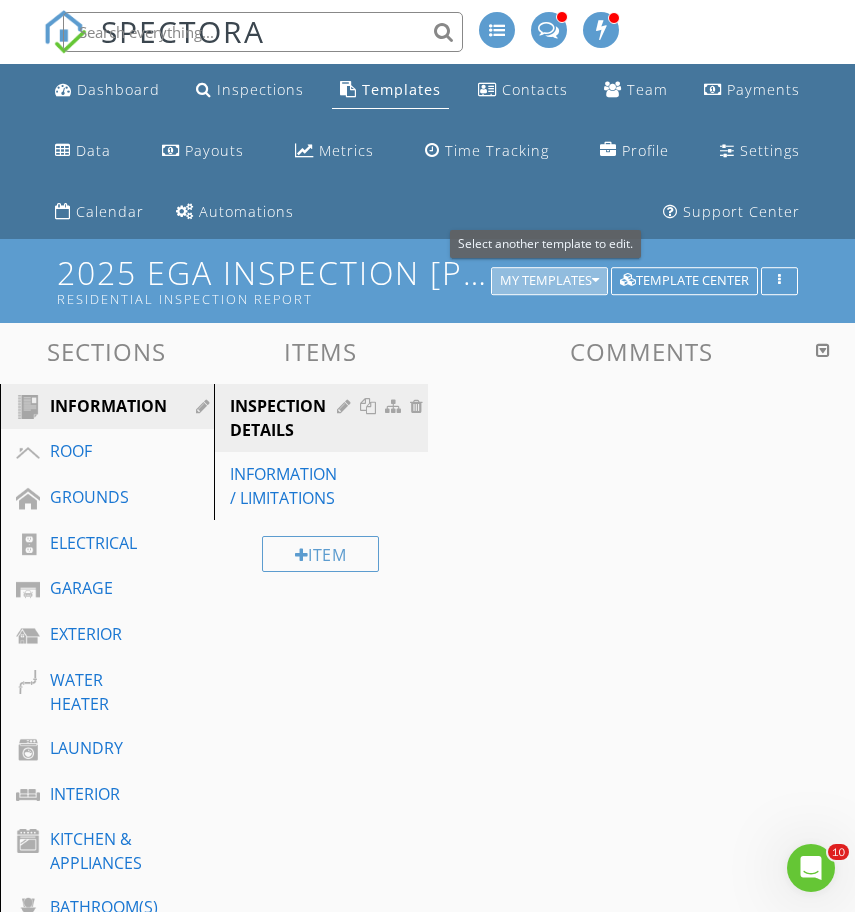 click on "My Templates" at bounding box center (549, 281) 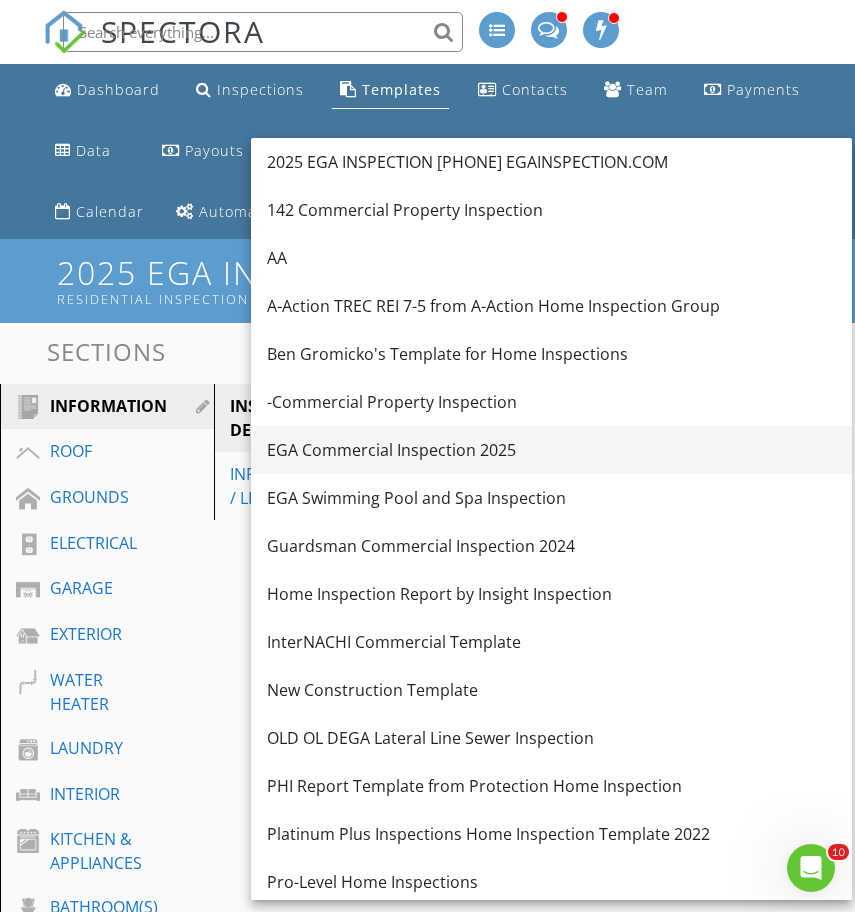 scroll, scrollTop: 0, scrollLeft: 0, axis: both 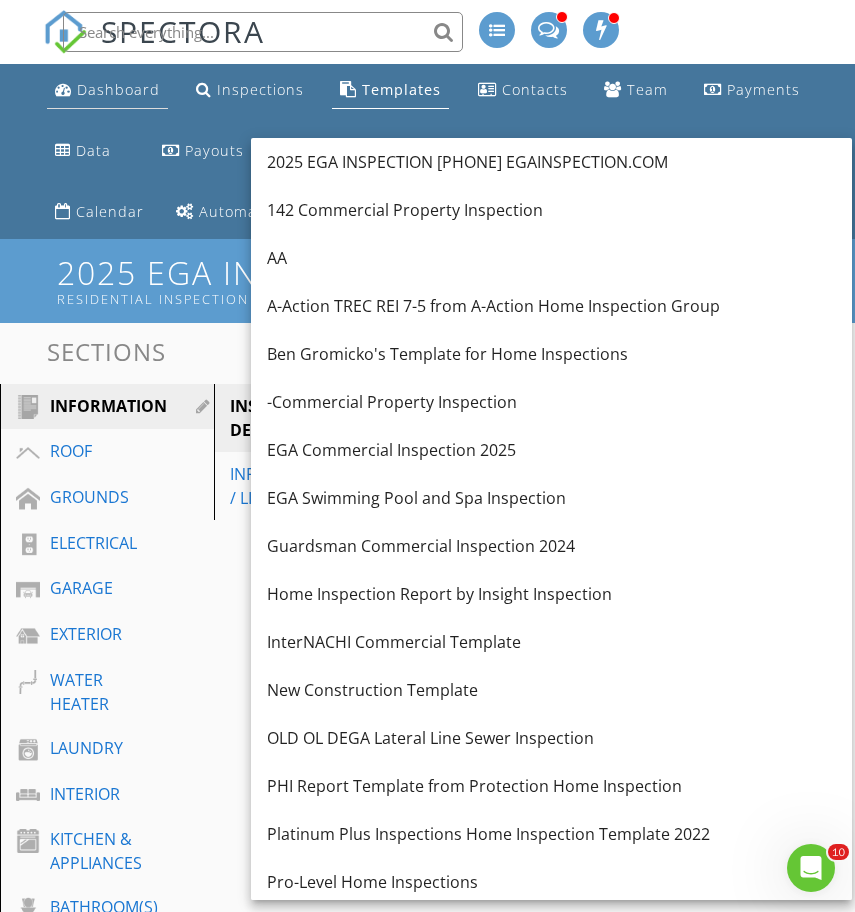 click on "Dashboard" at bounding box center (118, 89) 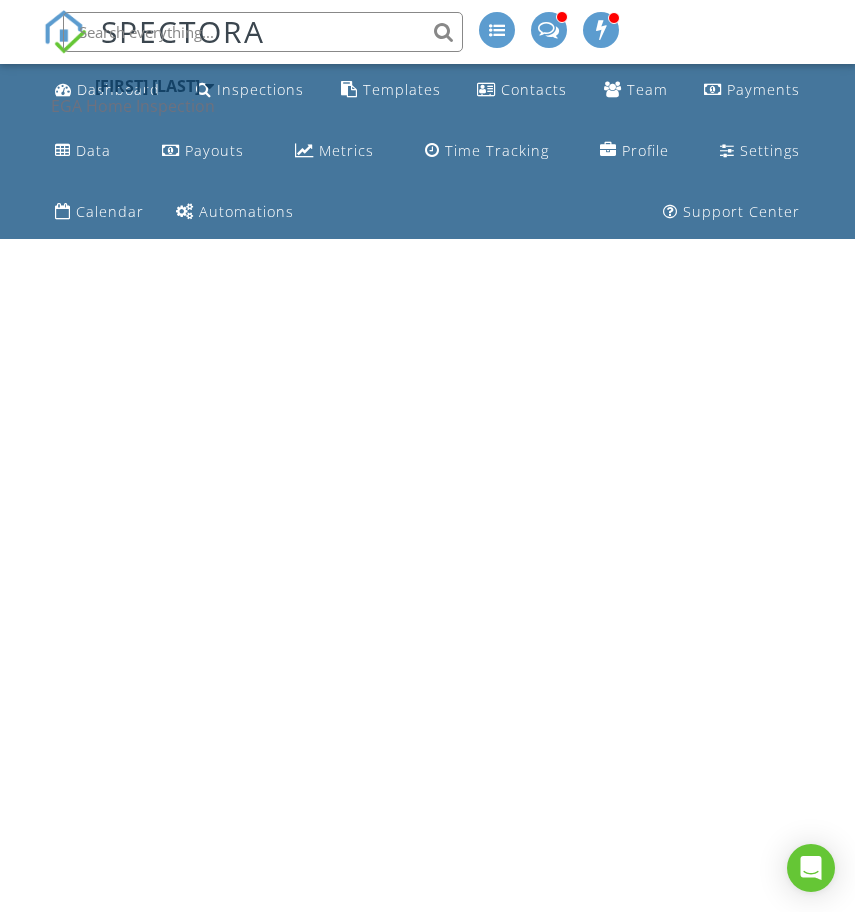scroll, scrollTop: 0, scrollLeft: 0, axis: both 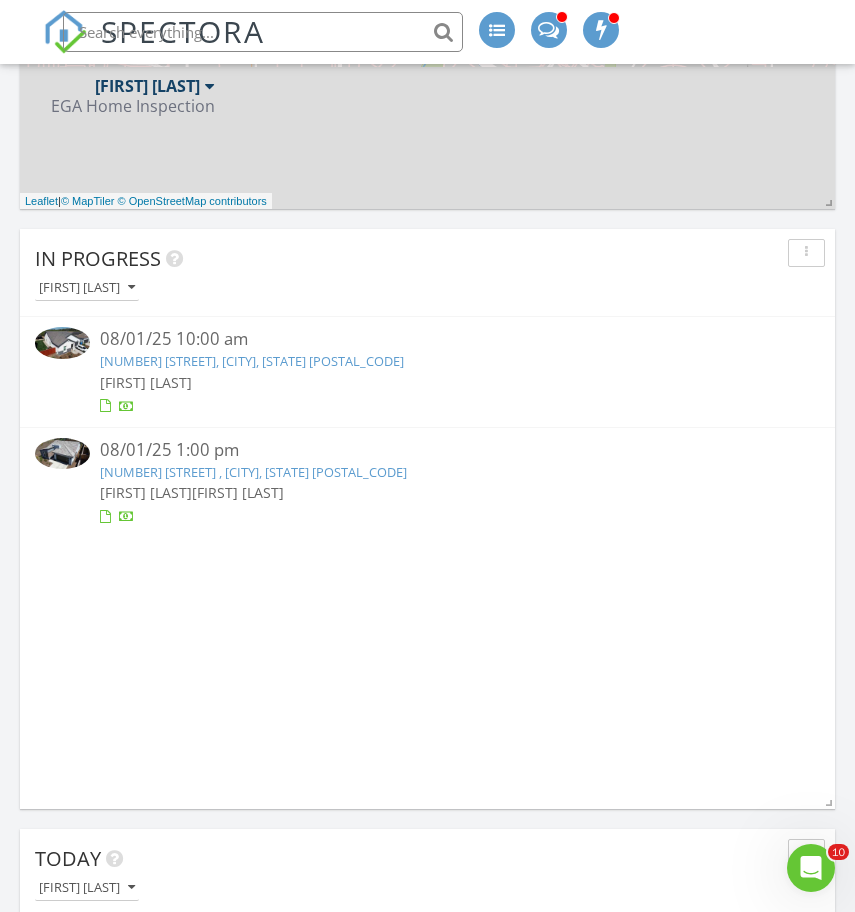 click on "[NUMBER] [STREET], [CITY], [STATE] [POSTAL_CODE]" at bounding box center (252, 361) 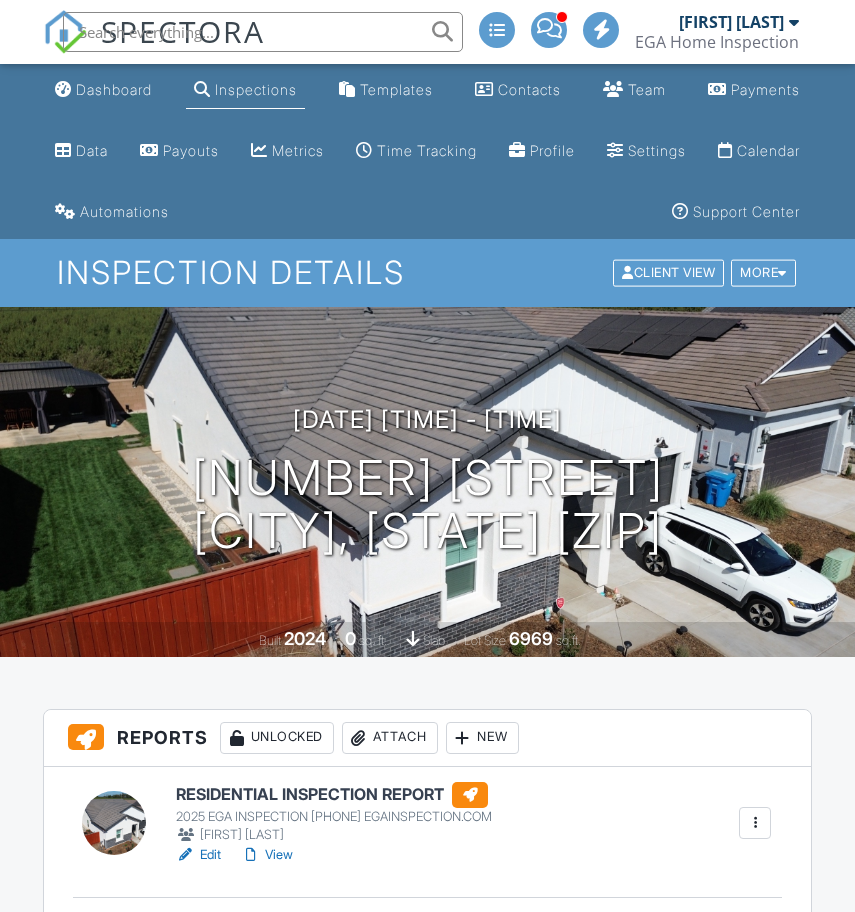 scroll, scrollTop: 0, scrollLeft: 0, axis: both 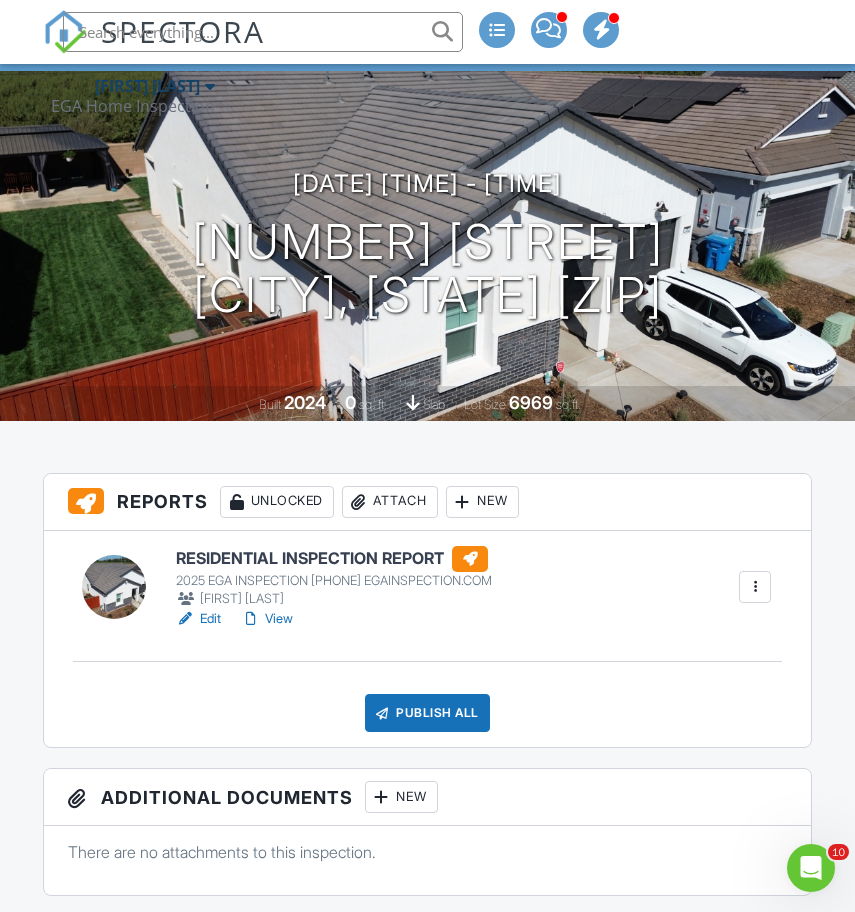 click on "View" at bounding box center (267, 619) 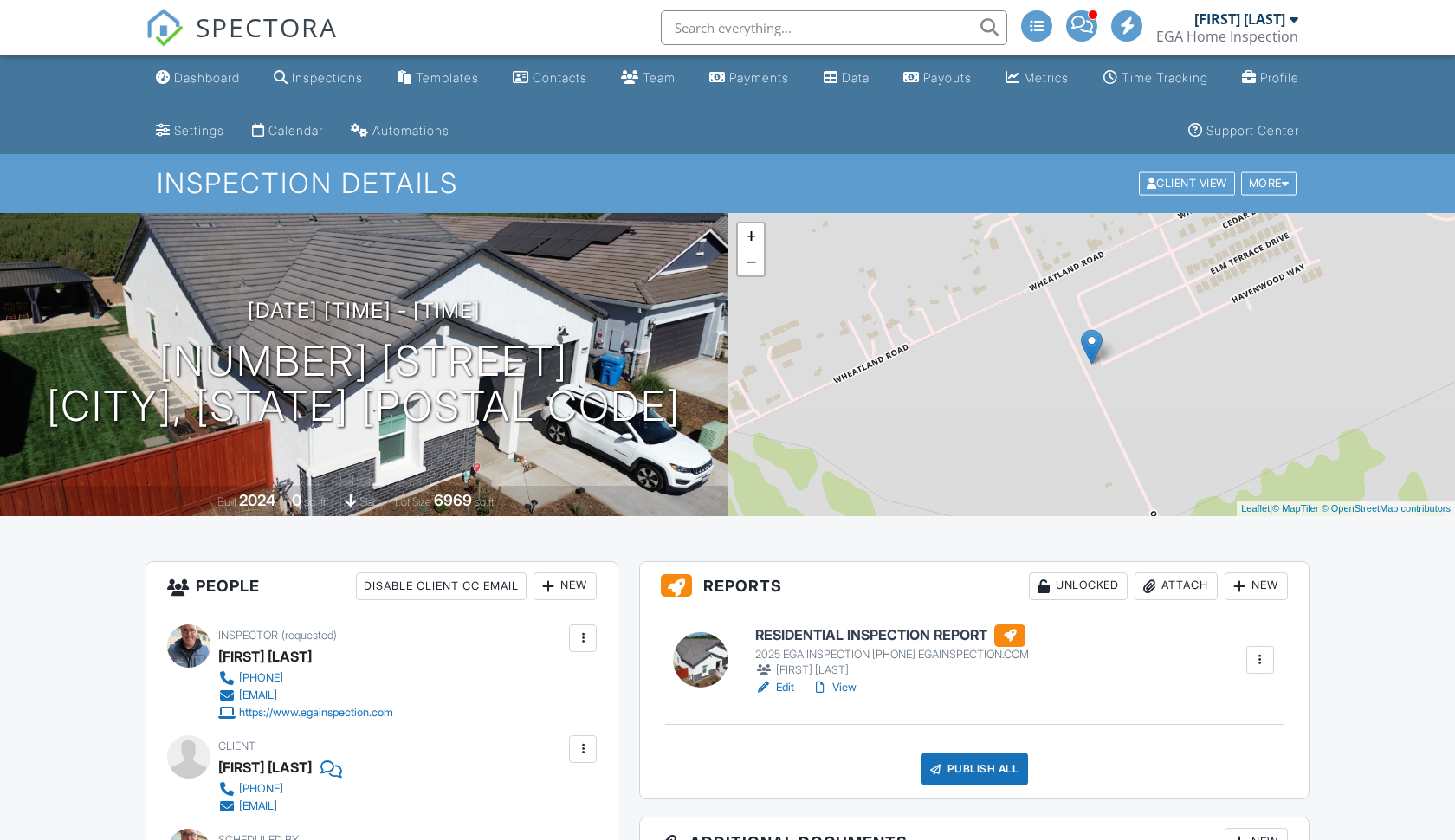 scroll, scrollTop: 0, scrollLeft: 0, axis: both 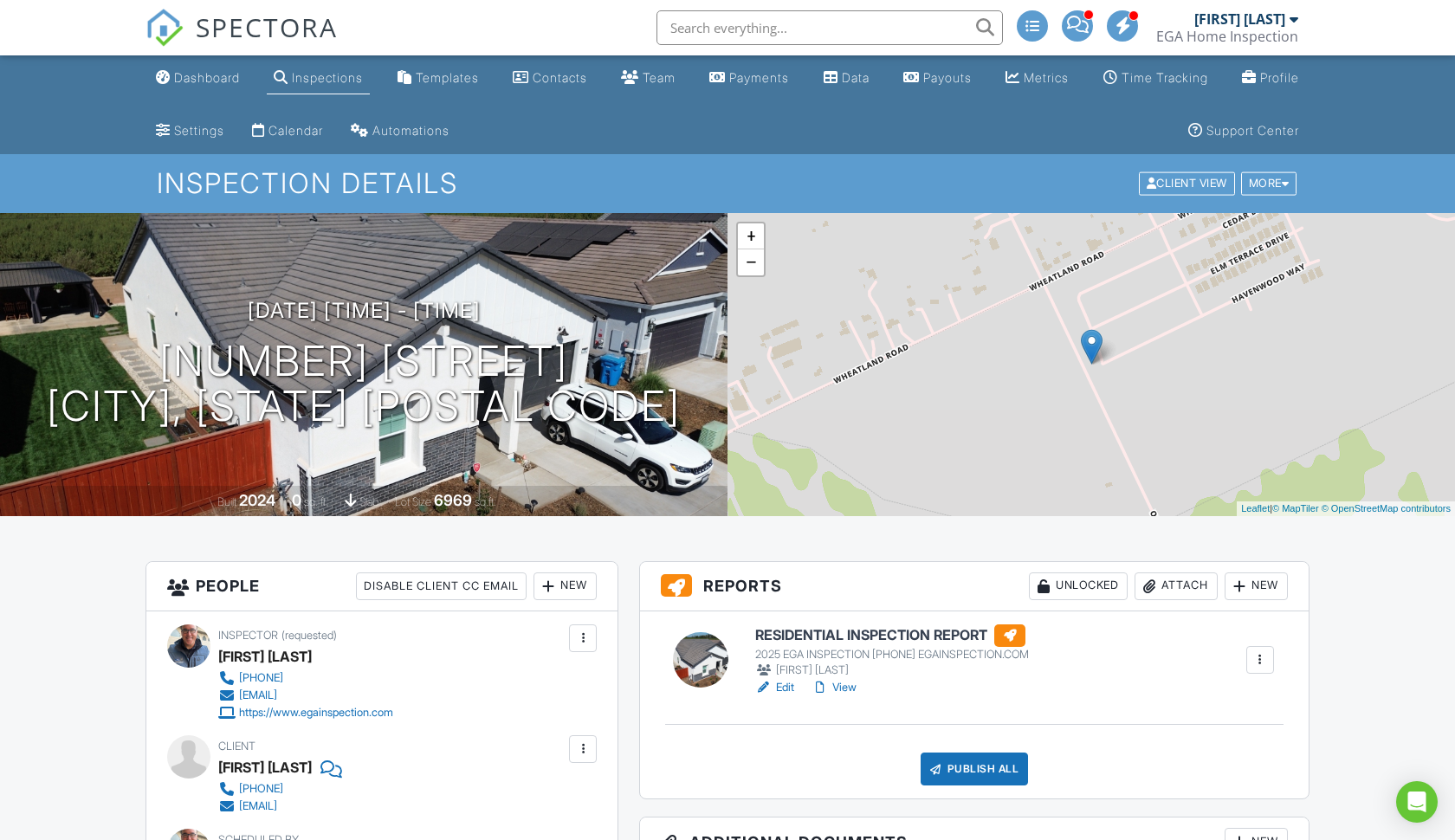click at bounding box center [583, 749] 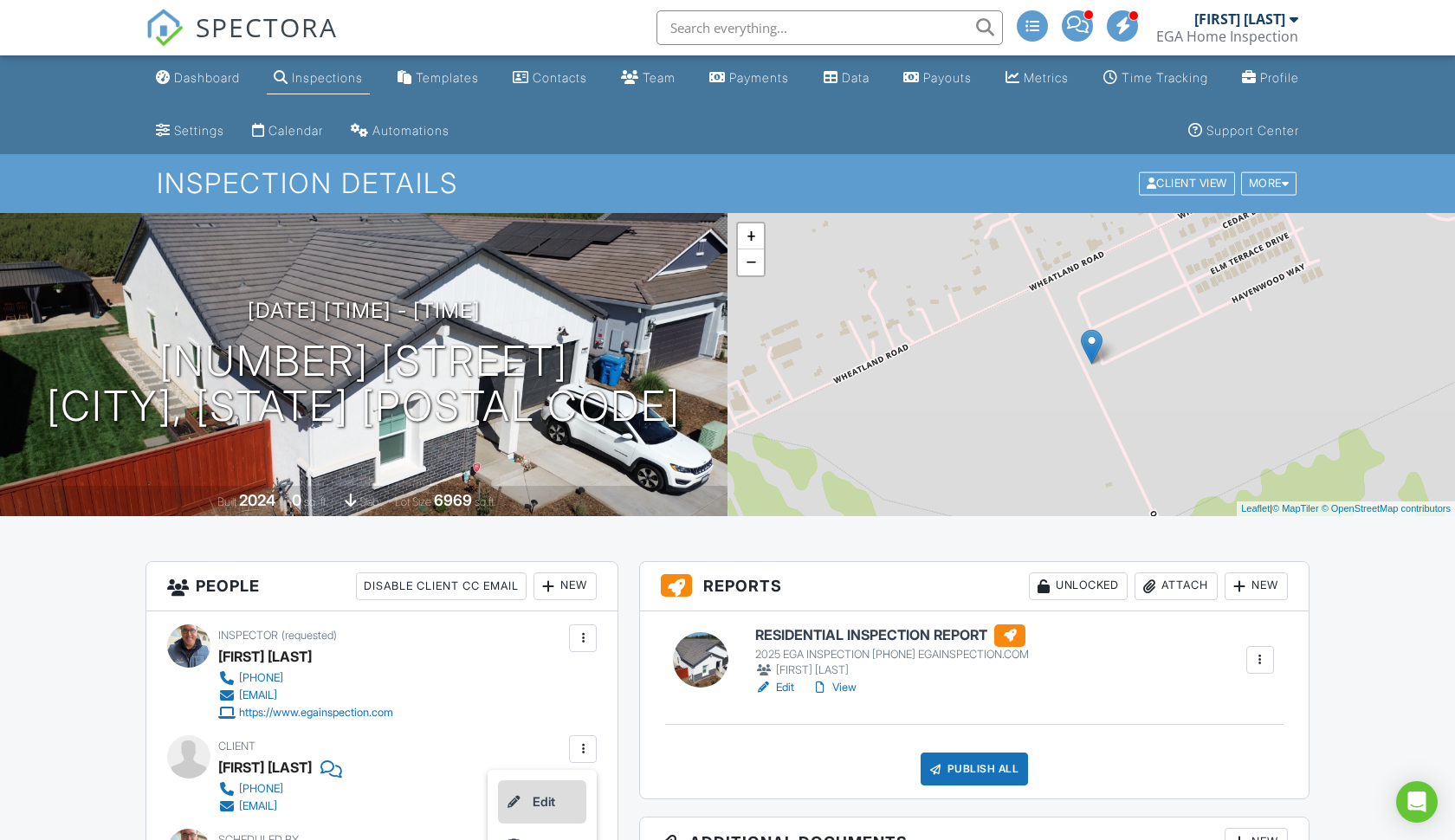 click on "Edit" at bounding box center [542, 802] 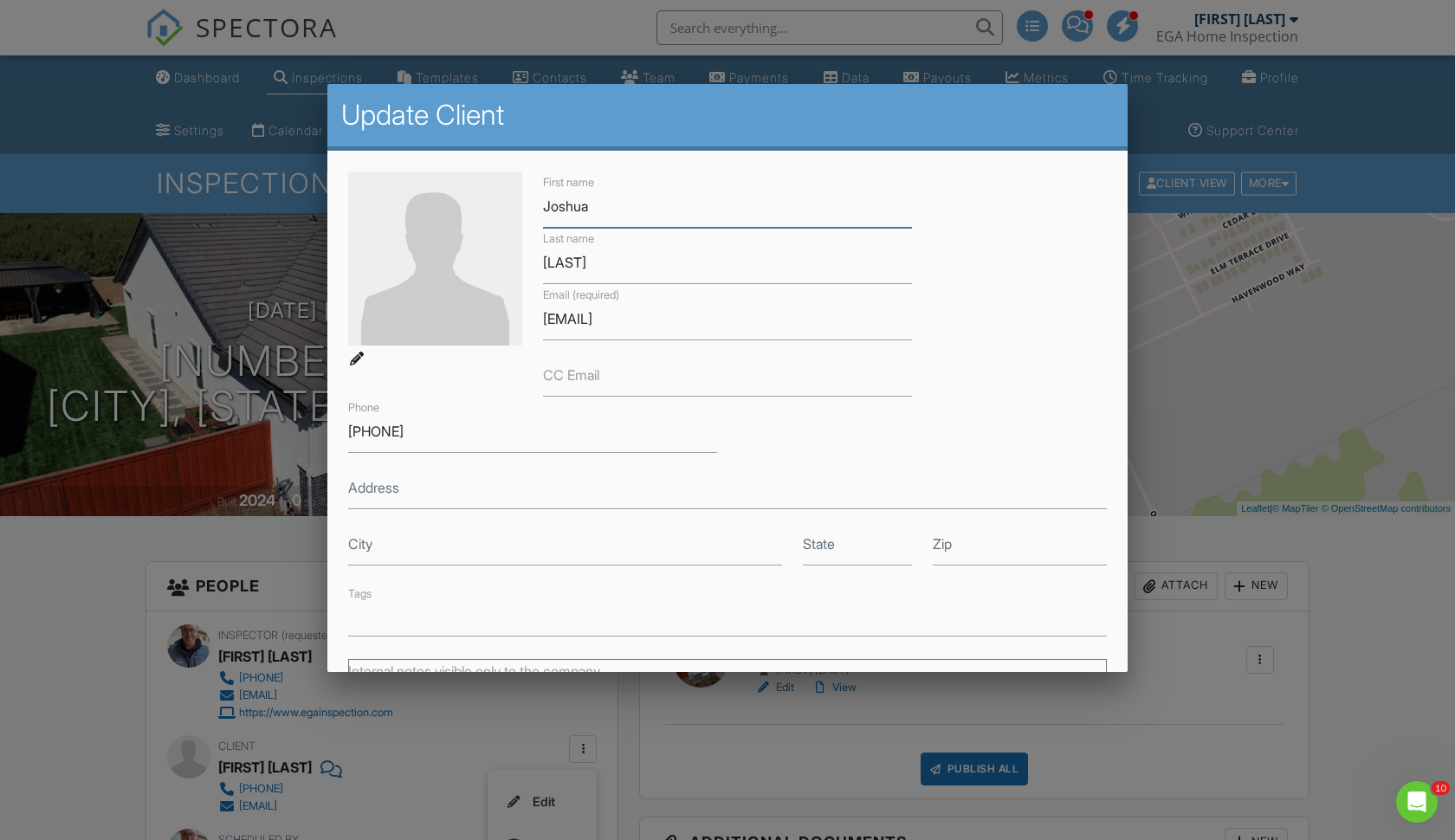scroll, scrollTop: 0, scrollLeft: 0, axis: both 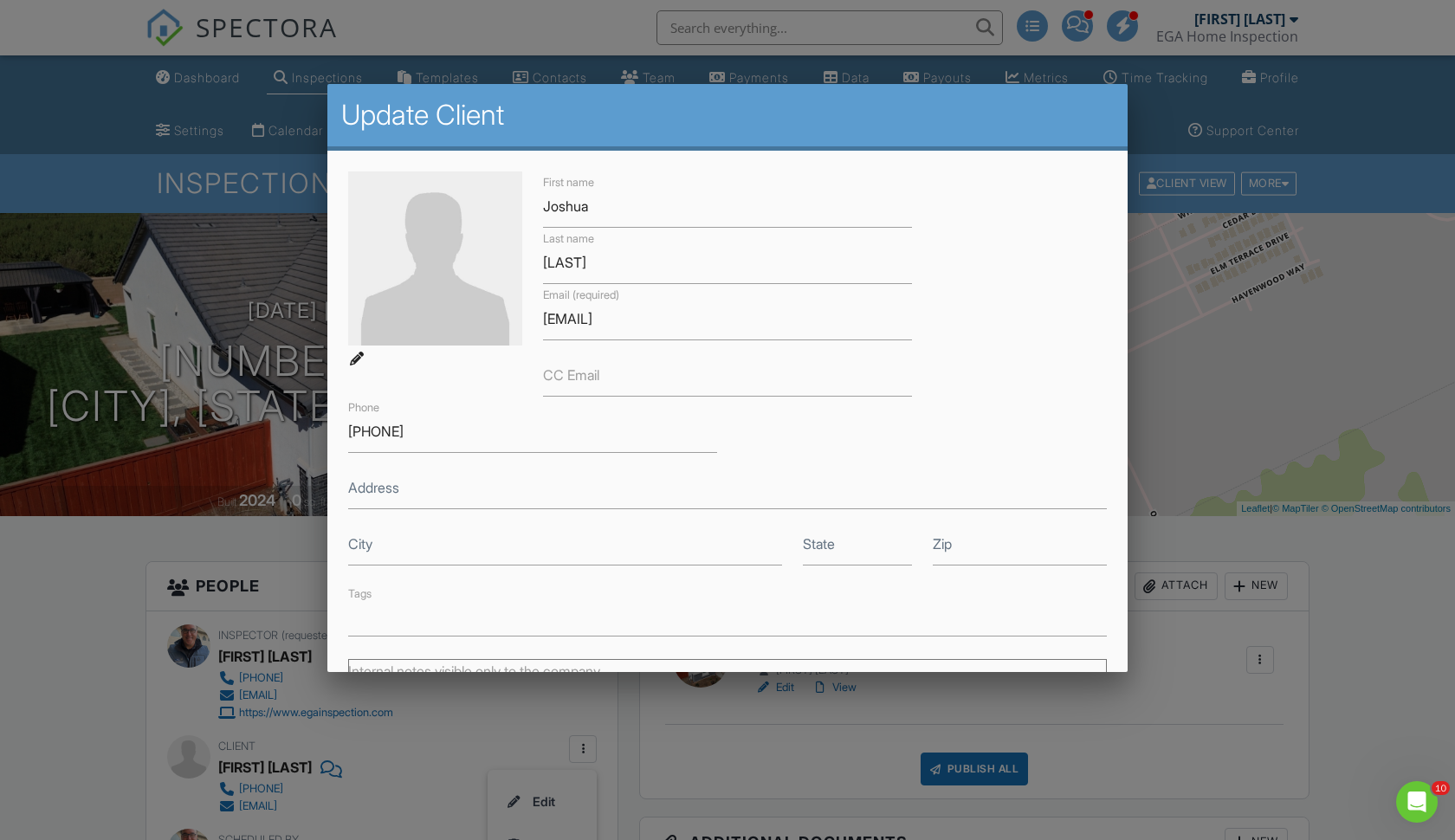 click at bounding box center (435, 258) 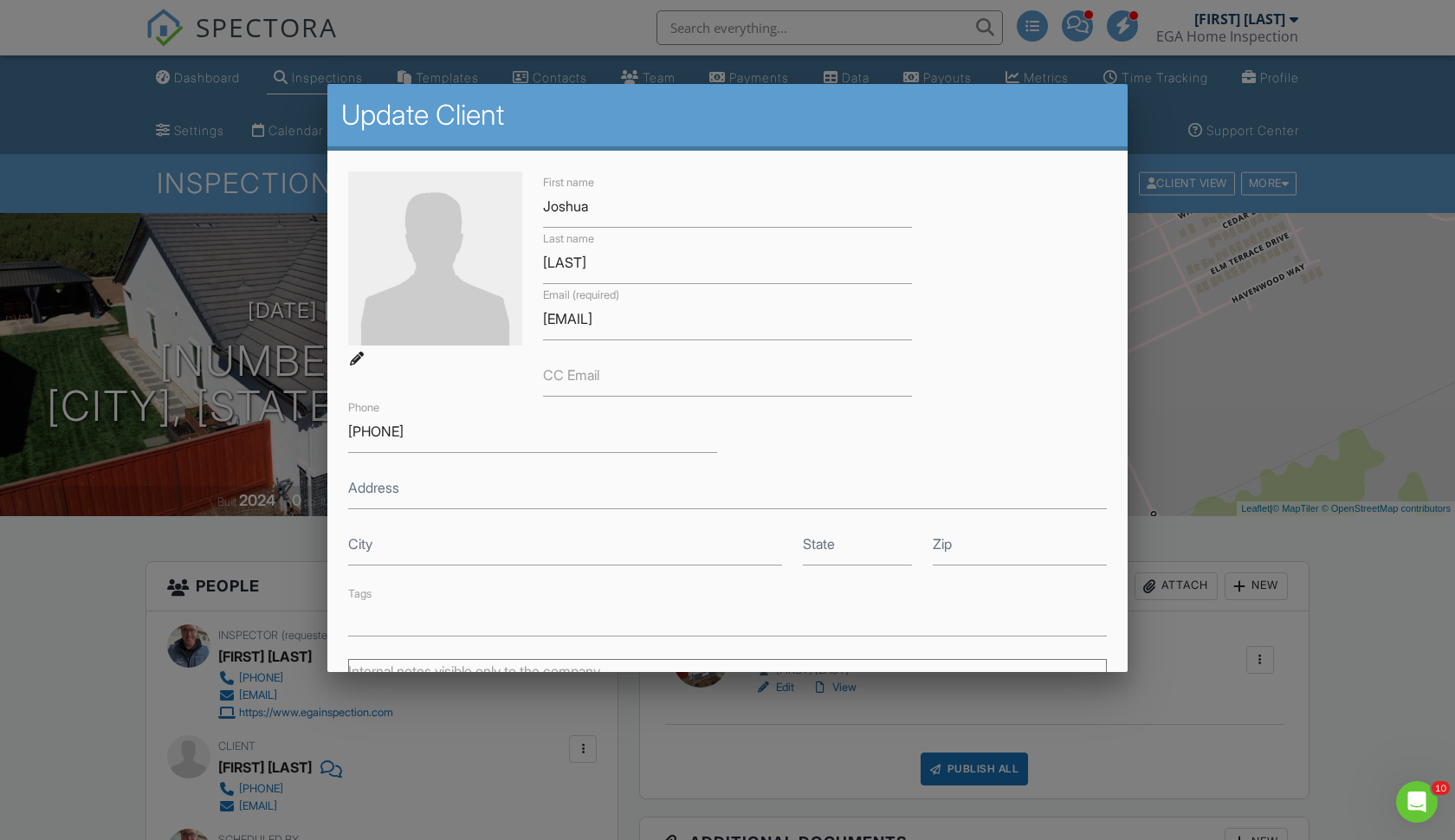 type on "C:\fakepath\[FILENAME].jpg" 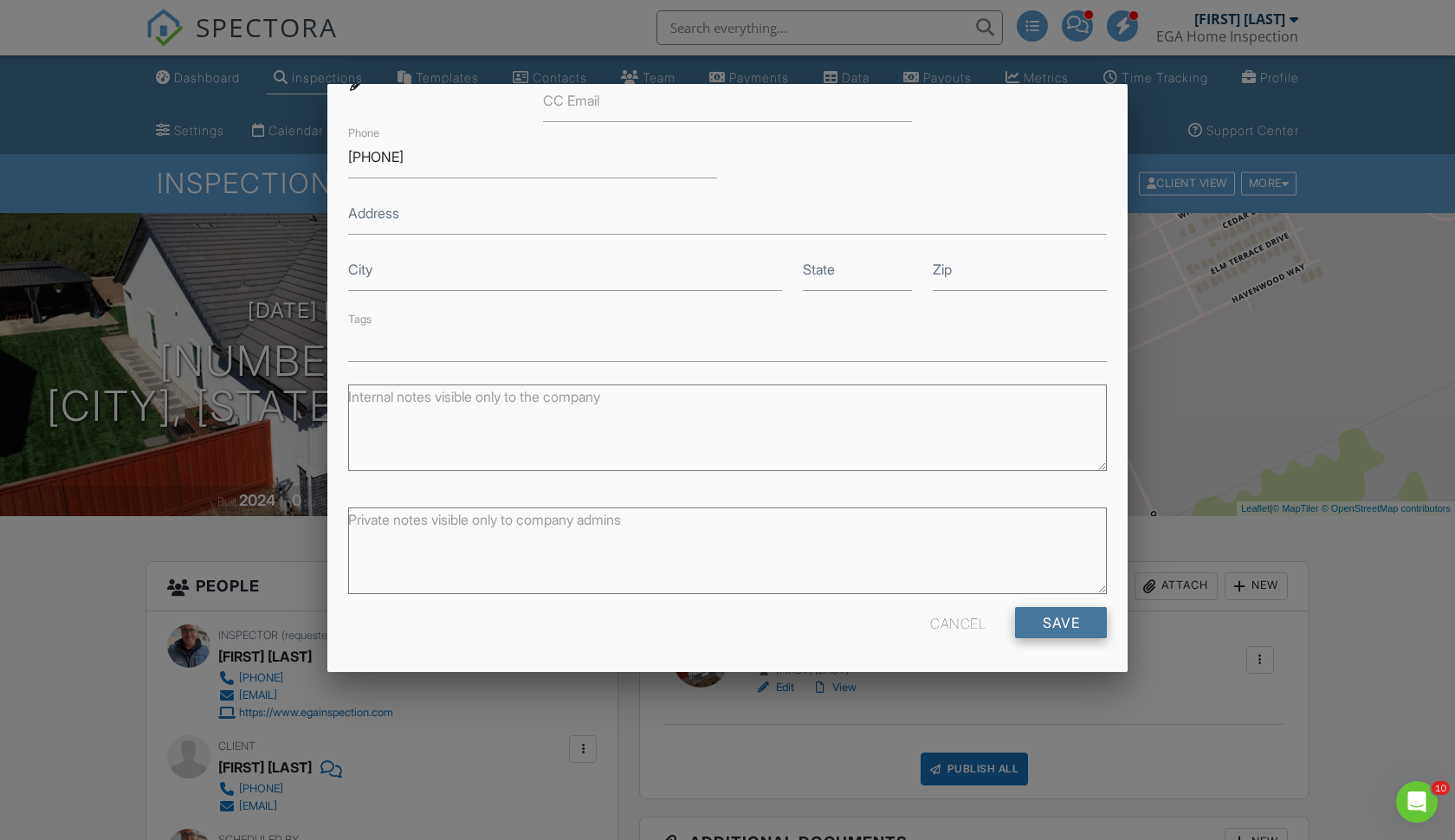 click on "Save" at bounding box center [1061, 623] 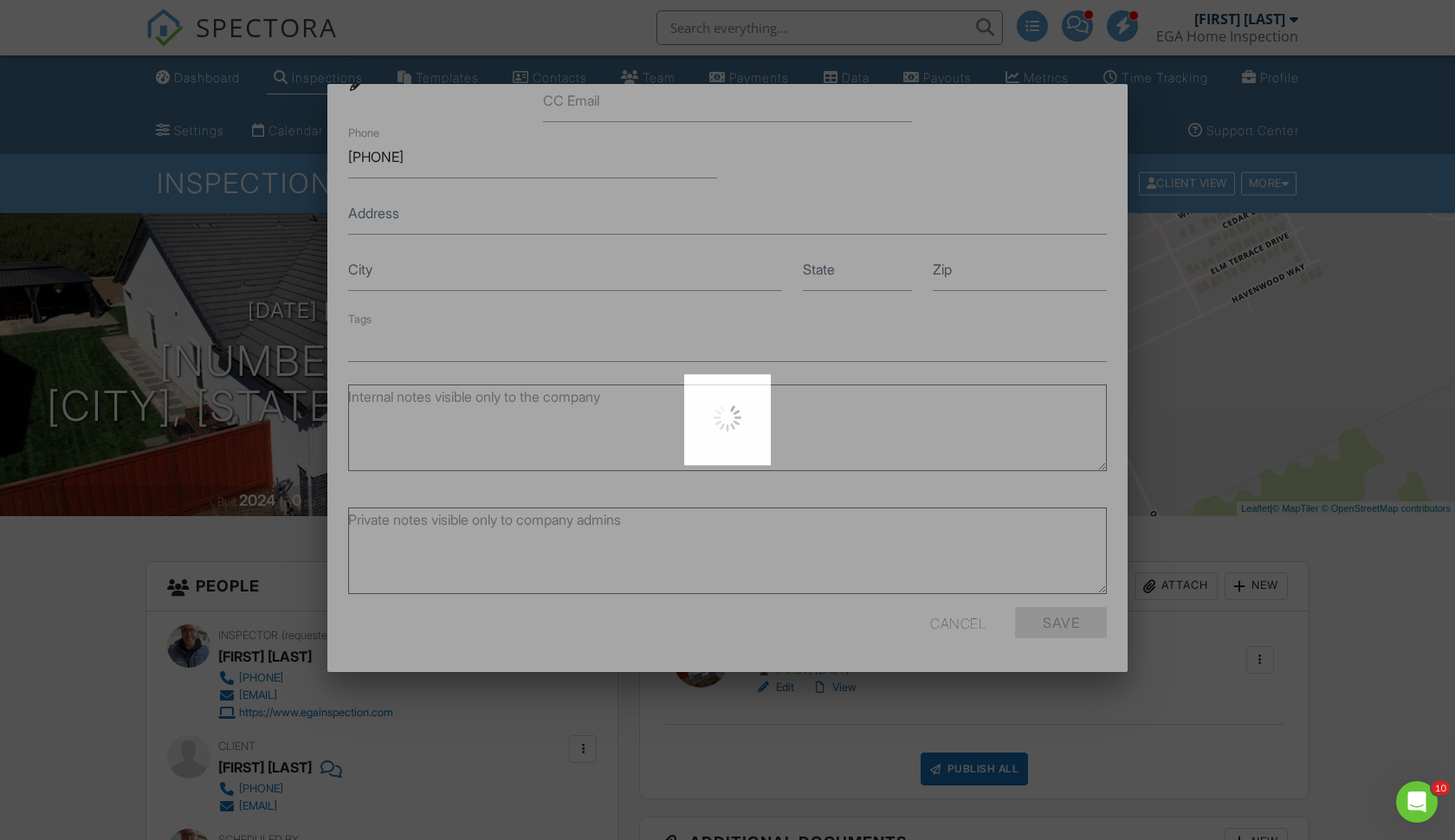 scroll, scrollTop: 274, scrollLeft: 0, axis: vertical 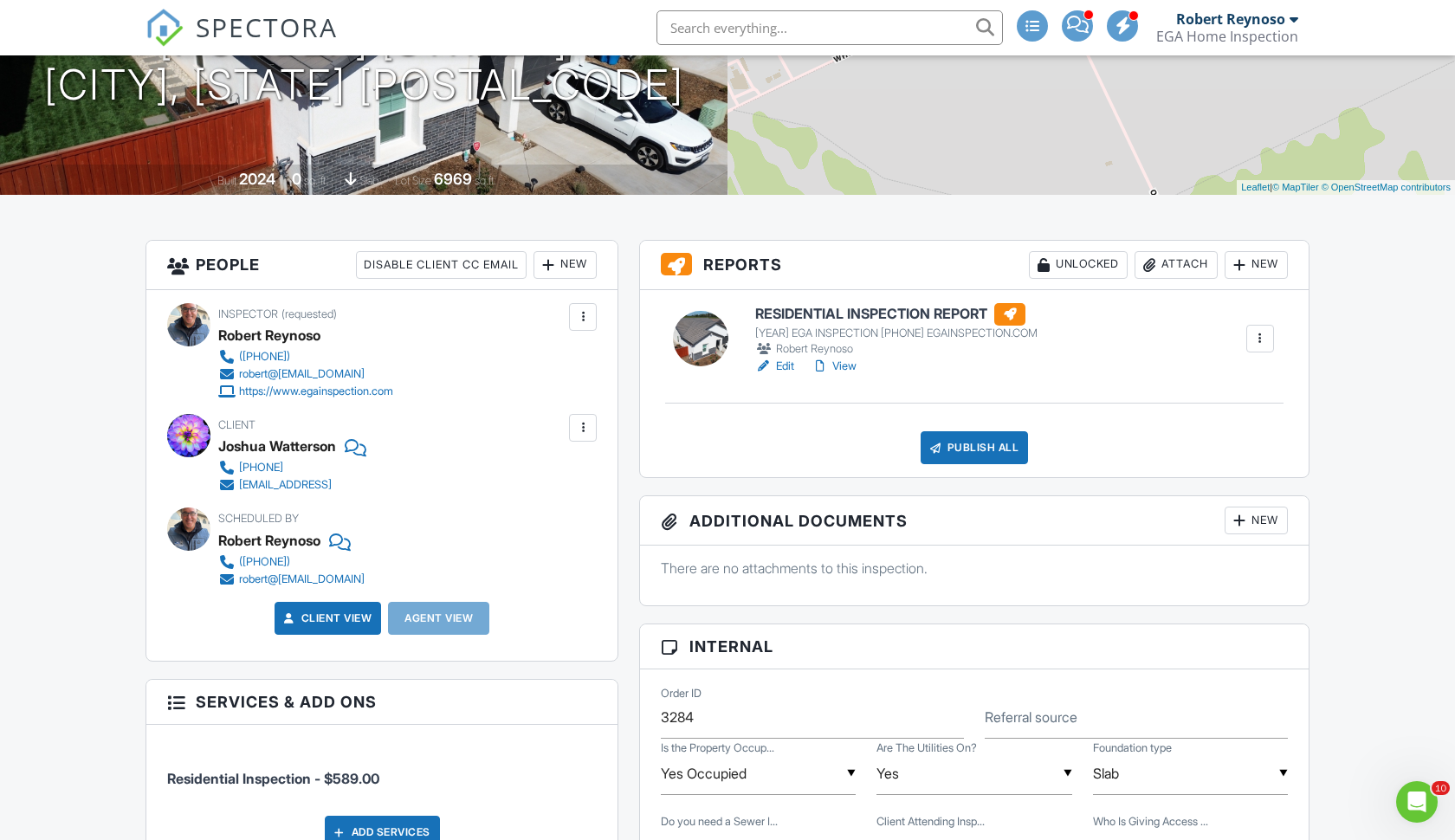 click on "Publish All" at bounding box center [974, 448] 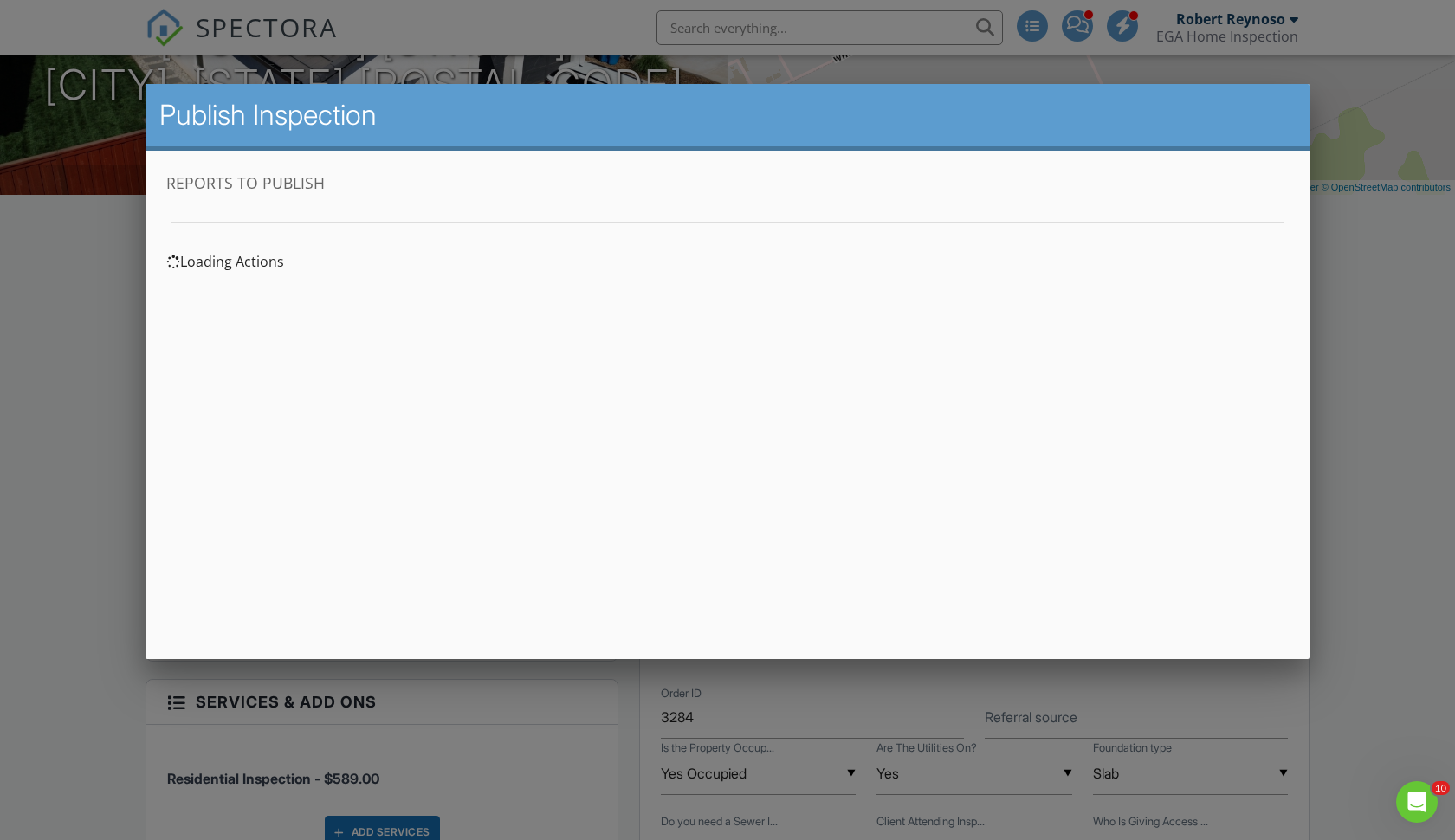 scroll, scrollTop: 0, scrollLeft: 0, axis: both 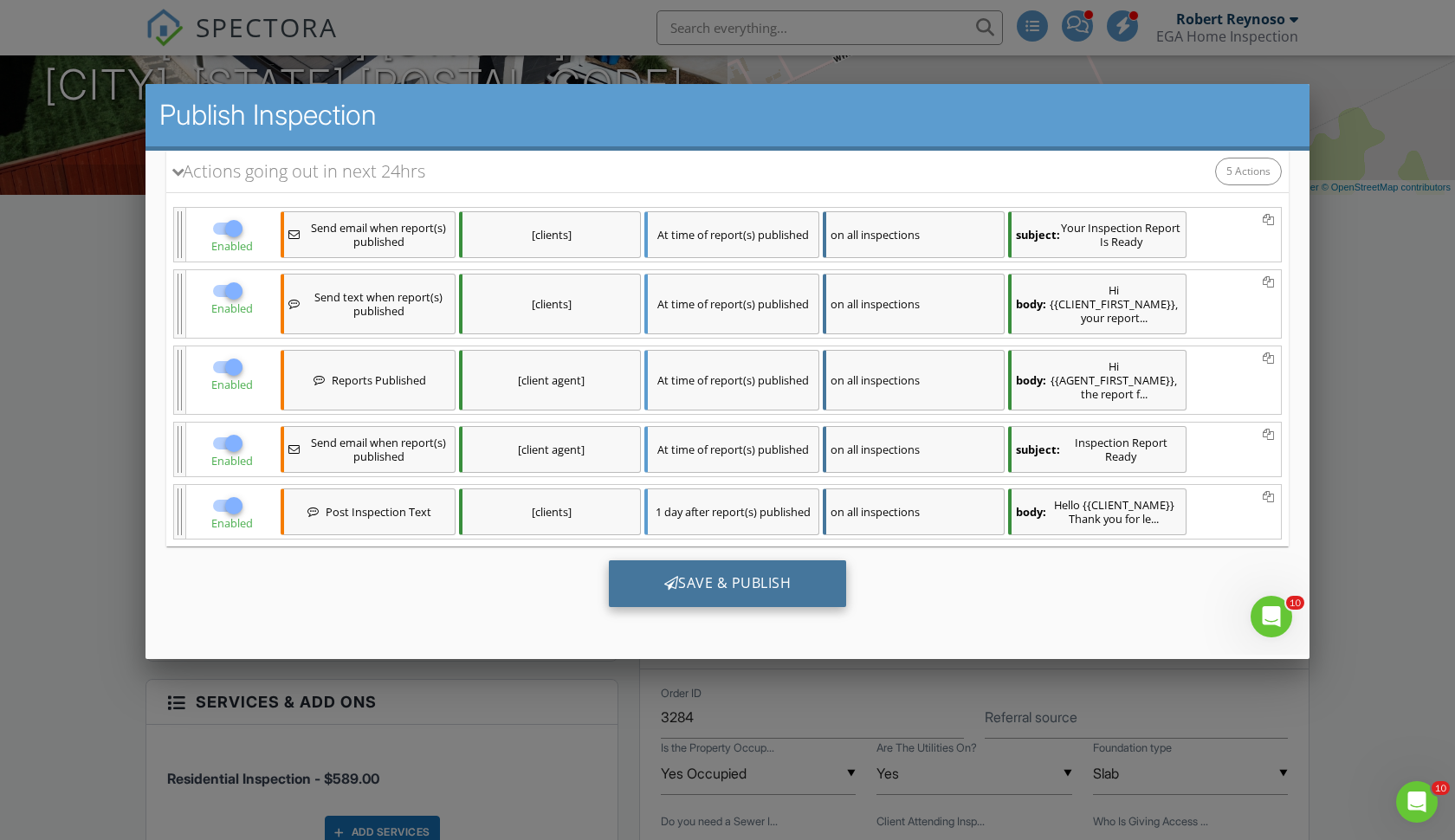 click on "Save & Publish" at bounding box center [728, 584] 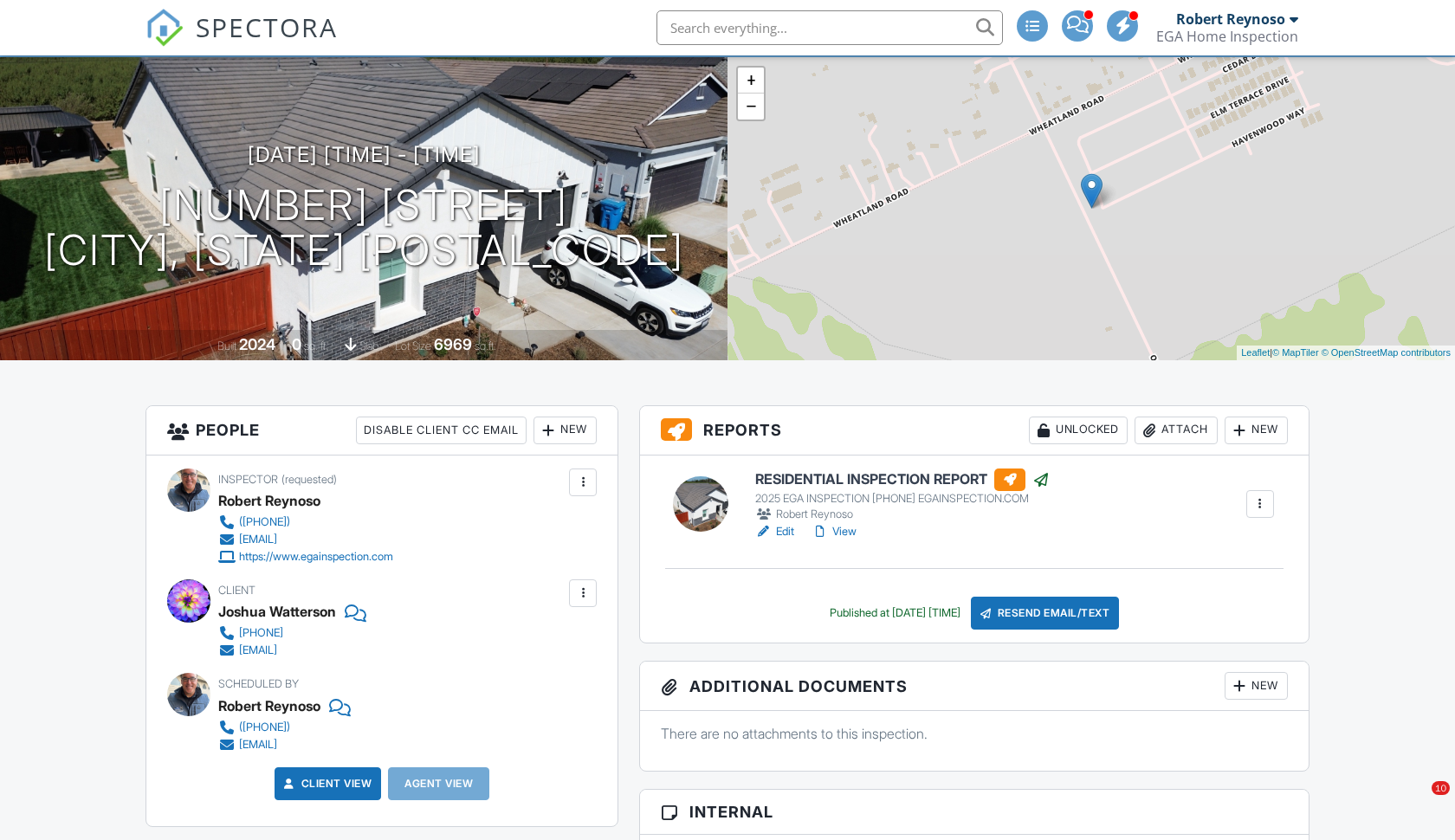 scroll, scrollTop: 156, scrollLeft: 0, axis: vertical 